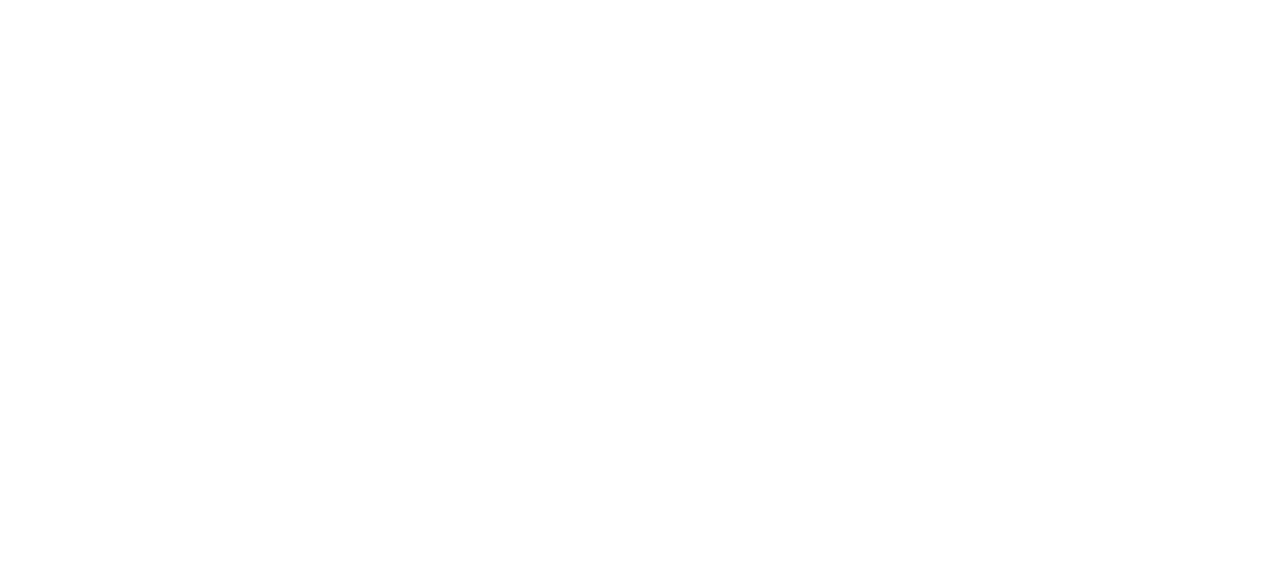 scroll, scrollTop: 0, scrollLeft: 0, axis: both 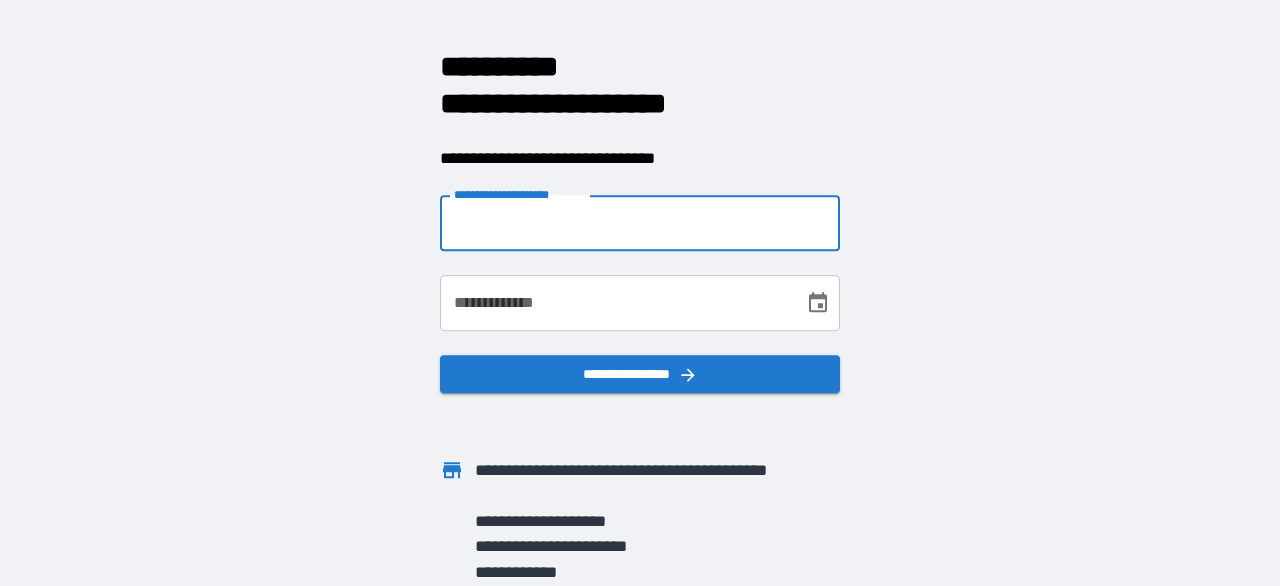 click on "**********" at bounding box center (640, 224) 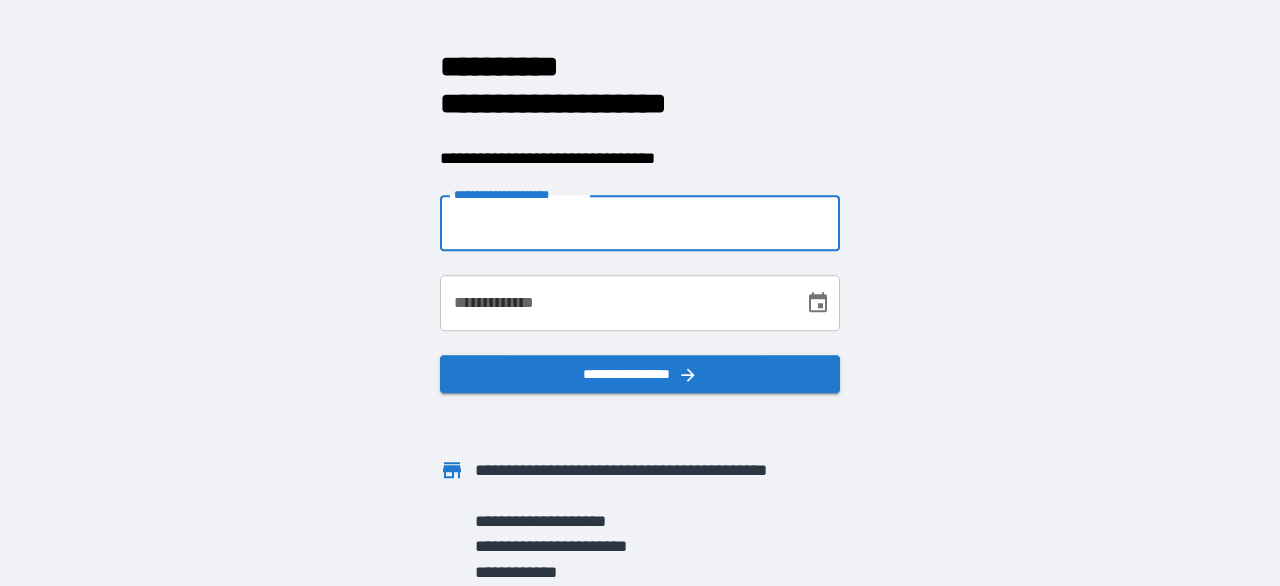 type on "**********" 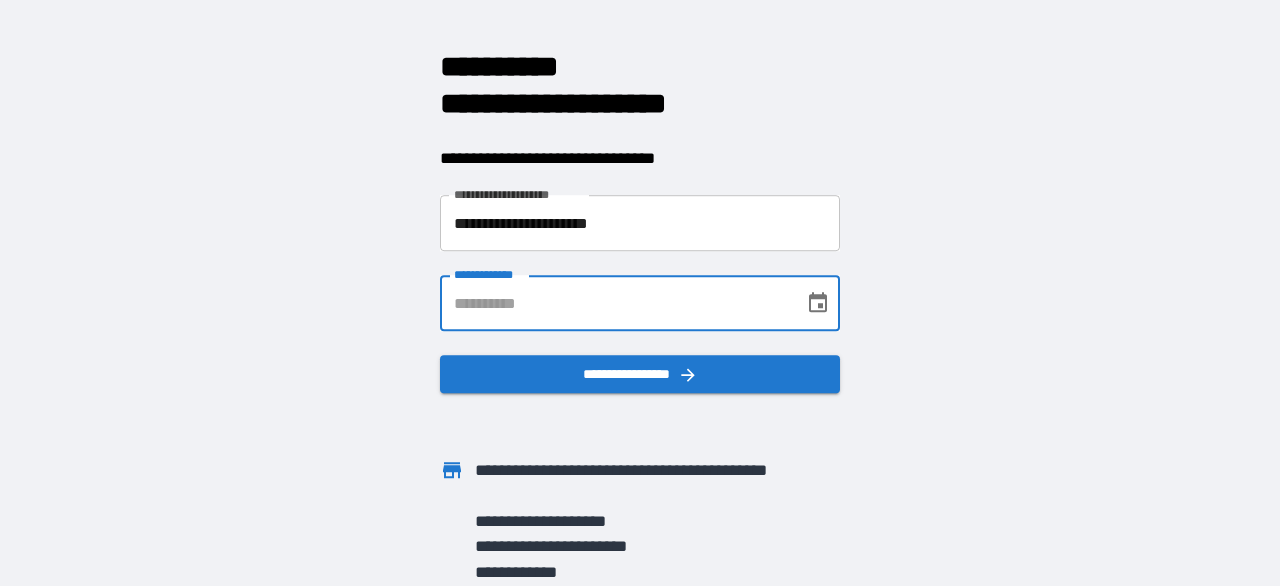 click on "**********" at bounding box center (615, 304) 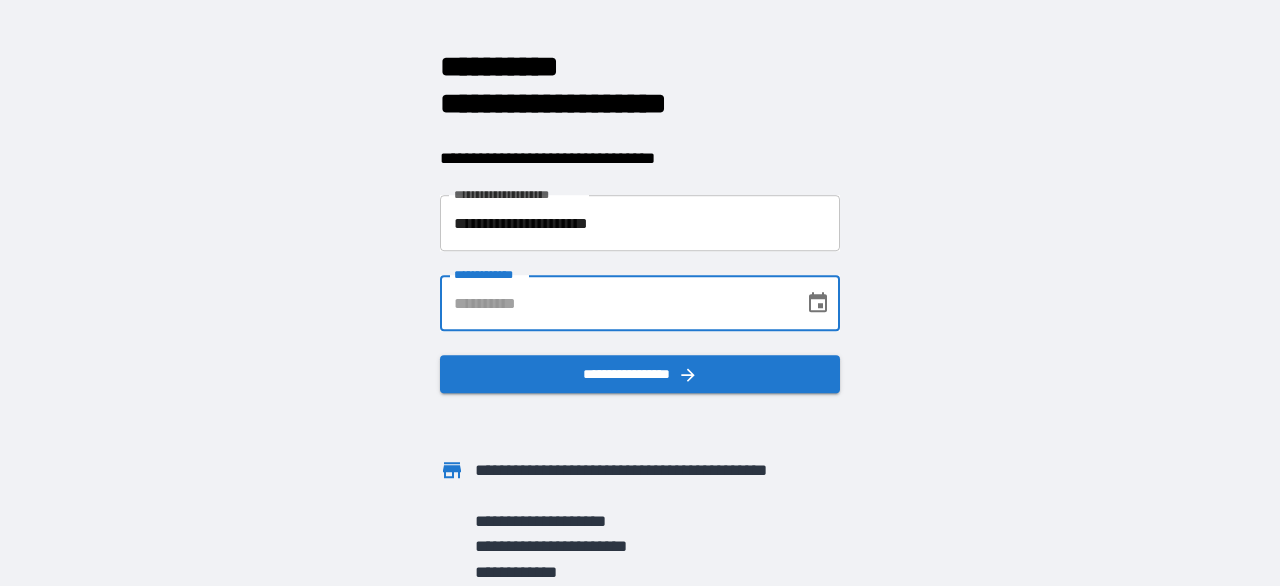 type on "**********" 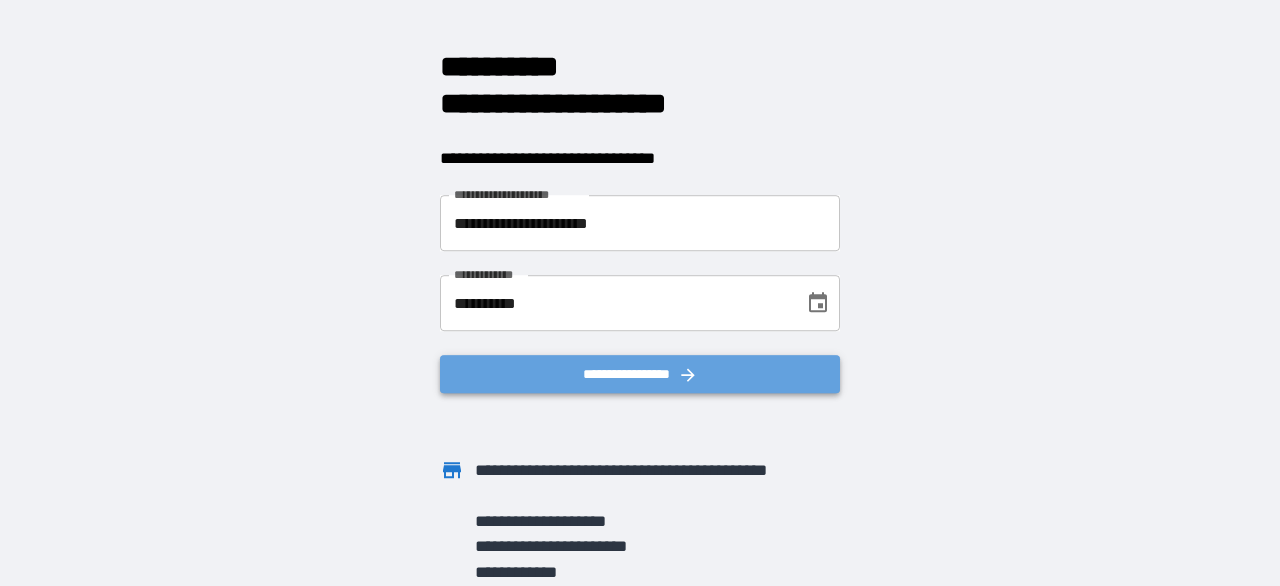 click on "**********" at bounding box center (640, 375) 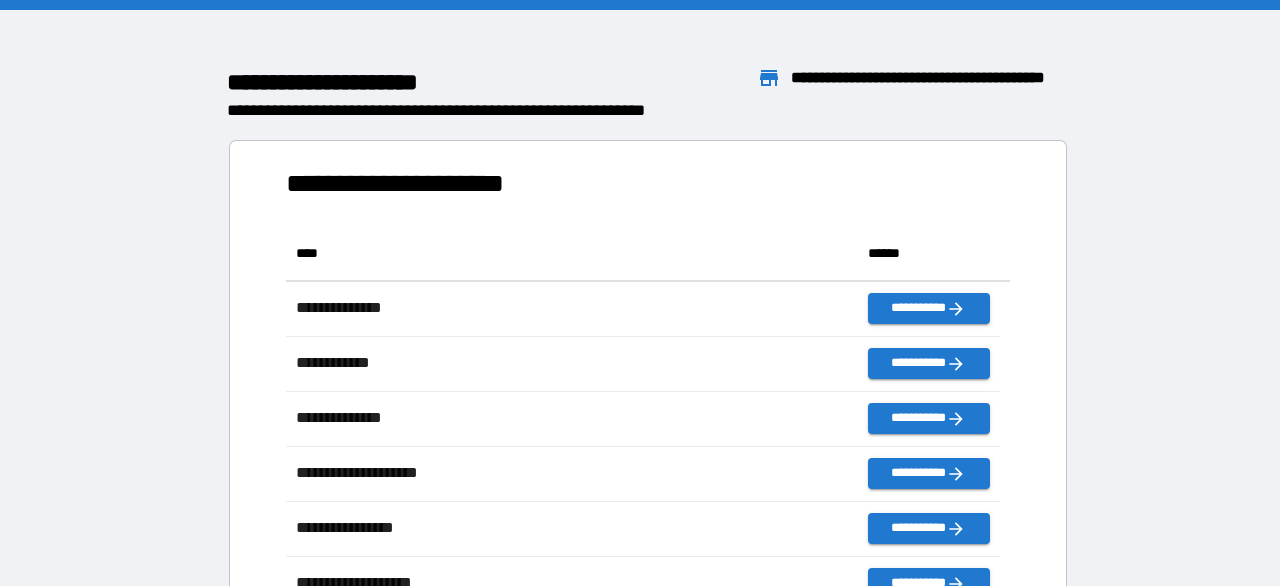 scroll, scrollTop: 16, scrollLeft: 16, axis: both 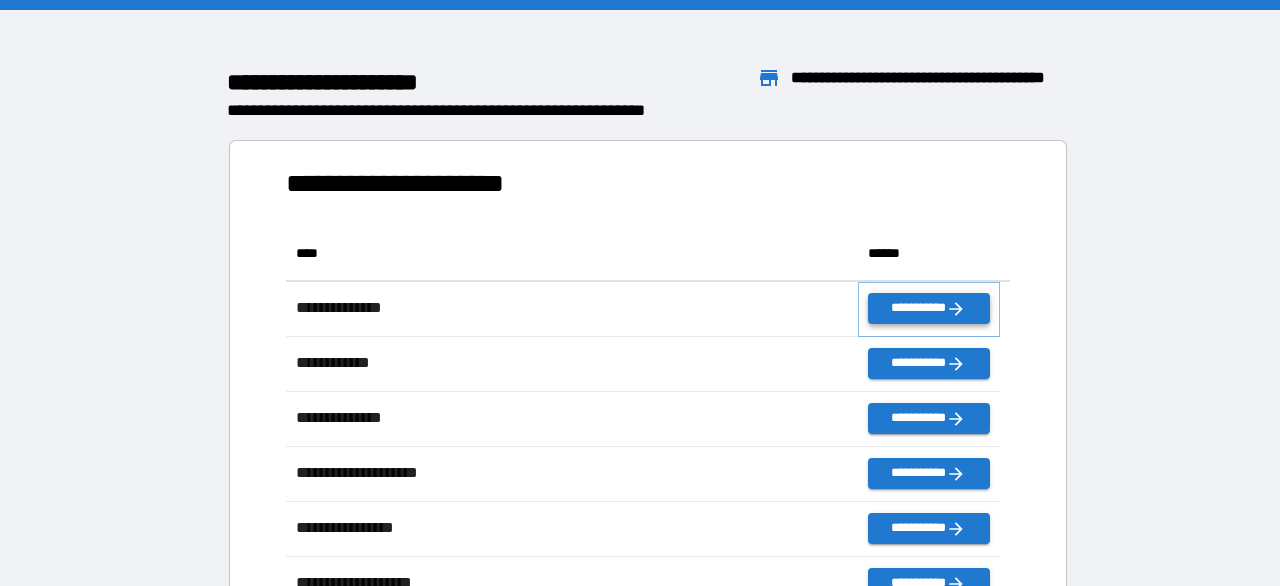 click on "**********" at bounding box center (929, 308) 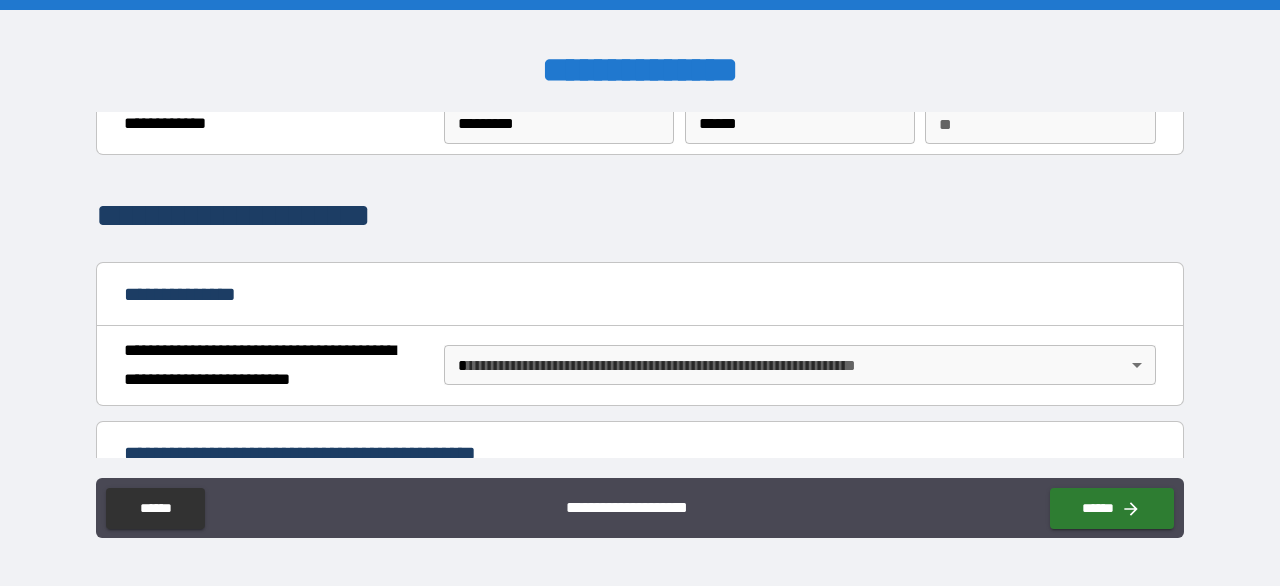 scroll, scrollTop: 200, scrollLeft: 0, axis: vertical 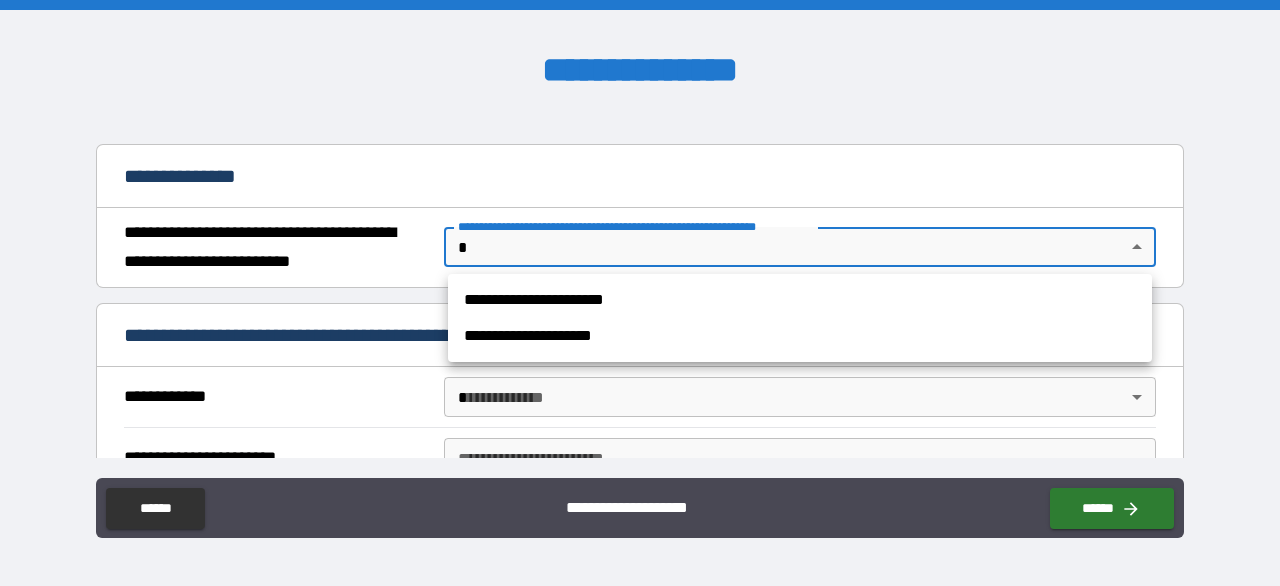 click on "**********" at bounding box center (640, 293) 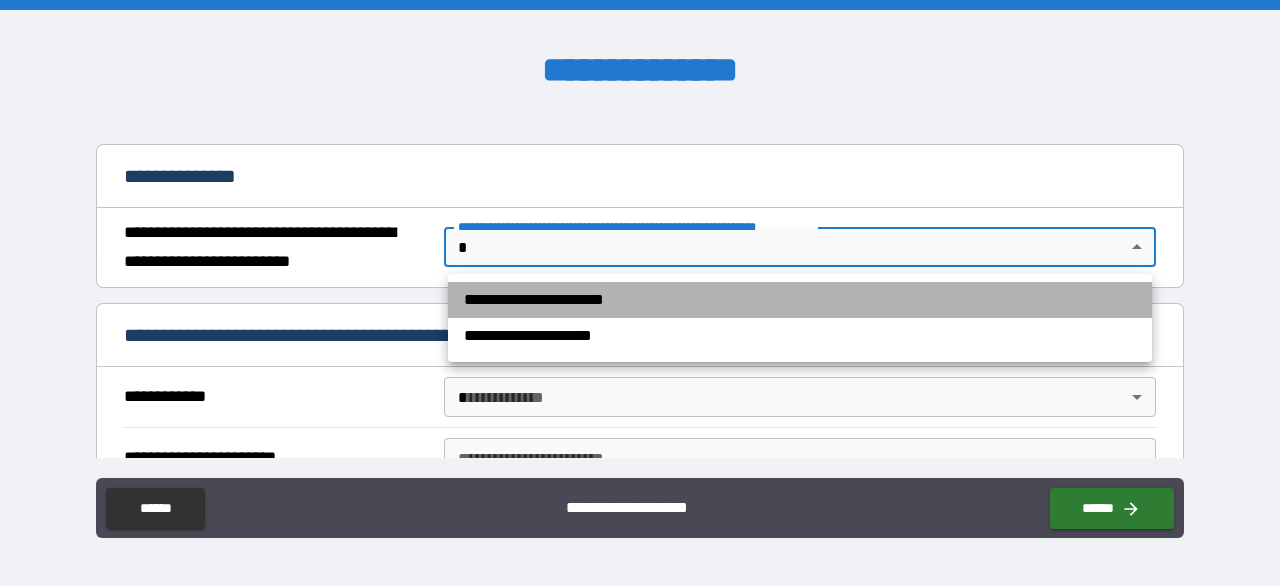 click on "**********" at bounding box center (800, 300) 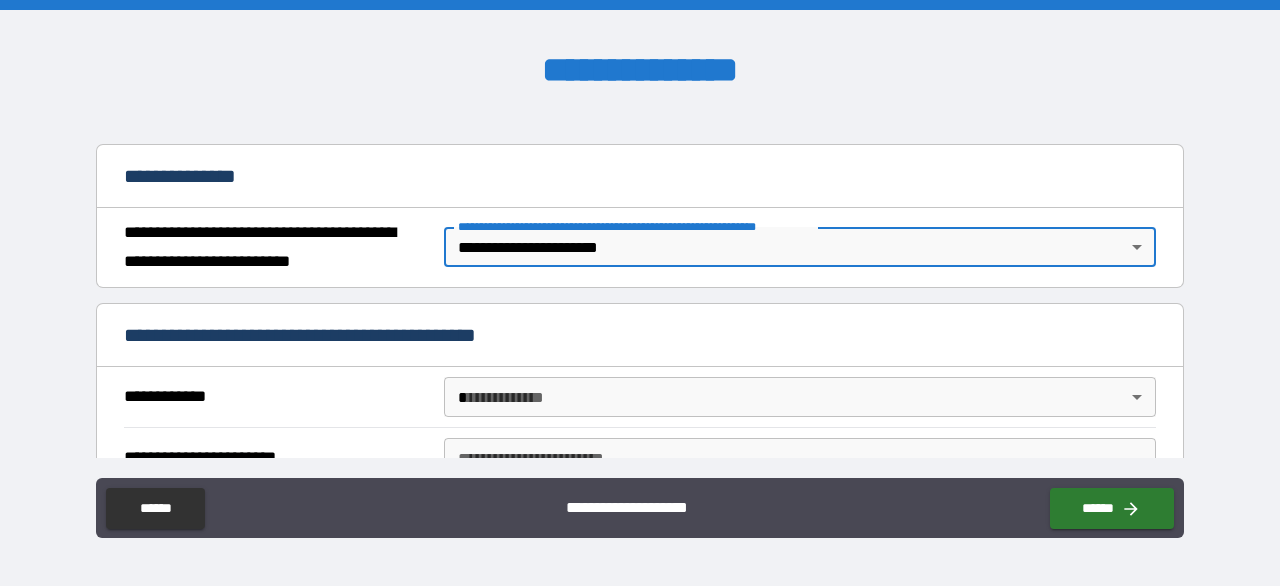 scroll, scrollTop: 300, scrollLeft: 0, axis: vertical 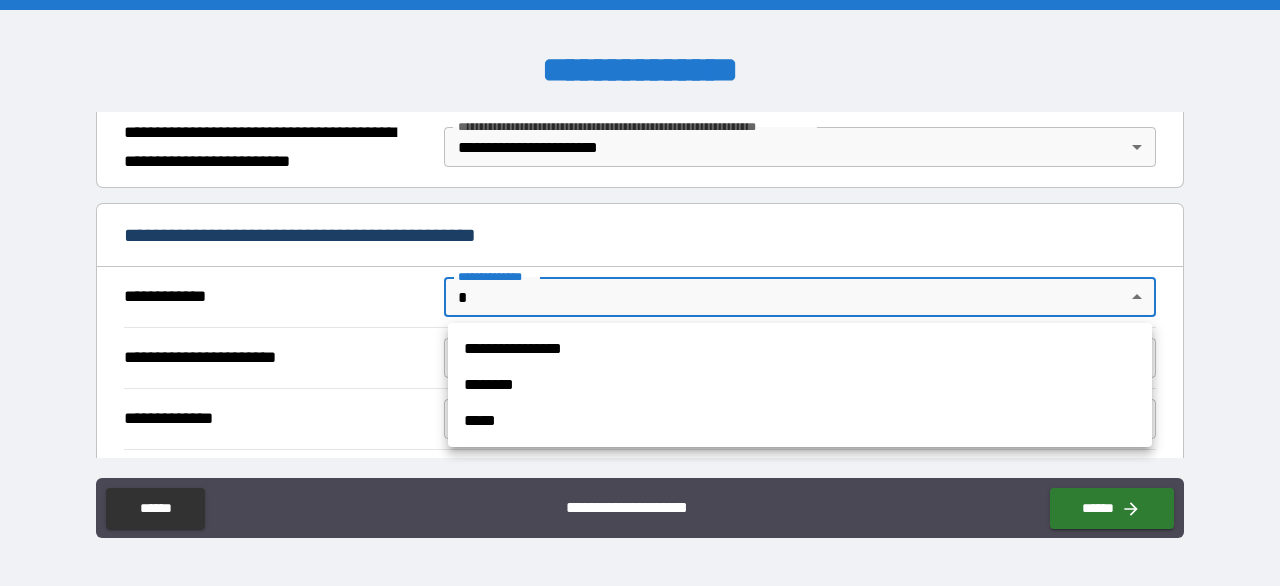 click on "**********" at bounding box center [640, 293] 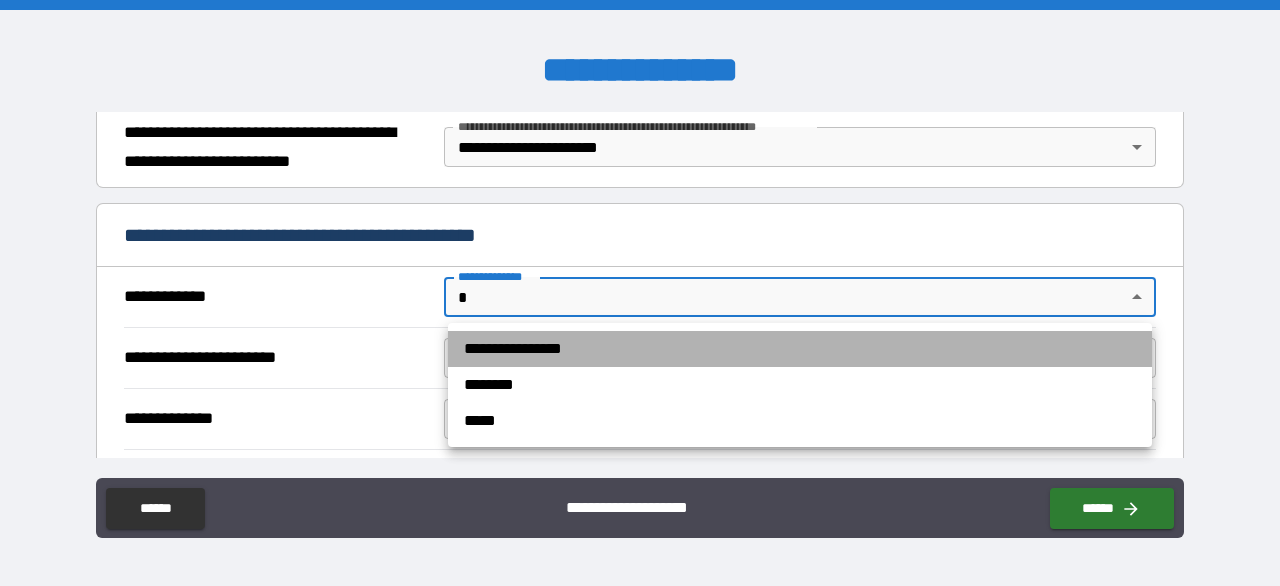 click on "**********" at bounding box center [800, 349] 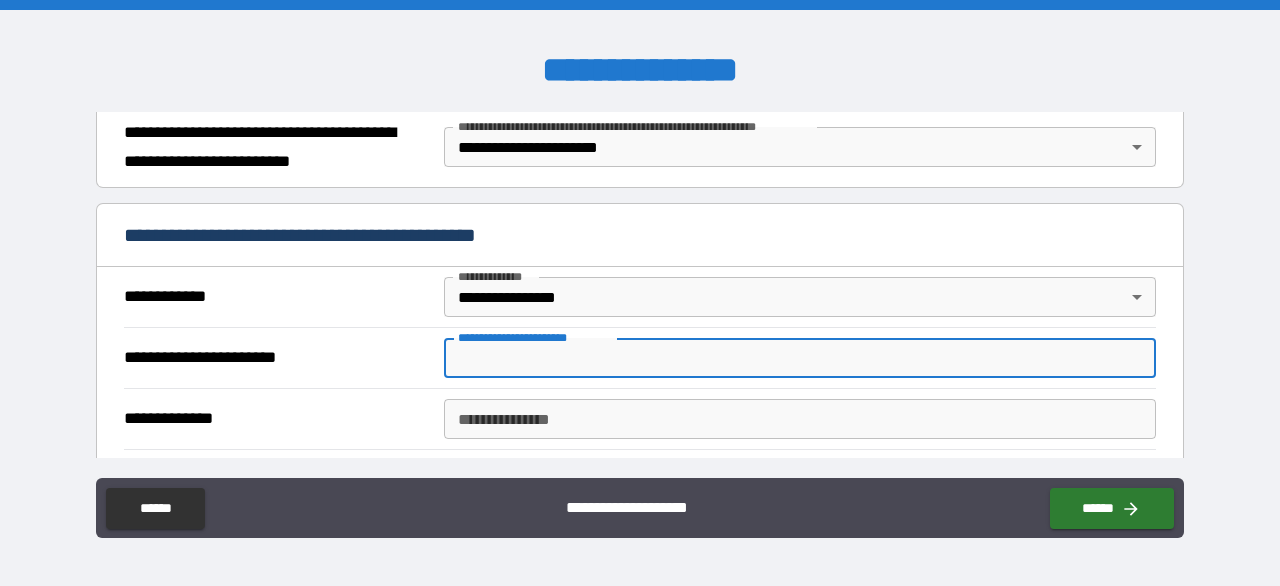 click on "**********" at bounding box center (800, 358) 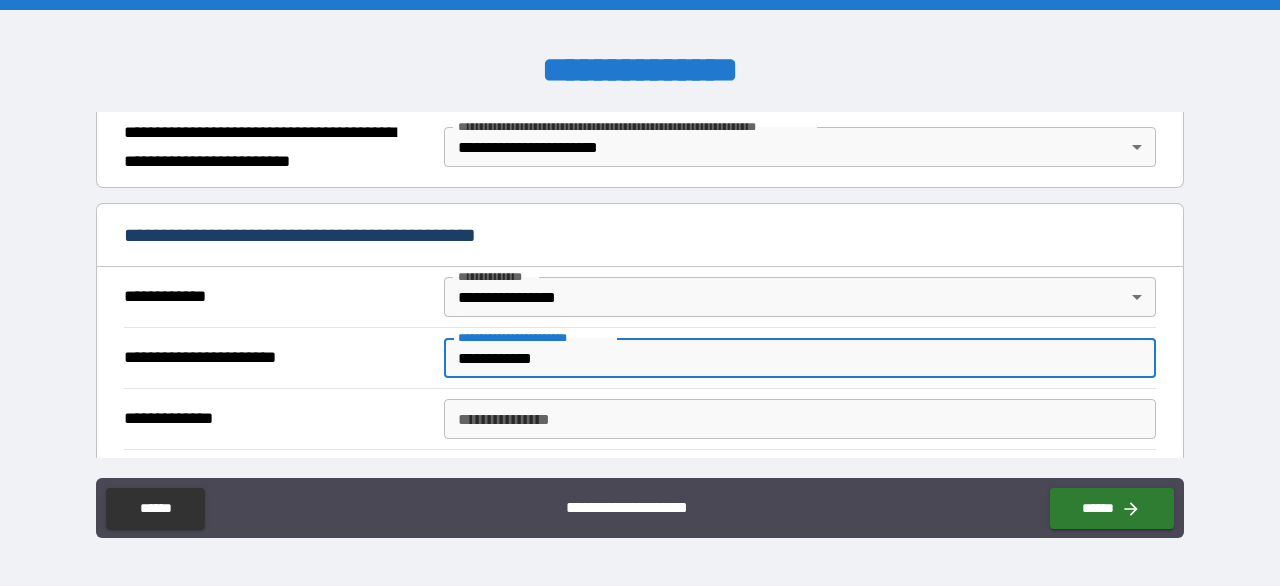type on "**********" 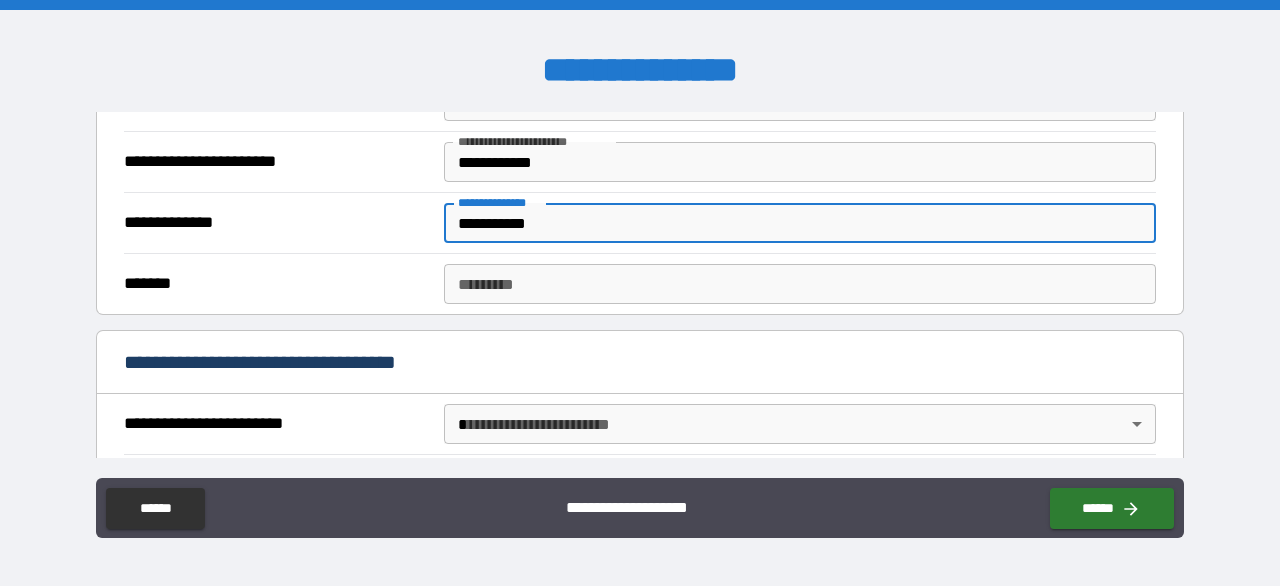 scroll, scrollTop: 500, scrollLeft: 0, axis: vertical 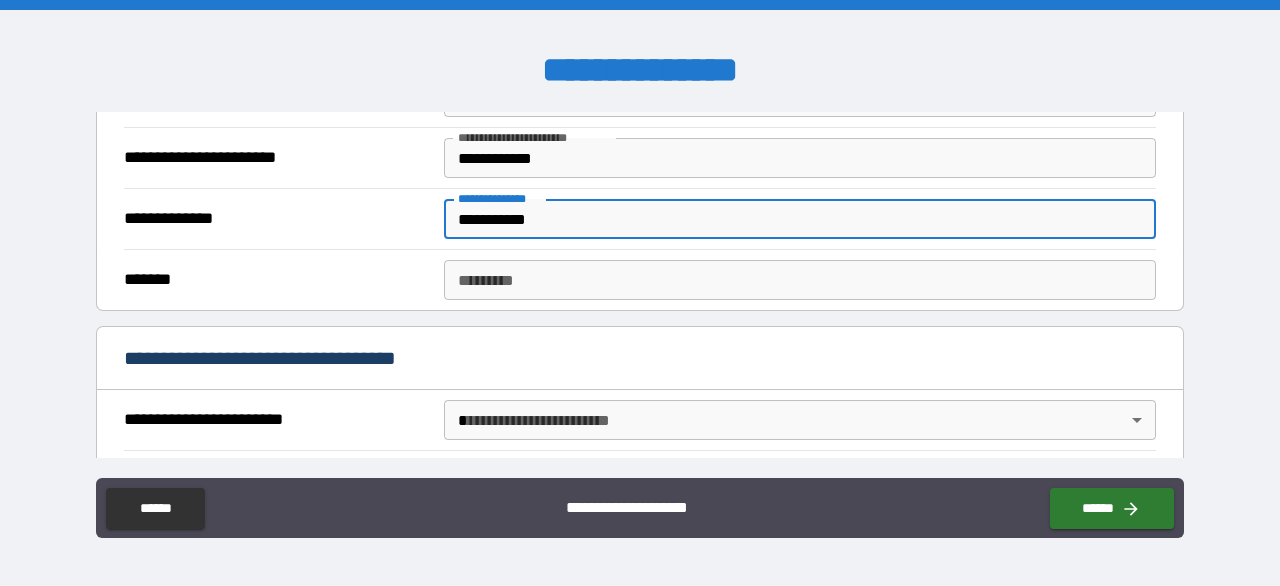 type on "**********" 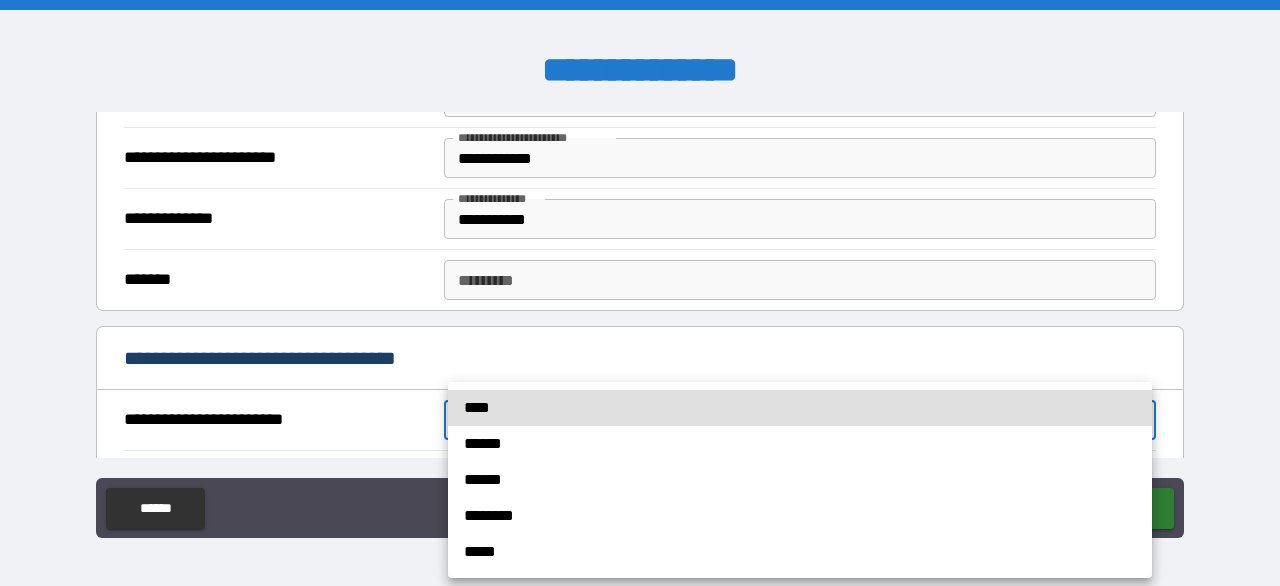 click on "**********" at bounding box center [640, 293] 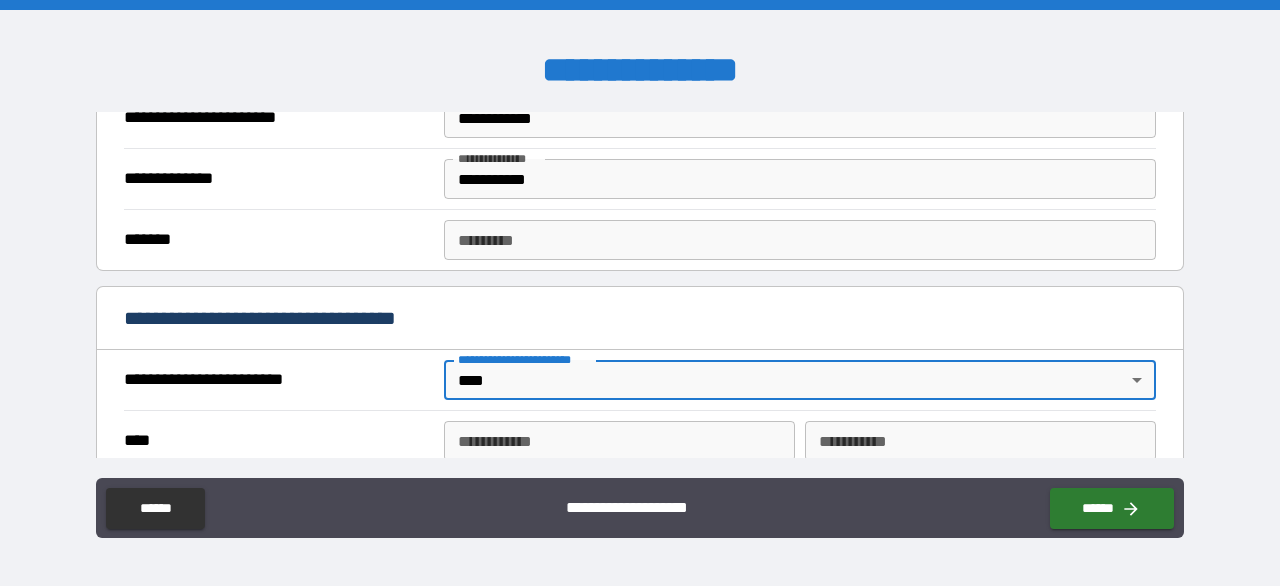 scroll, scrollTop: 500, scrollLeft: 0, axis: vertical 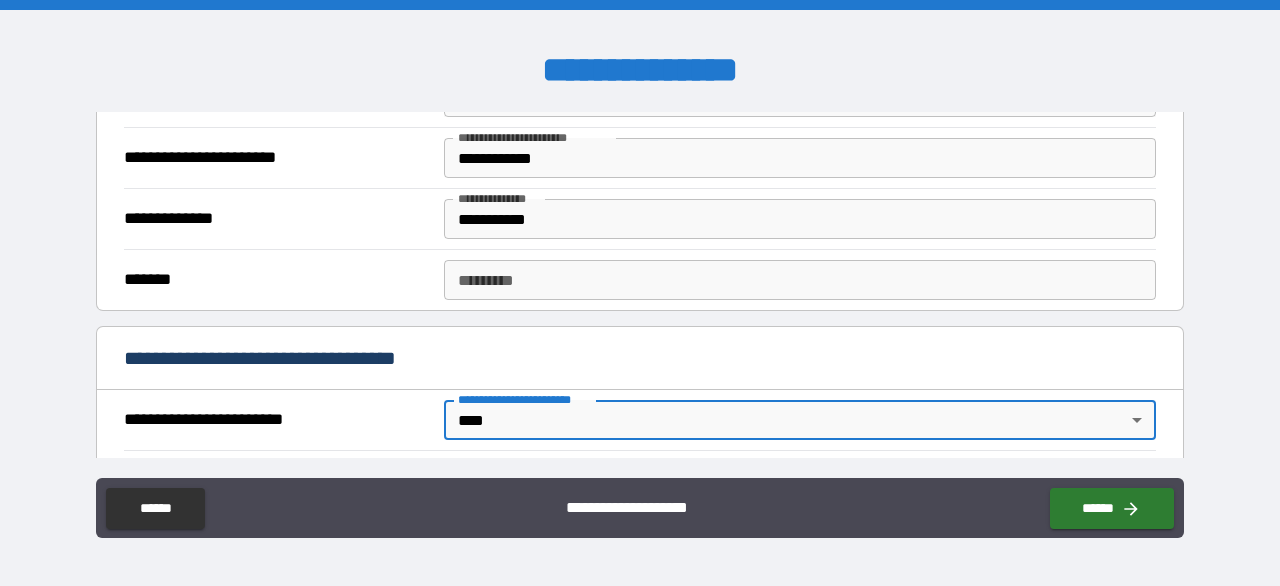 click on "*******   *" at bounding box center [800, 280] 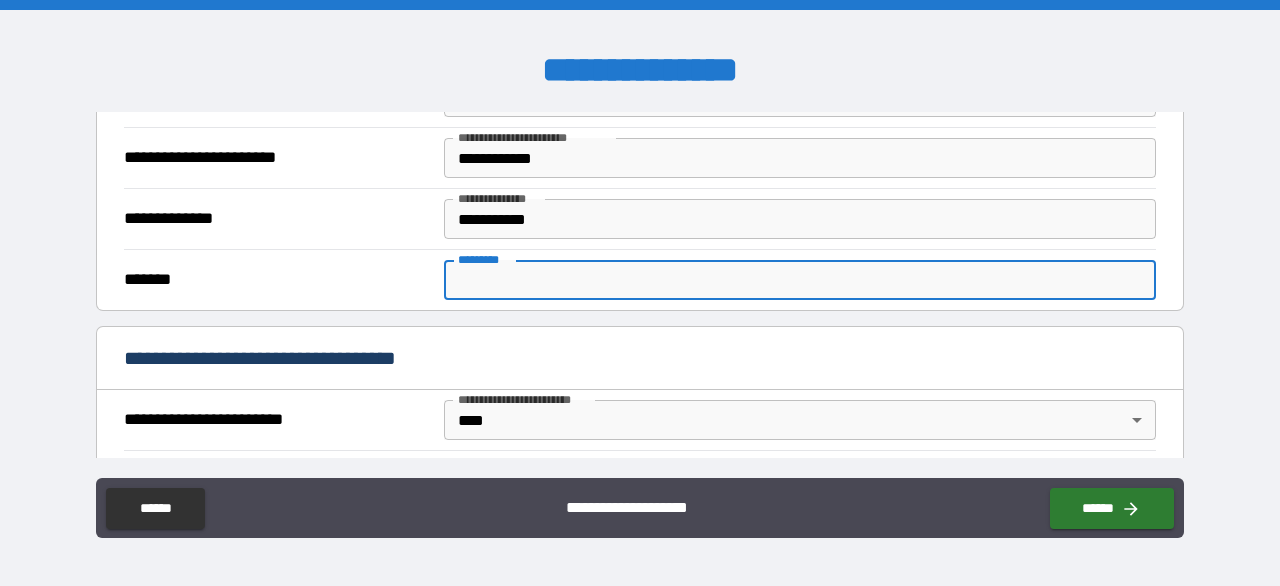 type on "*" 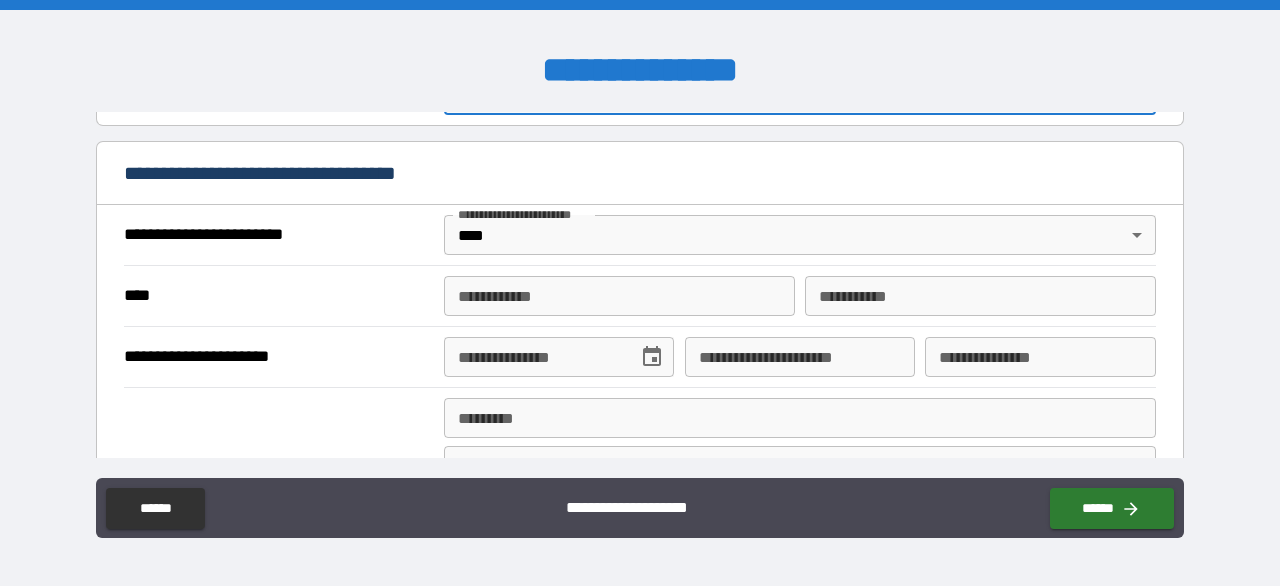scroll, scrollTop: 700, scrollLeft: 0, axis: vertical 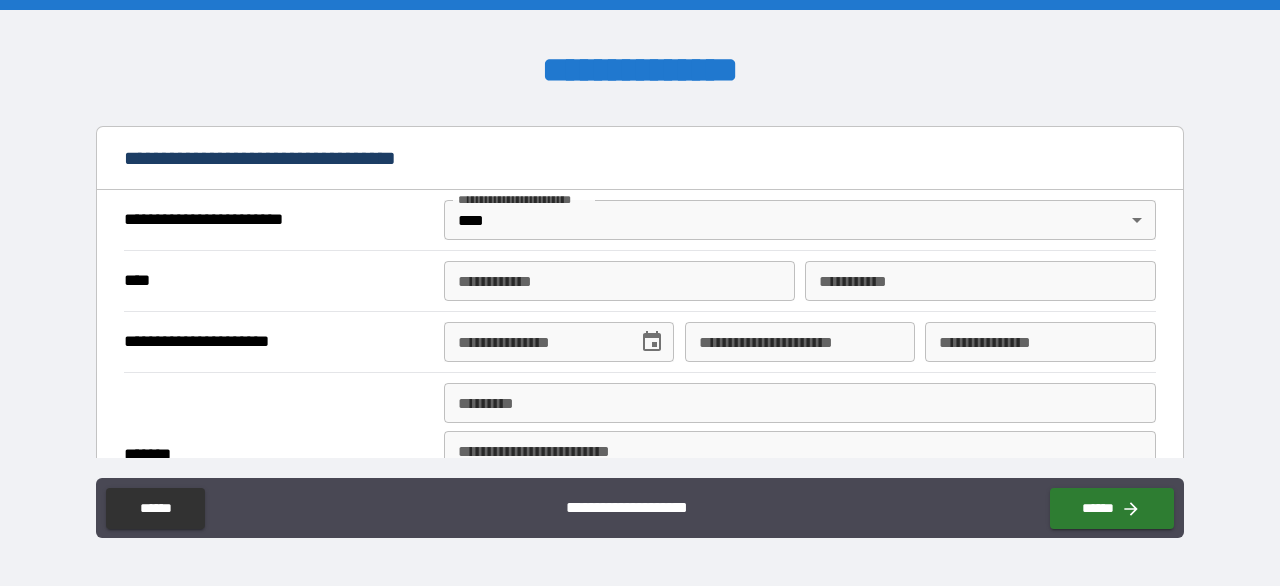 type on "***" 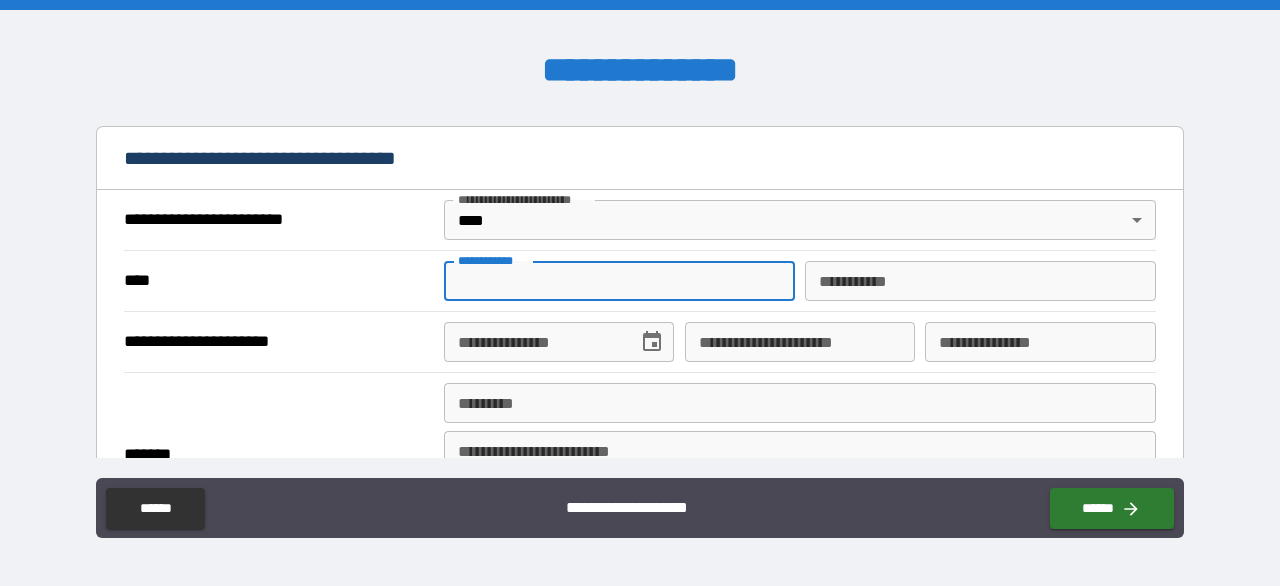 type on "*********" 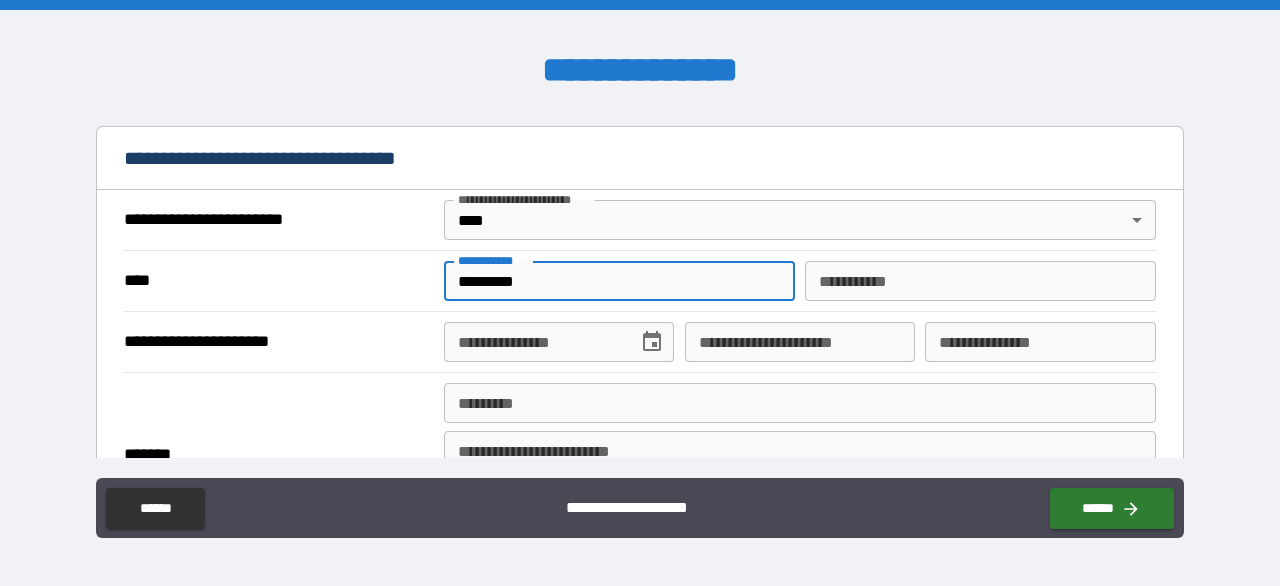 type on "******" 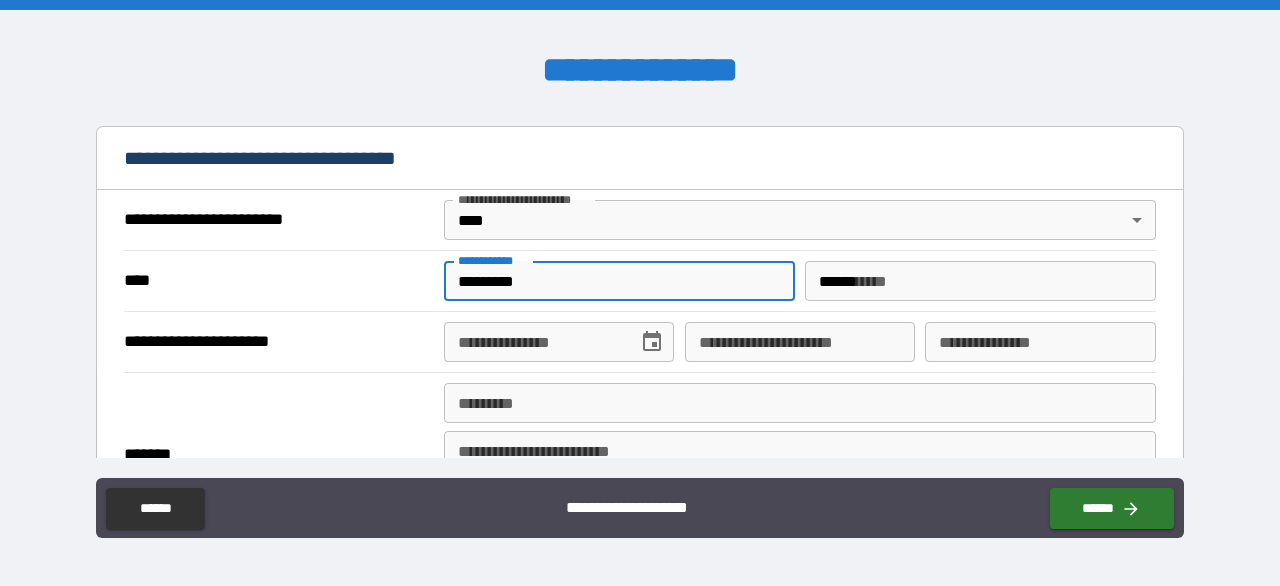 type on "**********" 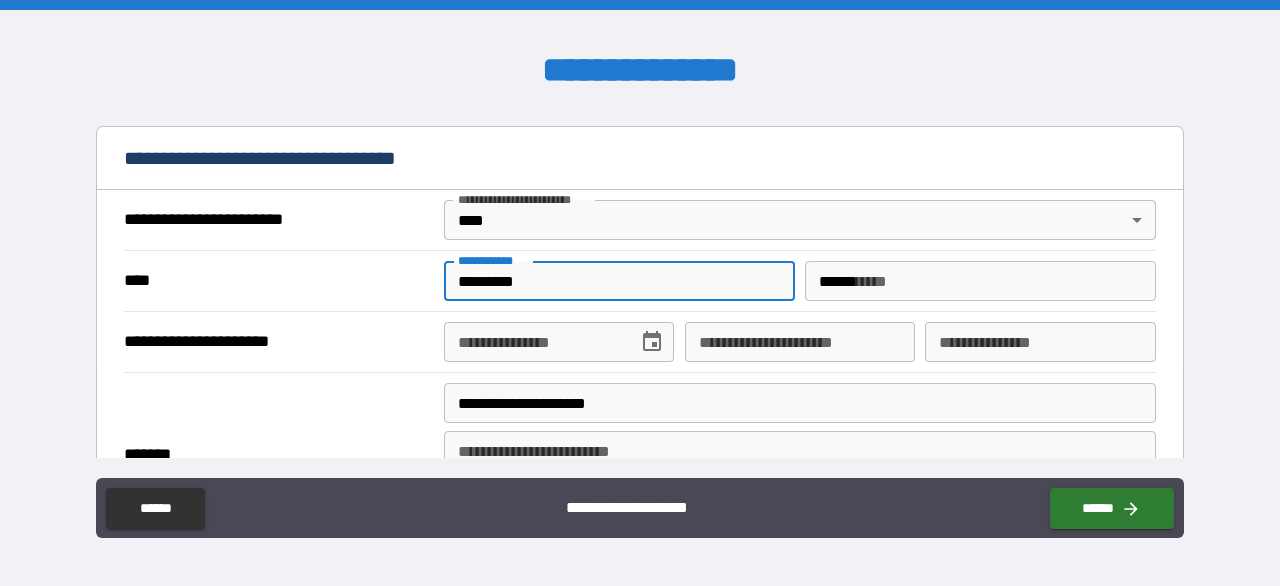 type on "**********" 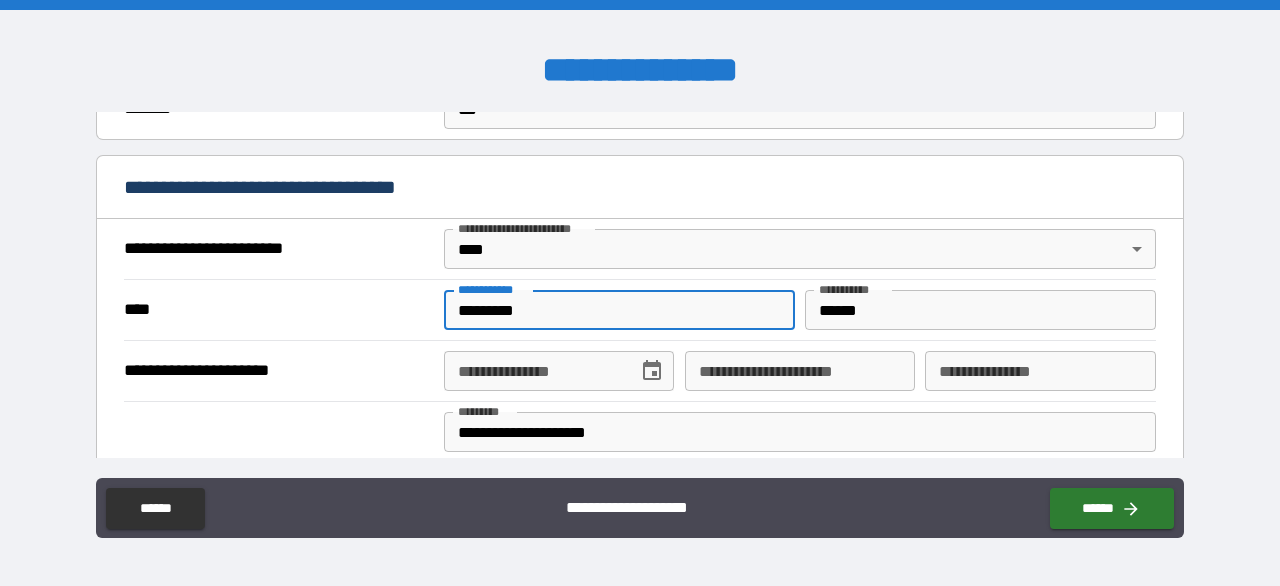 scroll, scrollTop: 700, scrollLeft: 0, axis: vertical 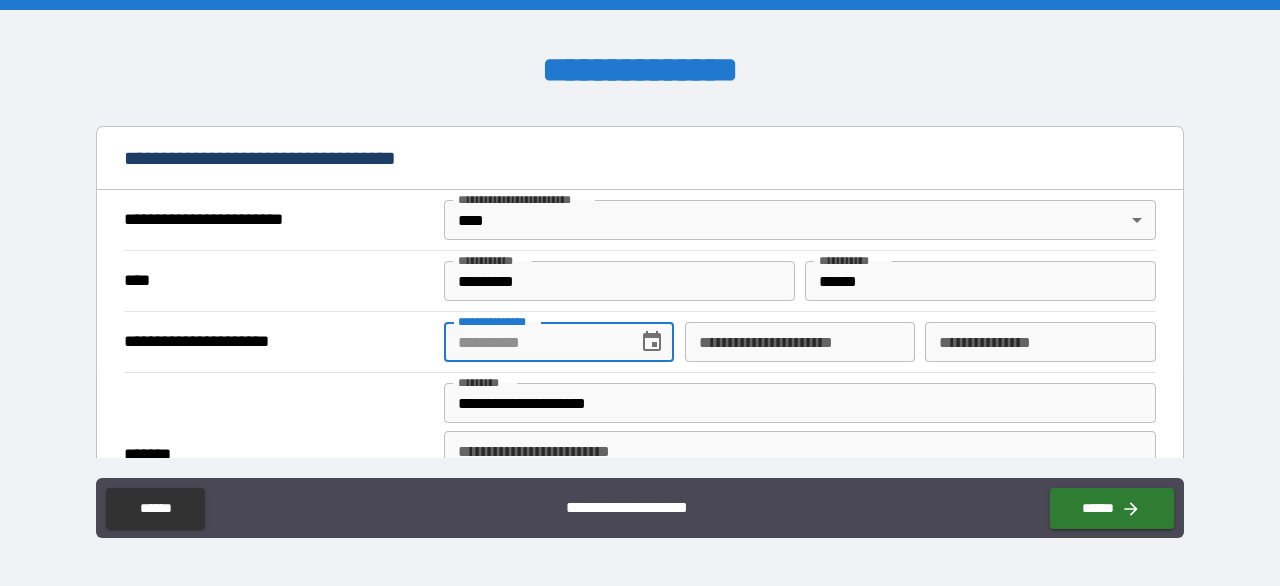 click on "**********" at bounding box center (534, 342) 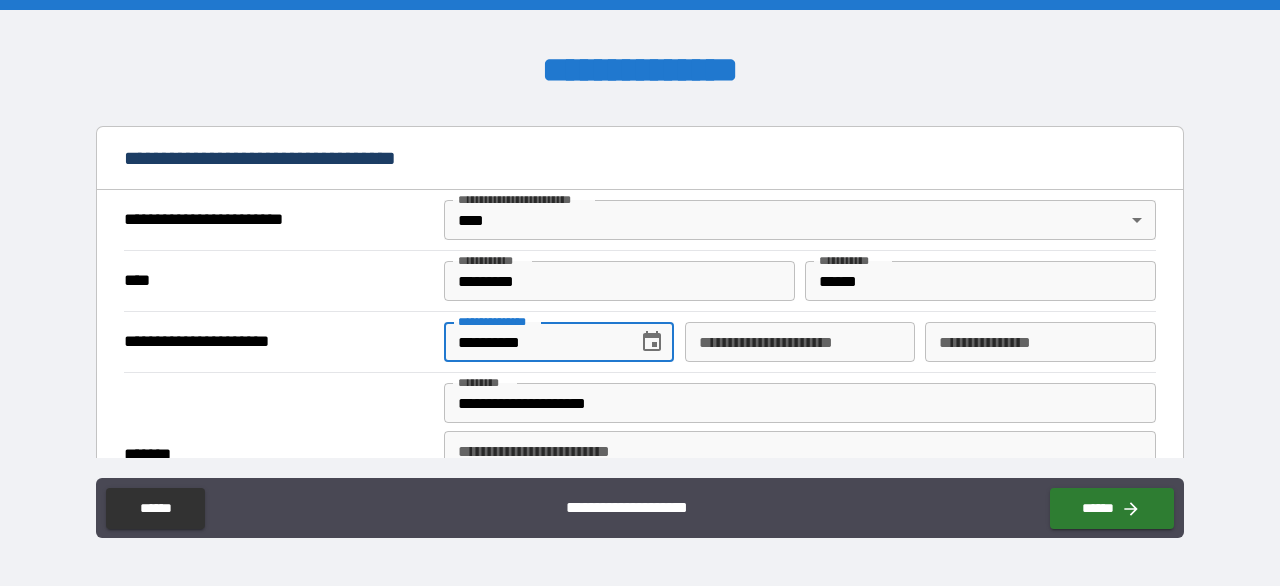 type on "**********" 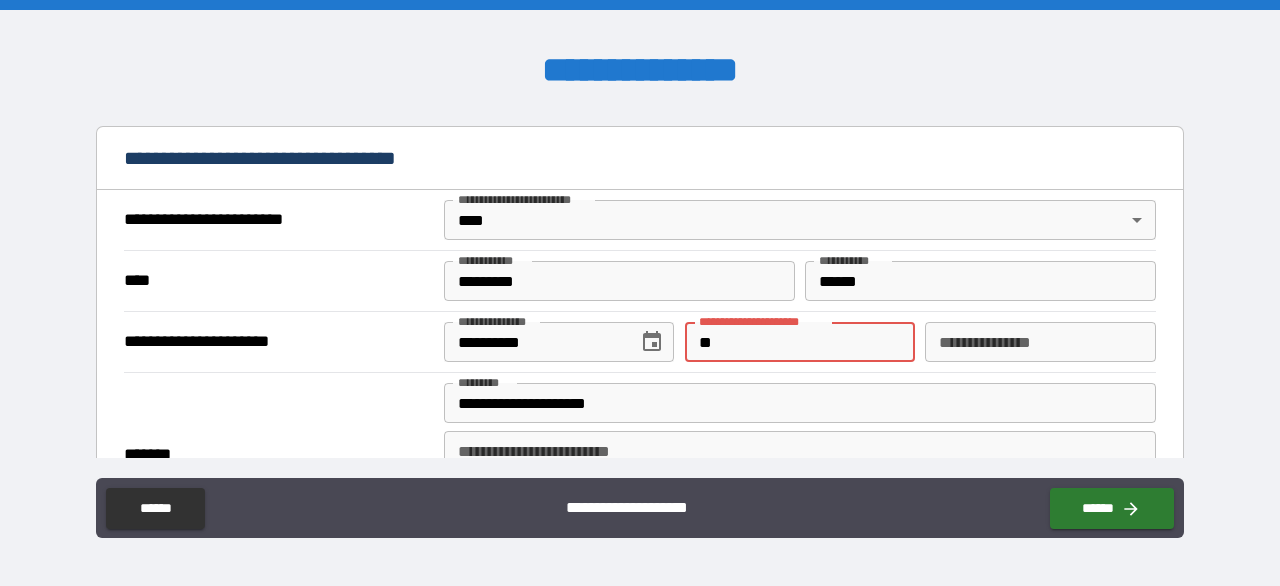 type on "*" 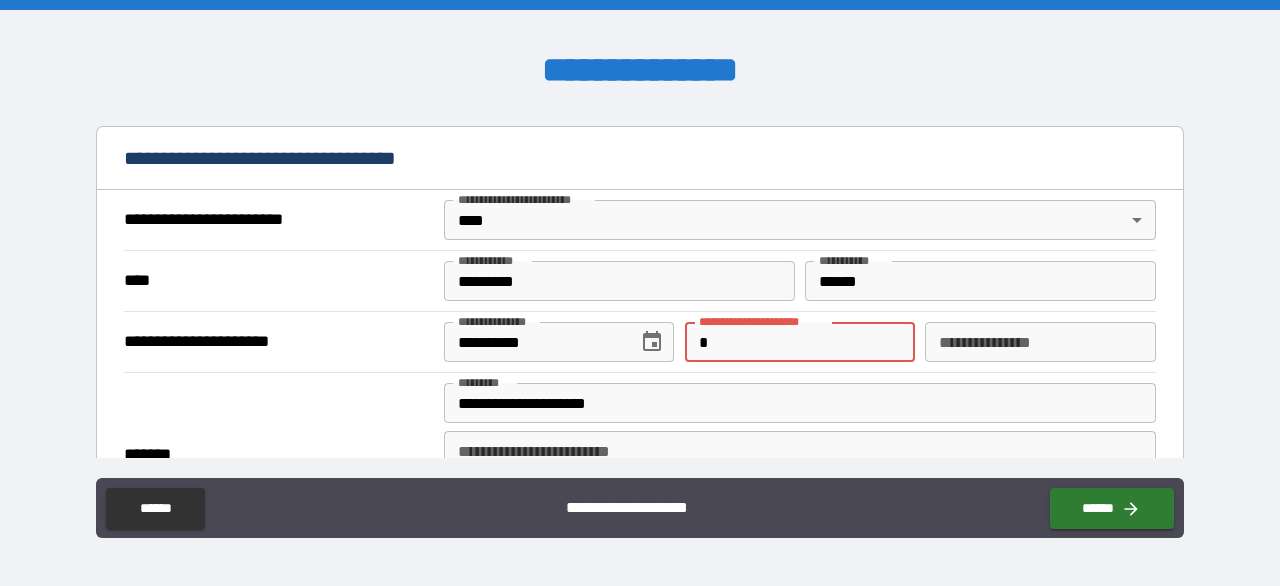 type 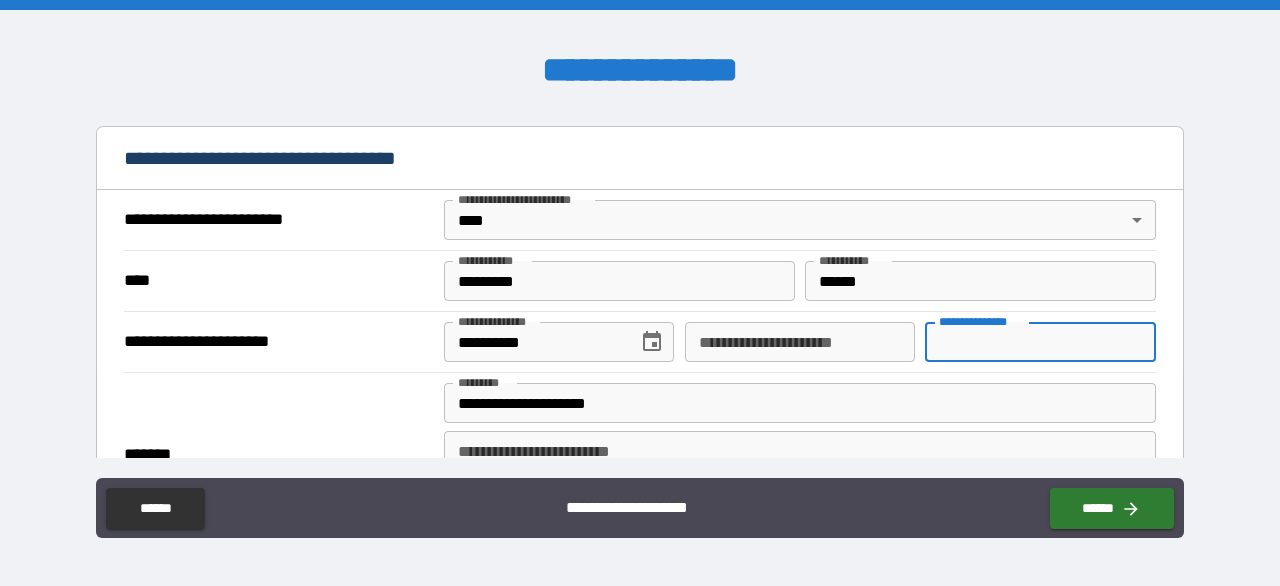 click on "**********" at bounding box center (1040, 342) 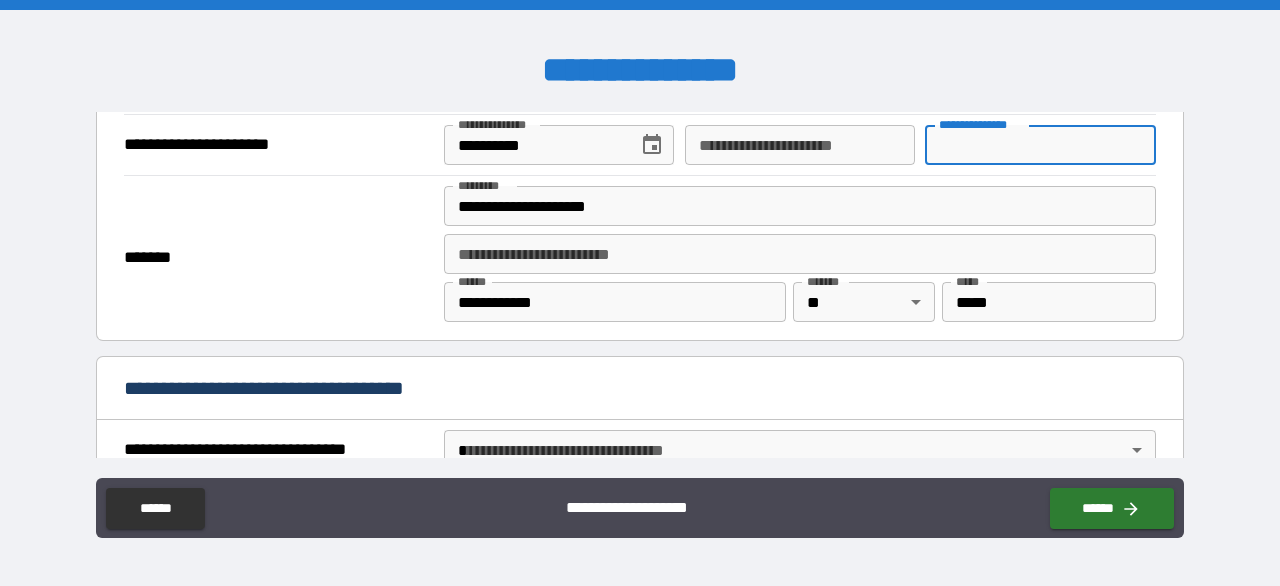 scroll, scrollTop: 1000, scrollLeft: 0, axis: vertical 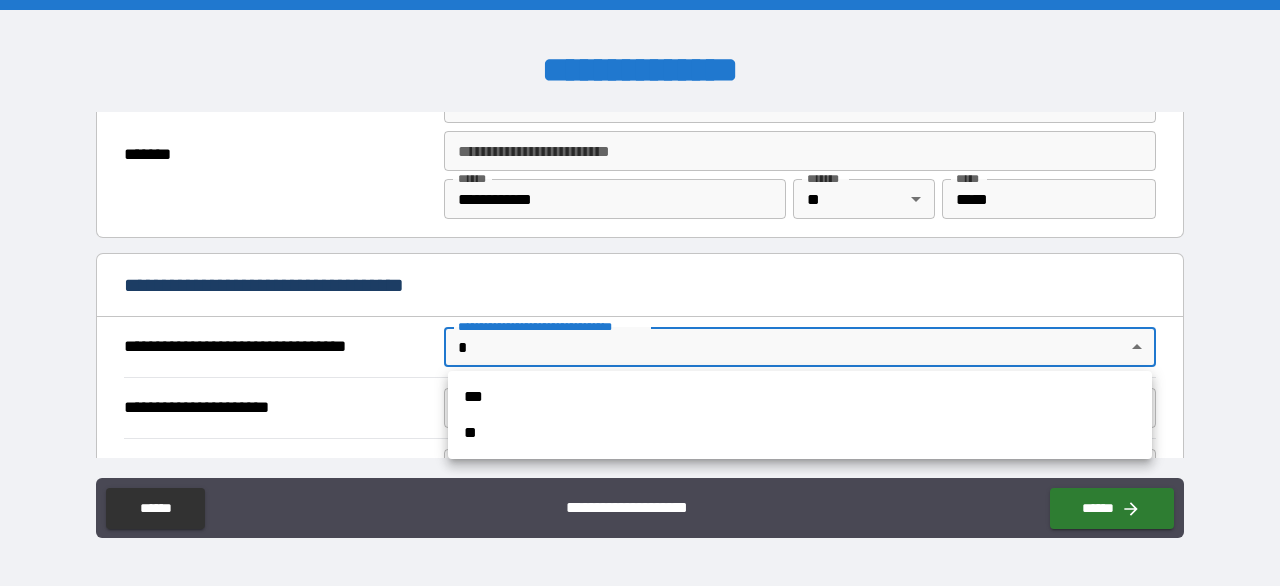 click on "**********" at bounding box center (640, 293) 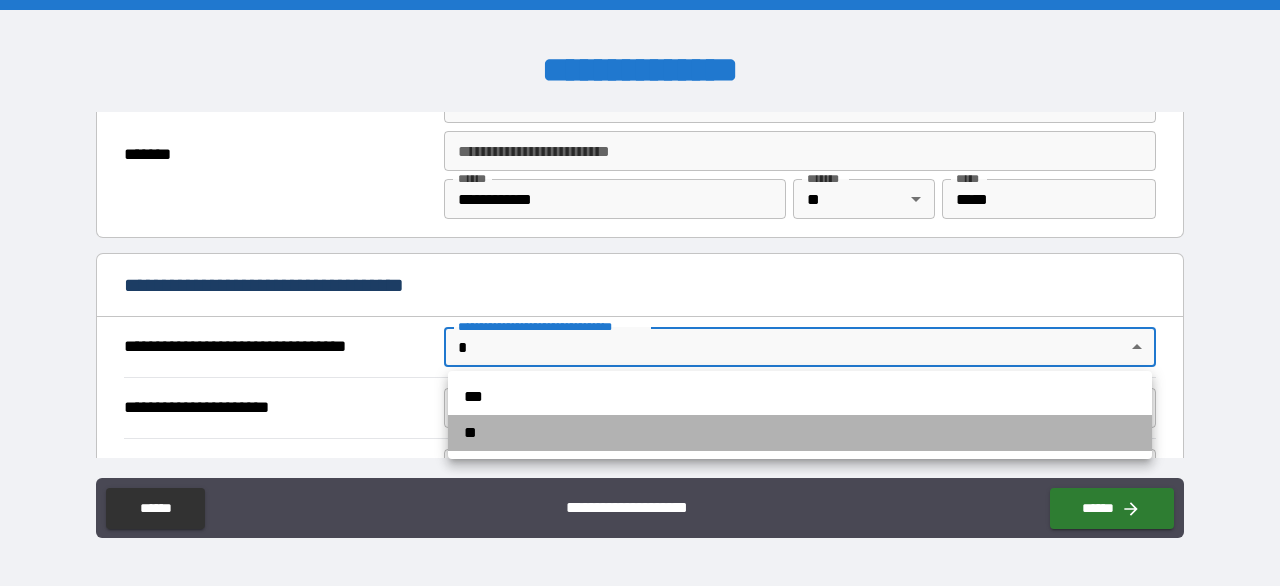 click on "**" at bounding box center [800, 433] 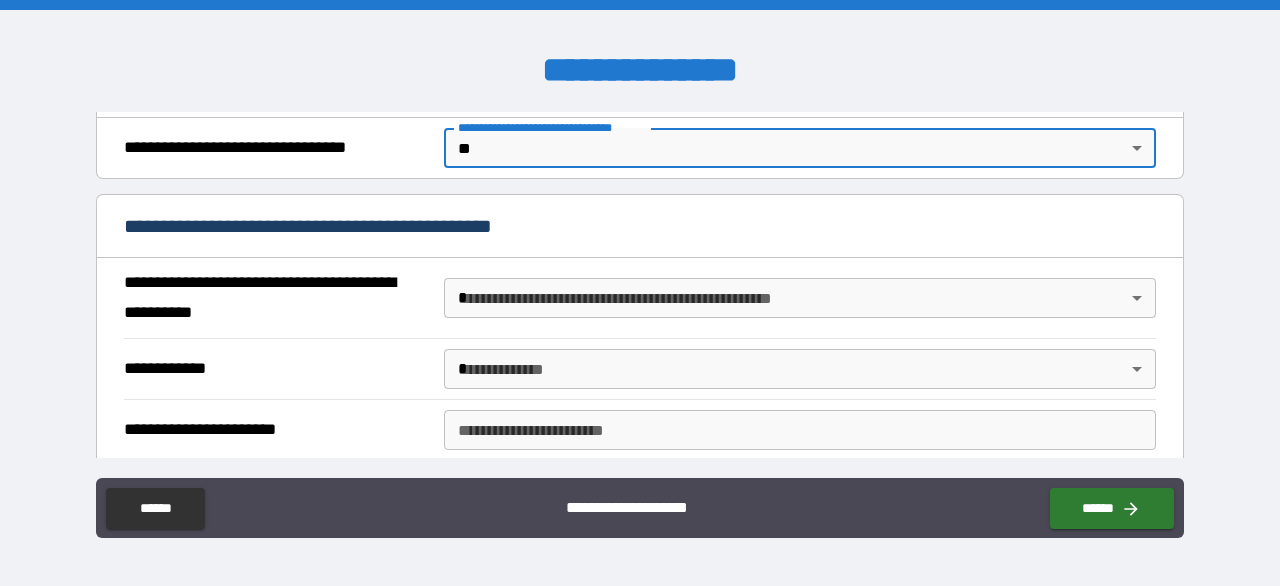 scroll, scrollTop: 1200, scrollLeft: 0, axis: vertical 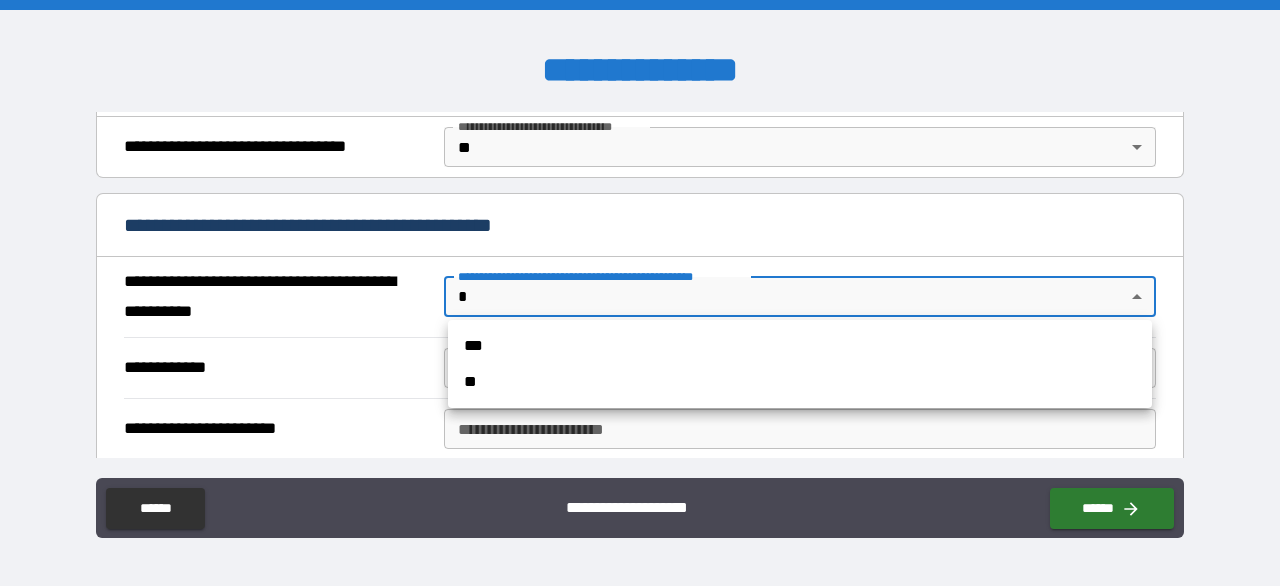 click on "**********" at bounding box center [640, 293] 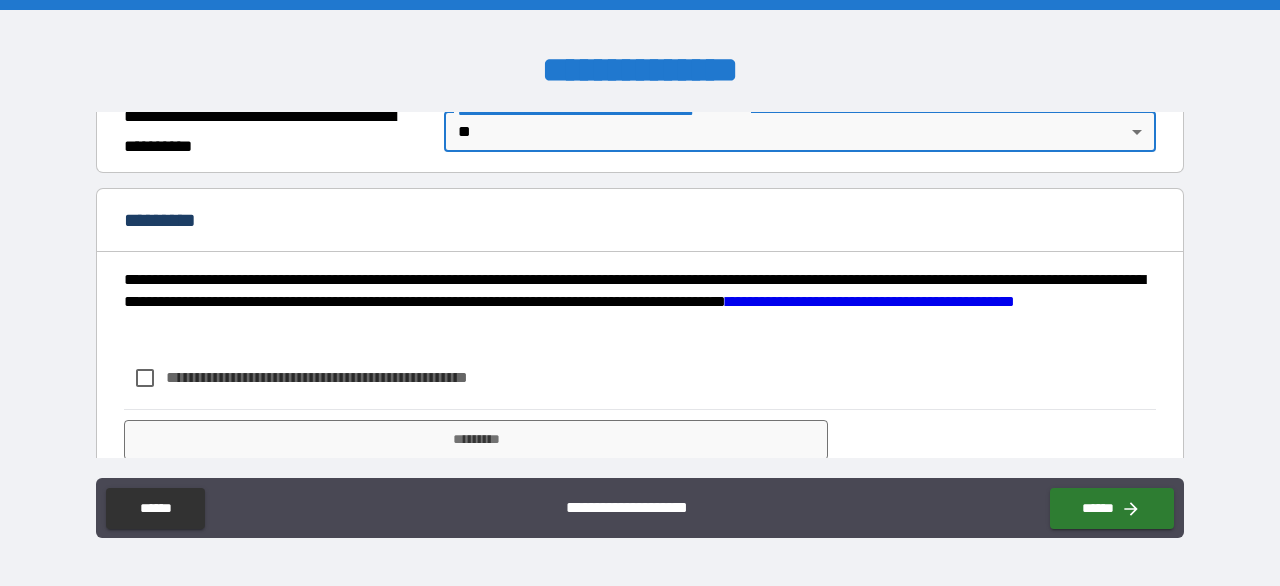 scroll, scrollTop: 1431, scrollLeft: 0, axis: vertical 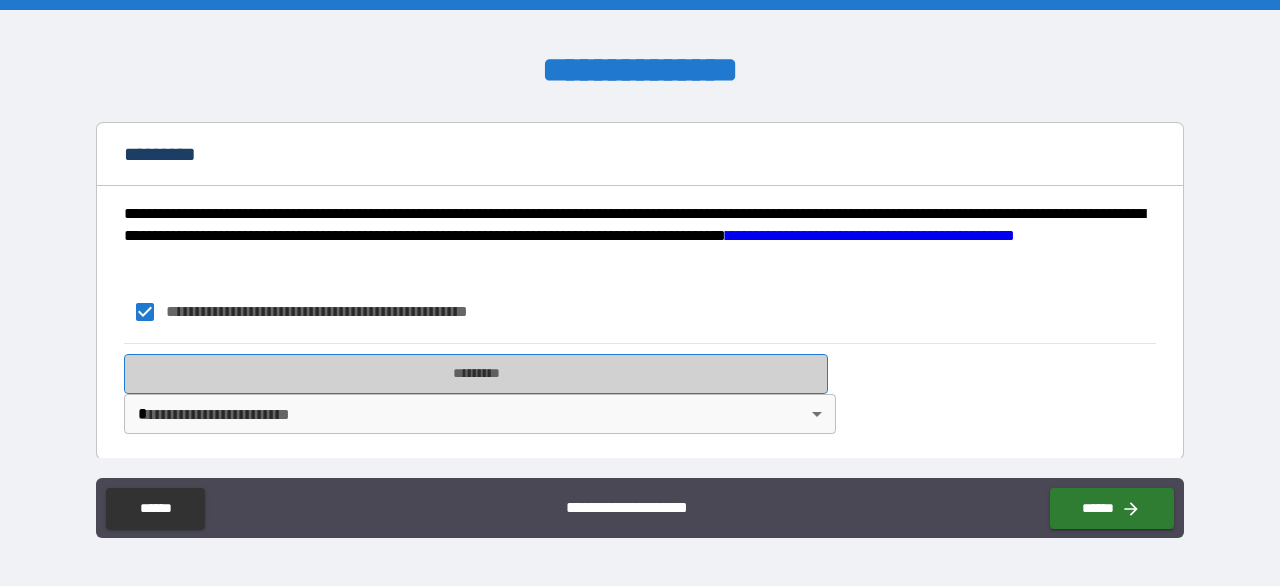 click on "*********" at bounding box center [476, 374] 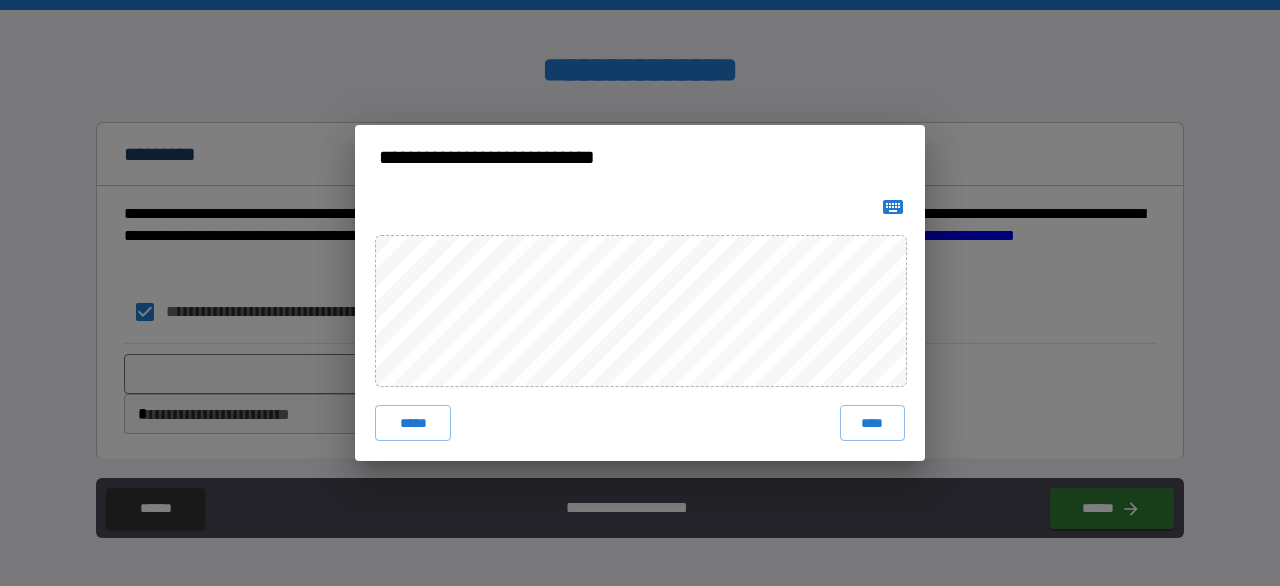 click at bounding box center (640, 310) 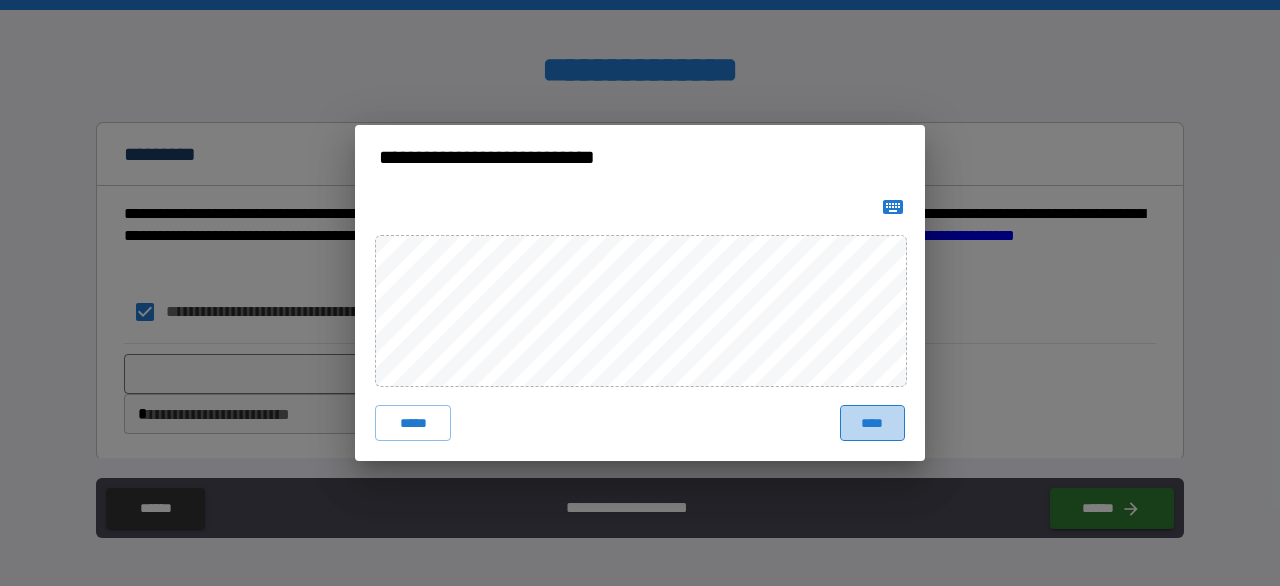 click on "****" at bounding box center [872, 423] 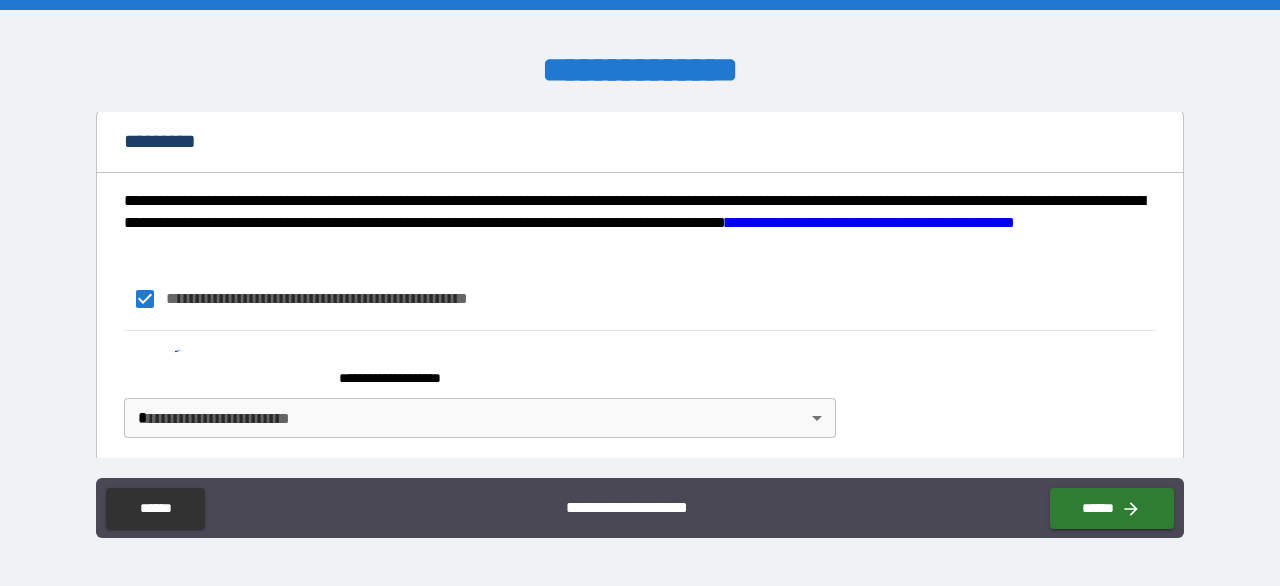 scroll, scrollTop: 1448, scrollLeft: 0, axis: vertical 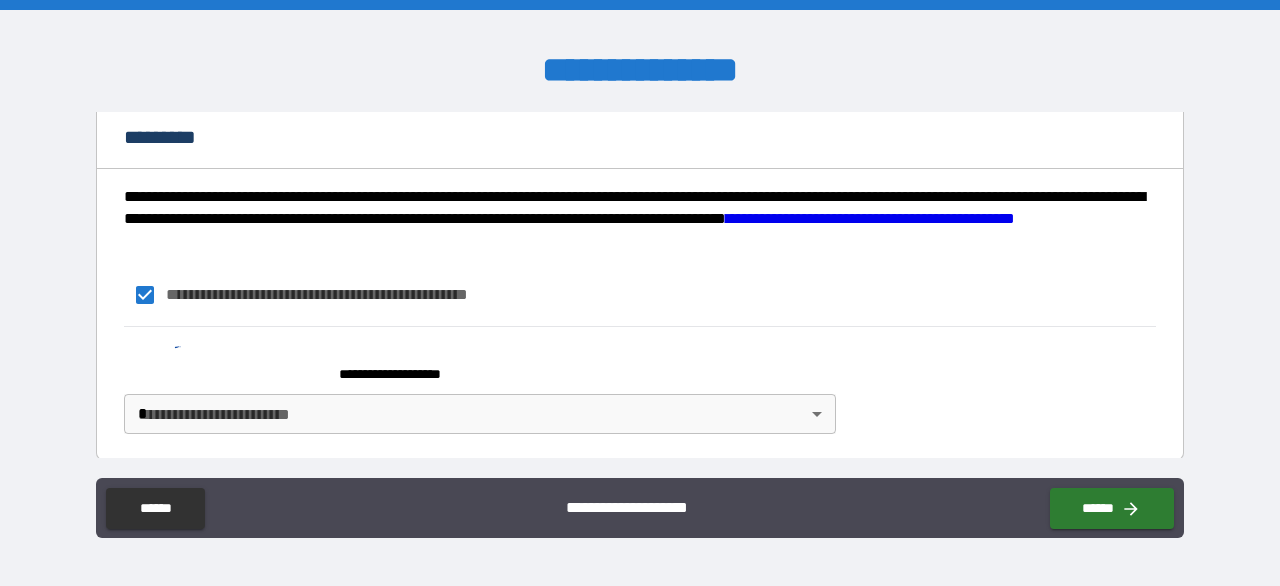 click on "**********" at bounding box center (476, 365) 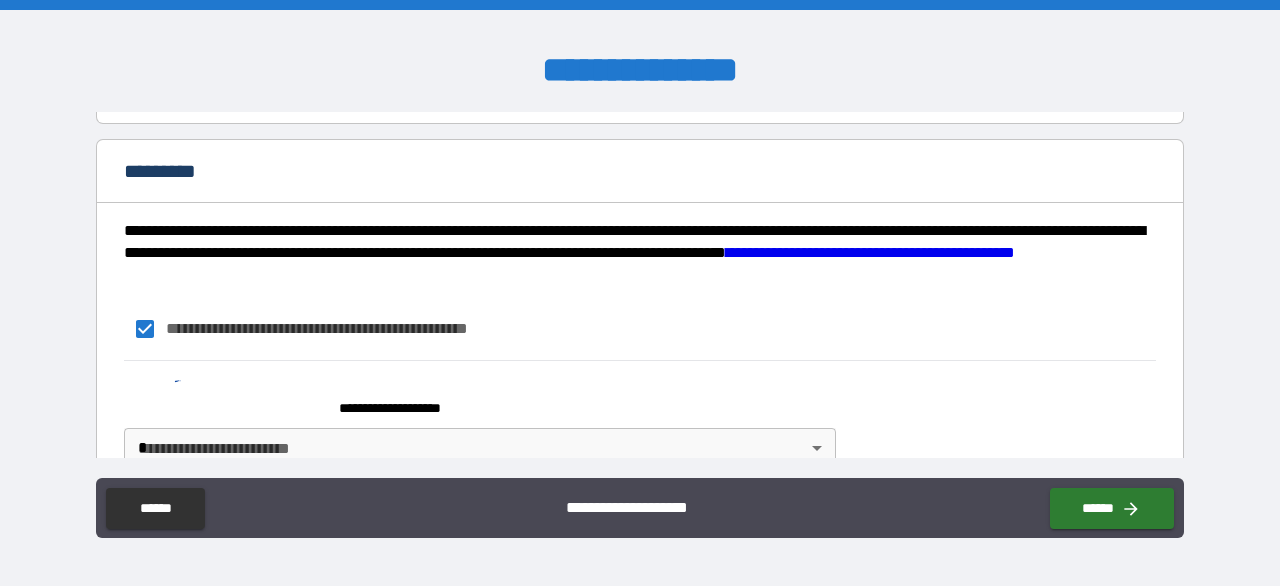 scroll, scrollTop: 1448, scrollLeft: 0, axis: vertical 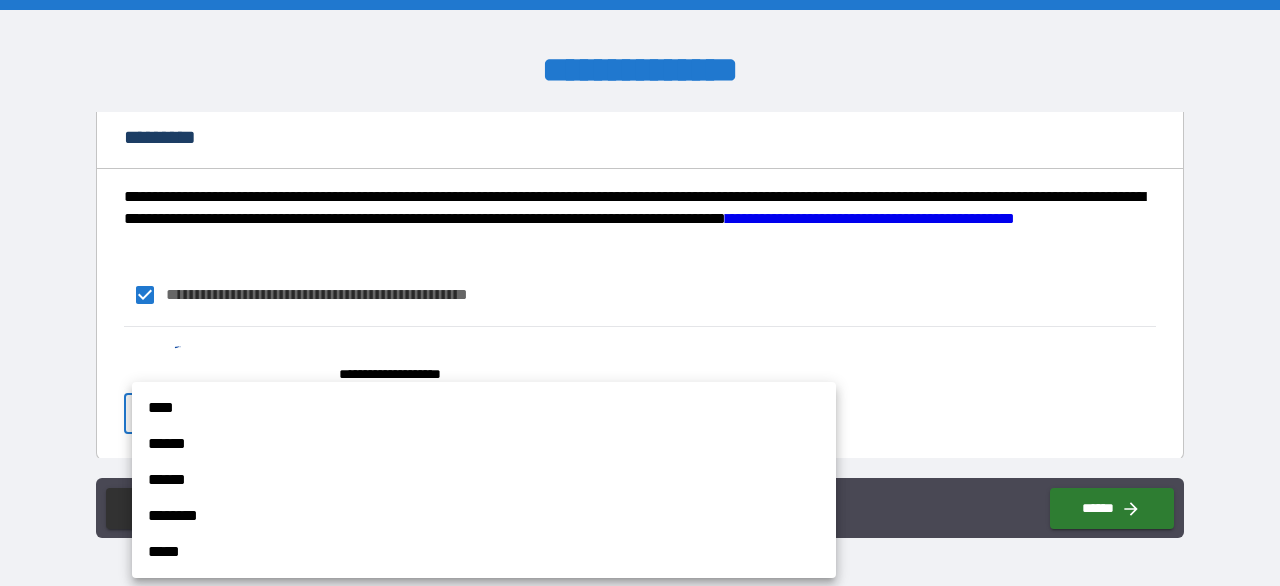 click on "**********" at bounding box center (640, 293) 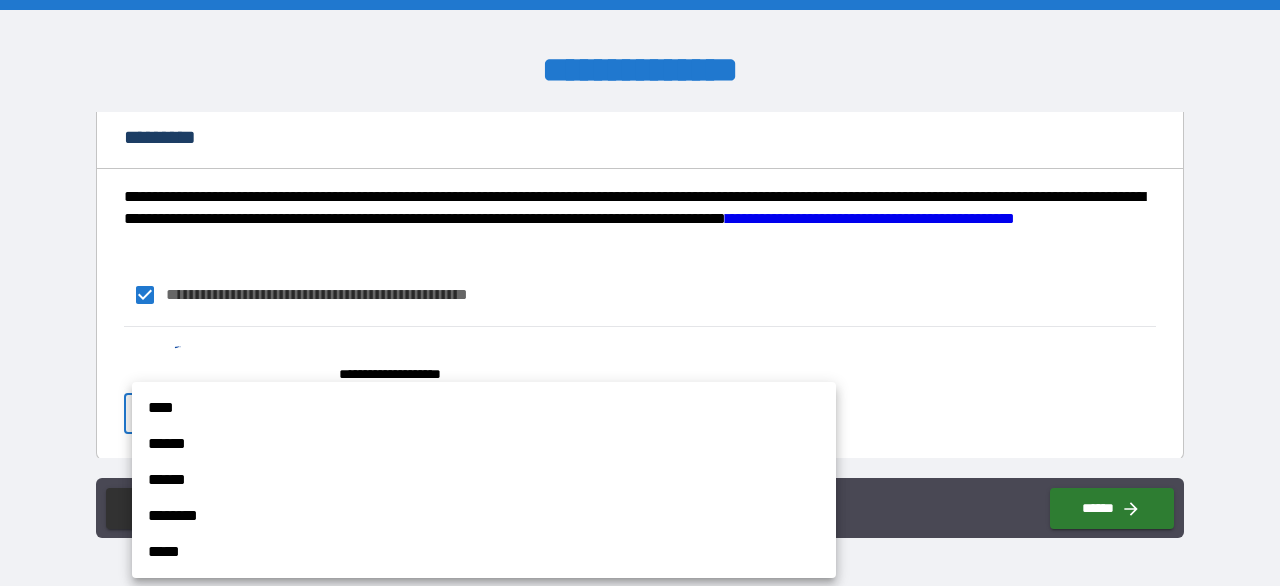 click on "****" at bounding box center [484, 408] 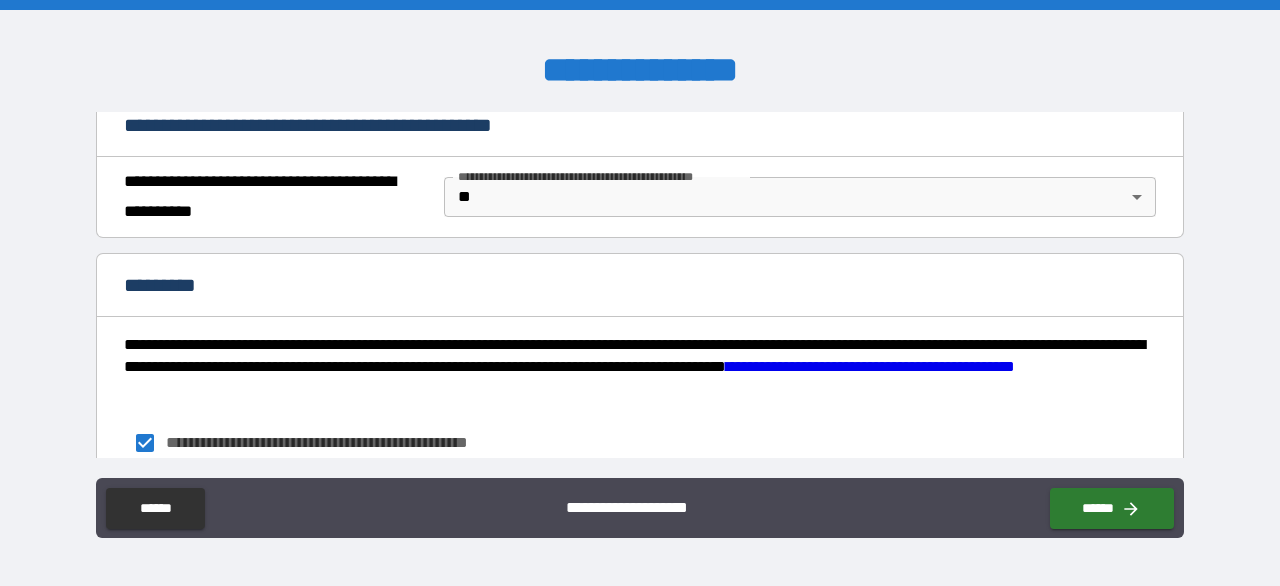 scroll, scrollTop: 1348, scrollLeft: 0, axis: vertical 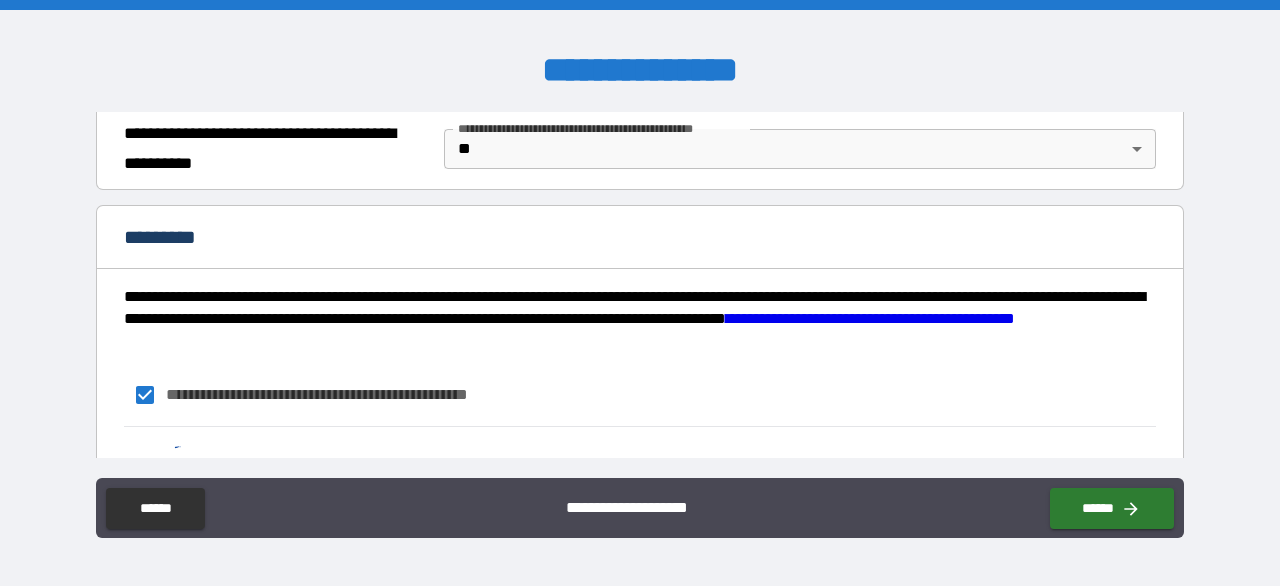 drag, startPoint x: 307, startPoint y: 204, endPoint x: 284, endPoint y: 206, distance: 23.086792 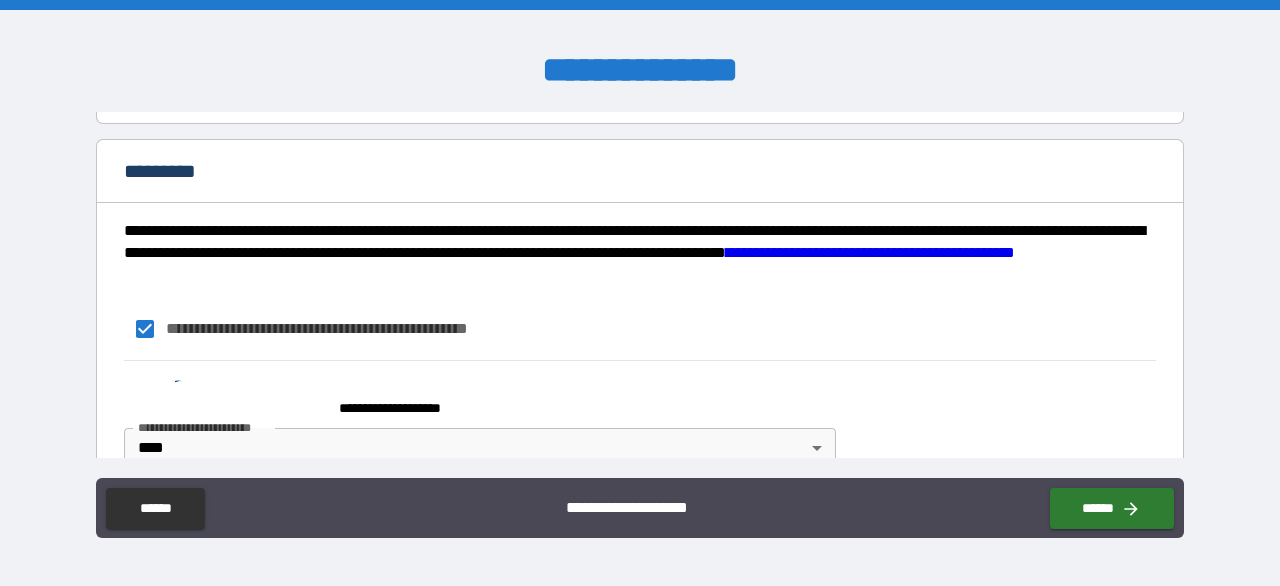 scroll, scrollTop: 1448, scrollLeft: 0, axis: vertical 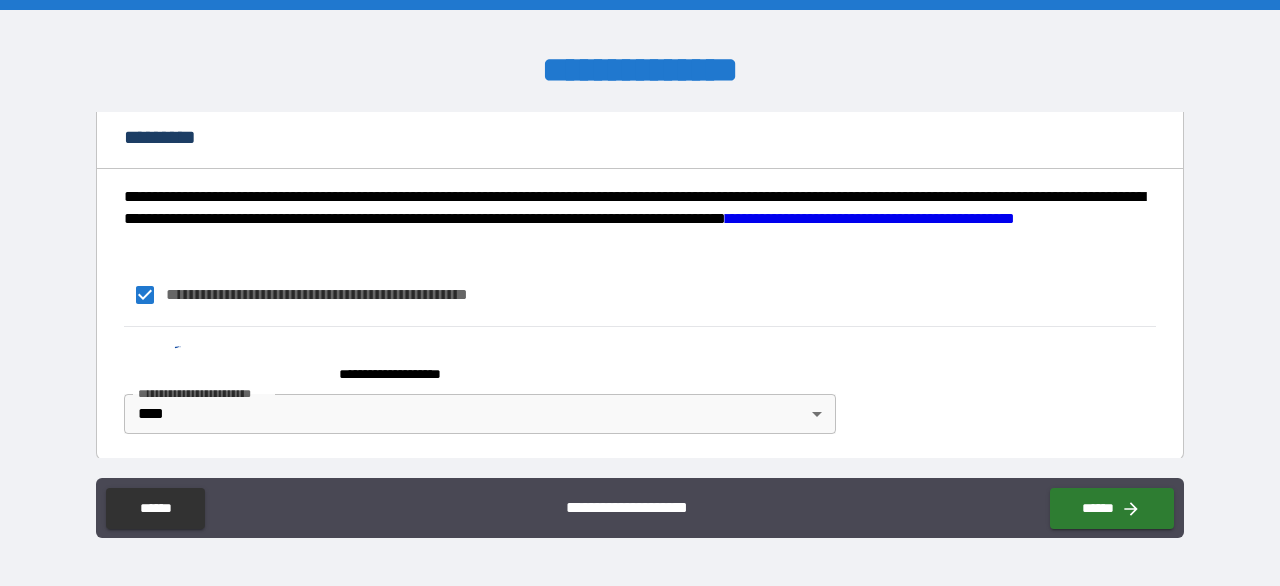 click at bounding box center (224, 365) 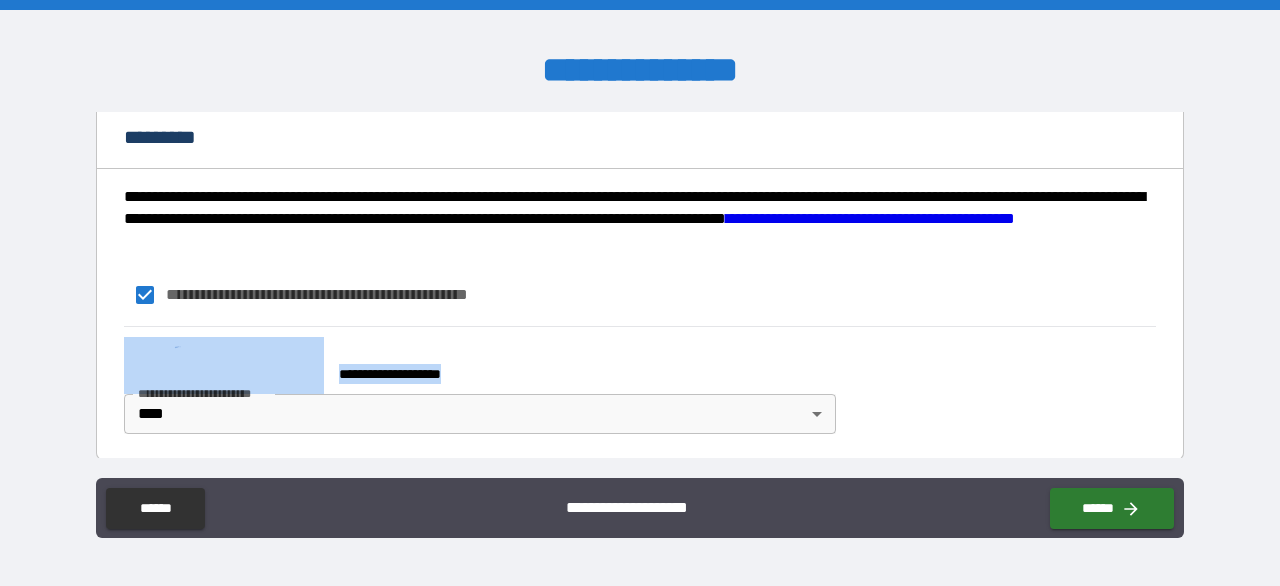 drag, startPoint x: 496, startPoint y: 357, endPoint x: 292, endPoint y: 323, distance: 206.81392 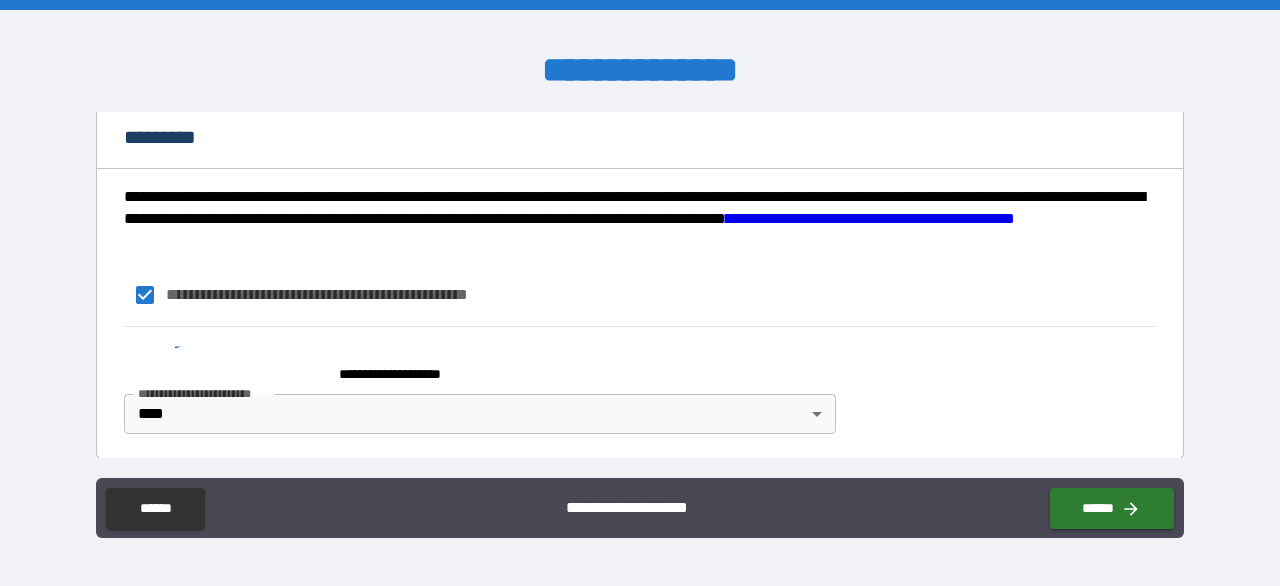 click on "**********" at bounding box center (476, 365) 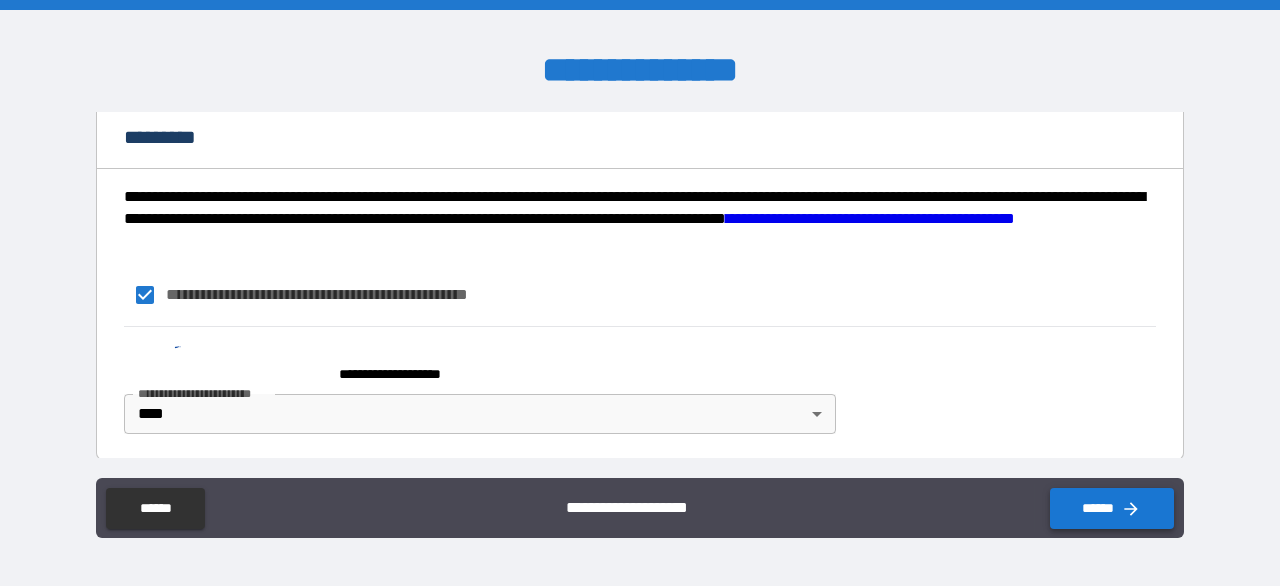 click on "******" at bounding box center [1112, 508] 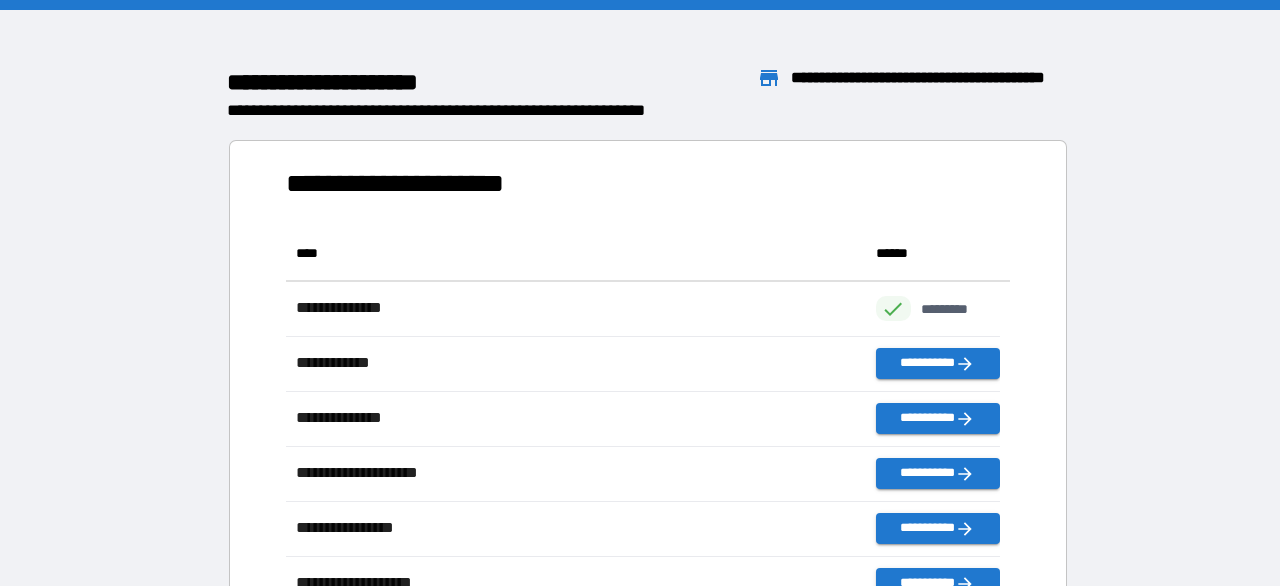 scroll, scrollTop: 16, scrollLeft: 16, axis: both 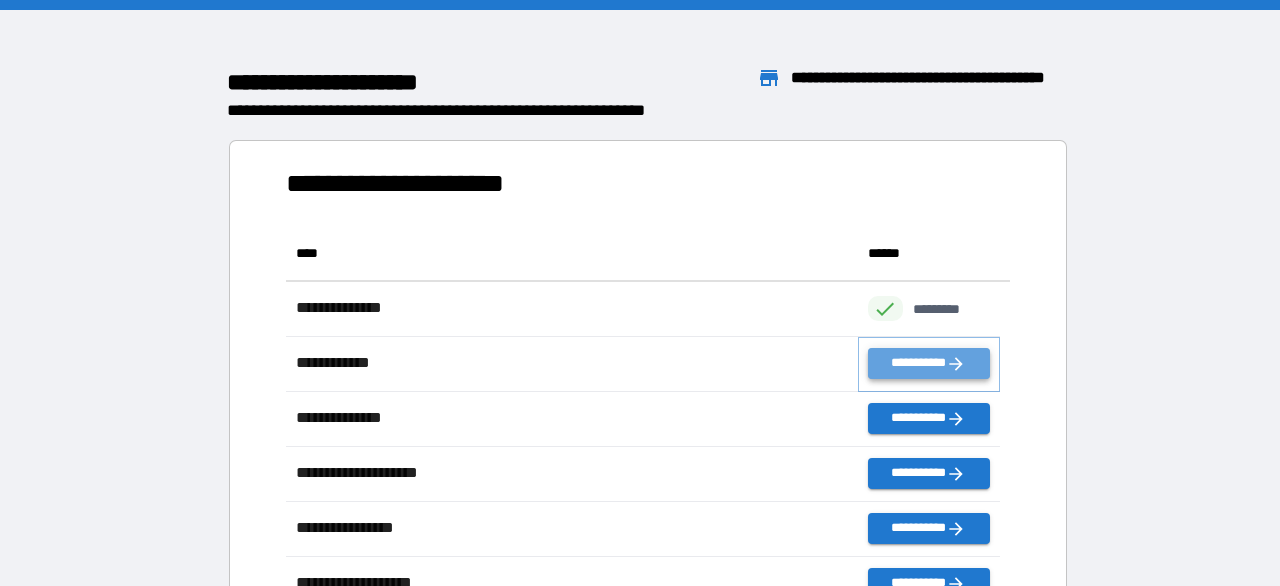 click on "**********" at bounding box center [929, 363] 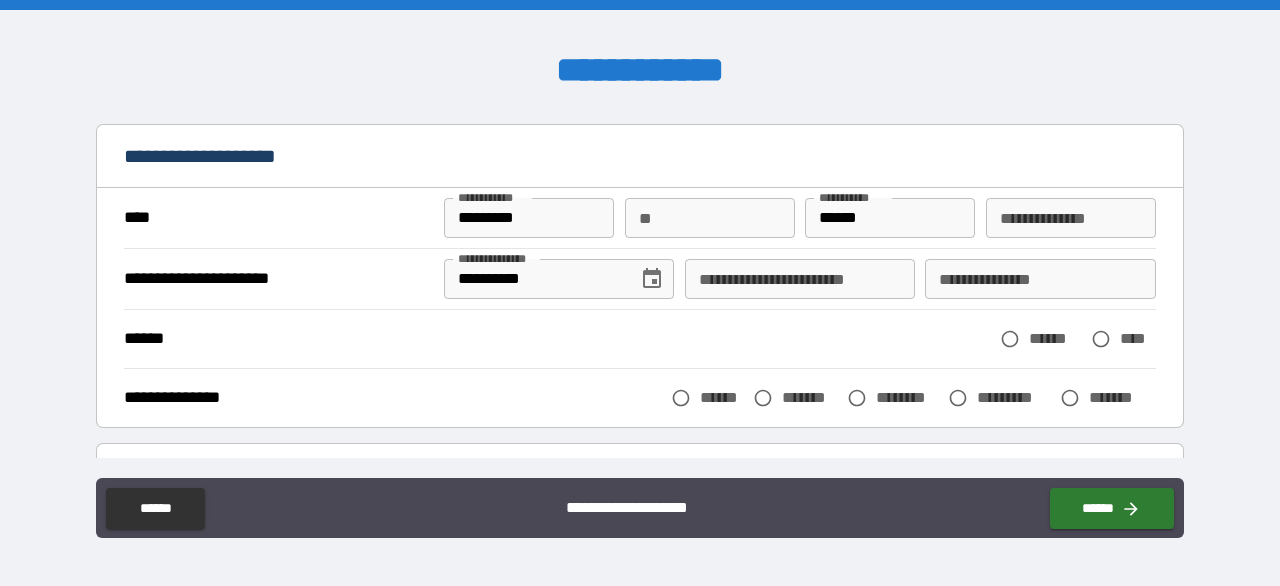 scroll, scrollTop: 100, scrollLeft: 0, axis: vertical 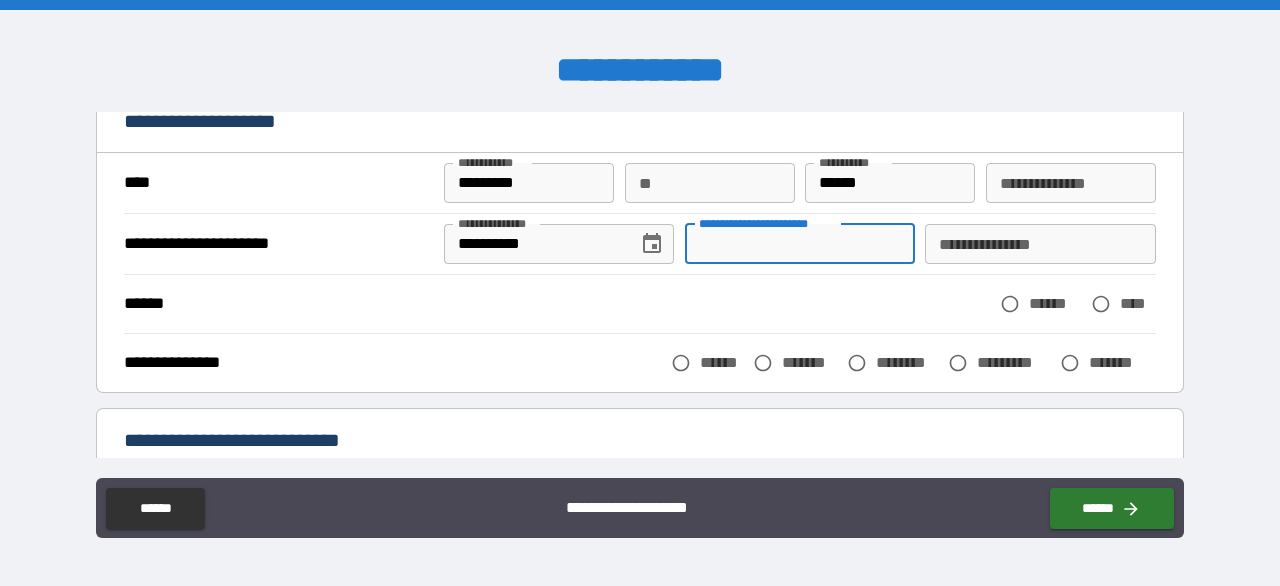 click on "**********" at bounding box center [800, 244] 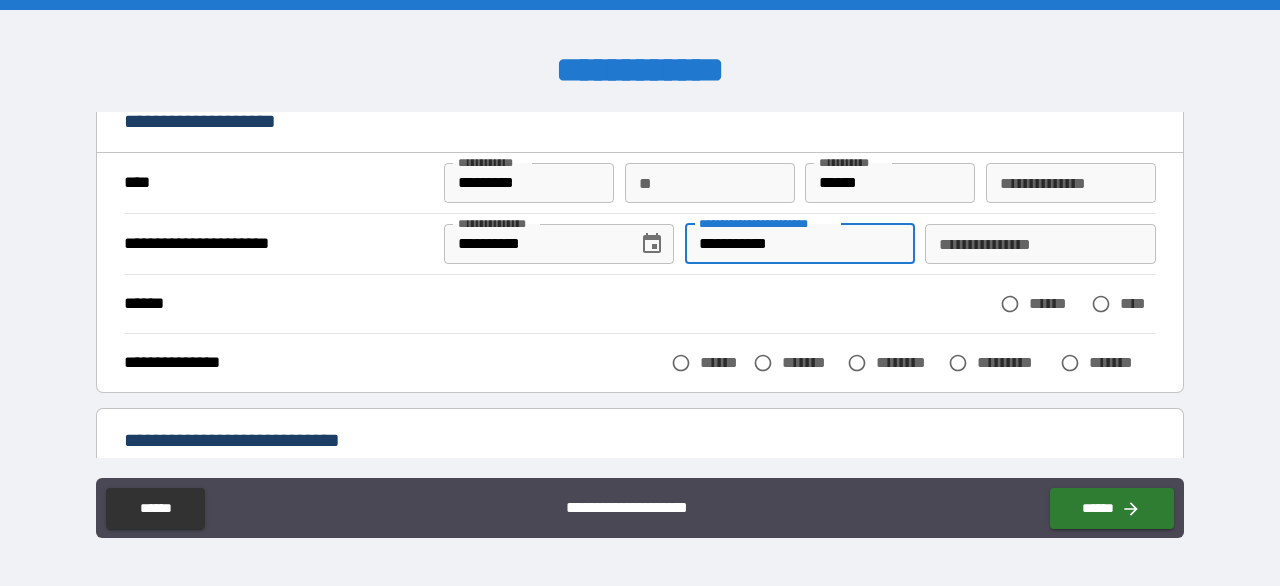 type on "**********" 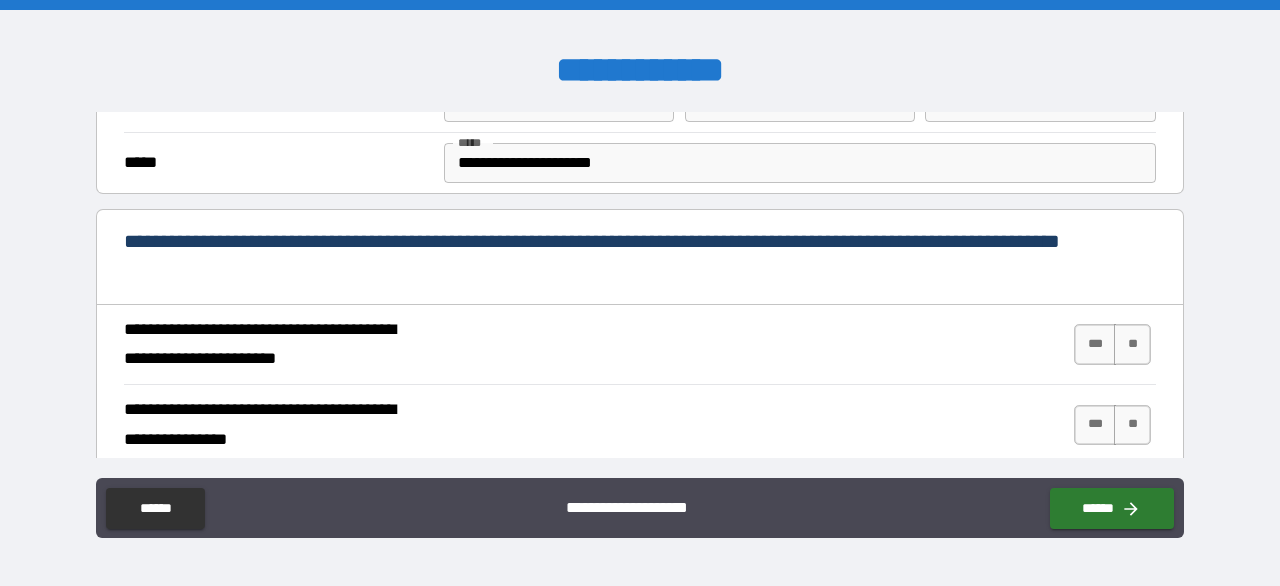 scroll, scrollTop: 700, scrollLeft: 0, axis: vertical 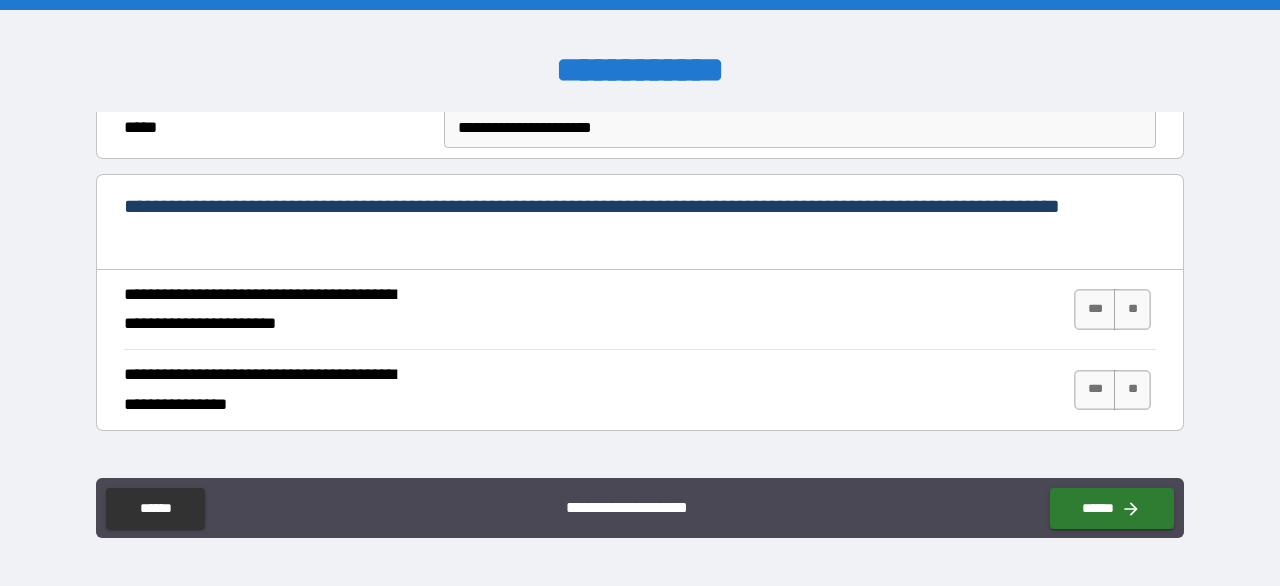 drag, startPoint x: 1076, startPoint y: 302, endPoint x: 1080, endPoint y: 354, distance: 52.153618 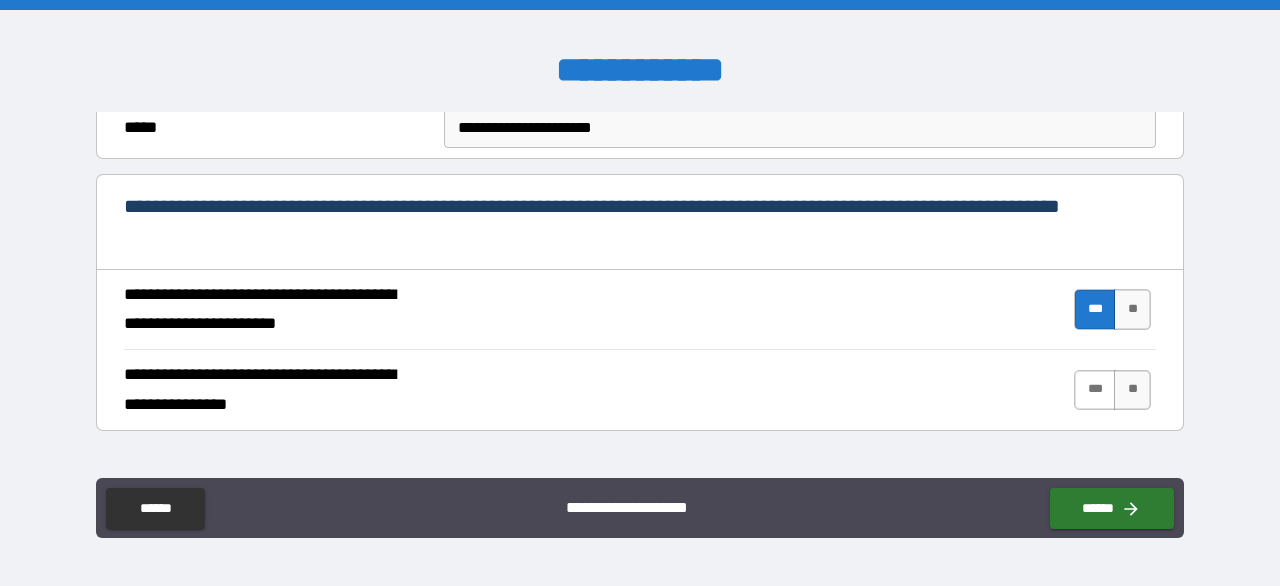 click on "***" at bounding box center [1095, 390] 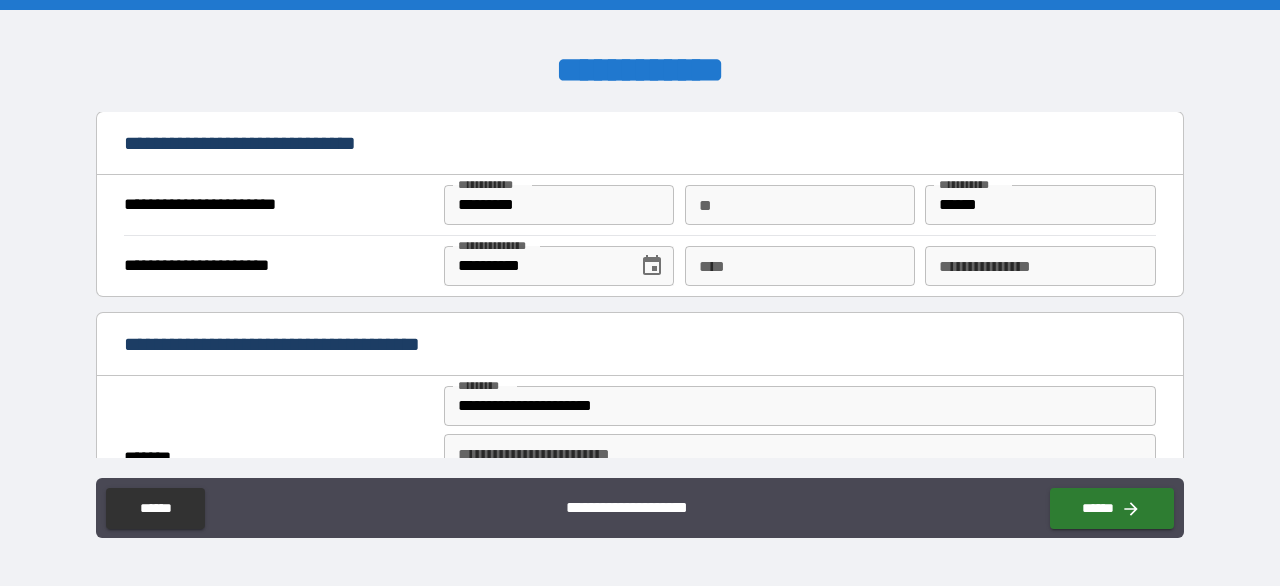 scroll, scrollTop: 1300, scrollLeft: 0, axis: vertical 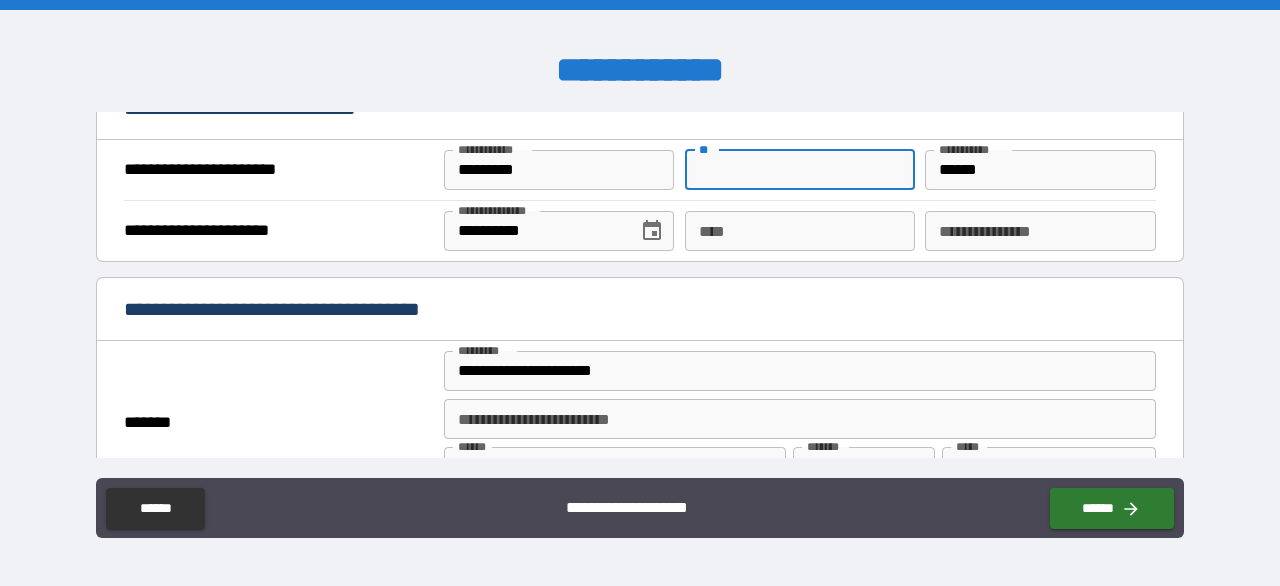 drag, startPoint x: 711, startPoint y: 160, endPoint x: 680, endPoint y: 155, distance: 31.400637 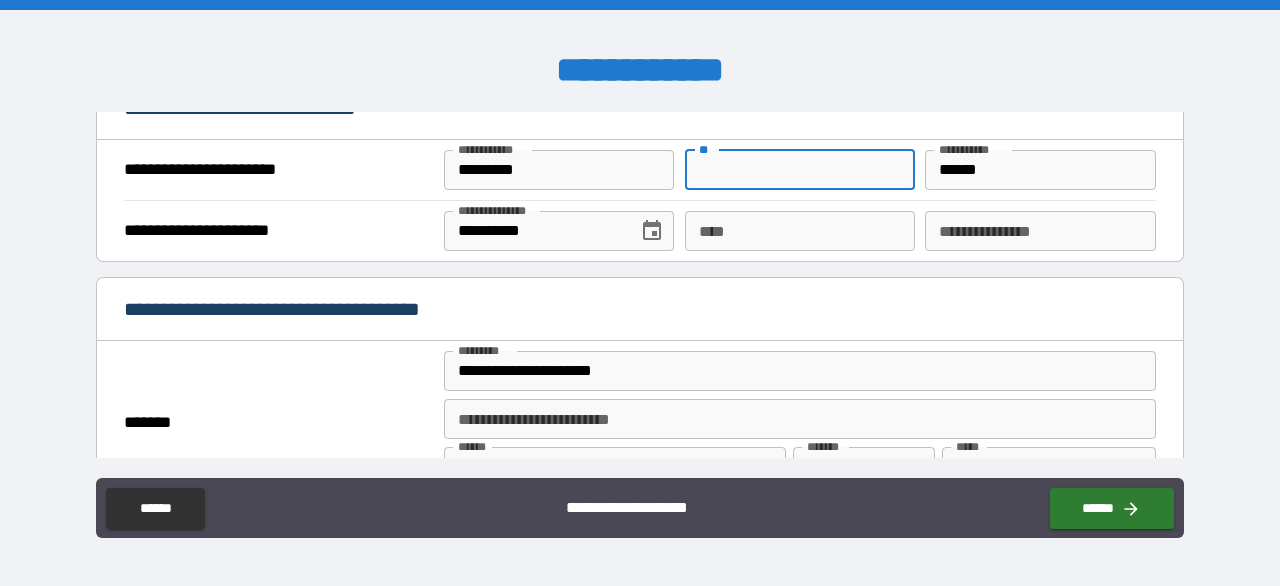 click on "**********" at bounding box center (640, 286) 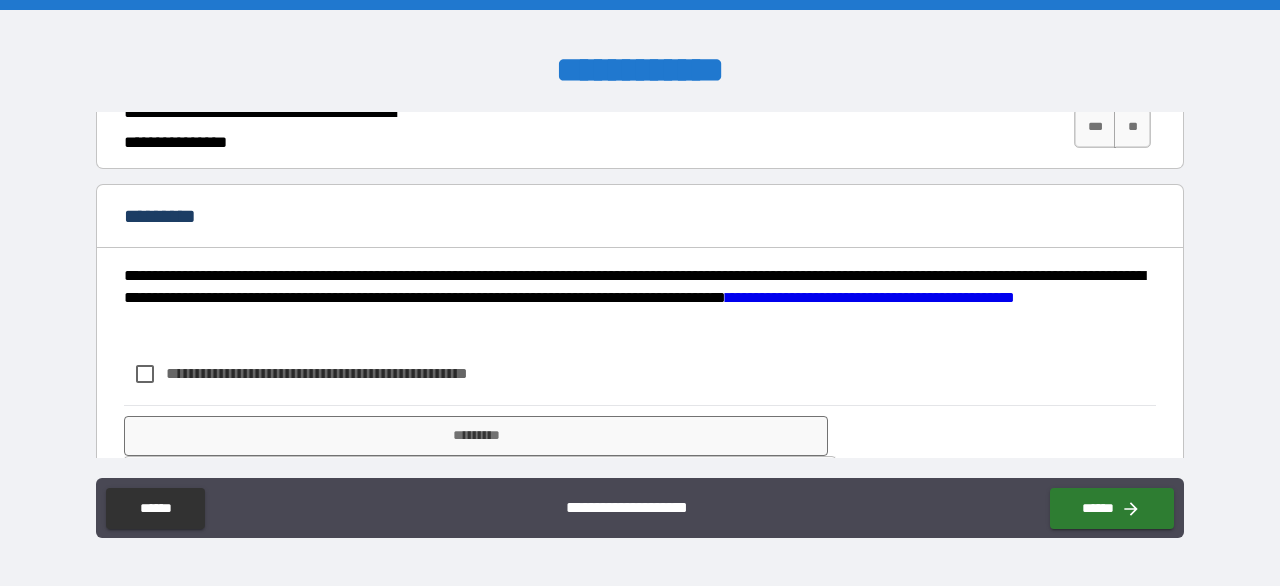 scroll, scrollTop: 2092, scrollLeft: 0, axis: vertical 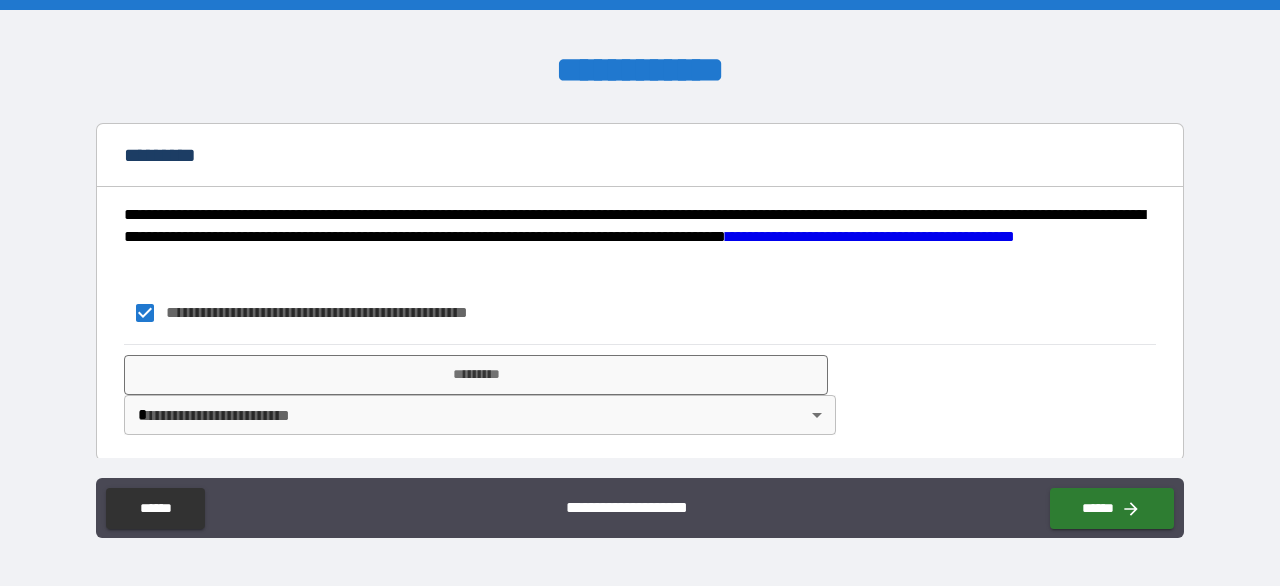 click on "**********" at bounding box center (640, 293) 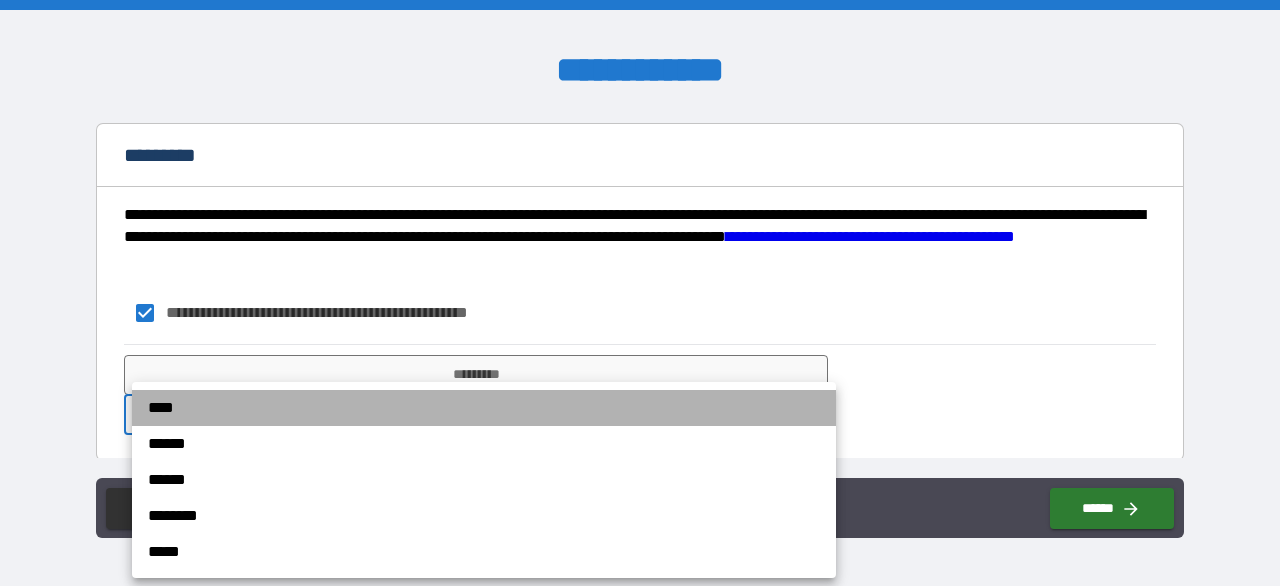click on "****" at bounding box center (484, 408) 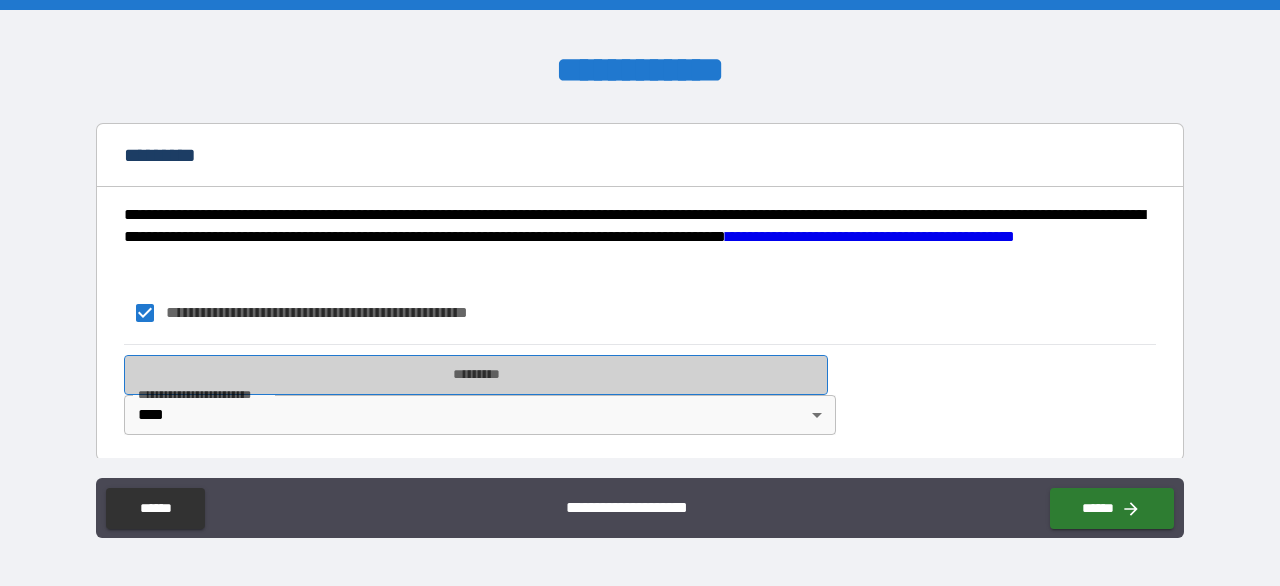 click on "*********" at bounding box center (476, 375) 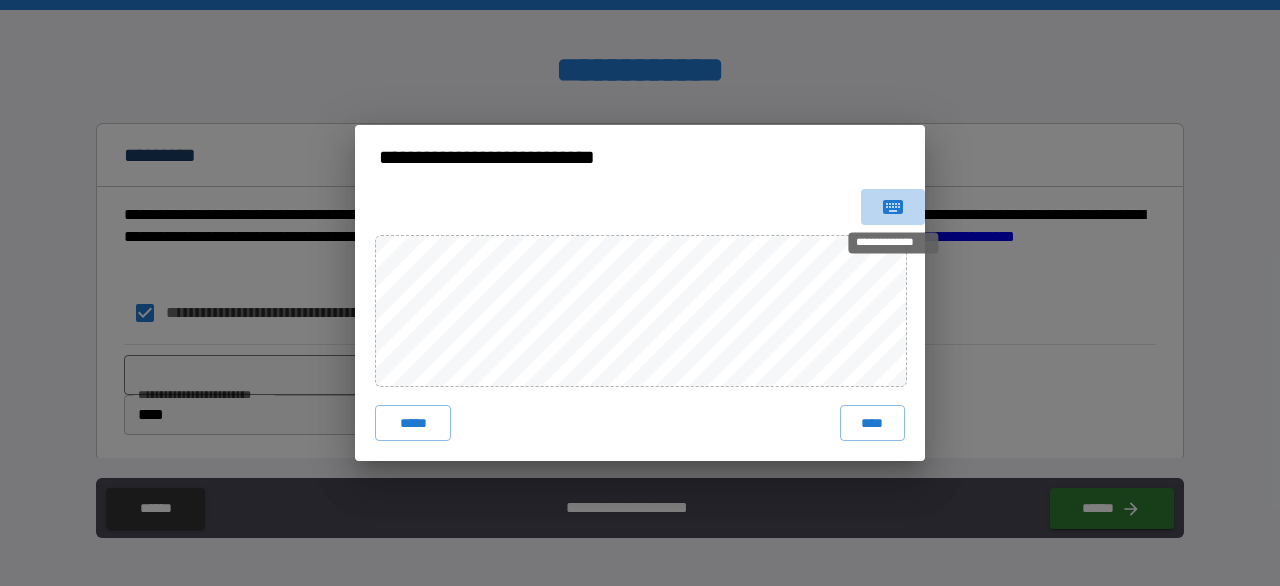 click 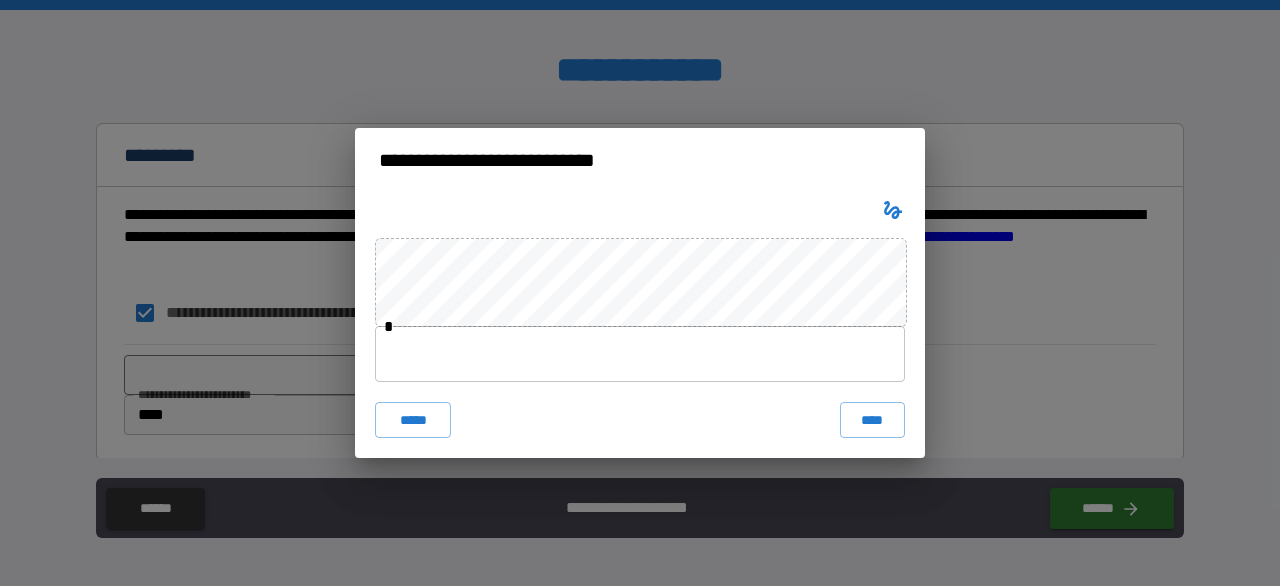 click on "* ***** ****" at bounding box center (640, 325) 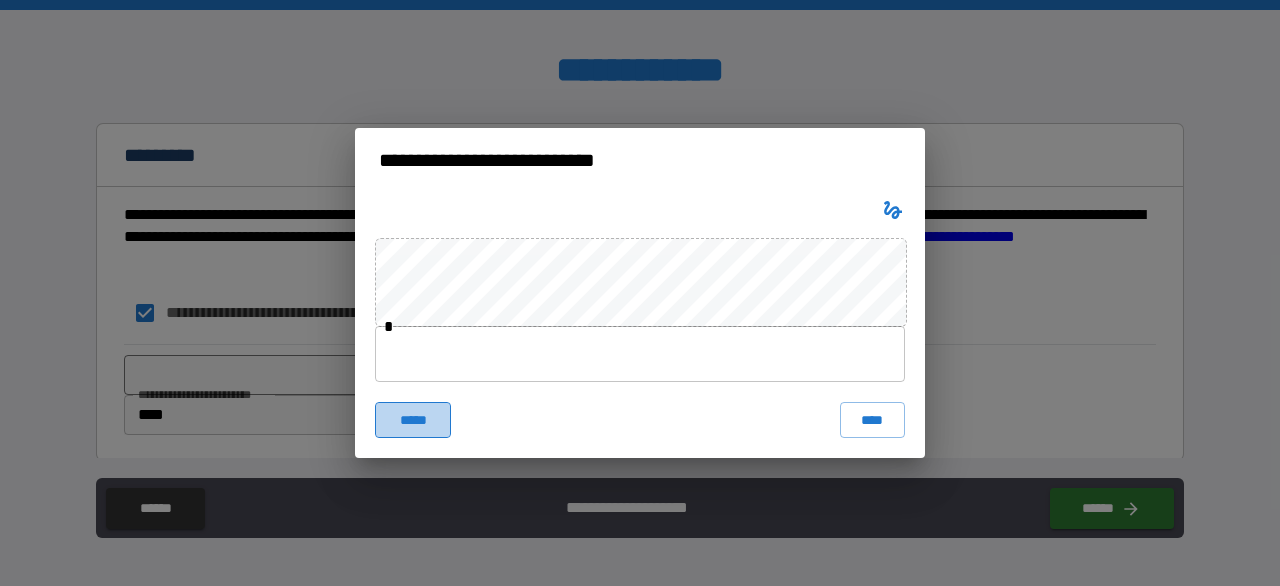 drag, startPoint x: 402, startPoint y: 429, endPoint x: 418, endPoint y: 412, distance: 23.345236 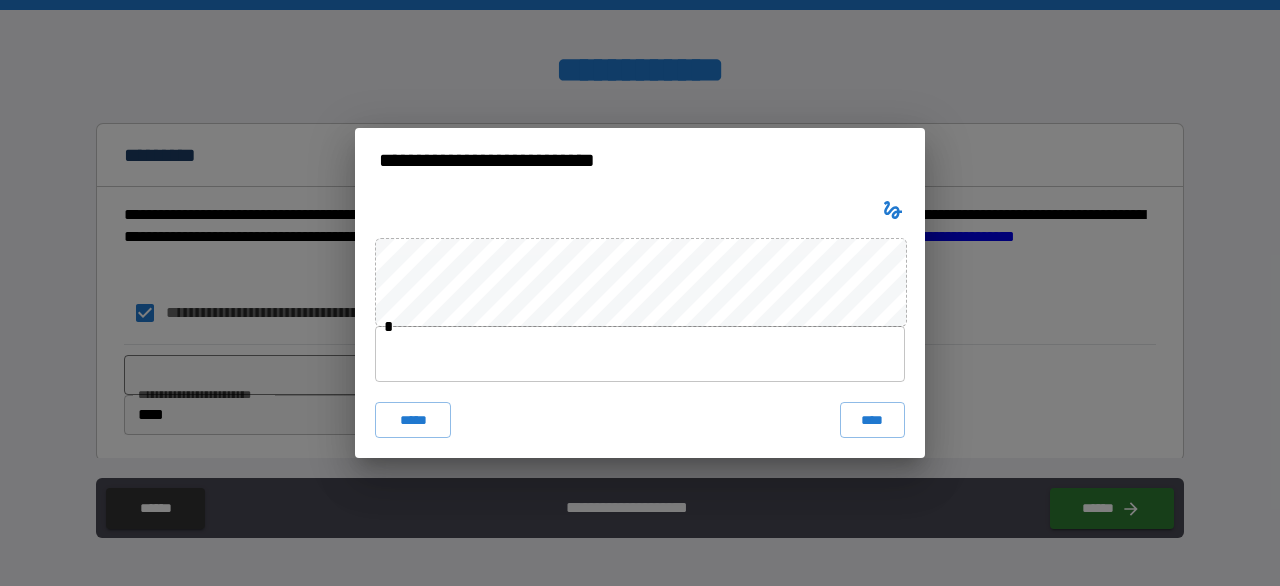 click on "**********" at bounding box center (640, 160) 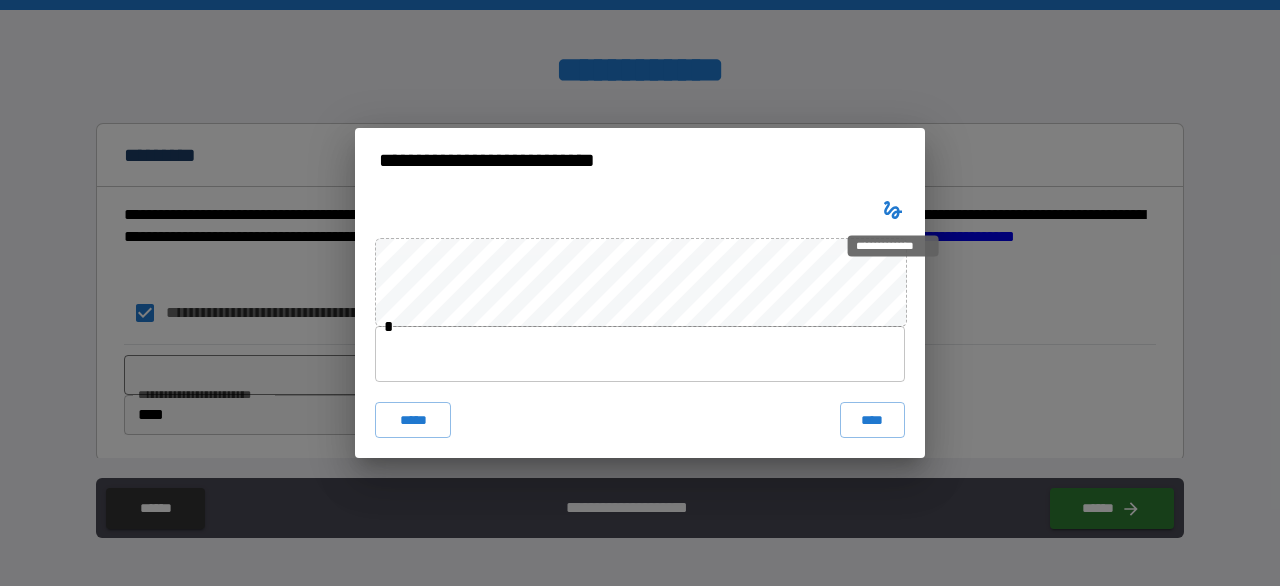 click 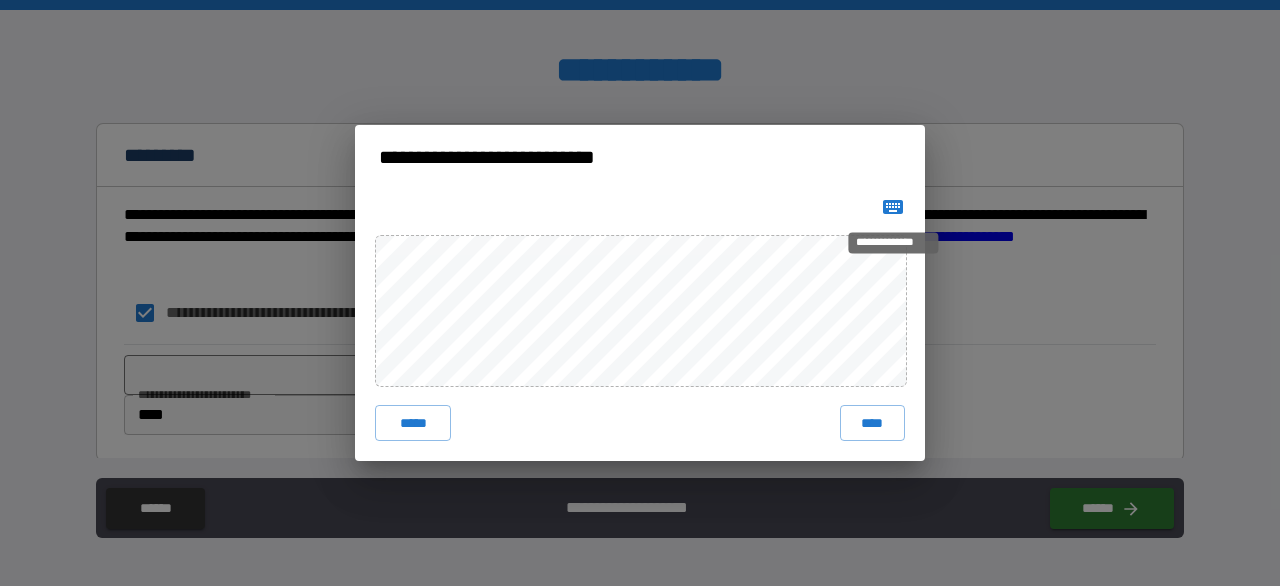 click on "**********" at bounding box center (893, 242) 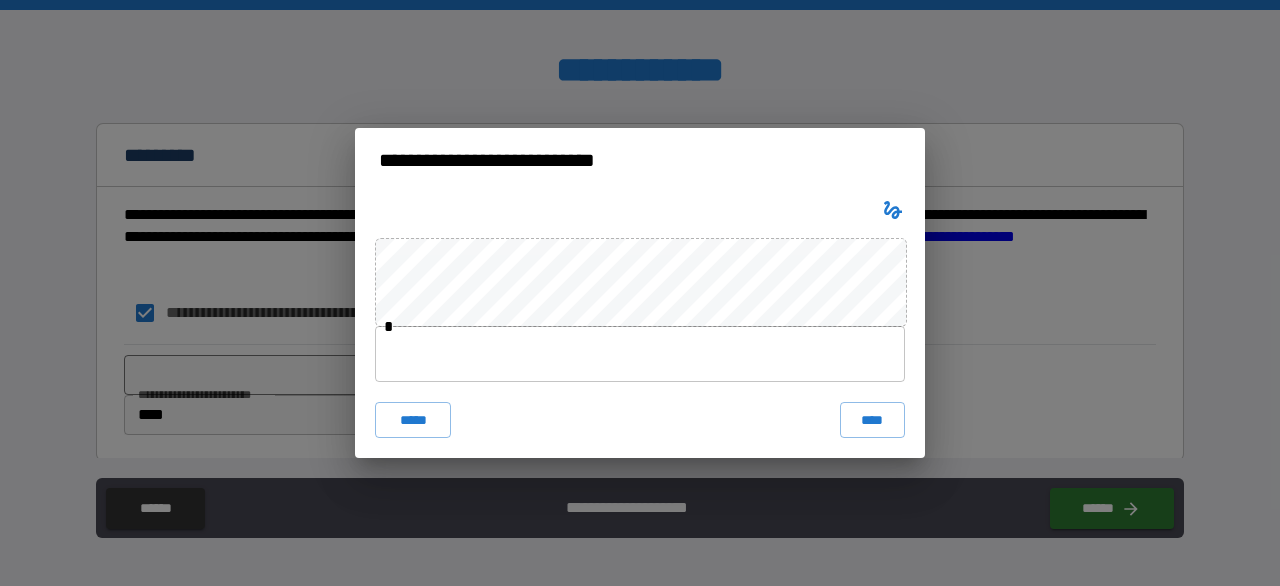 click on "**********" at bounding box center [640, 293] 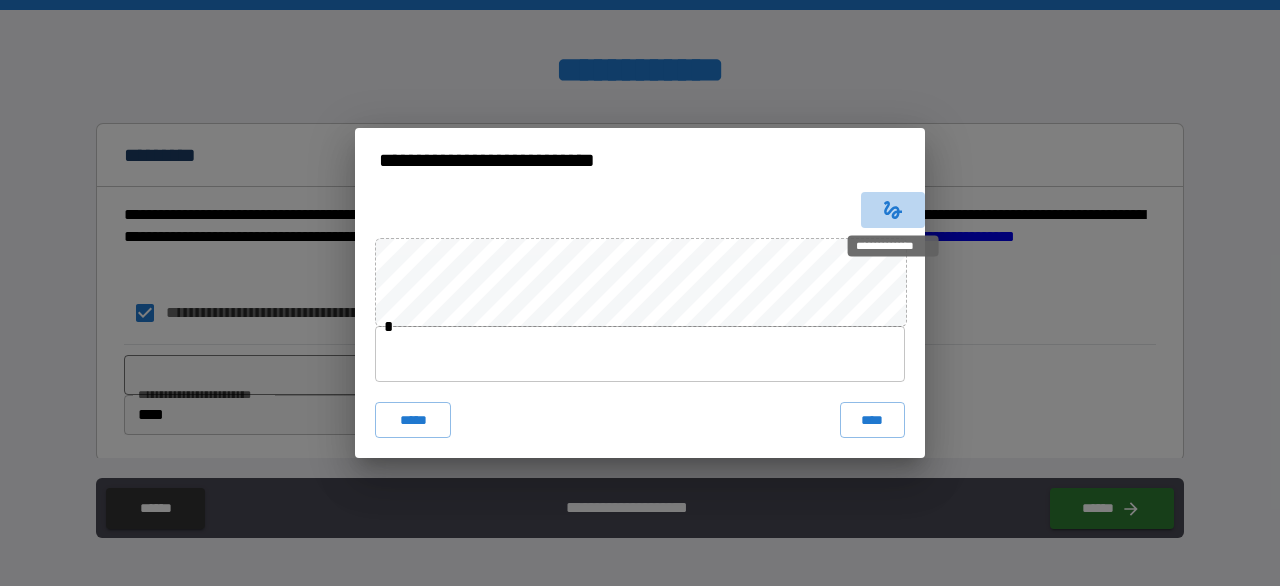 click 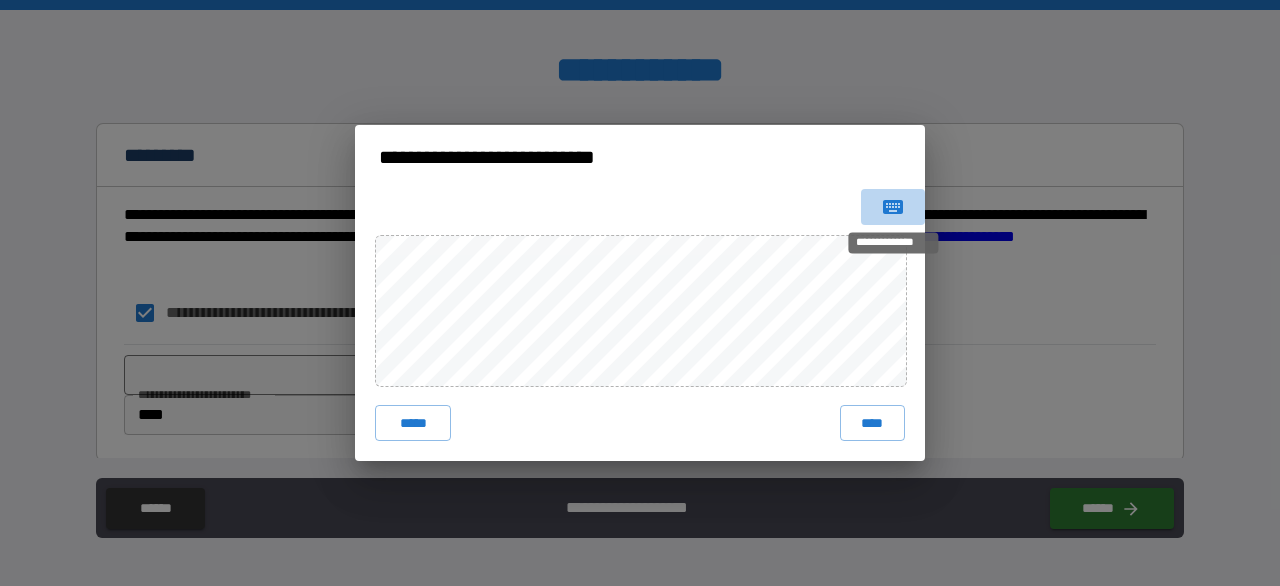 click 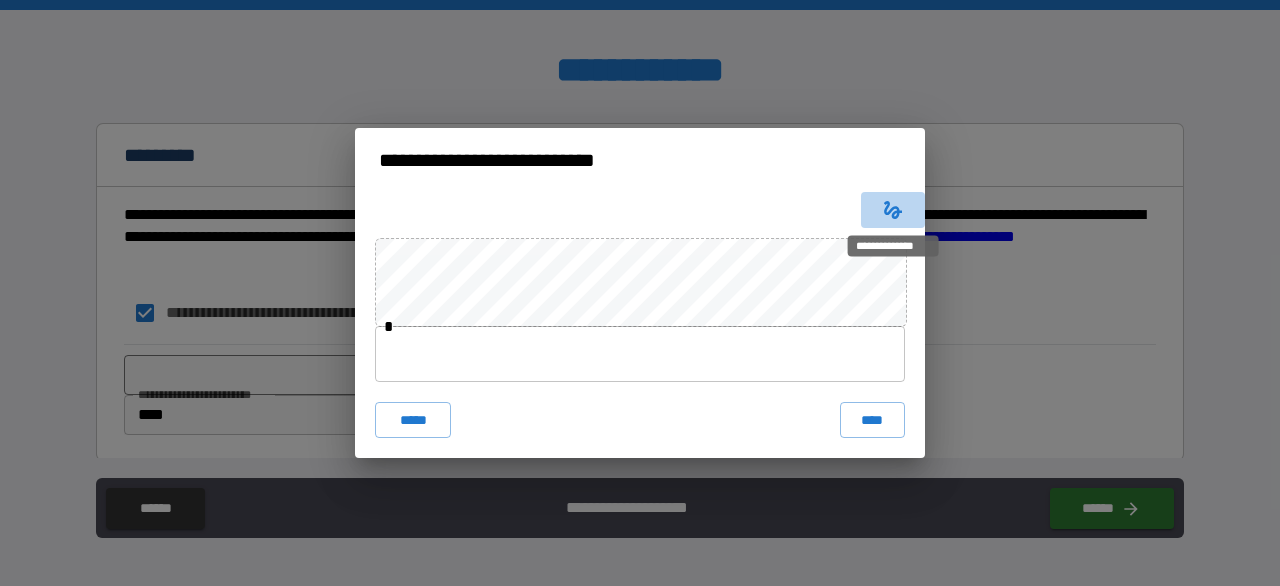click 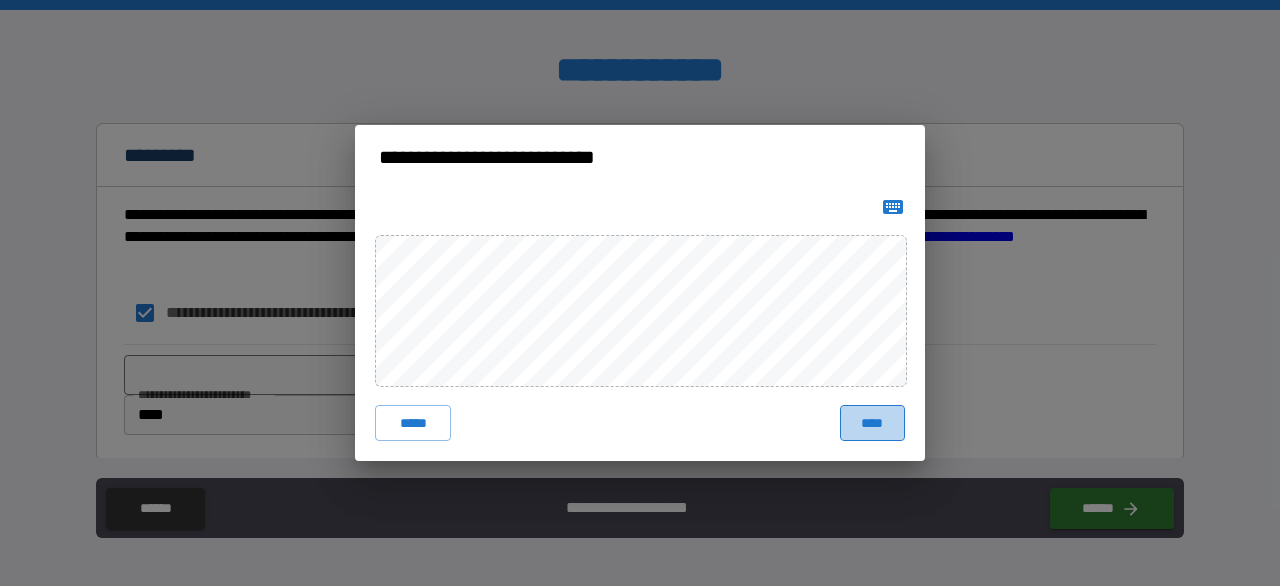 click on "****" at bounding box center [872, 423] 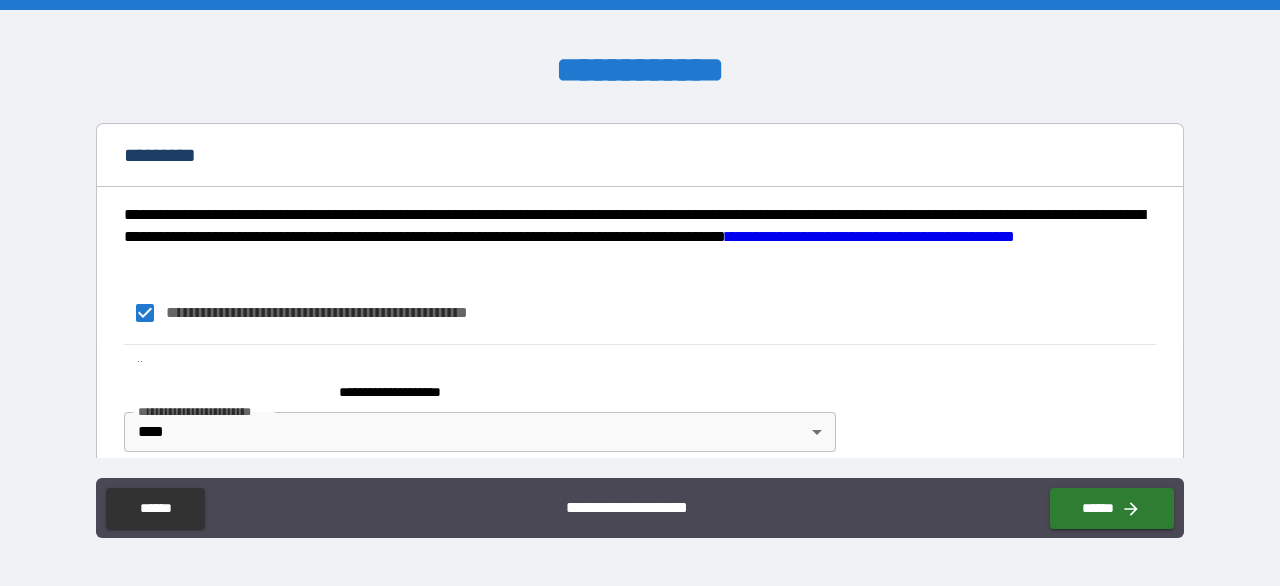 scroll, scrollTop: 2108, scrollLeft: 0, axis: vertical 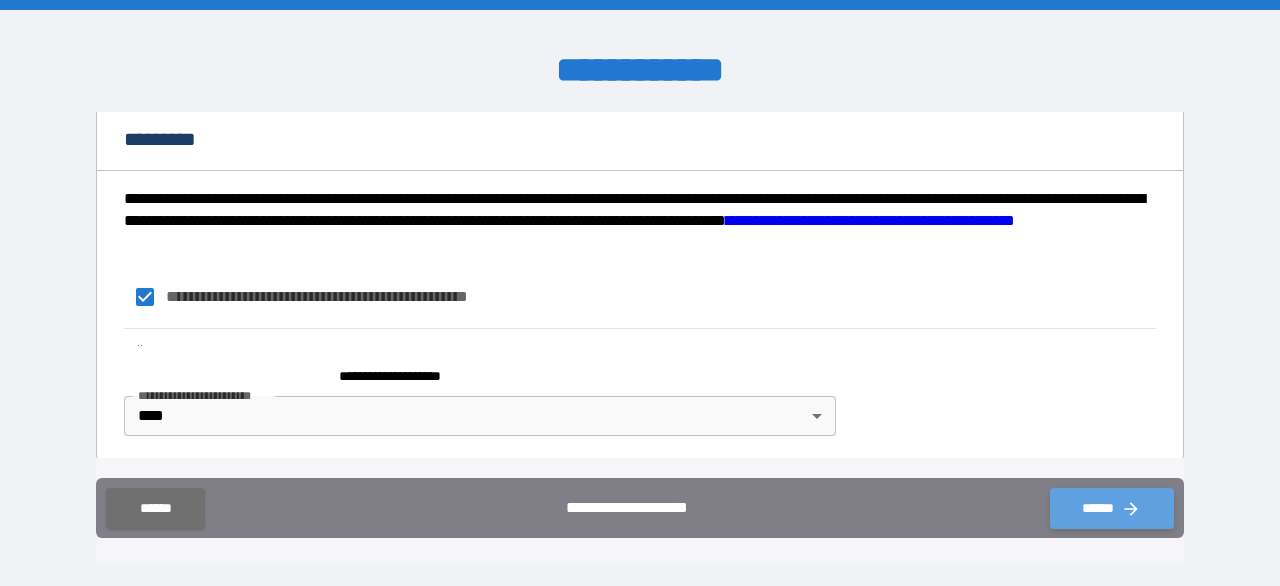 click on "******" at bounding box center [1112, 508] 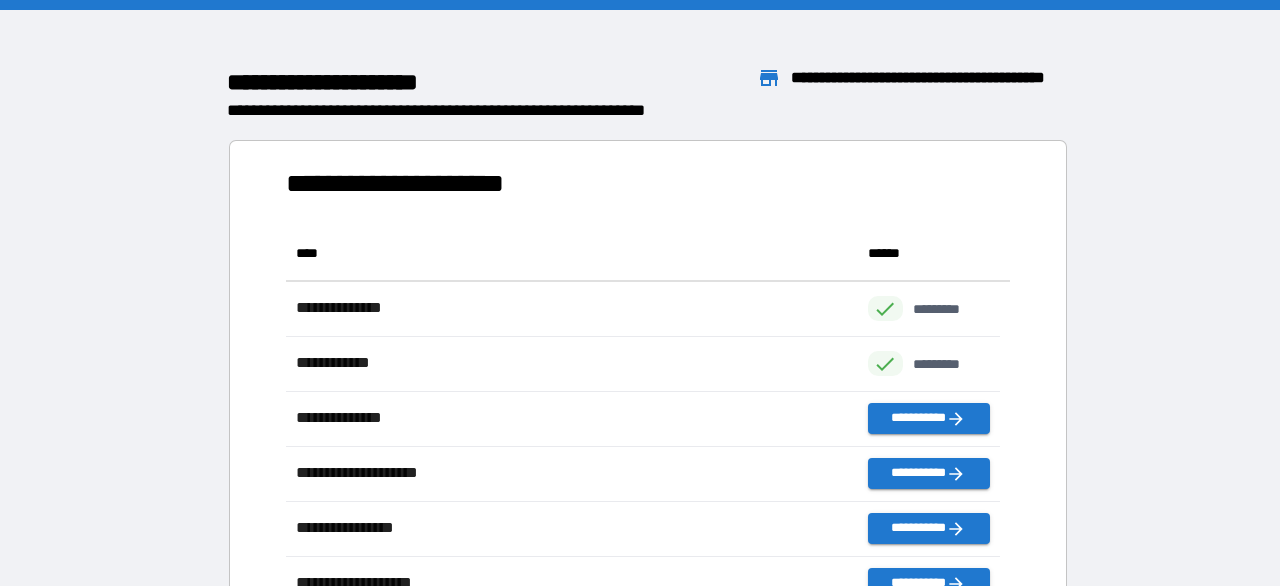 scroll, scrollTop: 16, scrollLeft: 16, axis: both 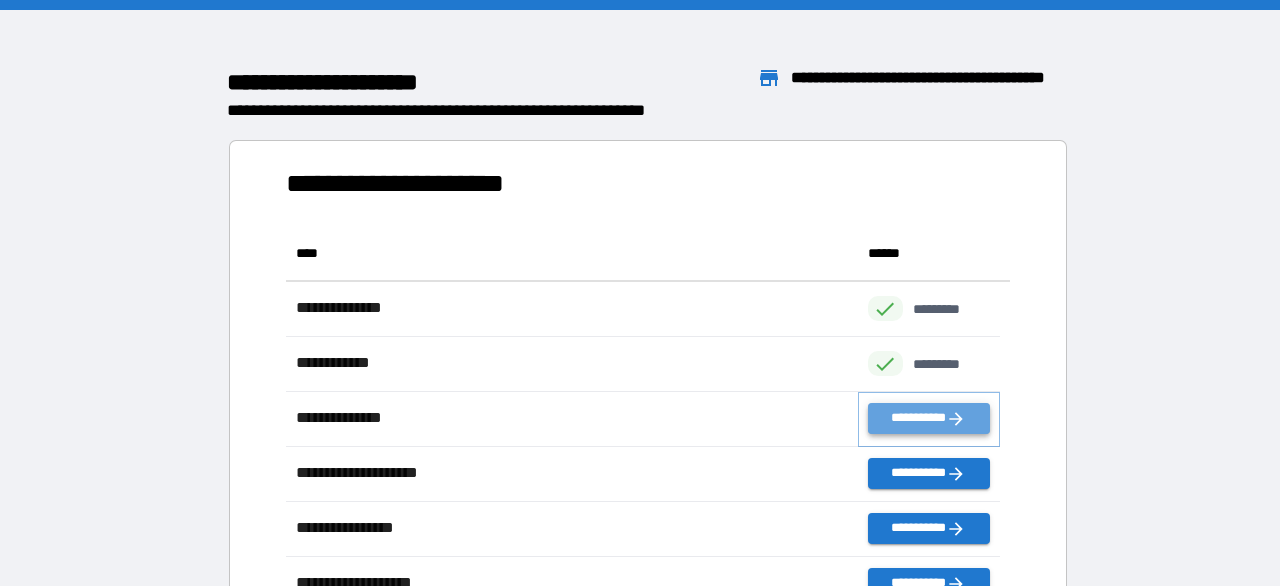 click on "**********" at bounding box center (929, 418) 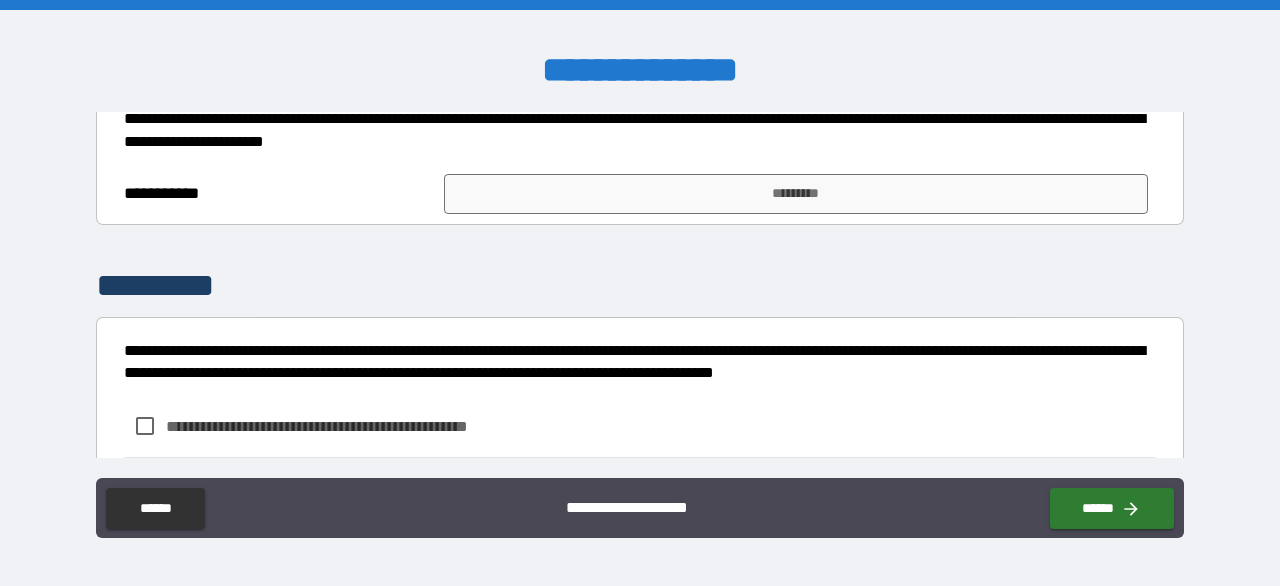 scroll, scrollTop: 1700, scrollLeft: 0, axis: vertical 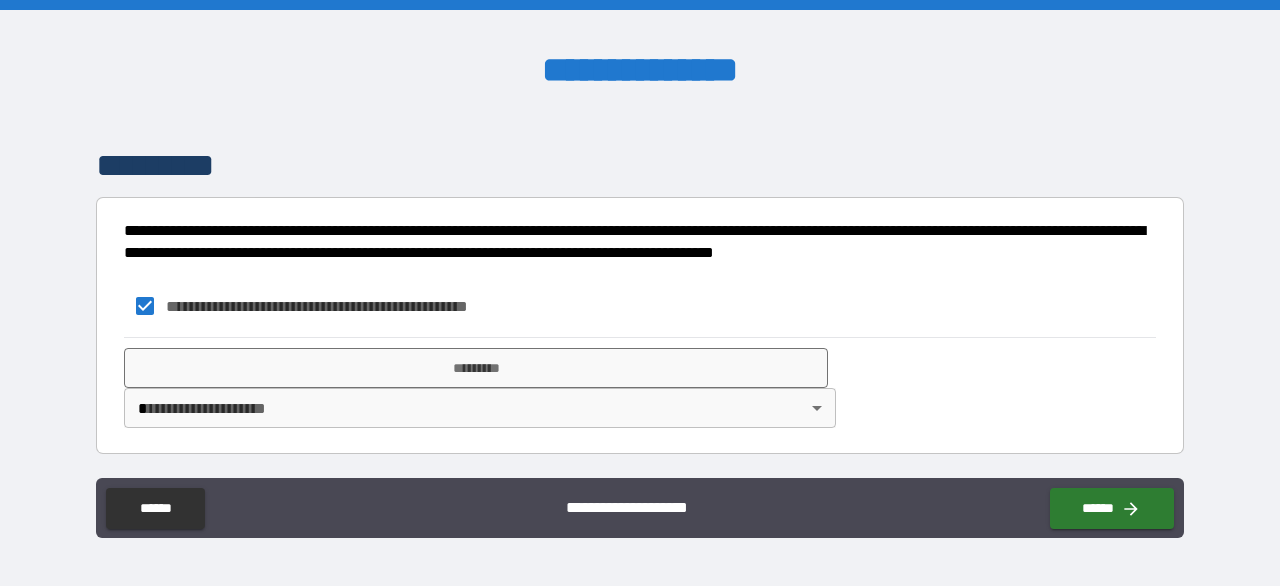 click on "**********" at bounding box center (640, 293) 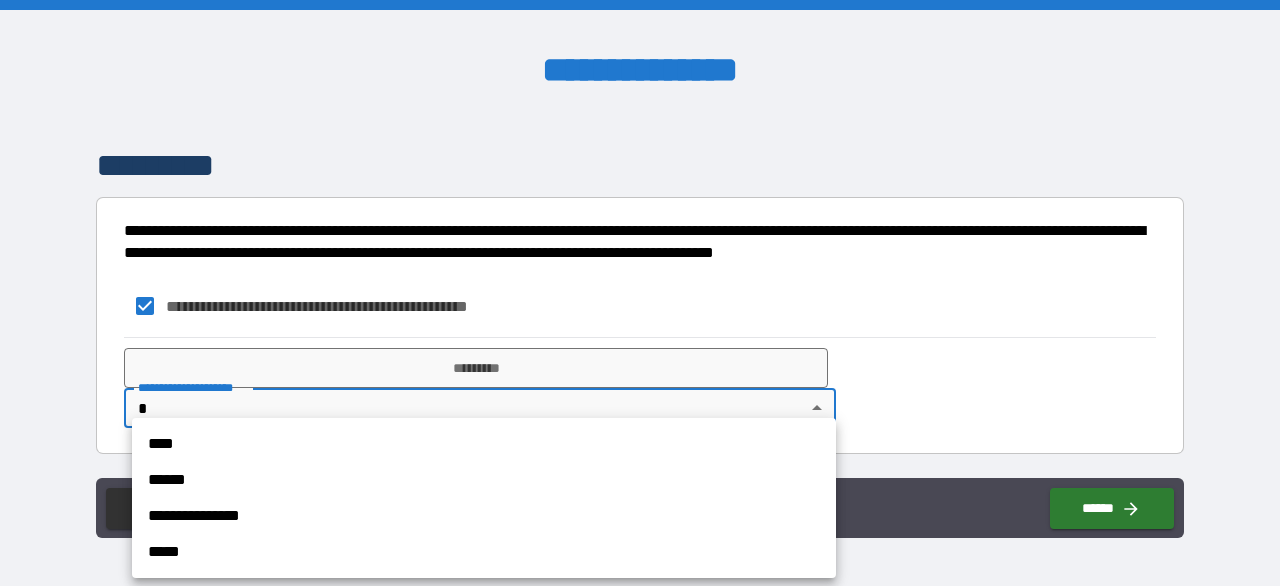 click on "****" at bounding box center (484, 444) 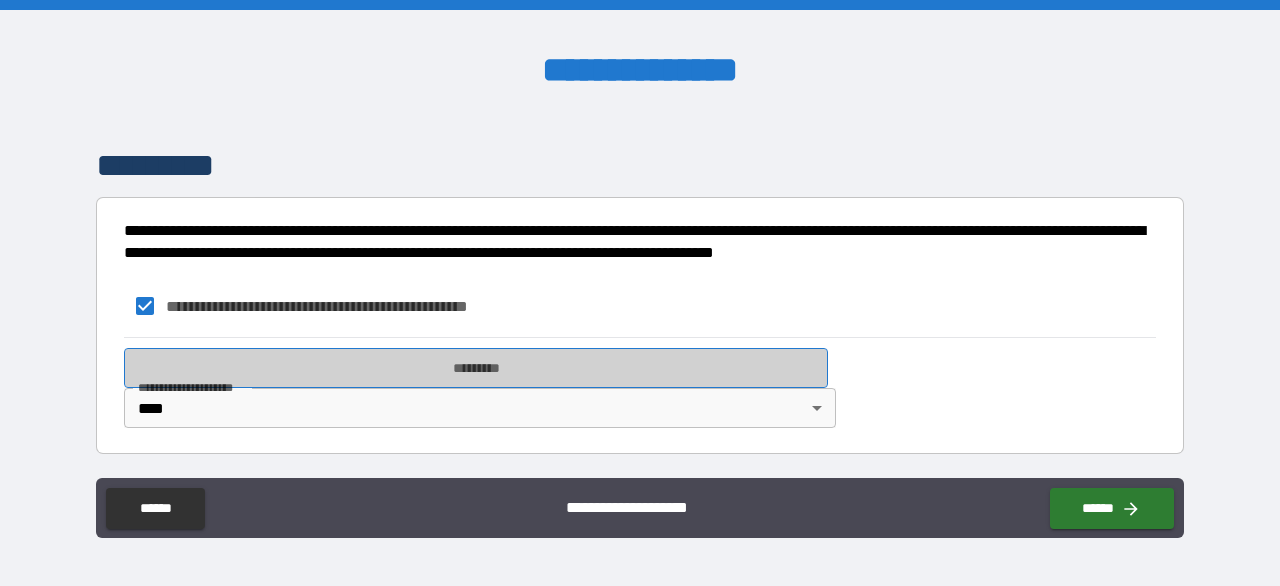 click on "*********" at bounding box center [476, 368] 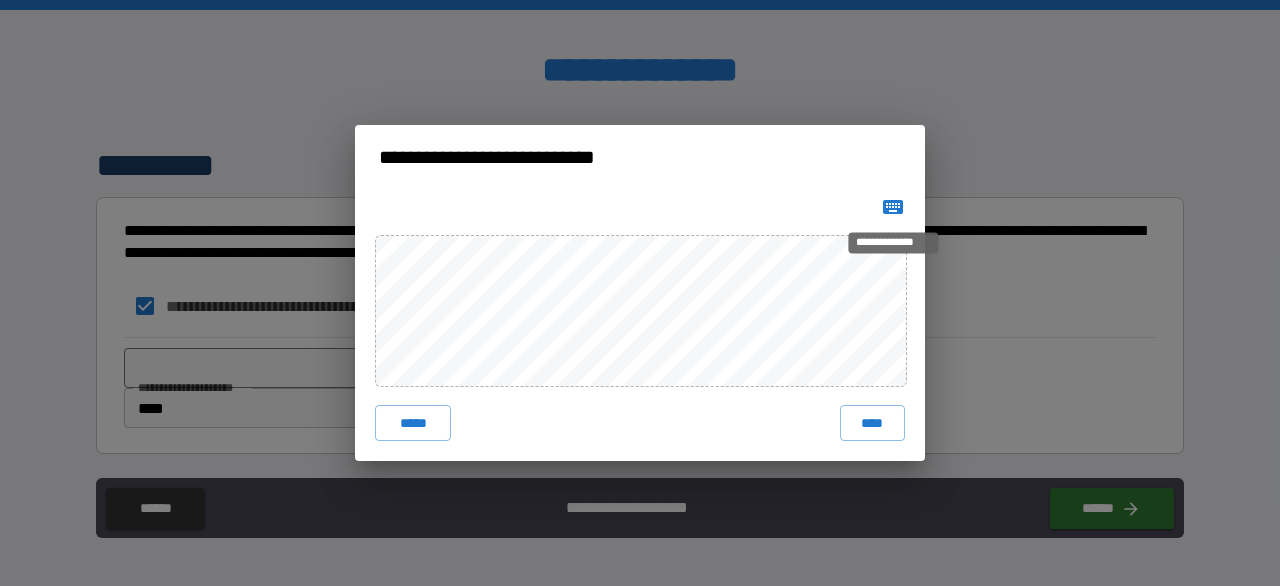 click 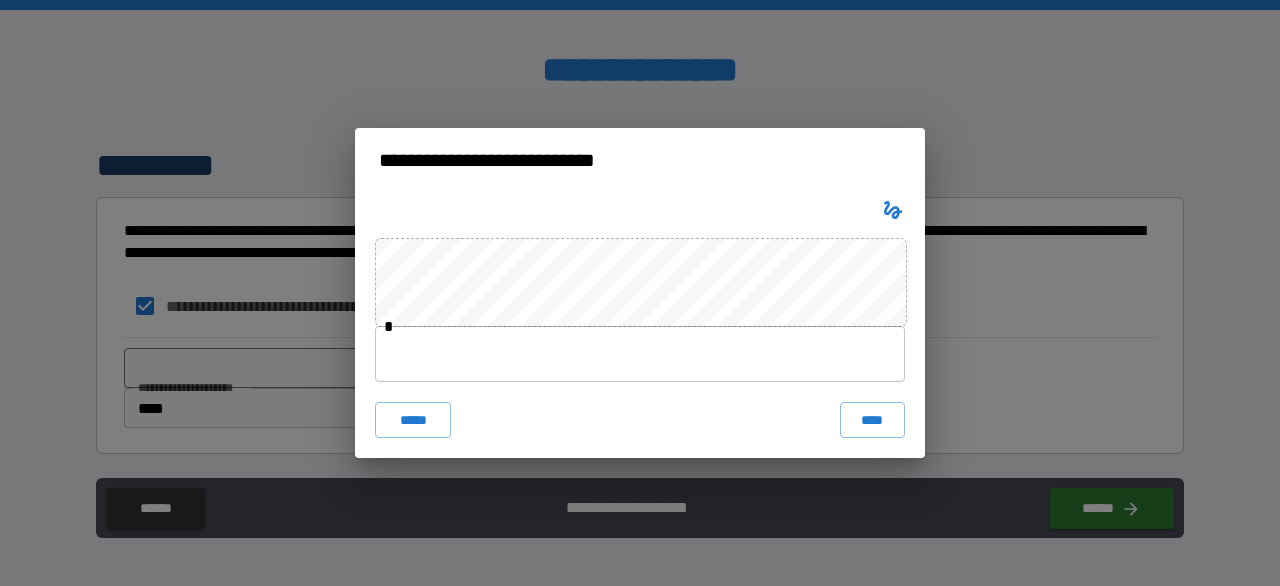 type 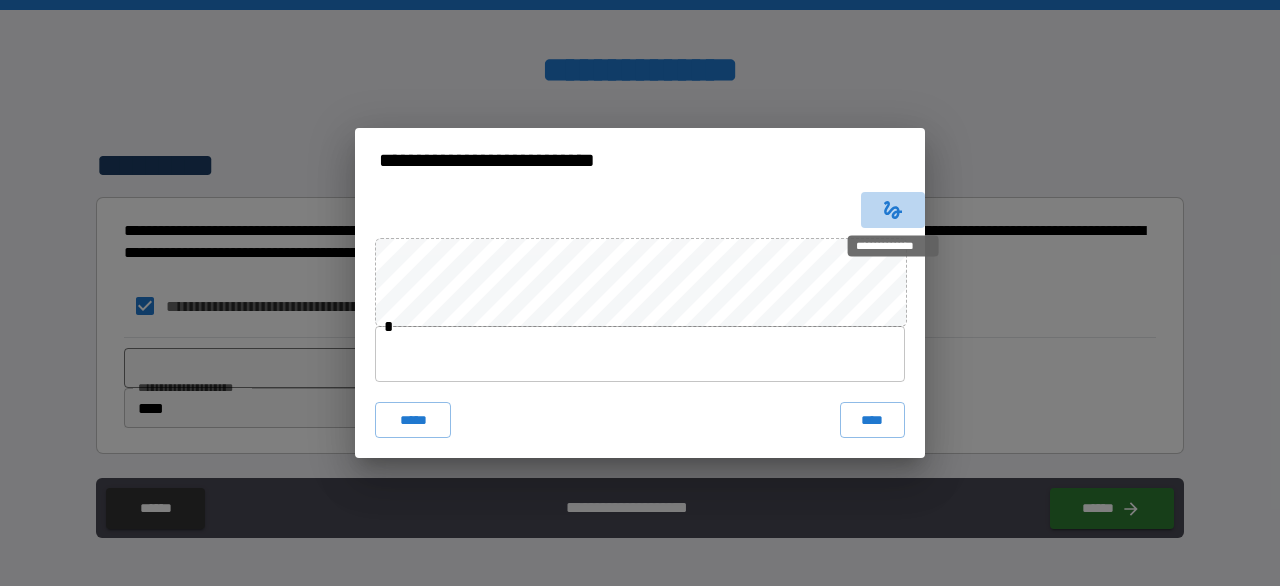click 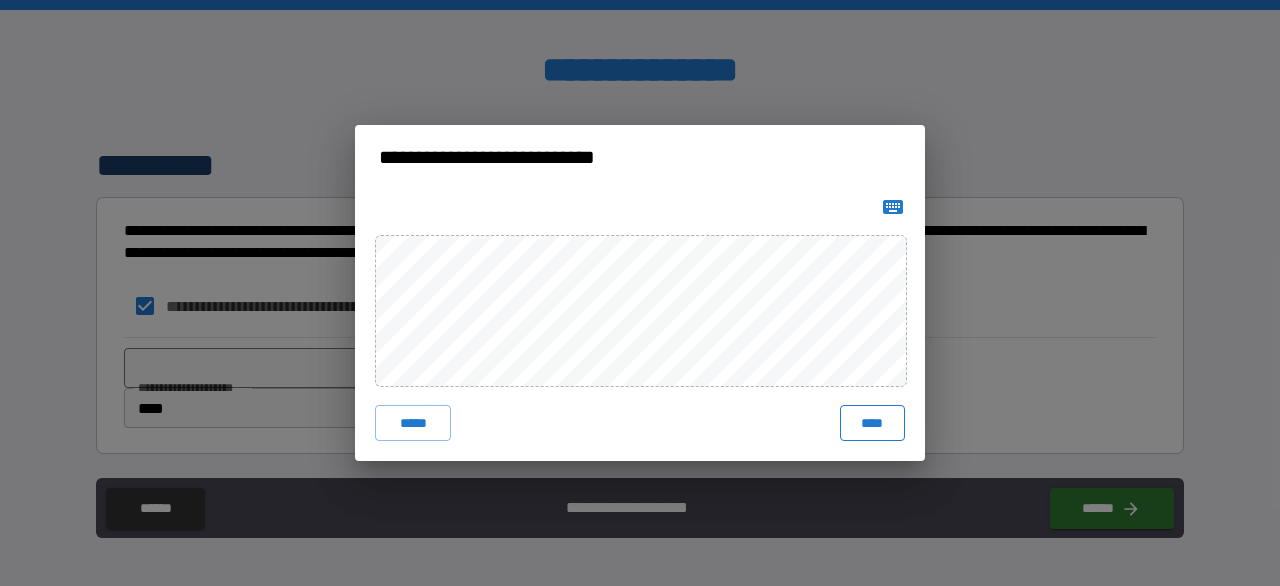 click on "****" at bounding box center [872, 423] 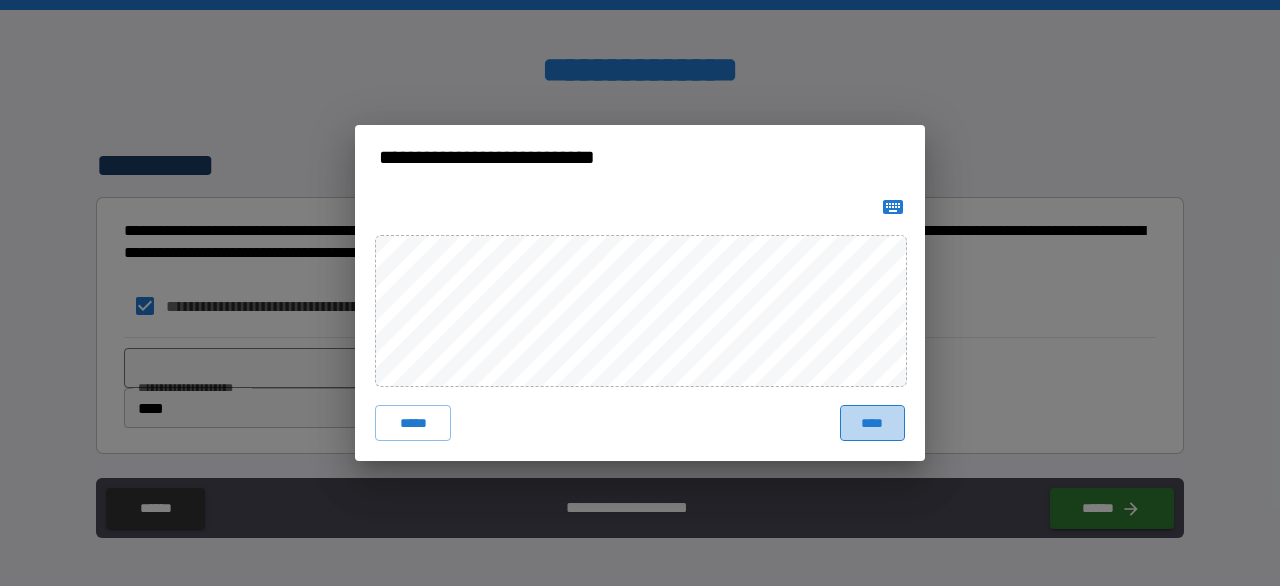 click on "****" at bounding box center [872, 423] 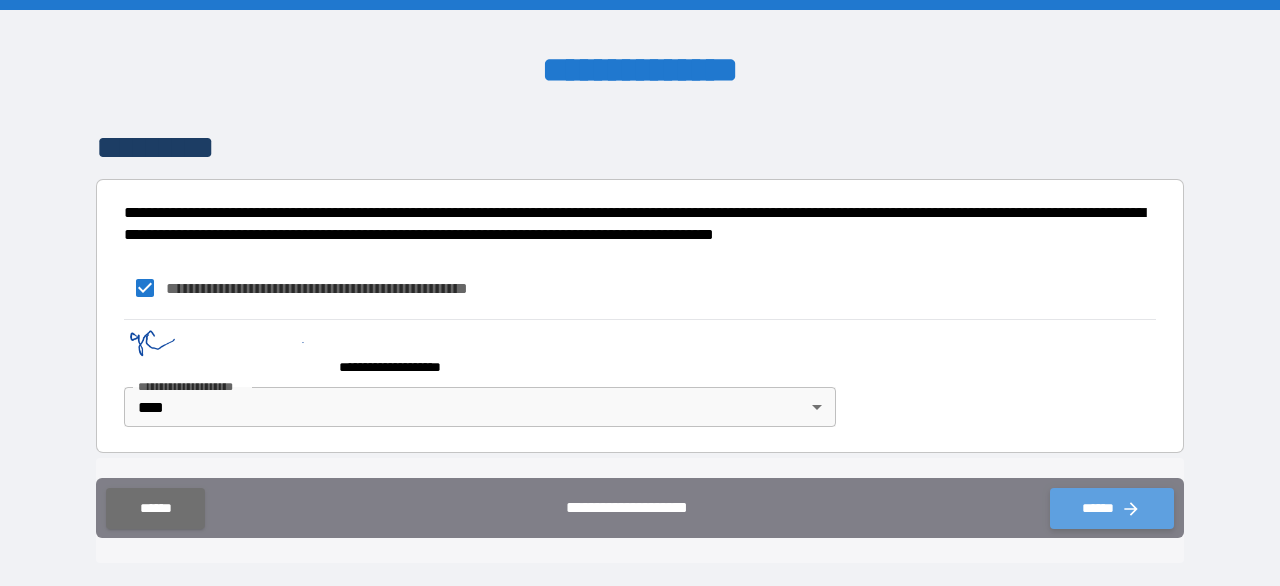 click on "******" at bounding box center (1112, 508) 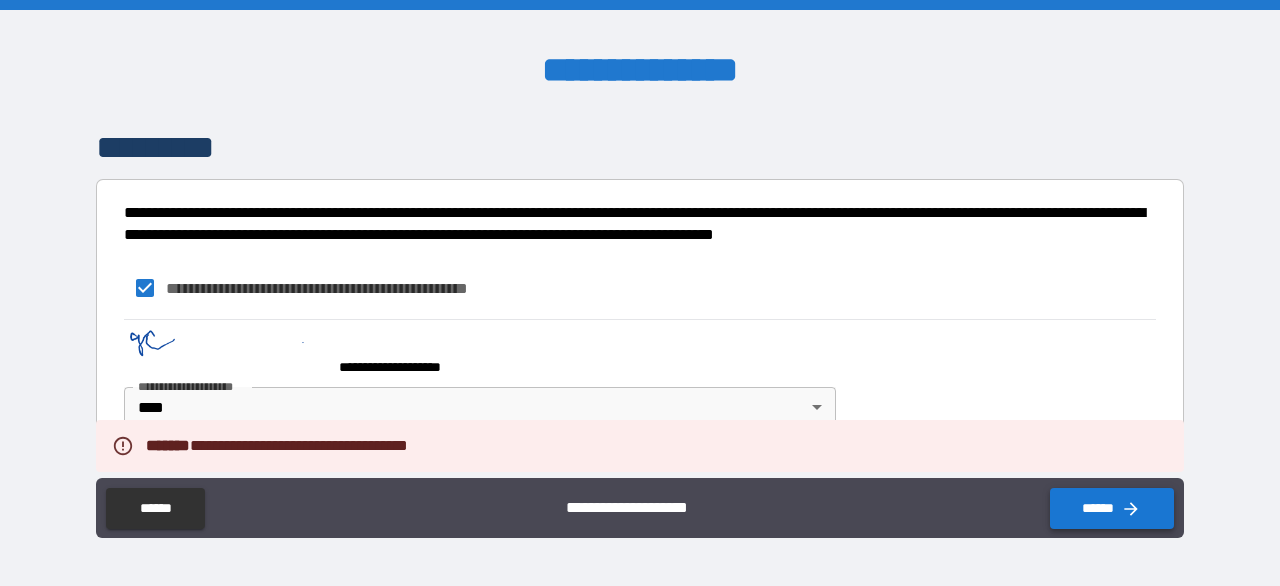 click on "******" at bounding box center (1112, 508) 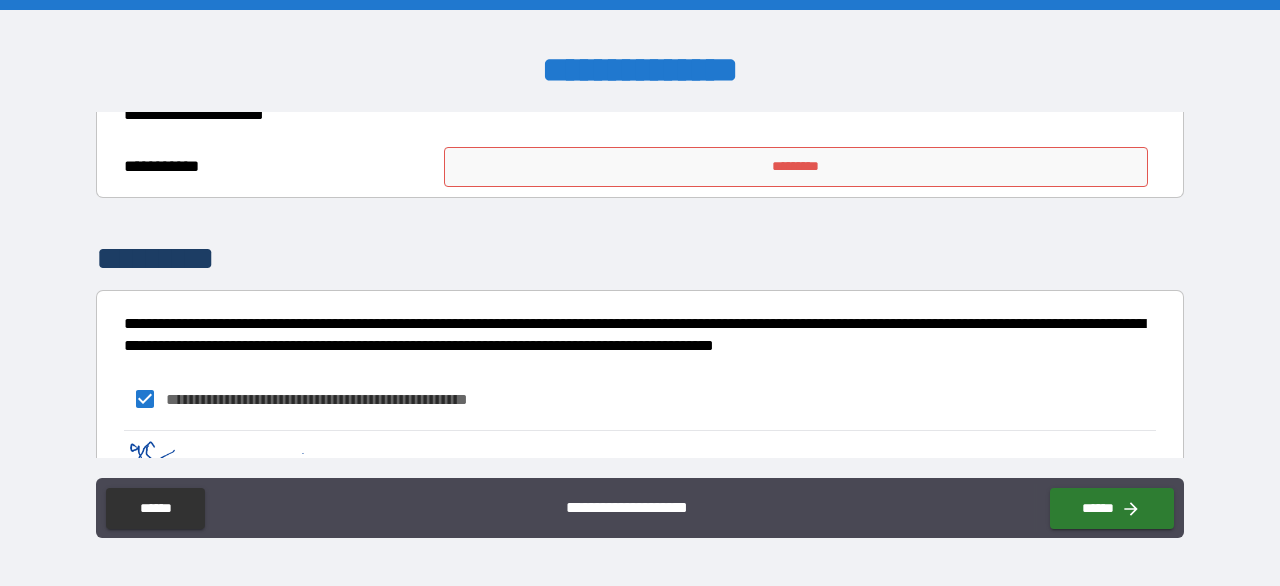 scroll, scrollTop: 1500, scrollLeft: 0, axis: vertical 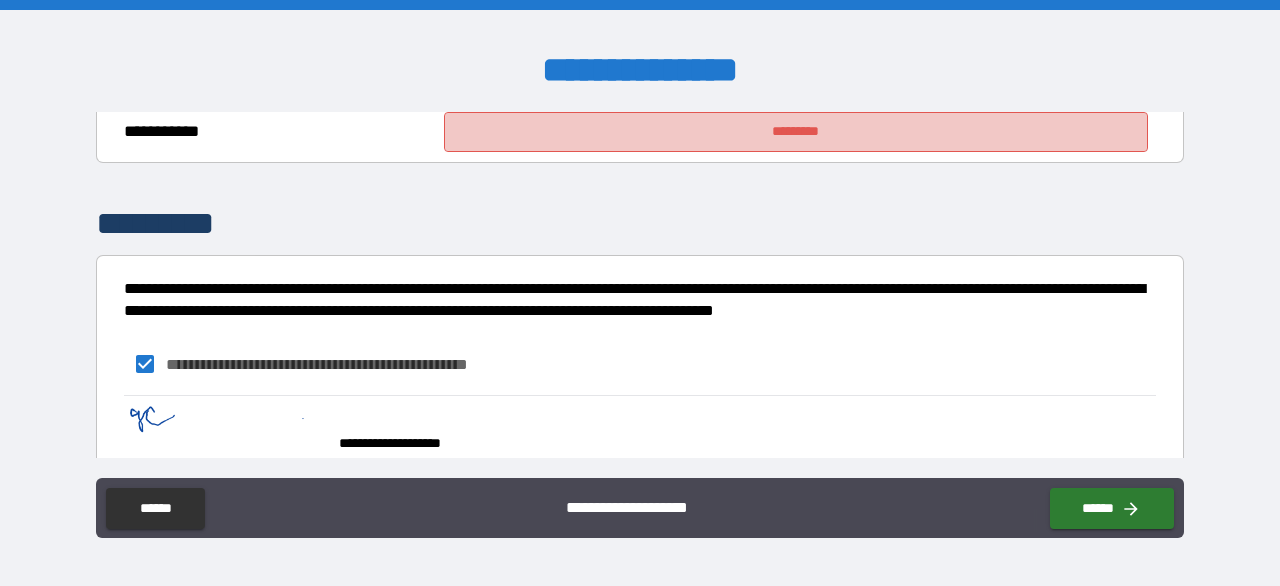 click on "*********" at bounding box center (796, 132) 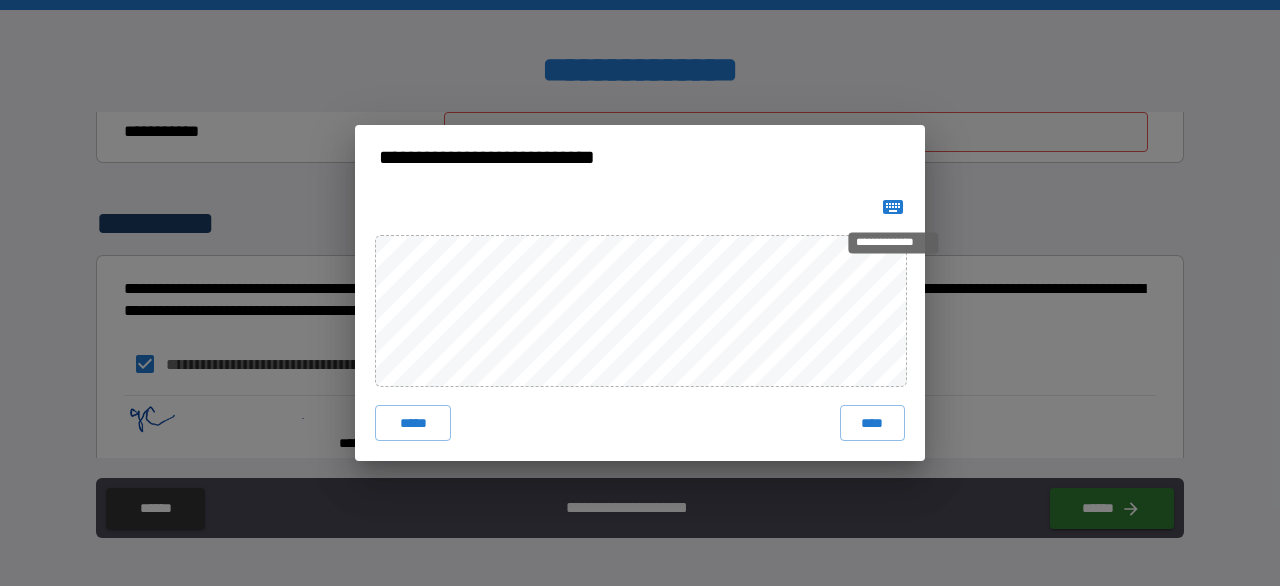 click 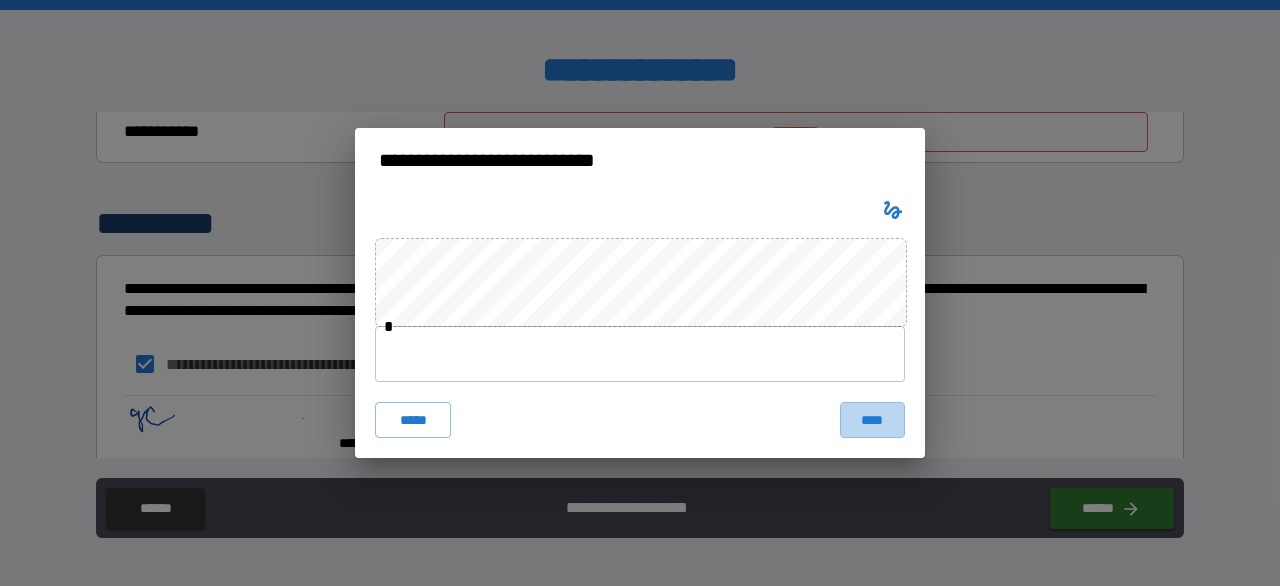 click on "****" at bounding box center [872, 420] 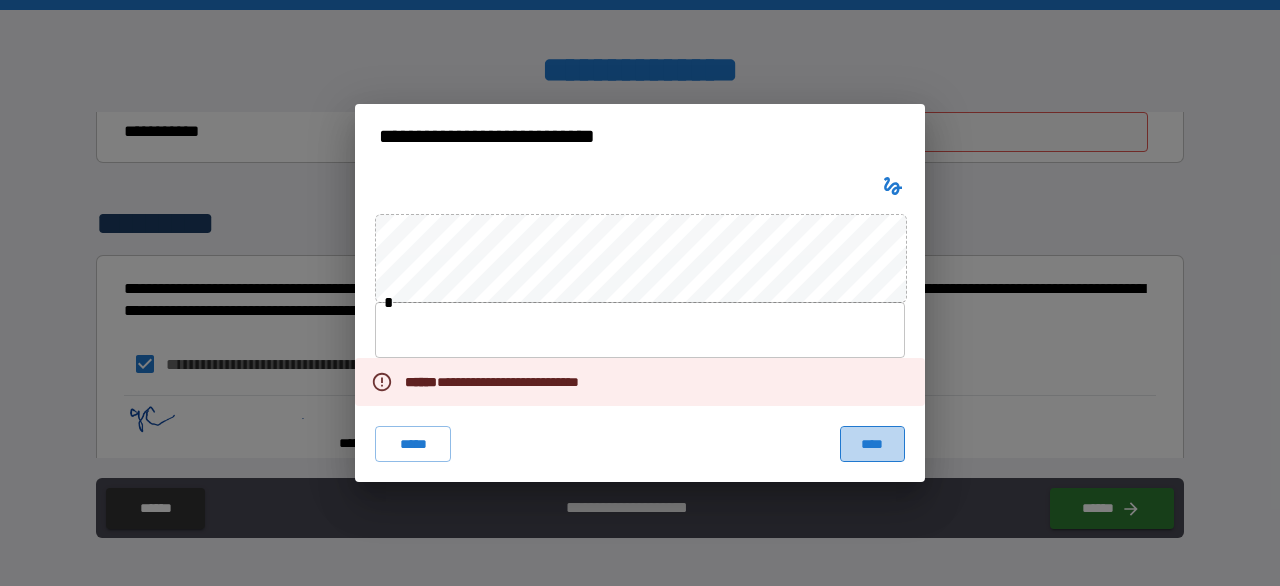 click on "****" at bounding box center [872, 444] 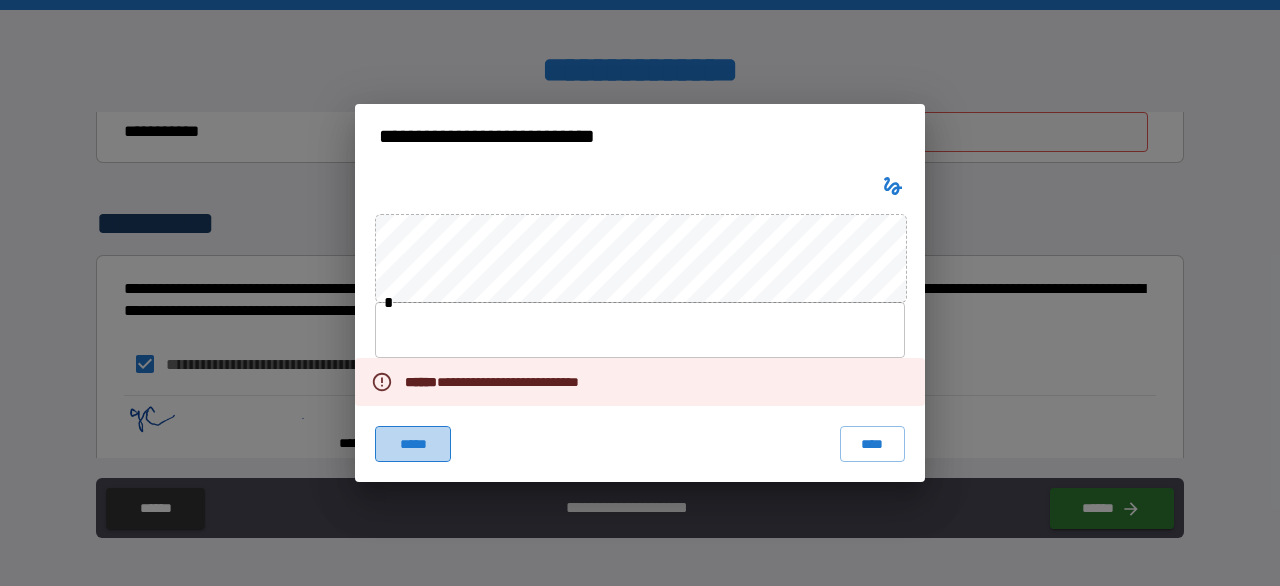 click on "*****" at bounding box center [413, 444] 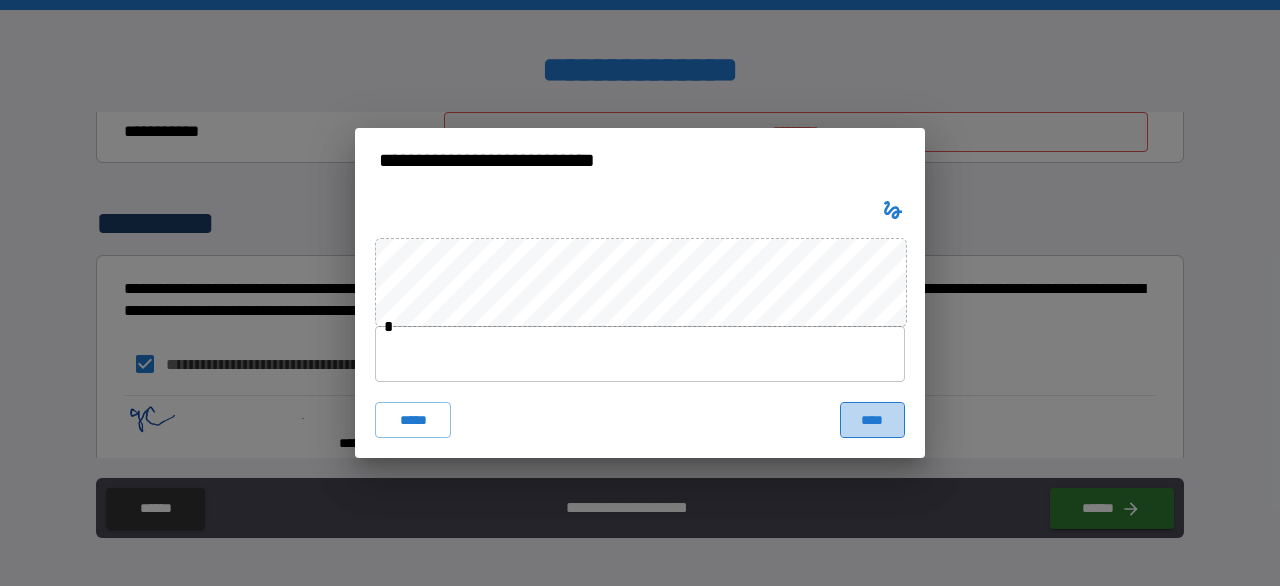 click on "****" at bounding box center [872, 420] 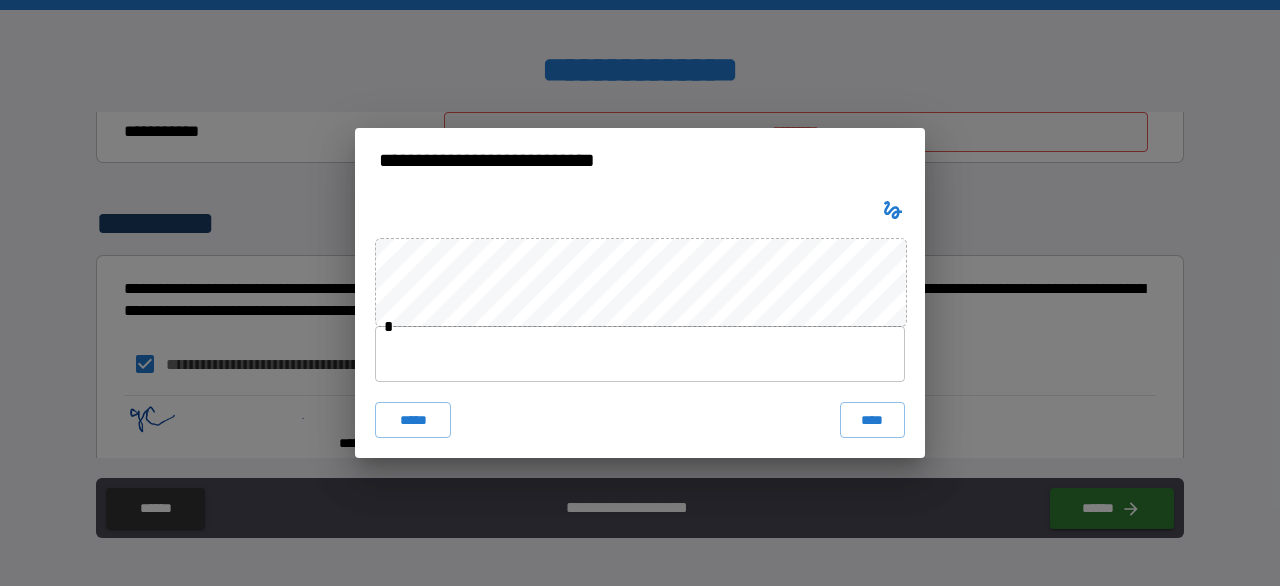 click 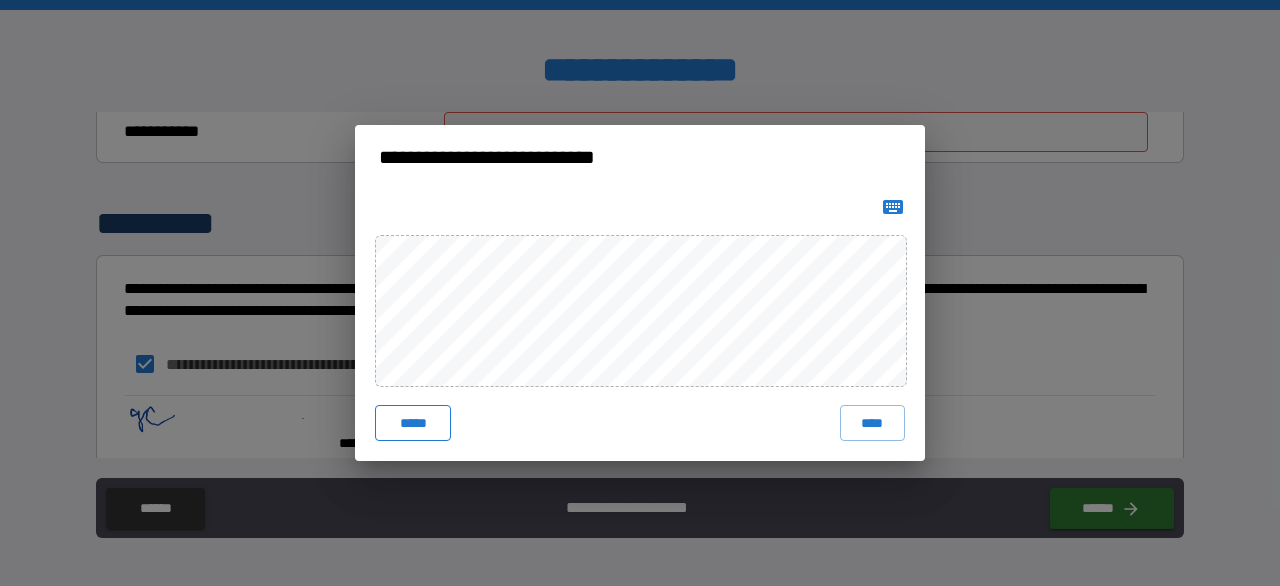 click on "*****" at bounding box center (413, 423) 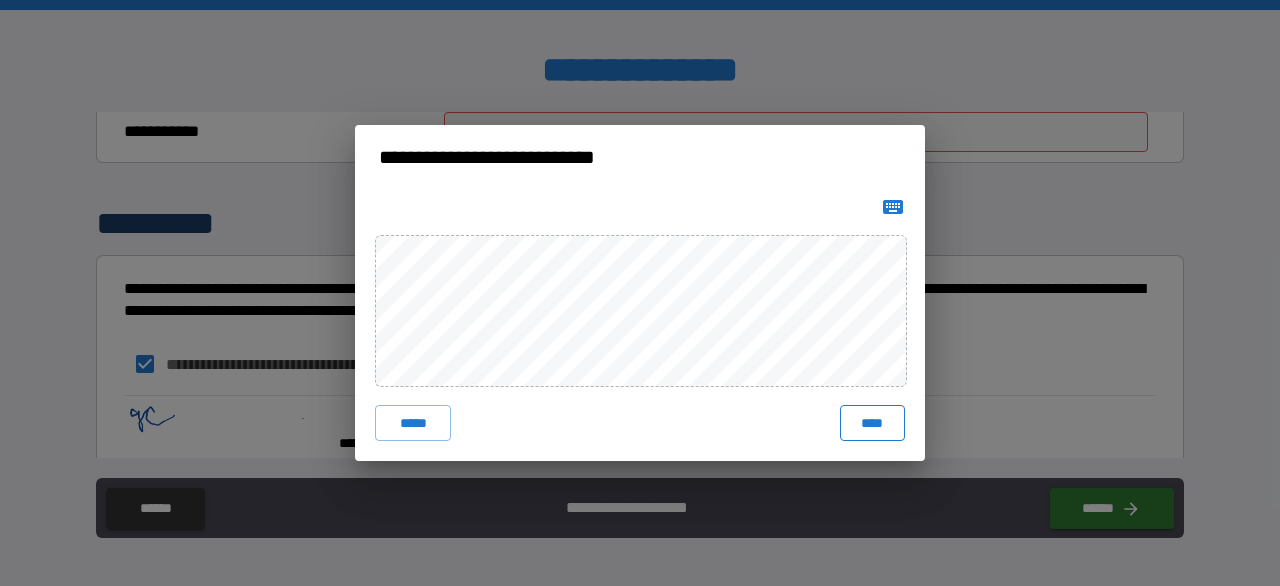 click on "****" at bounding box center [872, 423] 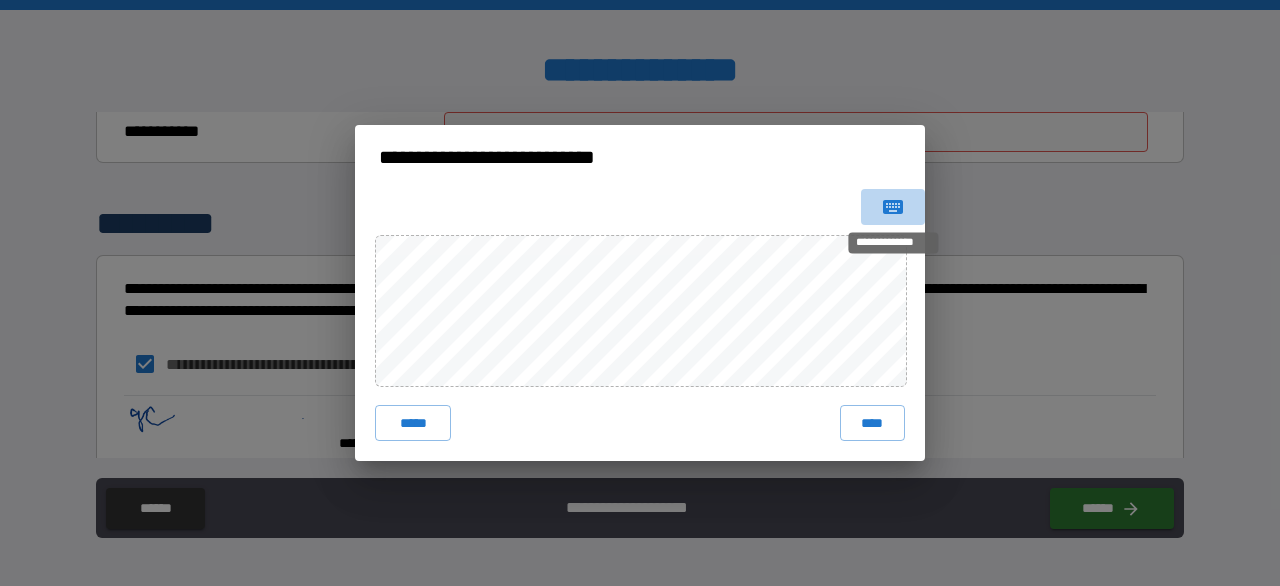 drag, startPoint x: 897, startPoint y: 210, endPoint x: 881, endPoint y: 239, distance: 33.12099 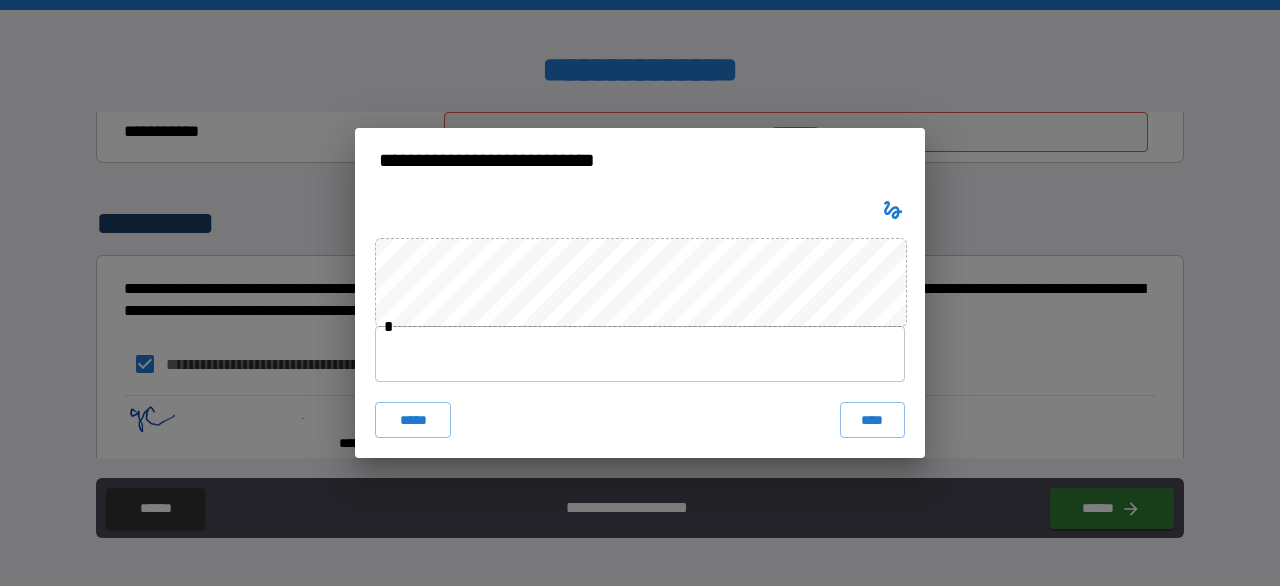 click on "* ***** ****" at bounding box center (640, 325) 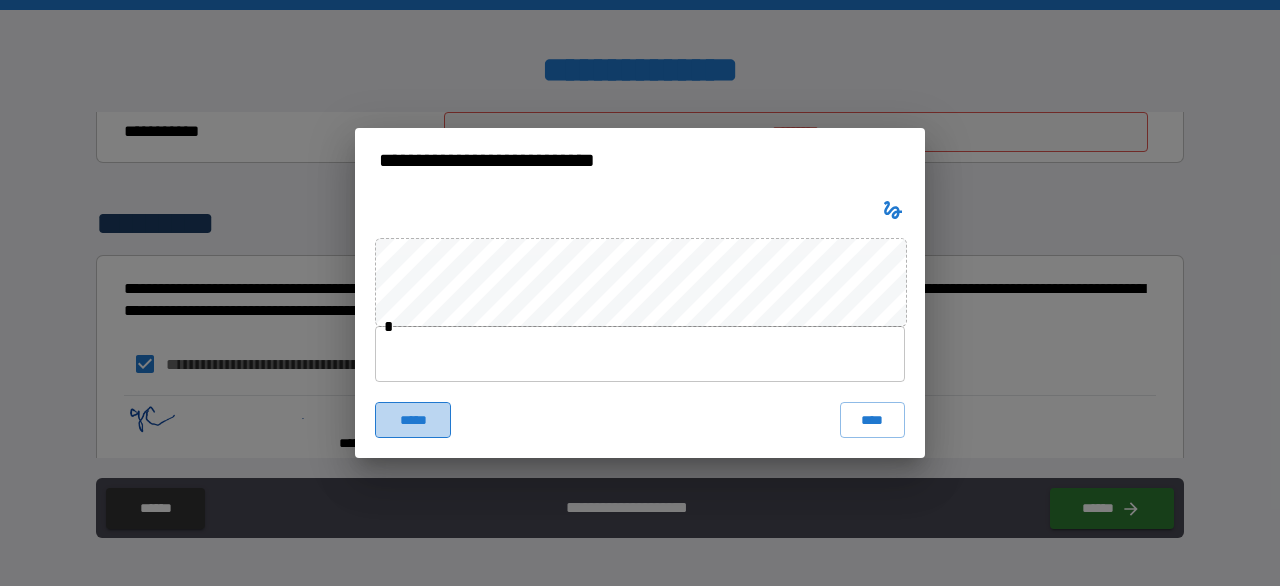 click on "*****" at bounding box center (413, 420) 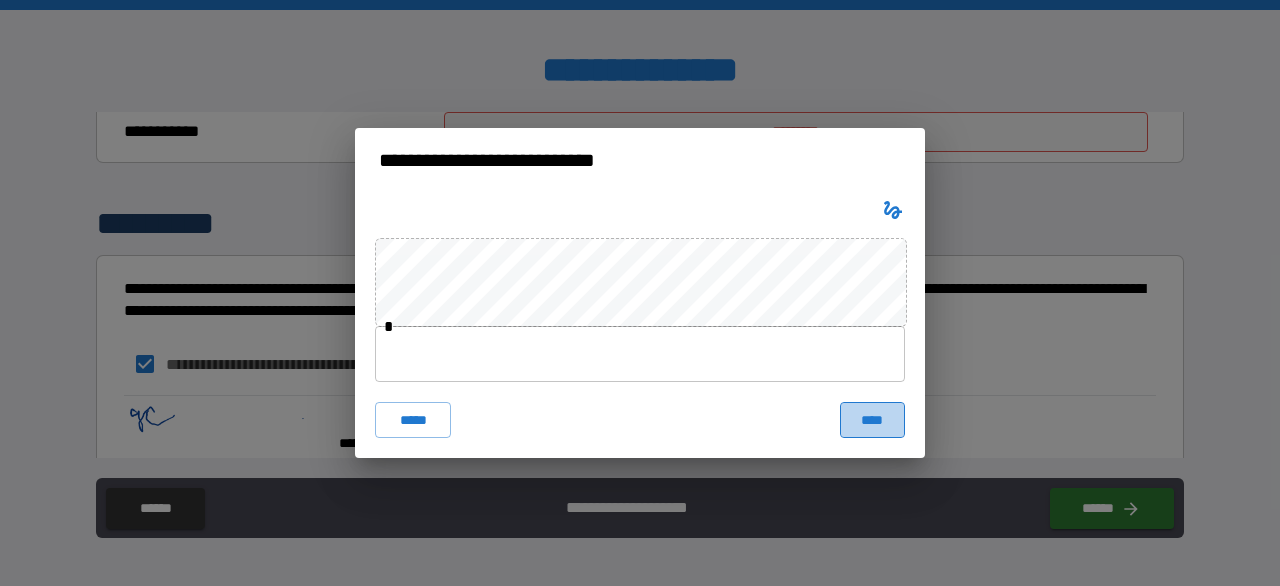click on "****" at bounding box center [872, 420] 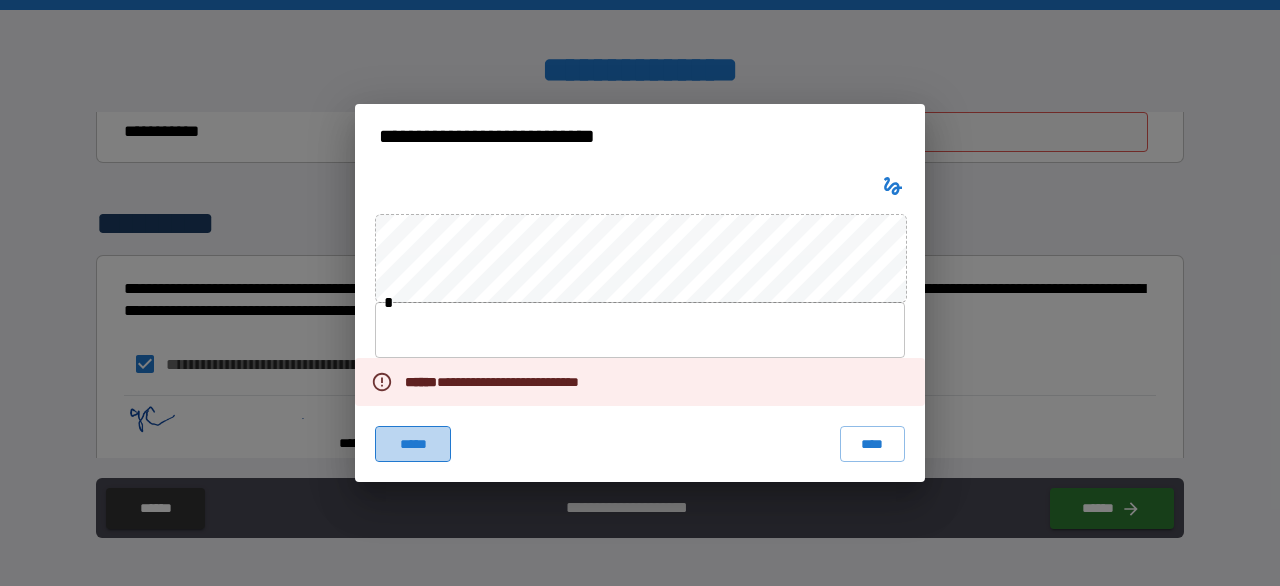 click on "*****" at bounding box center [413, 444] 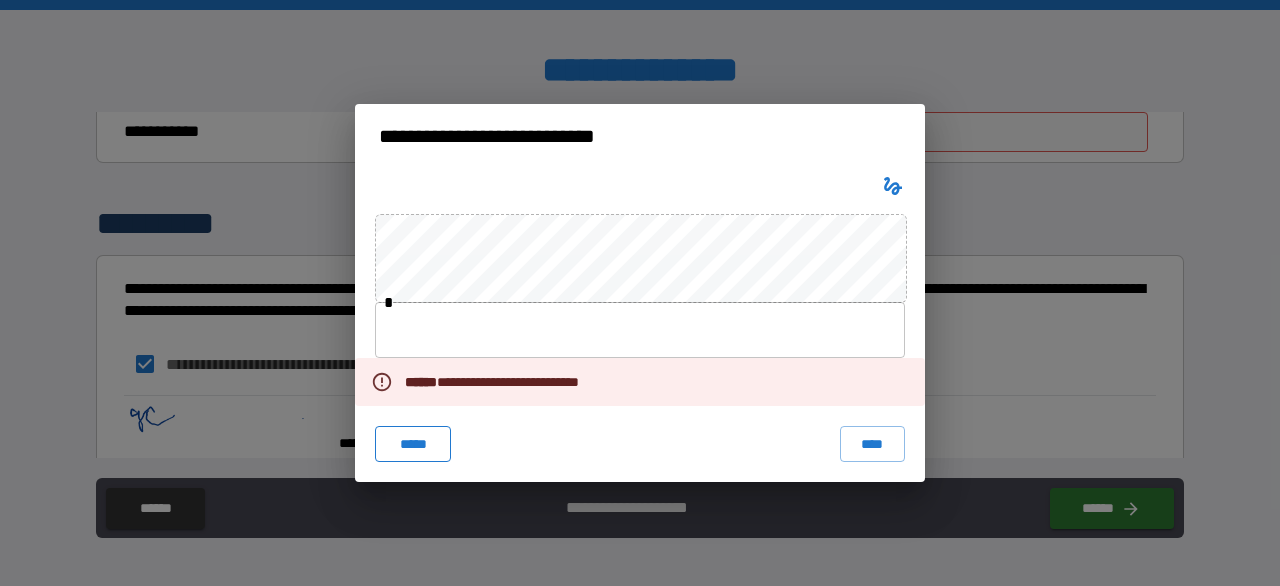 click on "*****" at bounding box center [413, 444] 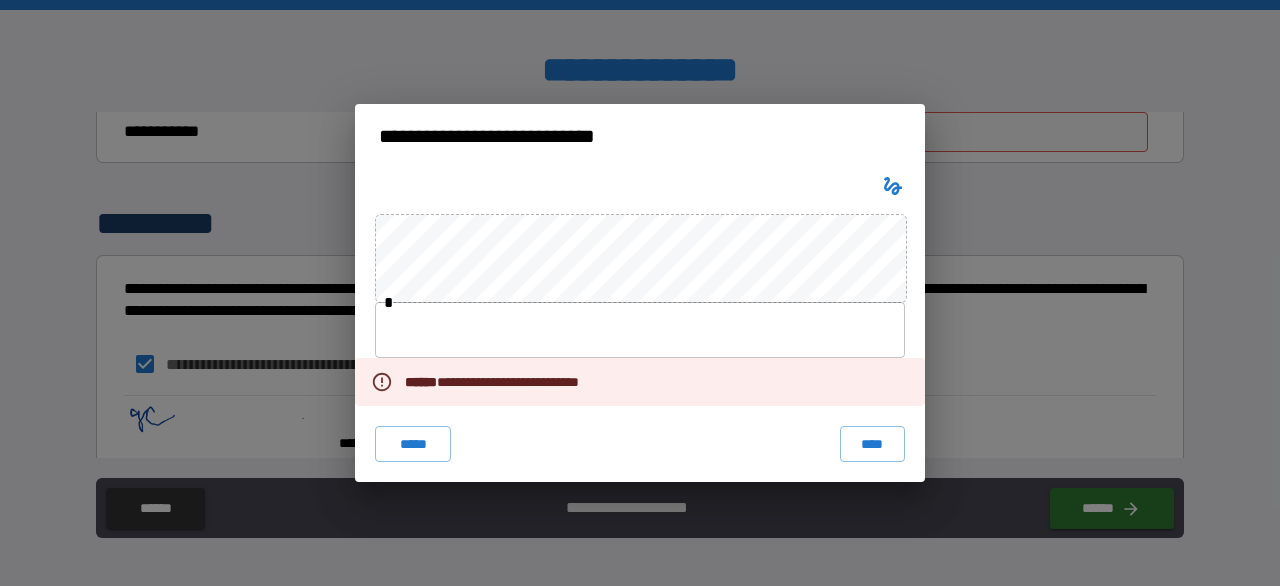 drag, startPoint x: 422, startPoint y: 407, endPoint x: 400, endPoint y: 410, distance: 22.203604 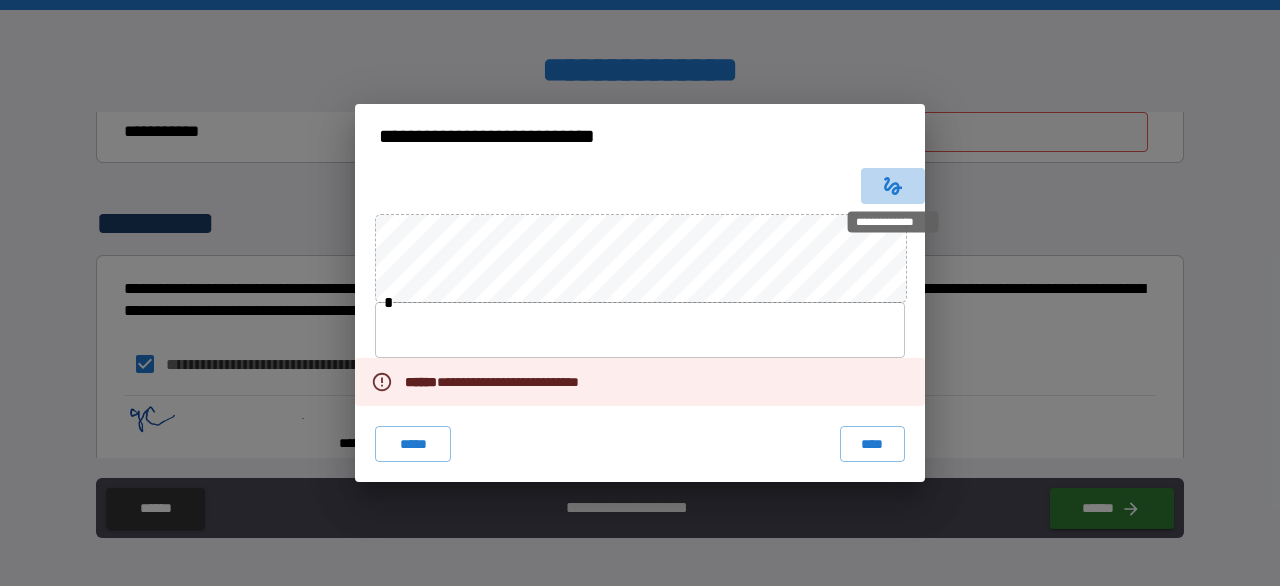click 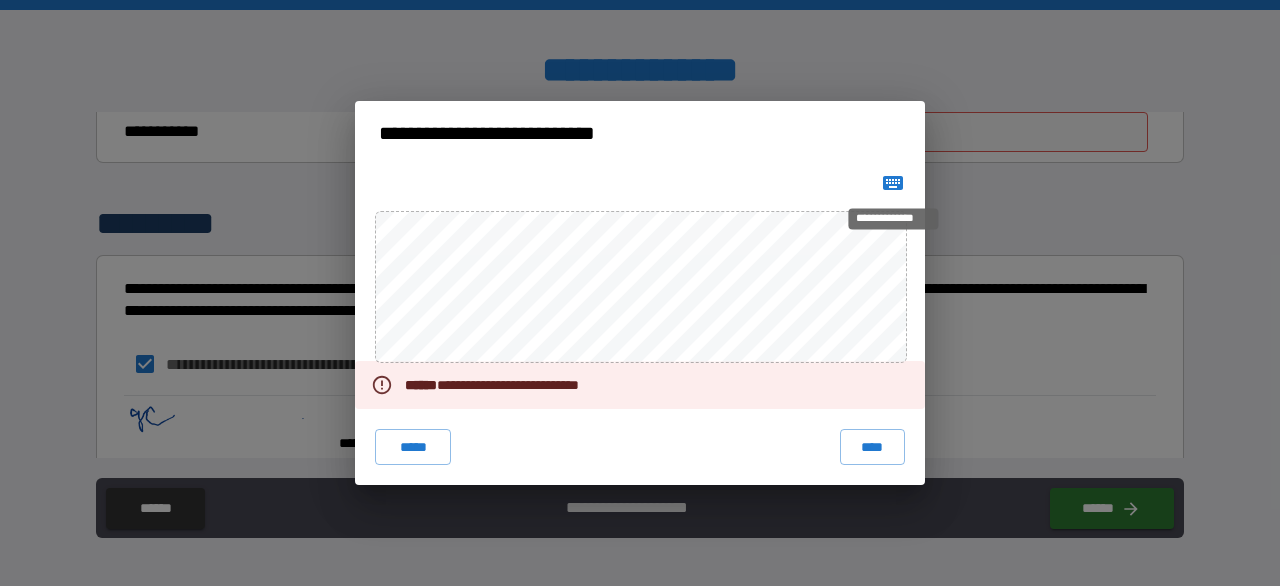 click on "**********" at bounding box center (893, 218) 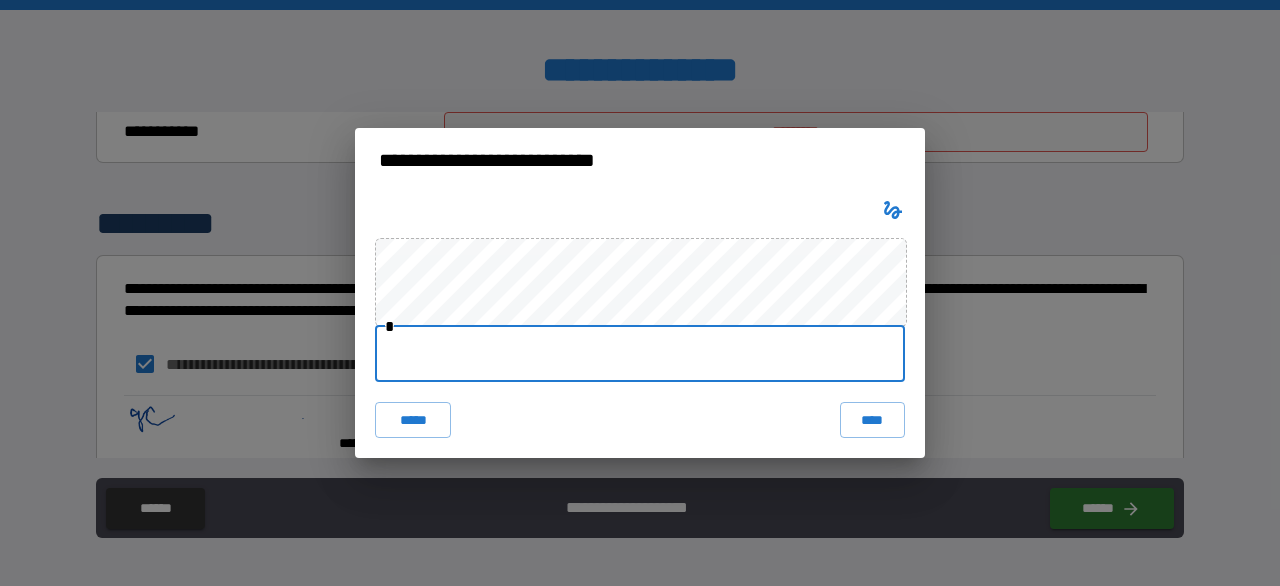click at bounding box center (640, 354) 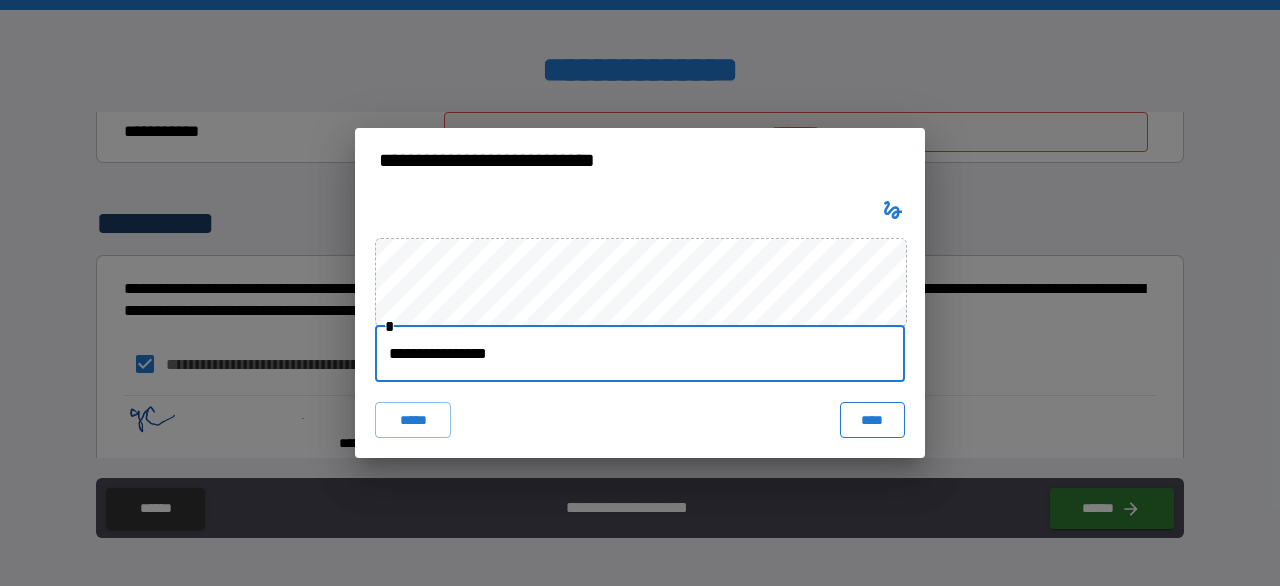 type on "**********" 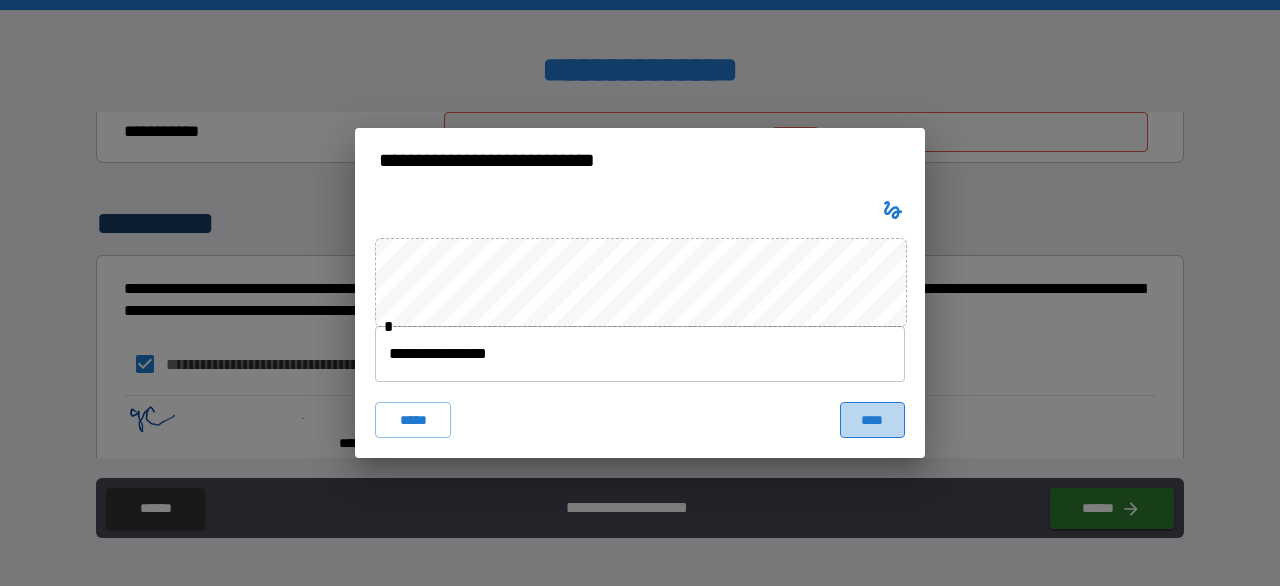 click on "****" at bounding box center (872, 420) 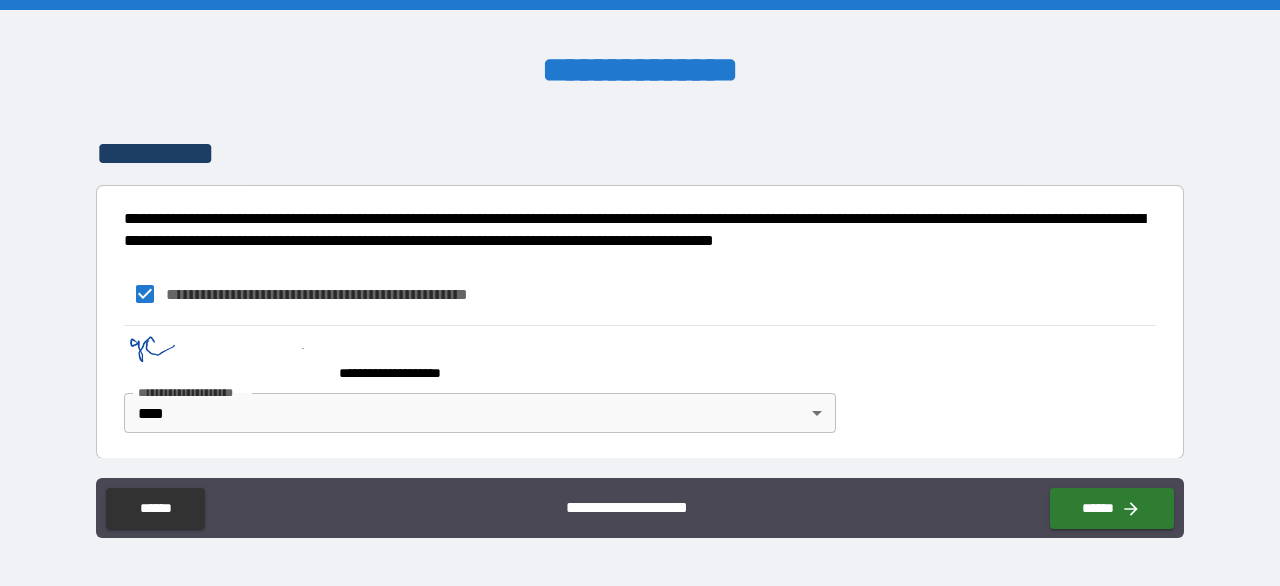 scroll, scrollTop: 1700, scrollLeft: 0, axis: vertical 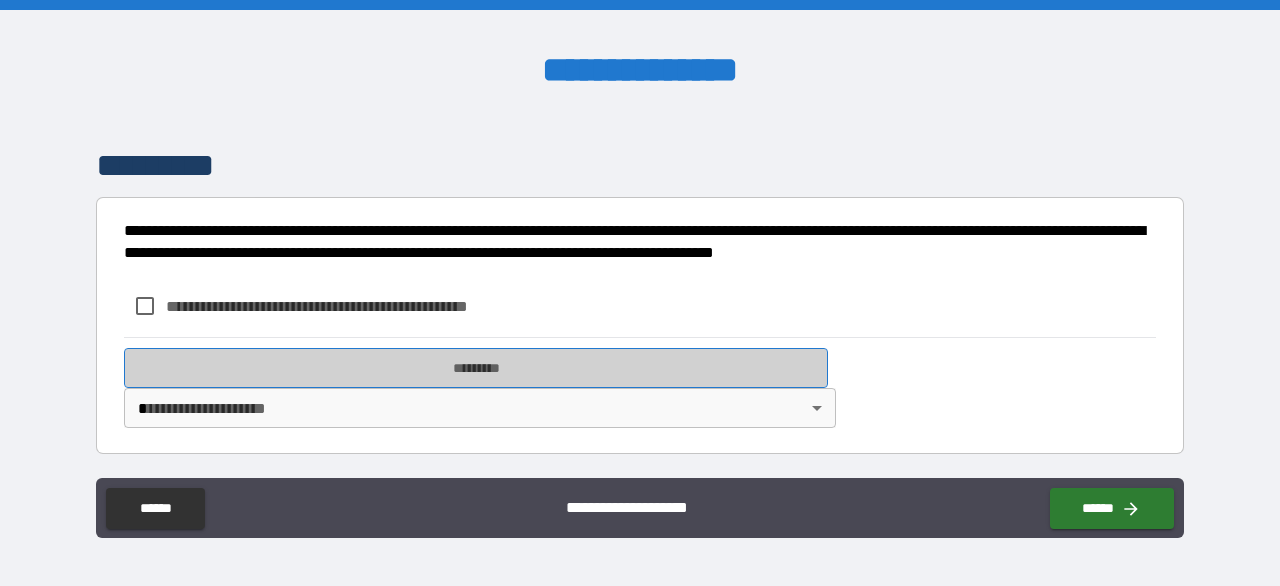 click on "*********" at bounding box center (476, 368) 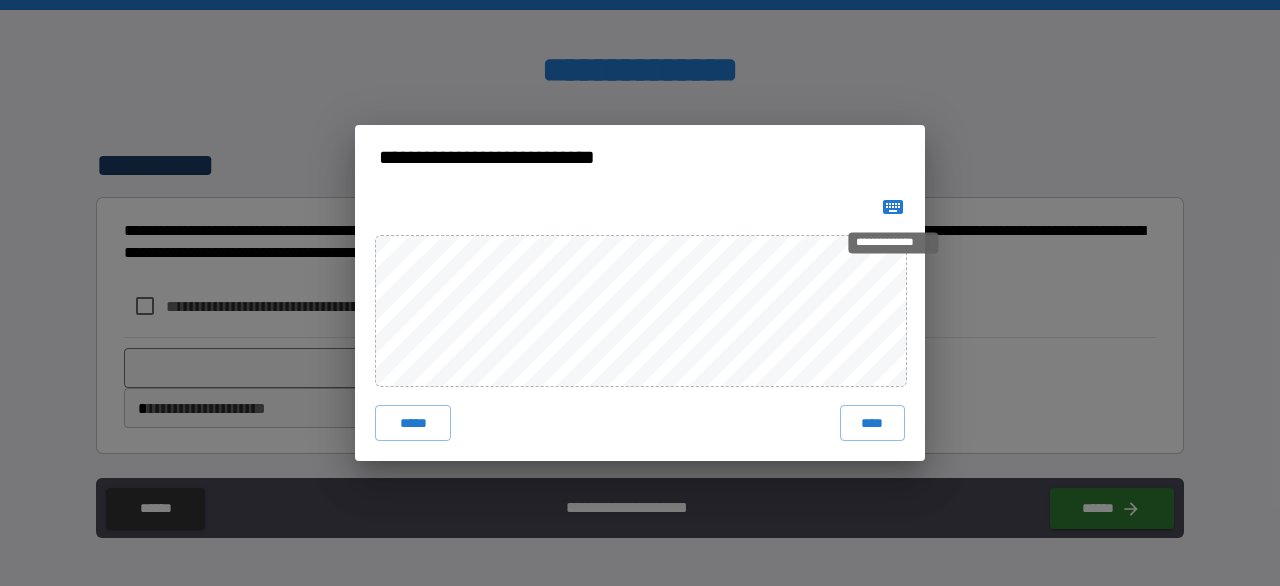 click 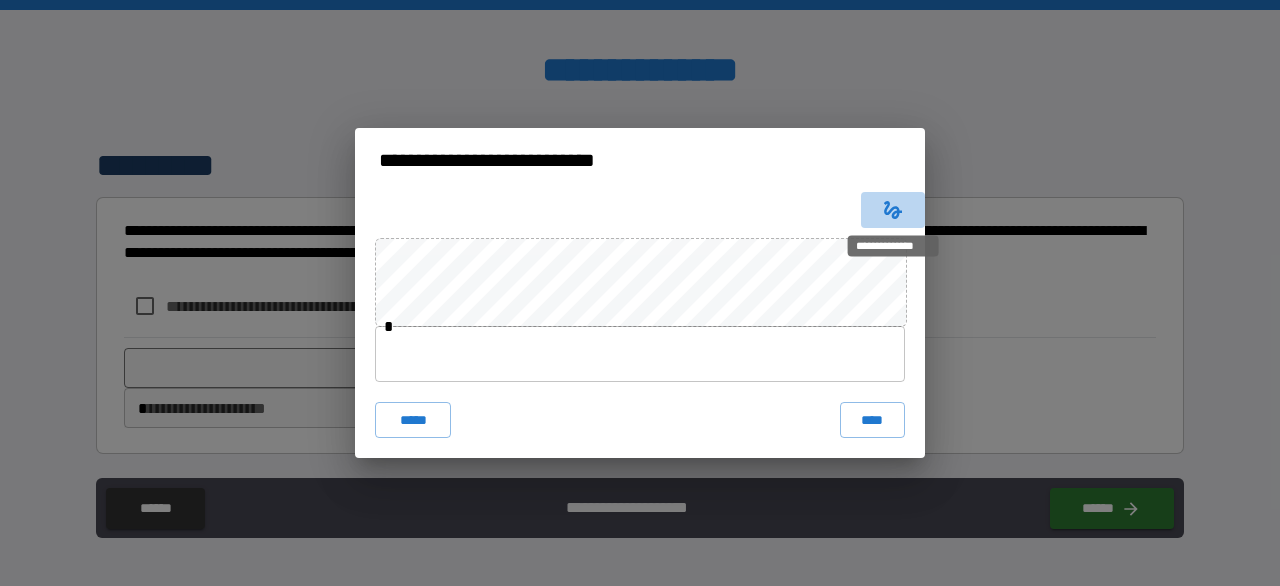 click 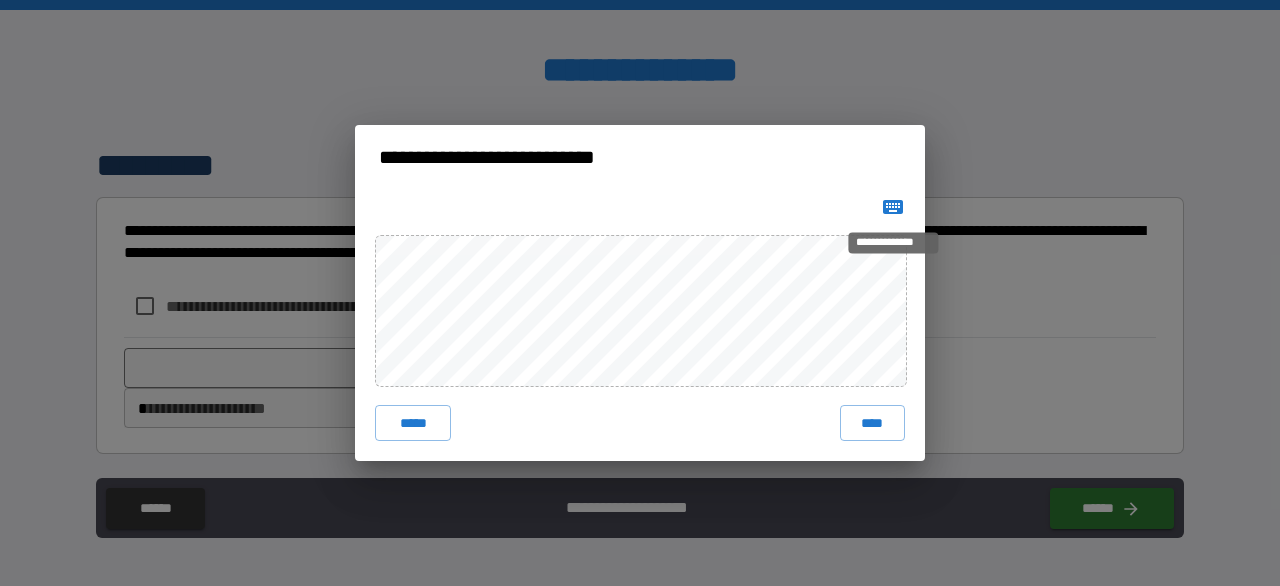click on "**********" at bounding box center (893, 242) 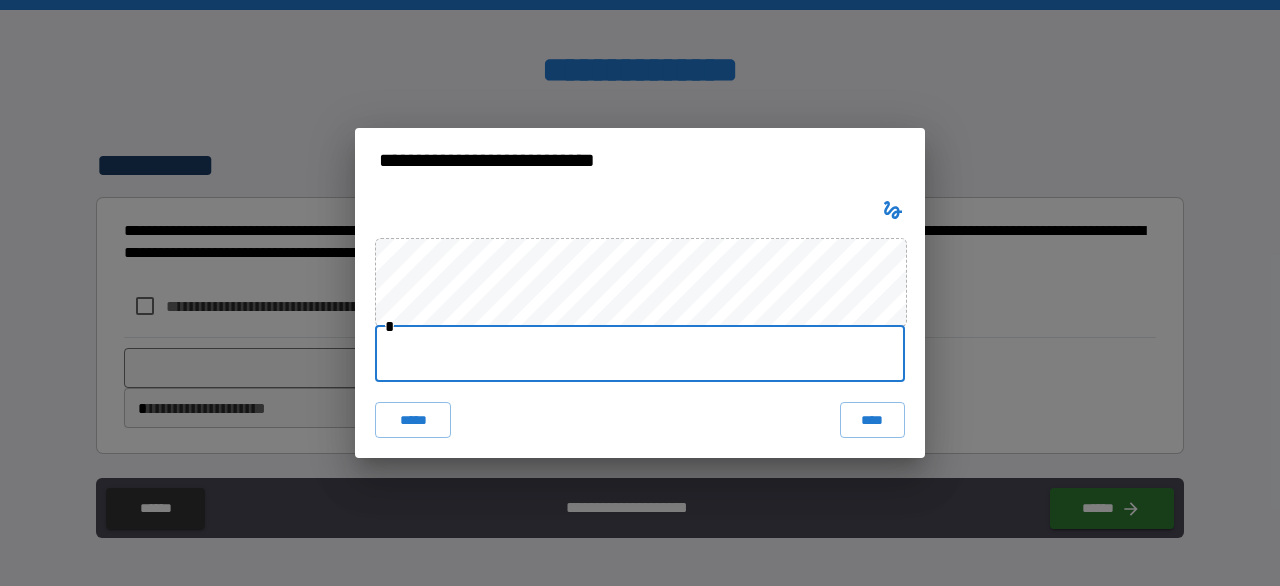 click at bounding box center (640, 354) 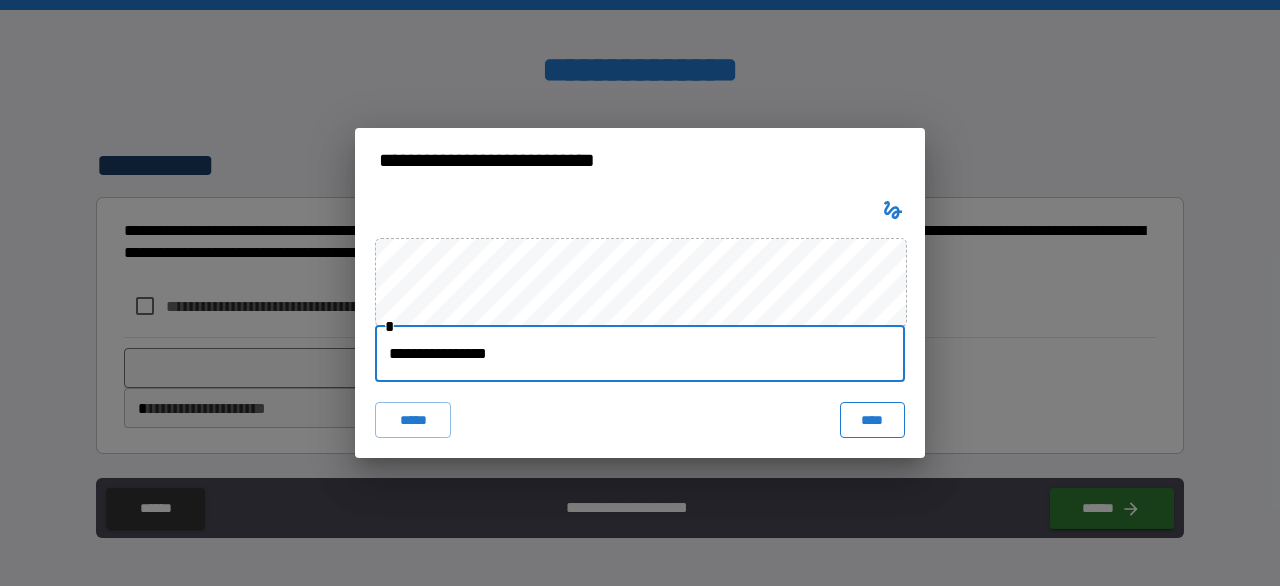 type on "**********" 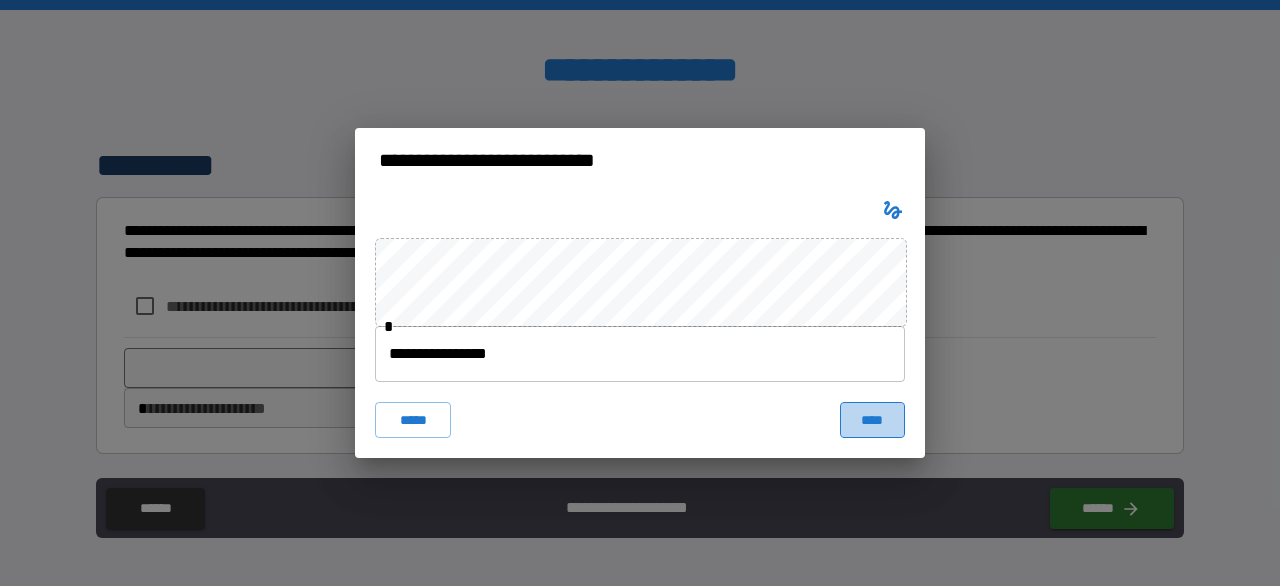 click on "****" at bounding box center [872, 420] 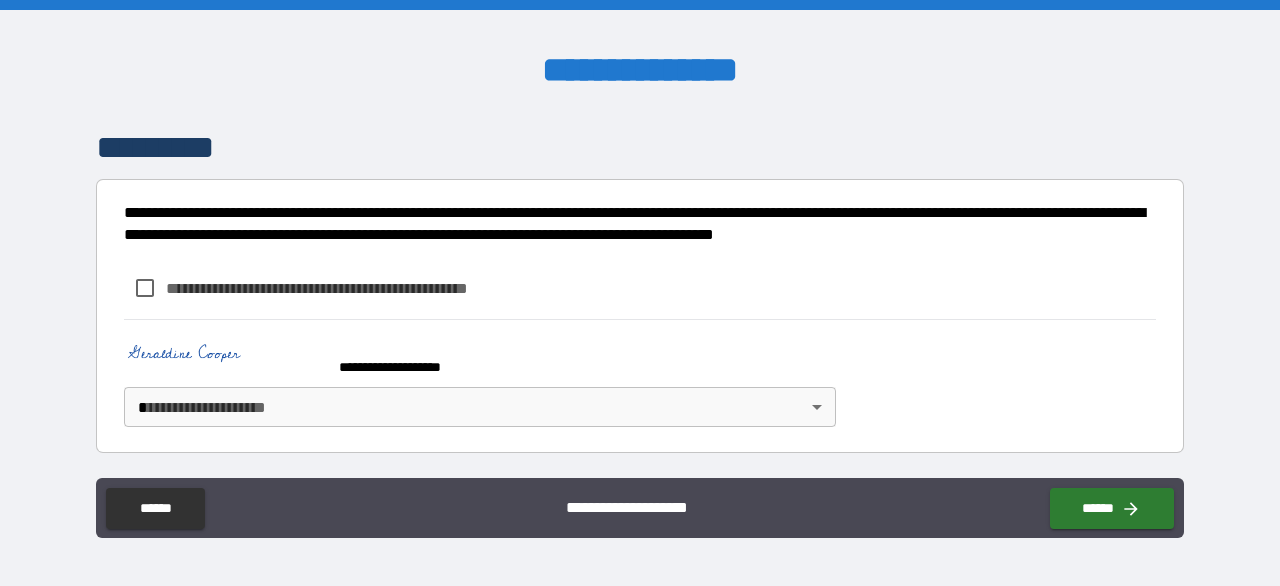 scroll, scrollTop: 1731, scrollLeft: 0, axis: vertical 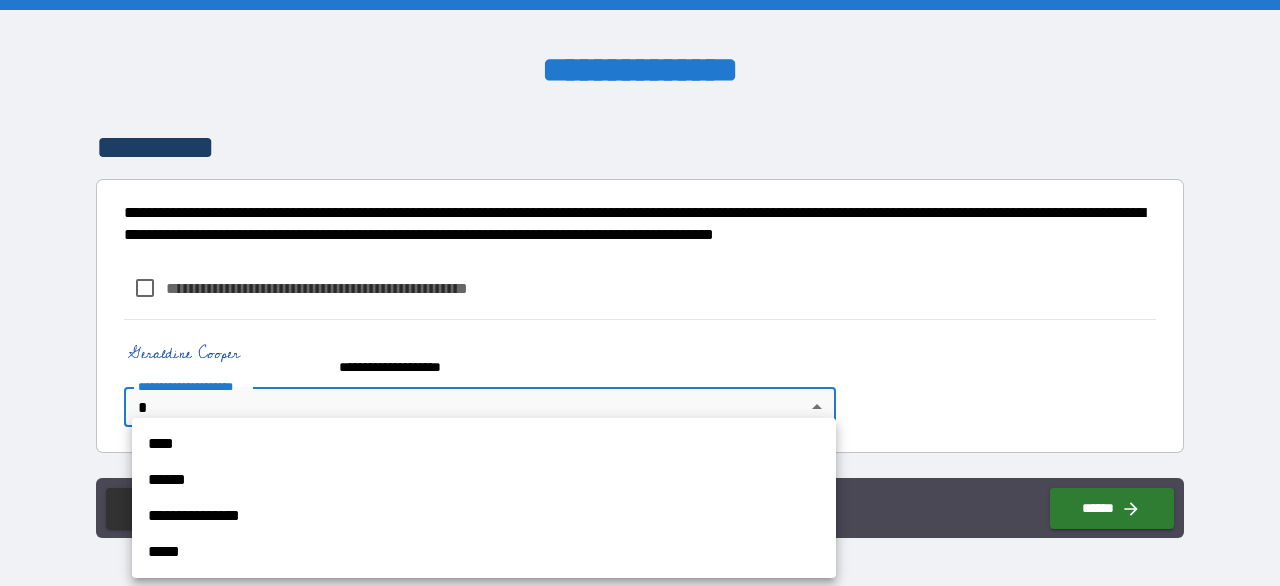 drag, startPoint x: 812, startPoint y: 413, endPoint x: 744, endPoint y: 412, distance: 68.007355 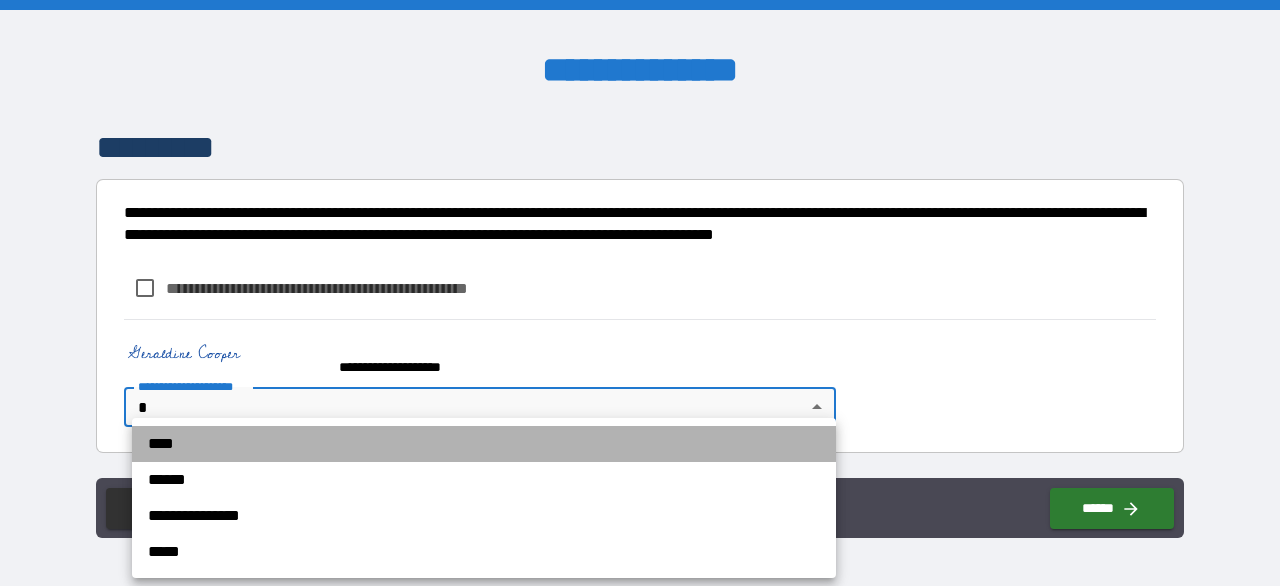 click on "****" at bounding box center (484, 444) 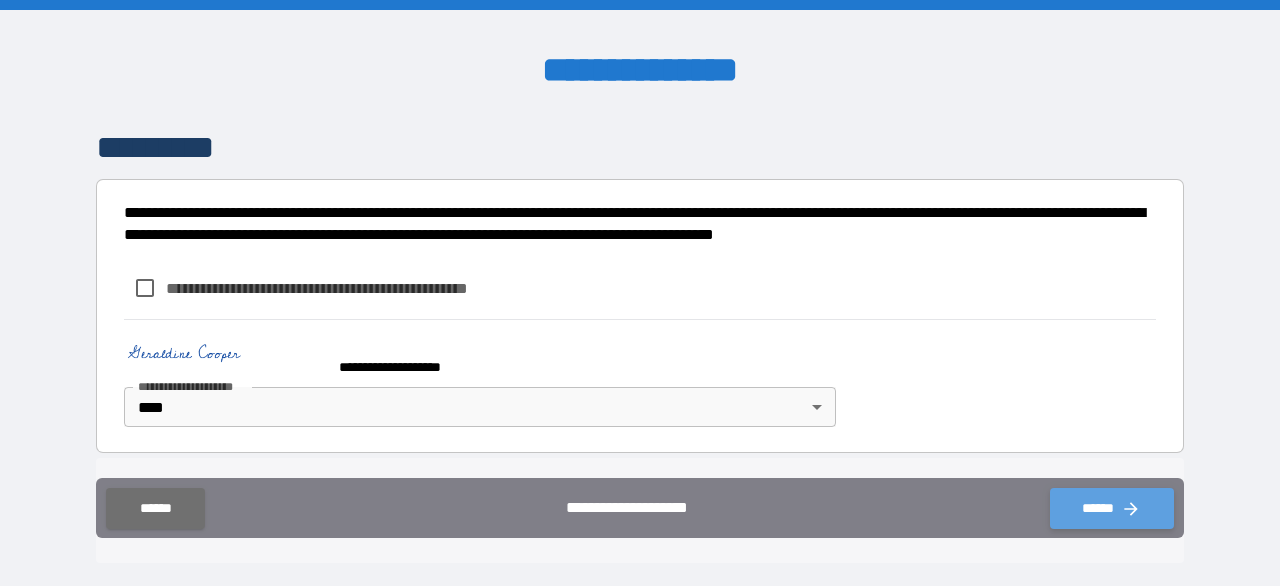click on "******" at bounding box center (1112, 508) 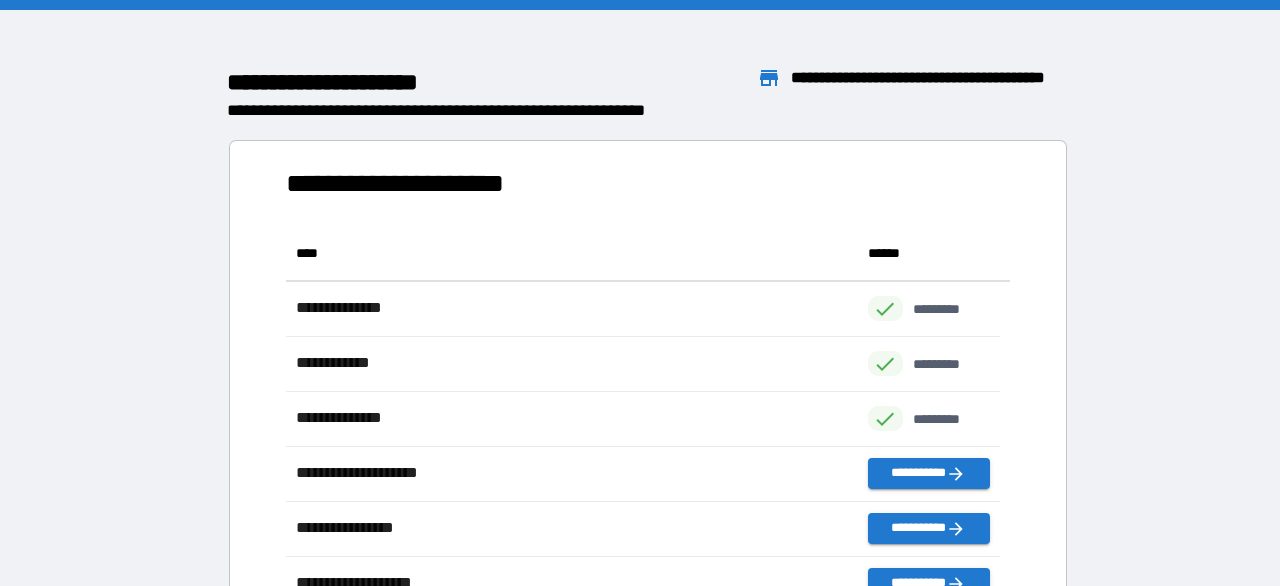 scroll, scrollTop: 16, scrollLeft: 16, axis: both 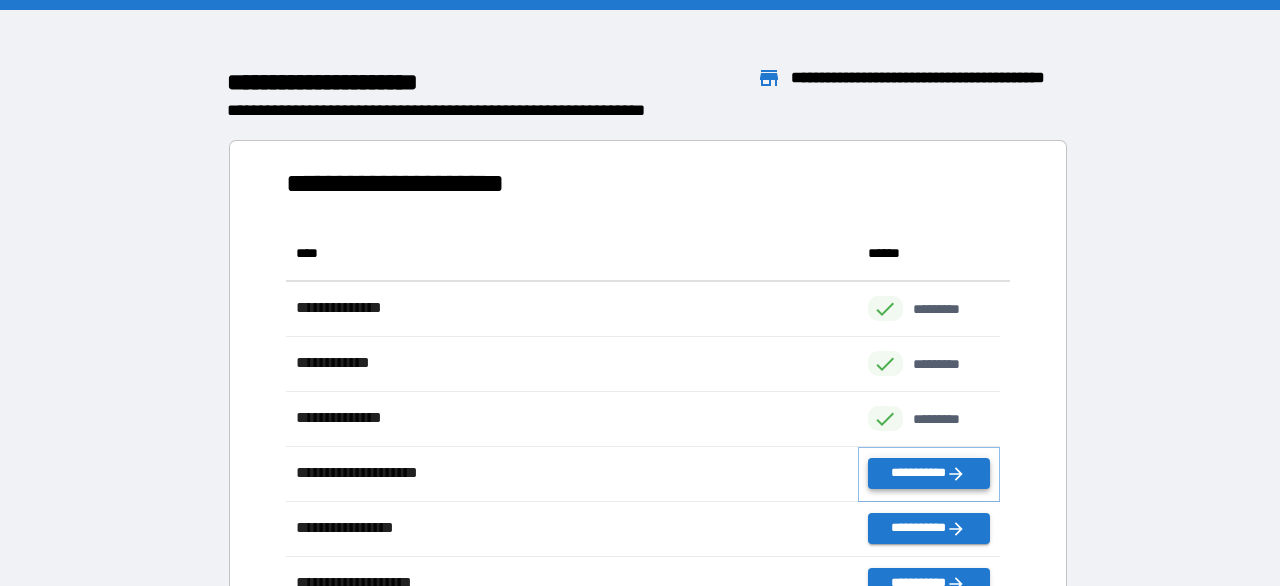 click on "**********" at bounding box center [929, 473] 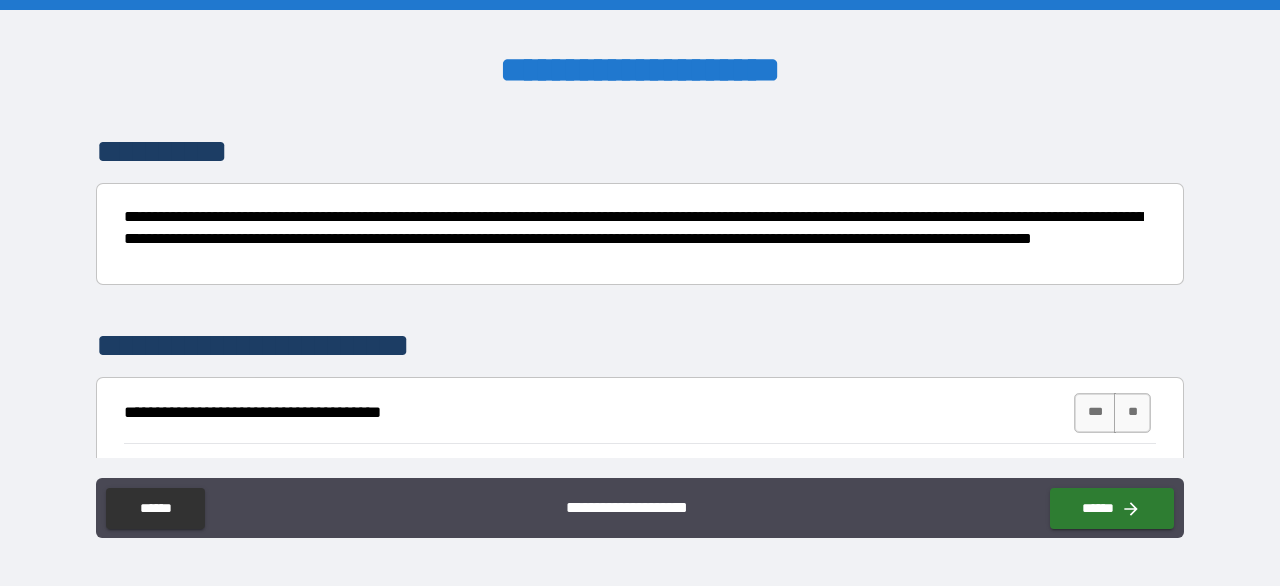 scroll, scrollTop: 300, scrollLeft: 0, axis: vertical 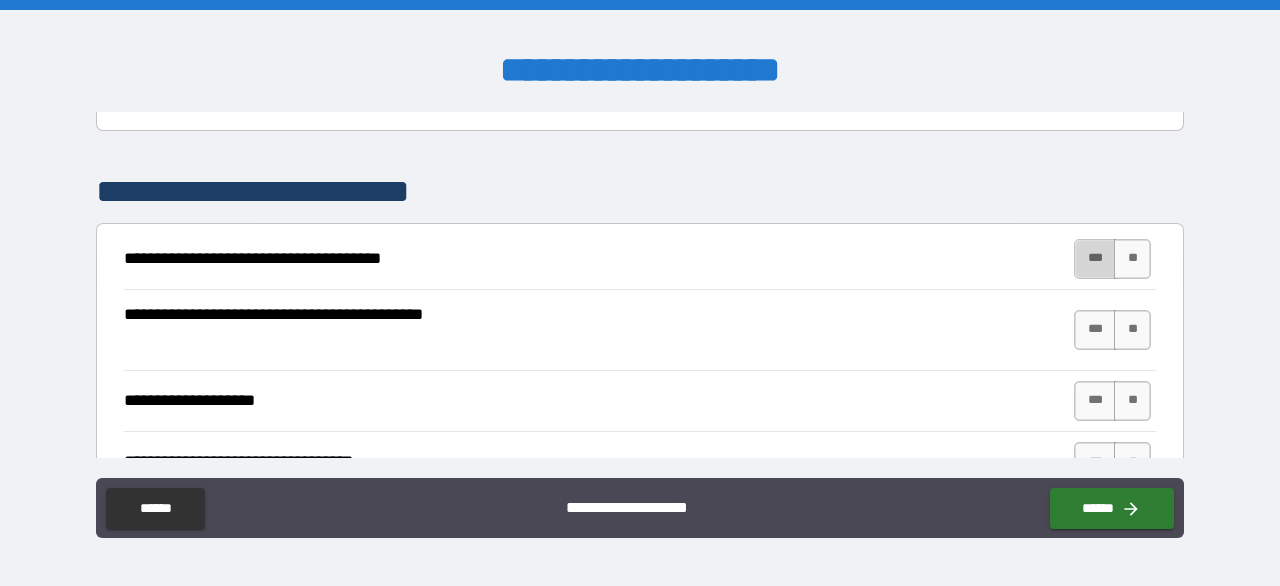 click on "***" at bounding box center (1095, 259) 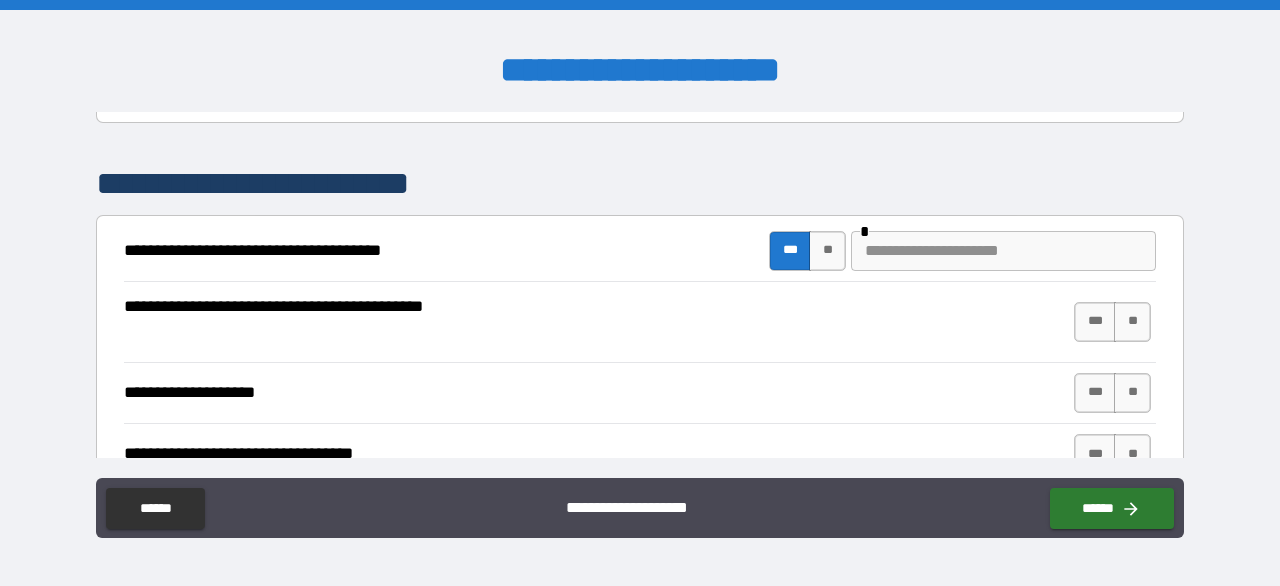 scroll, scrollTop: 300, scrollLeft: 0, axis: vertical 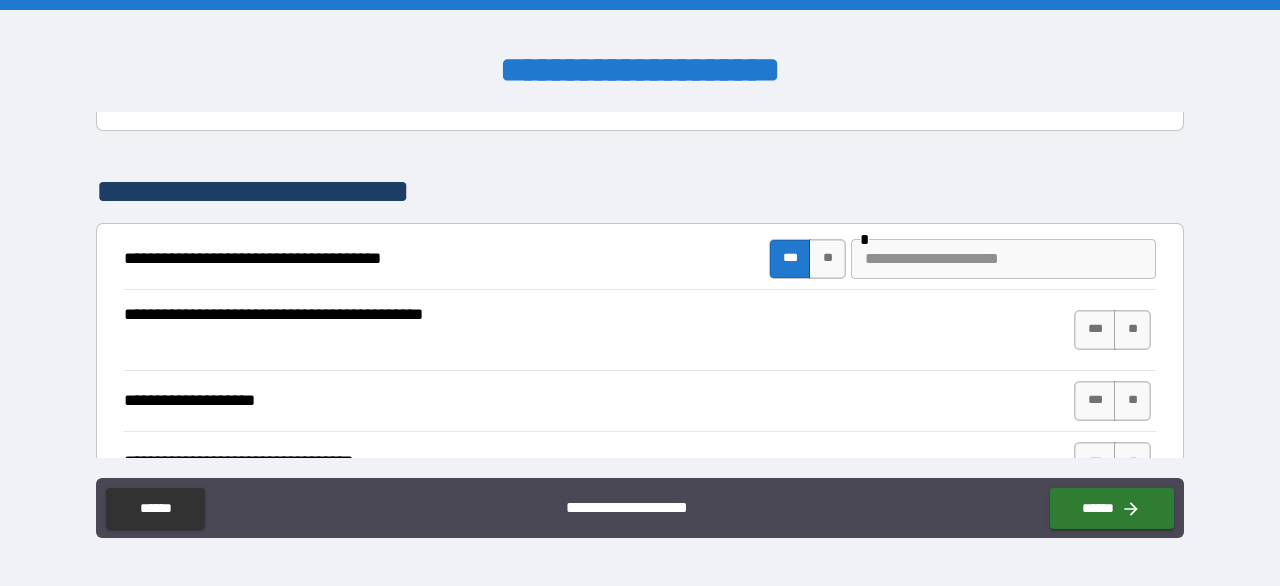 click on "**********" at bounding box center (277, 330) 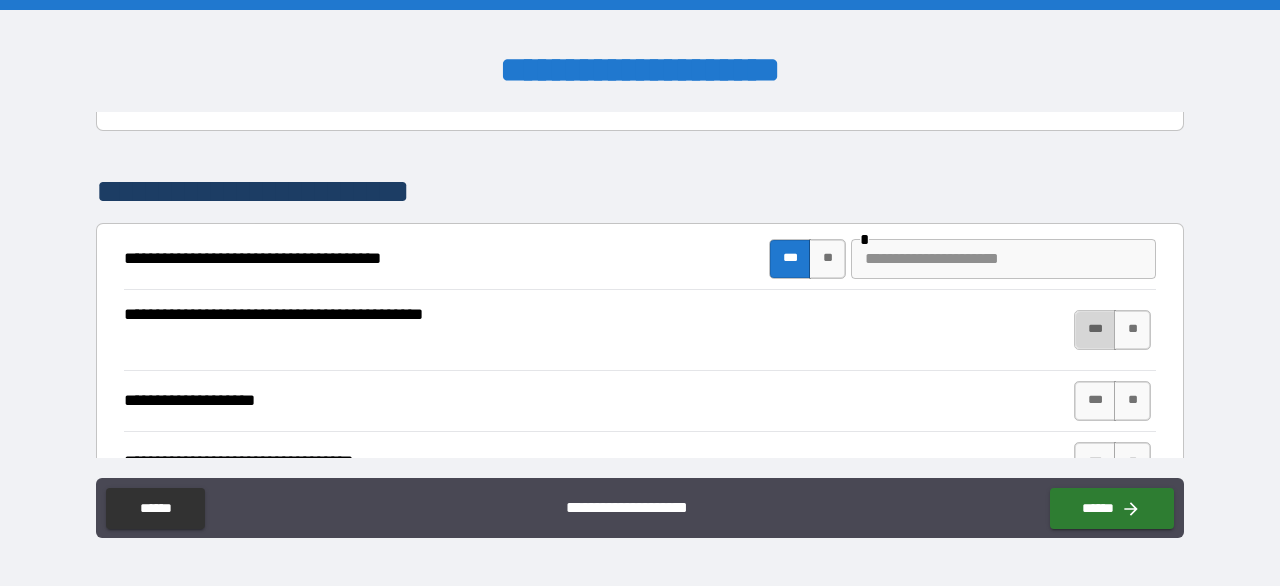 click on "***" at bounding box center [1095, 330] 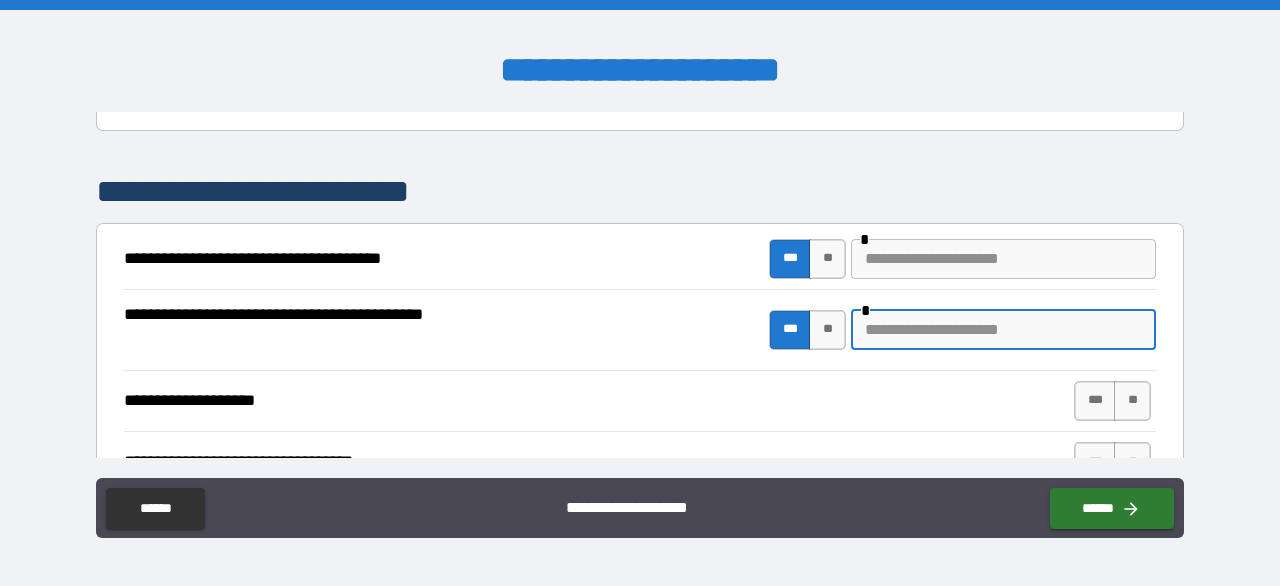 click at bounding box center (1003, 330) 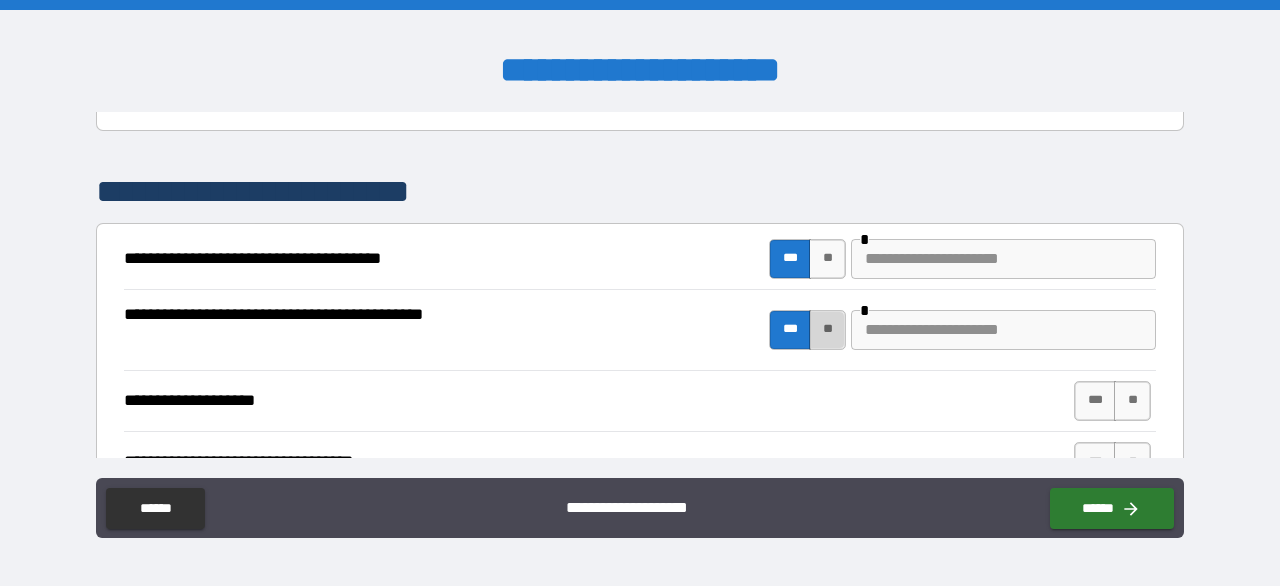 click on "**" at bounding box center (827, 330) 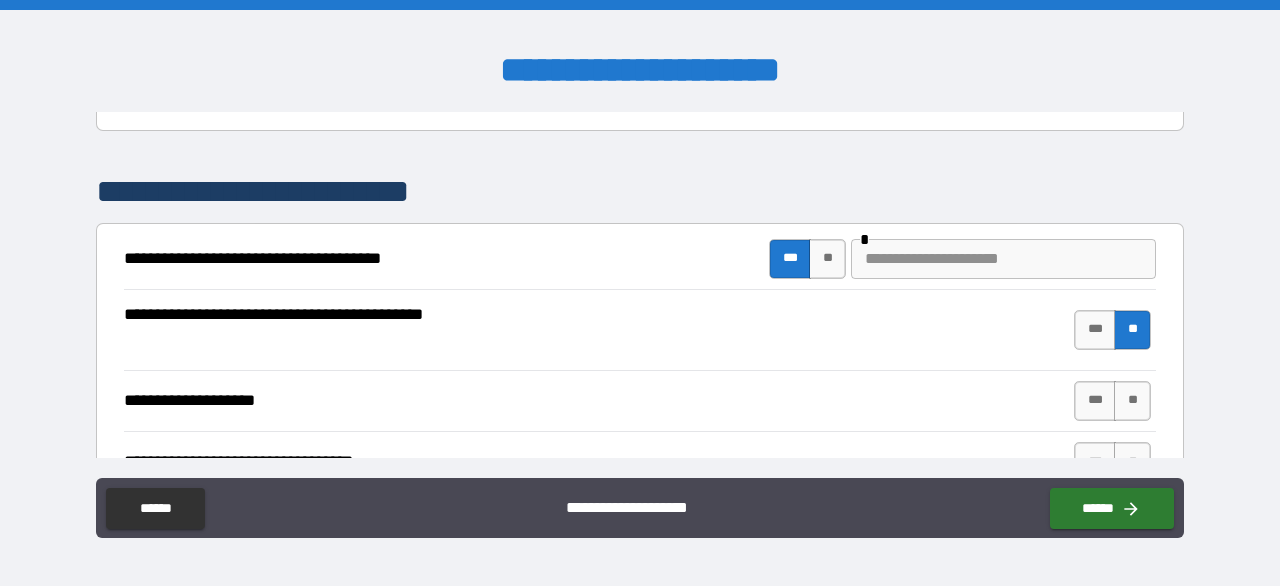 click on "**********" at bounding box center (640, 330) 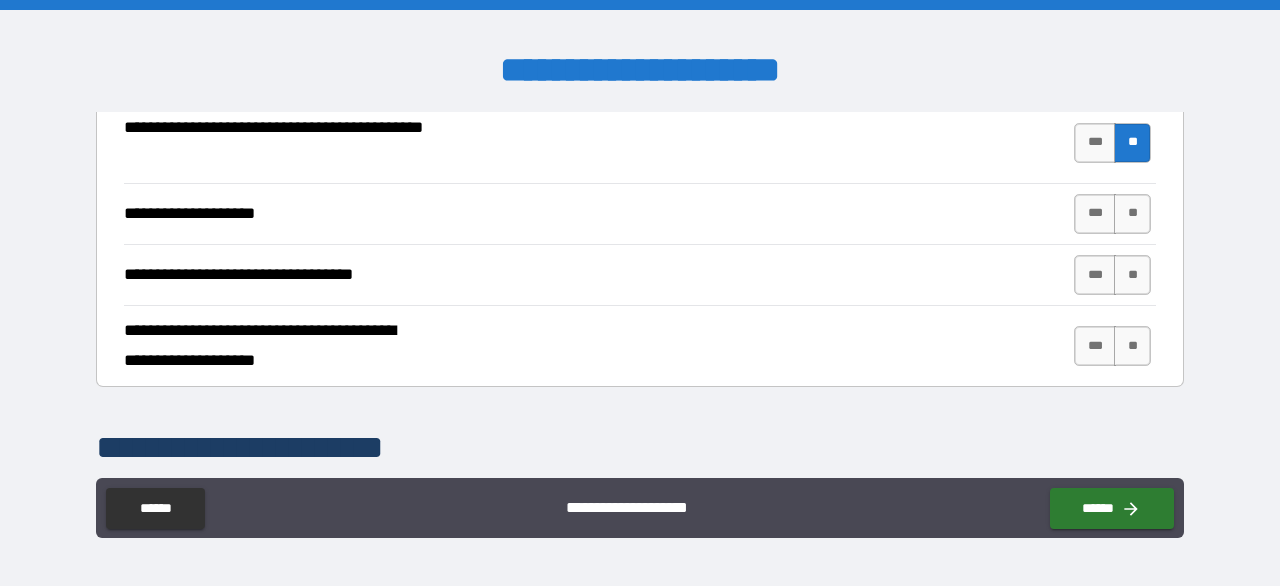 scroll, scrollTop: 500, scrollLeft: 0, axis: vertical 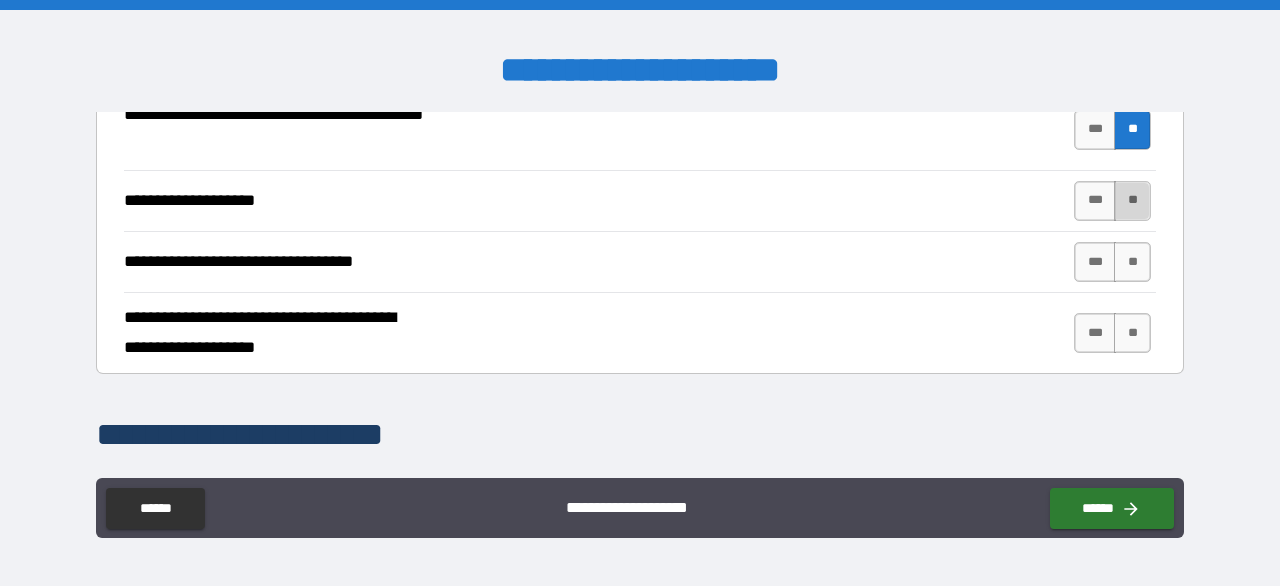 click on "**" at bounding box center [1132, 201] 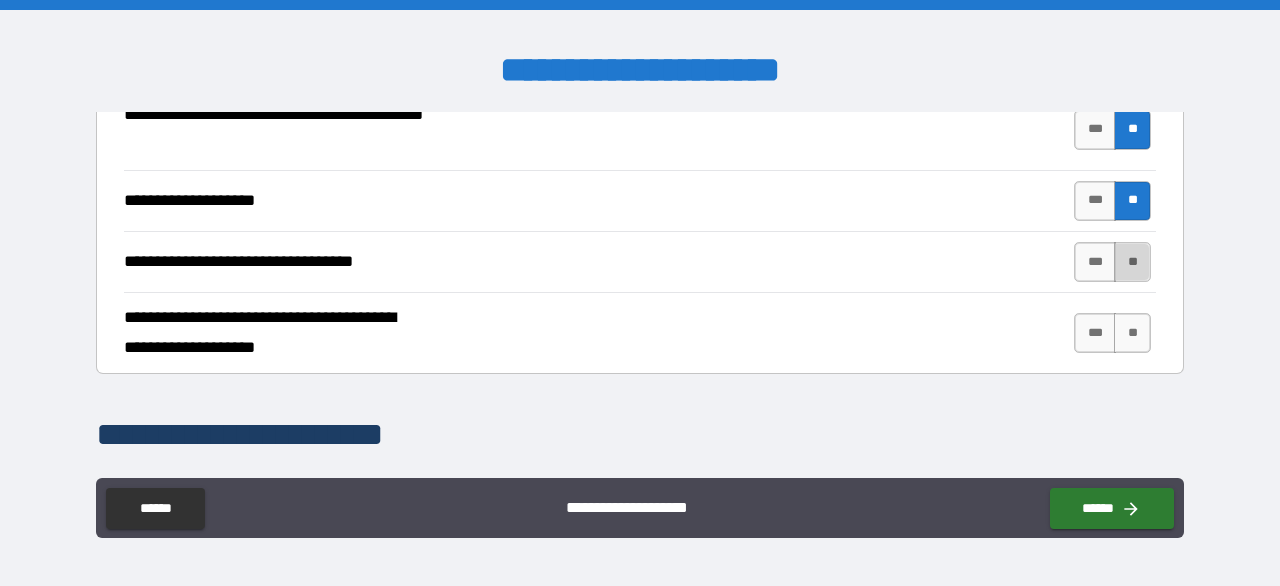 click on "**" at bounding box center [1132, 262] 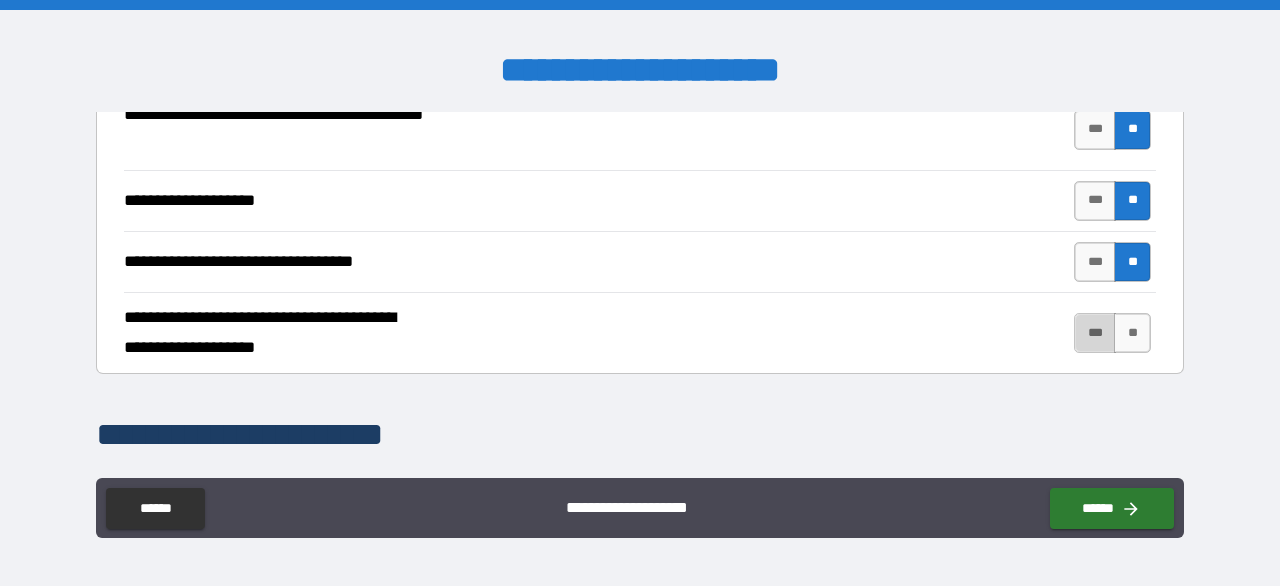 click on "***" at bounding box center (1095, 333) 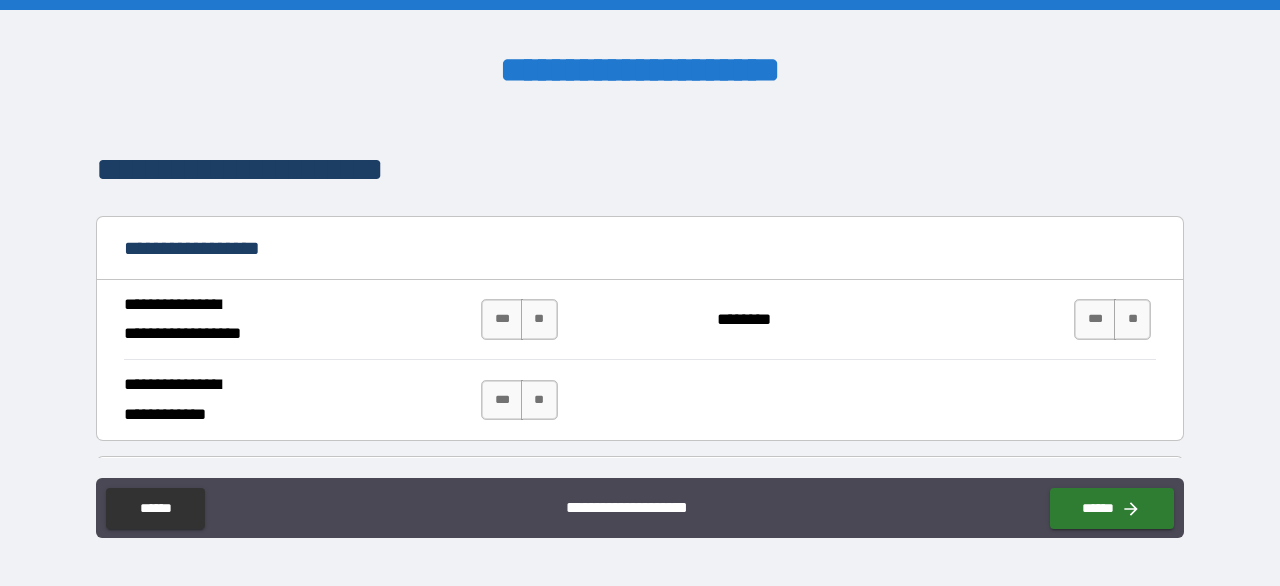 scroll, scrollTop: 800, scrollLeft: 0, axis: vertical 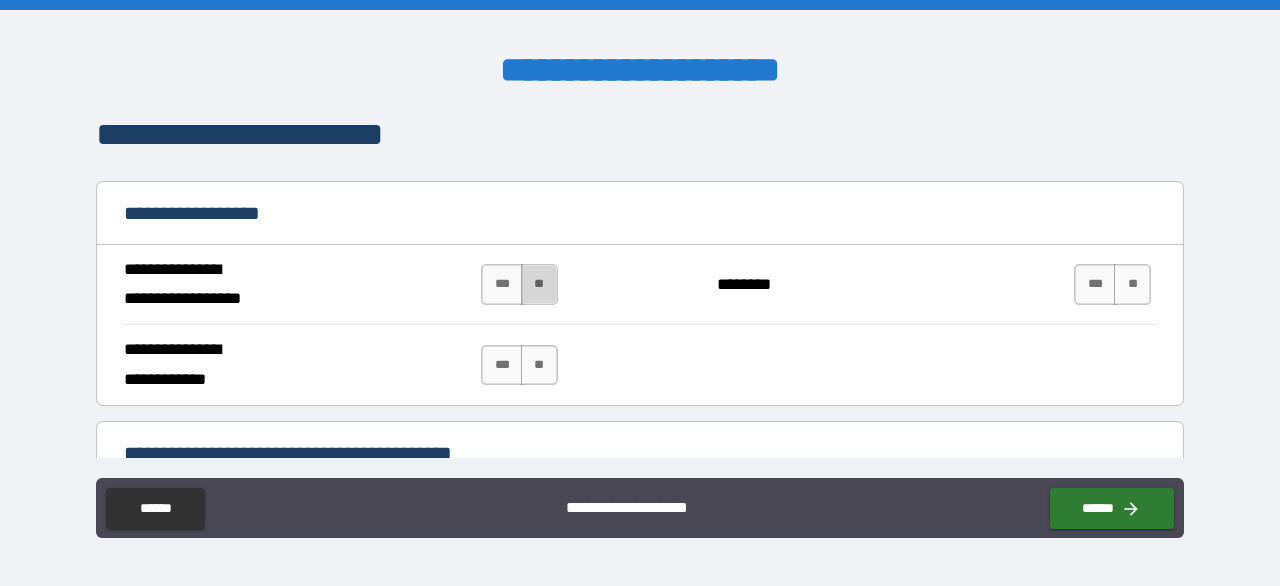 click on "**" at bounding box center (539, 284) 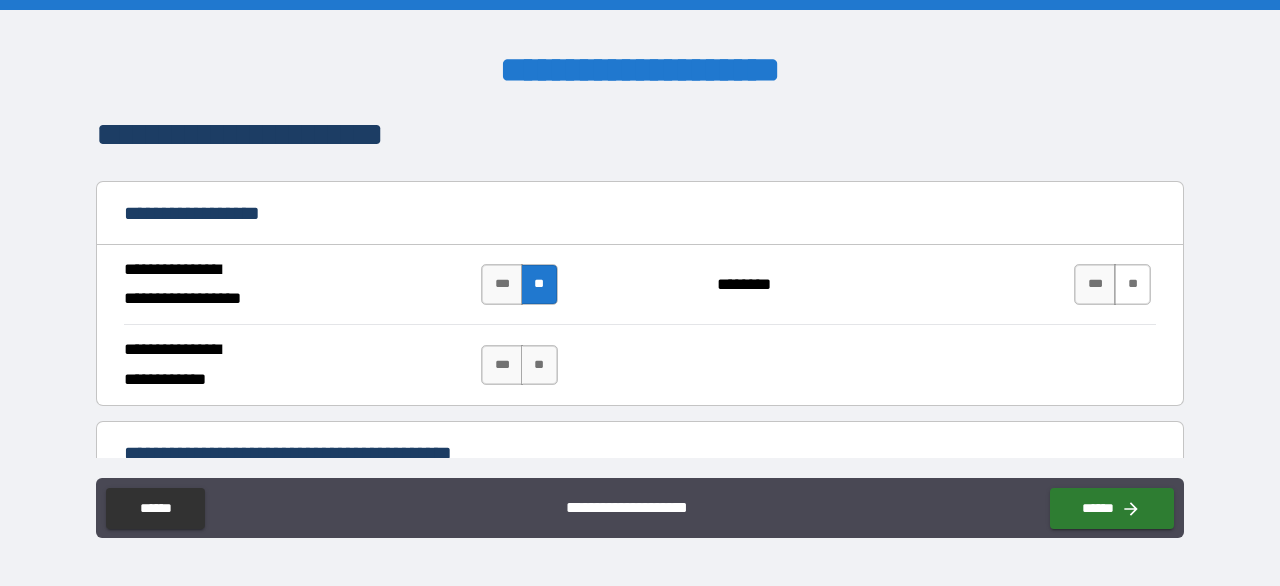 drag, startPoint x: 1123, startPoint y: 261, endPoint x: 1112, endPoint y: 270, distance: 14.21267 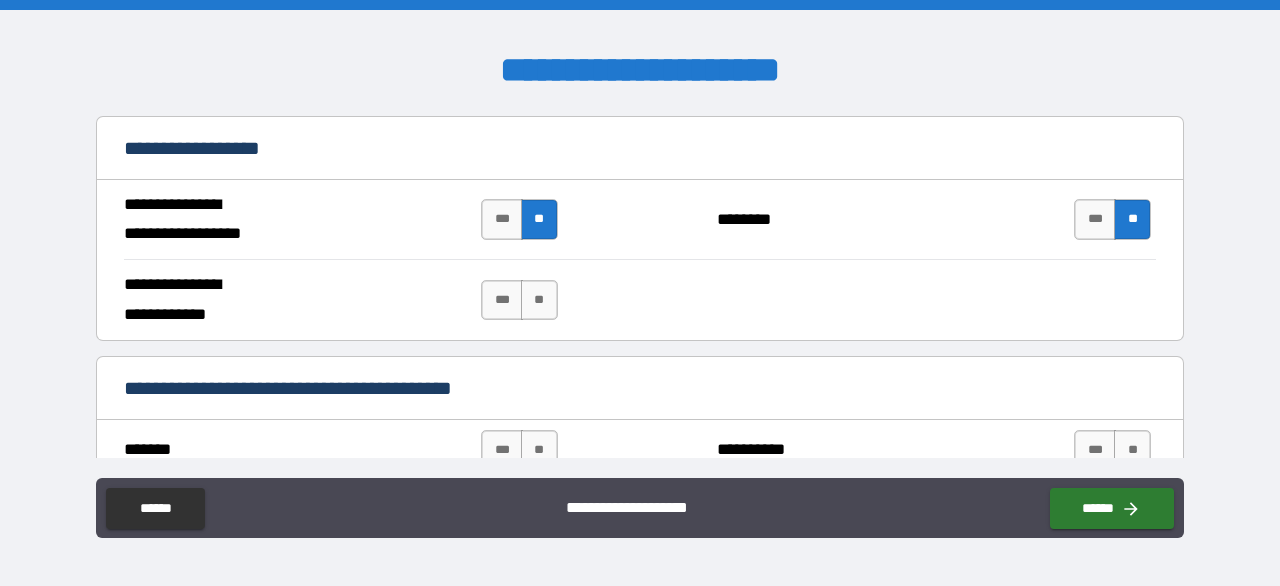 scroll, scrollTop: 900, scrollLeft: 0, axis: vertical 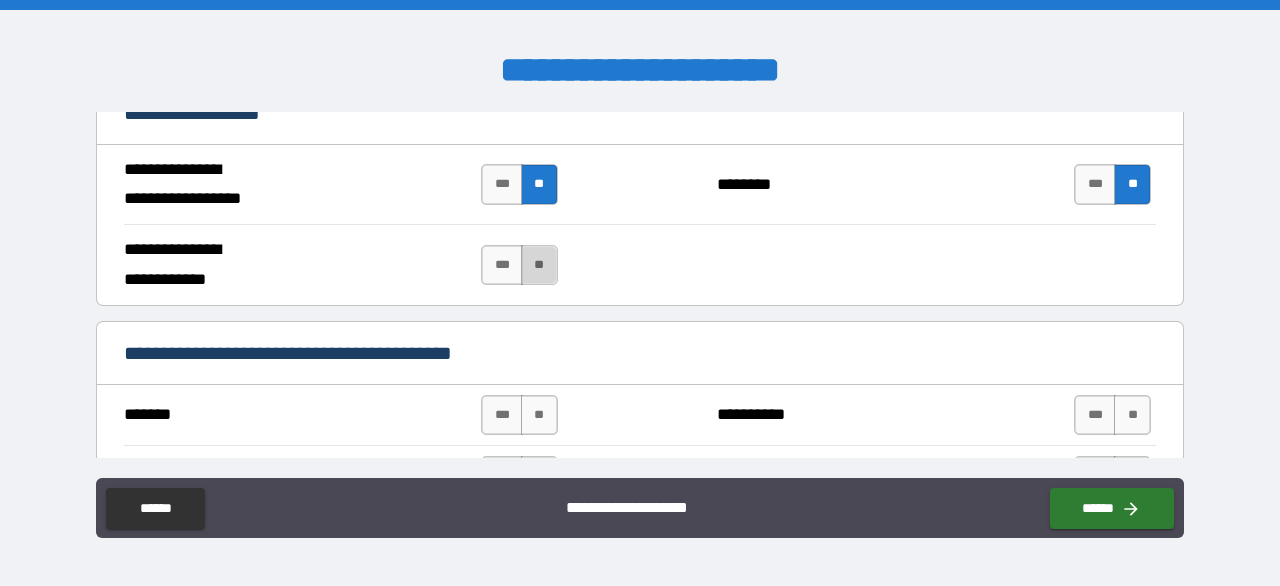 click on "**" at bounding box center [539, 265] 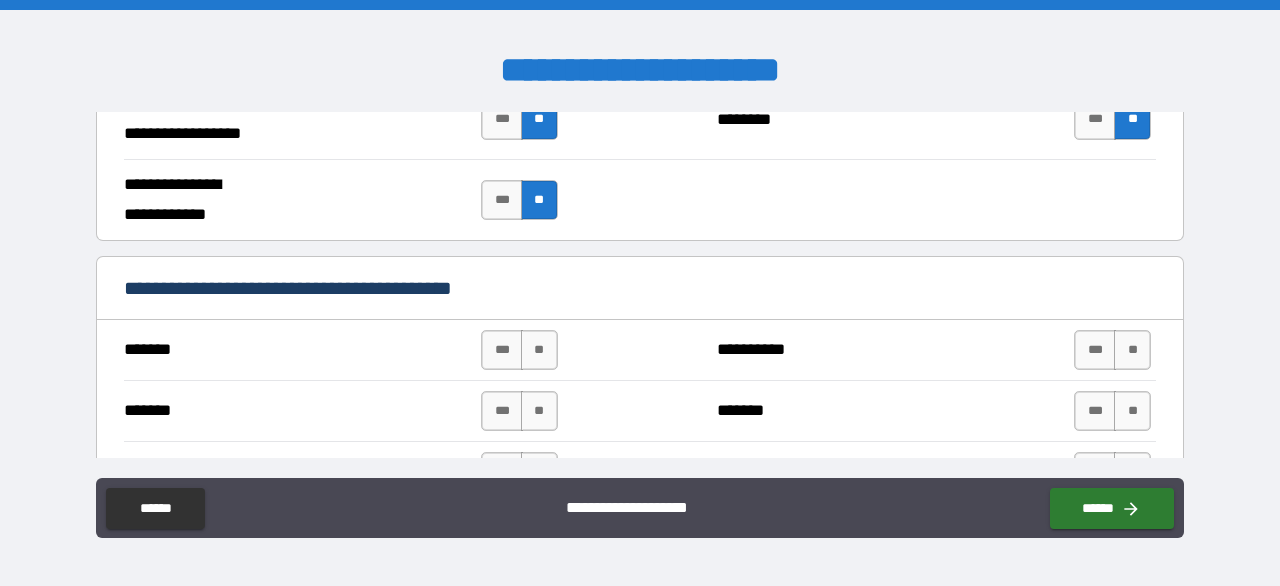scroll, scrollTop: 1000, scrollLeft: 0, axis: vertical 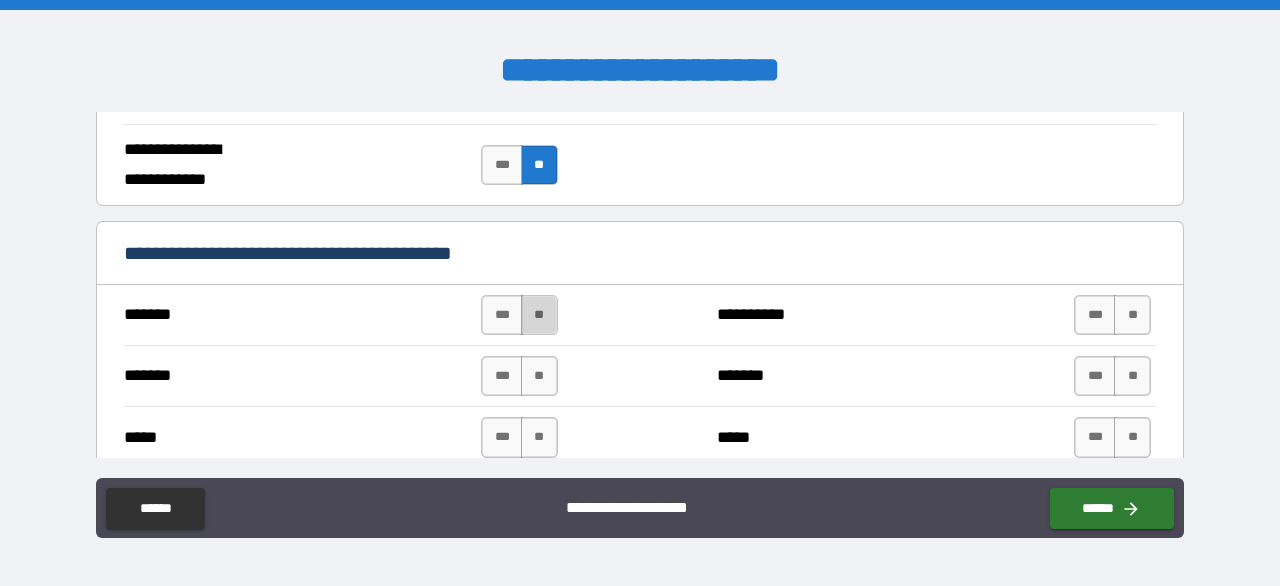 click on "**" at bounding box center [539, 315] 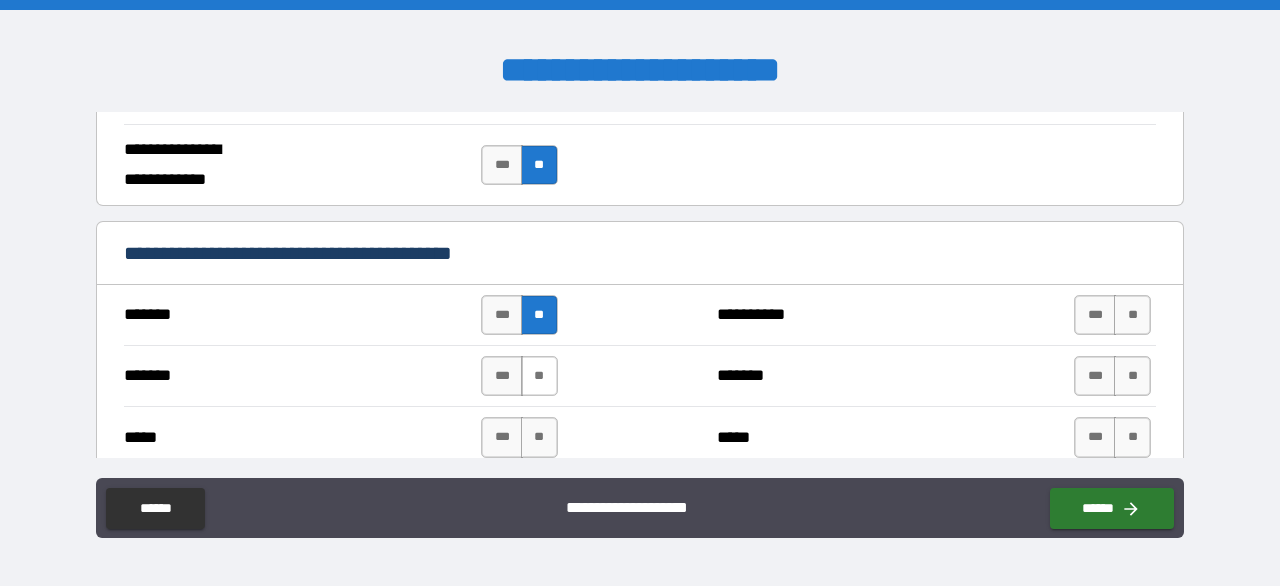click on "**" at bounding box center (539, 376) 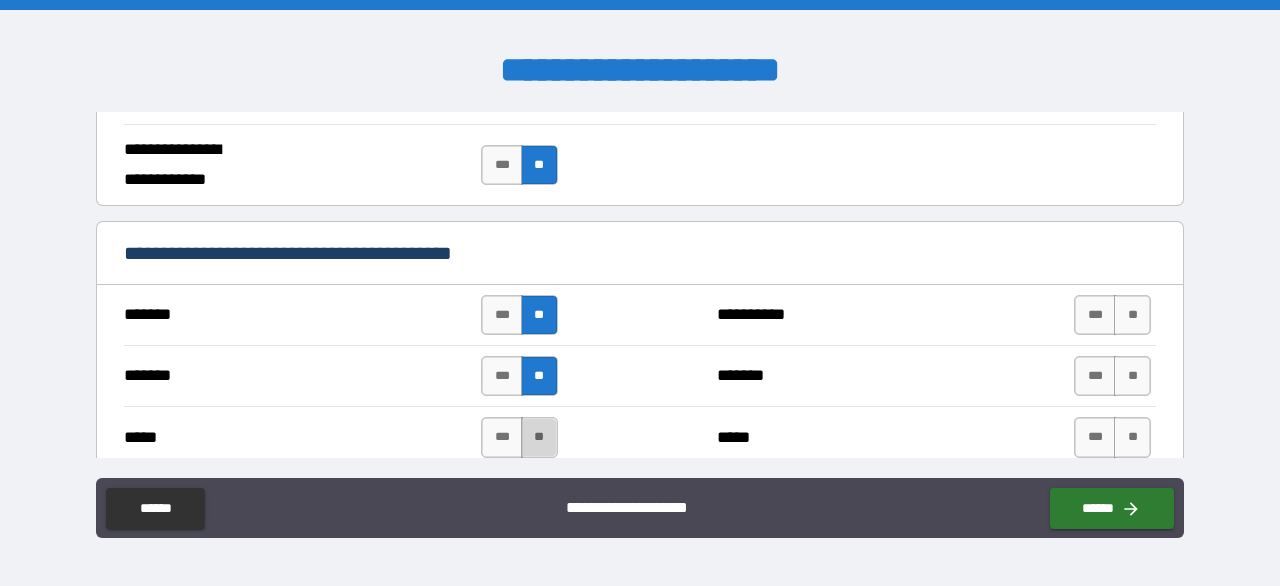 click on "**" at bounding box center [539, 437] 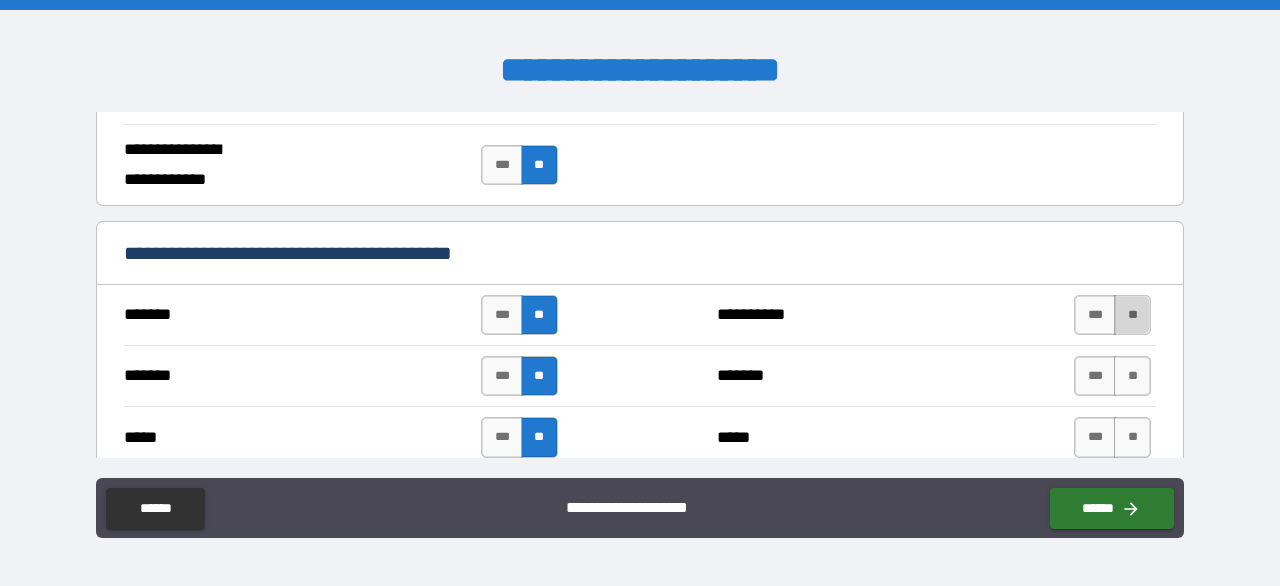 click on "**" at bounding box center [1132, 315] 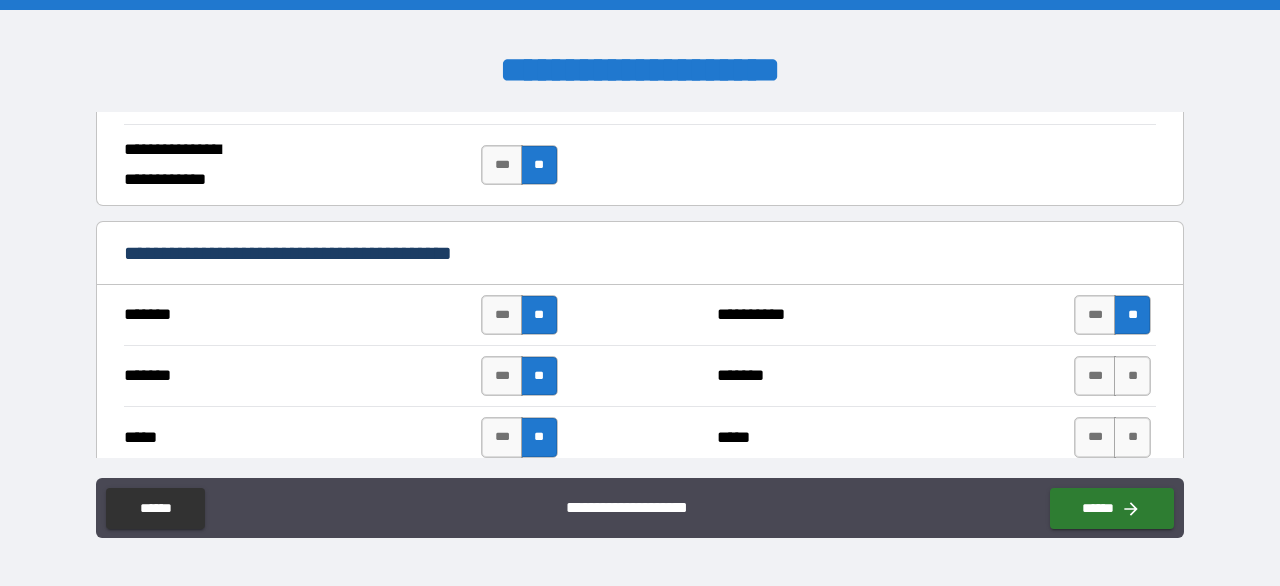 drag, startPoint x: 1117, startPoint y: 368, endPoint x: 1114, endPoint y: 407, distance: 39.115215 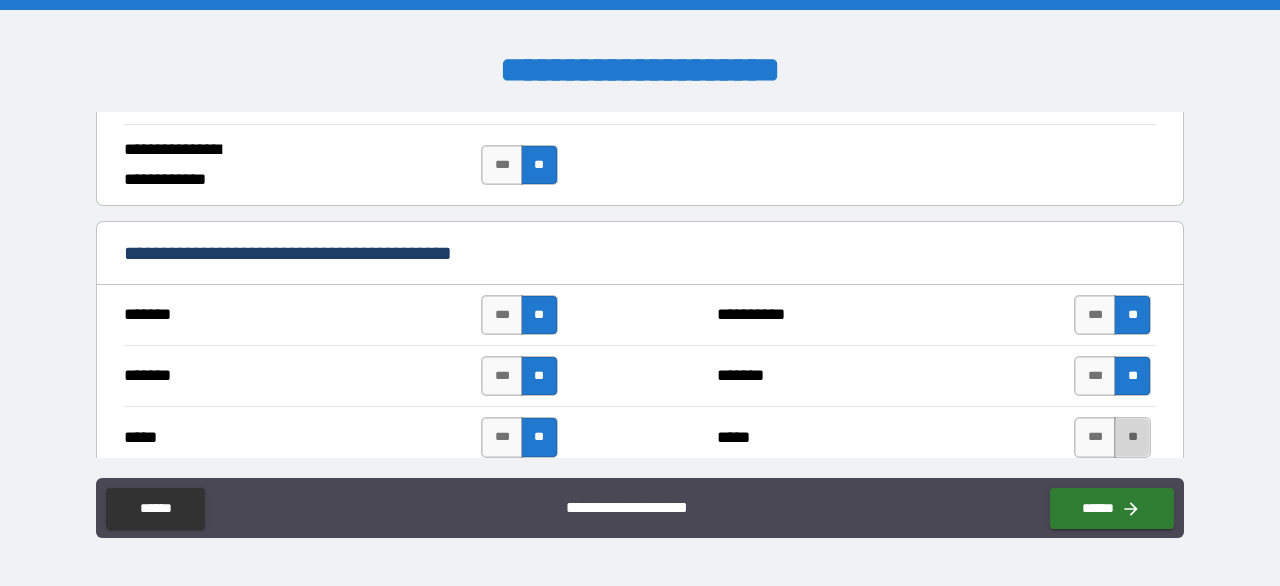 click on "**" at bounding box center (1132, 437) 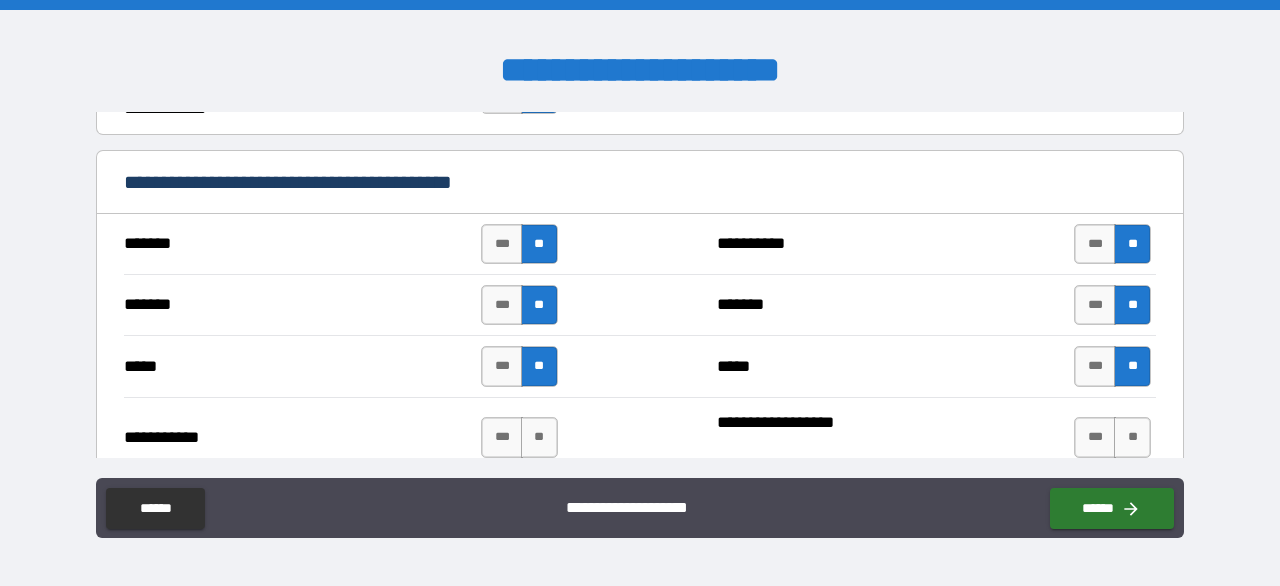 scroll, scrollTop: 1200, scrollLeft: 0, axis: vertical 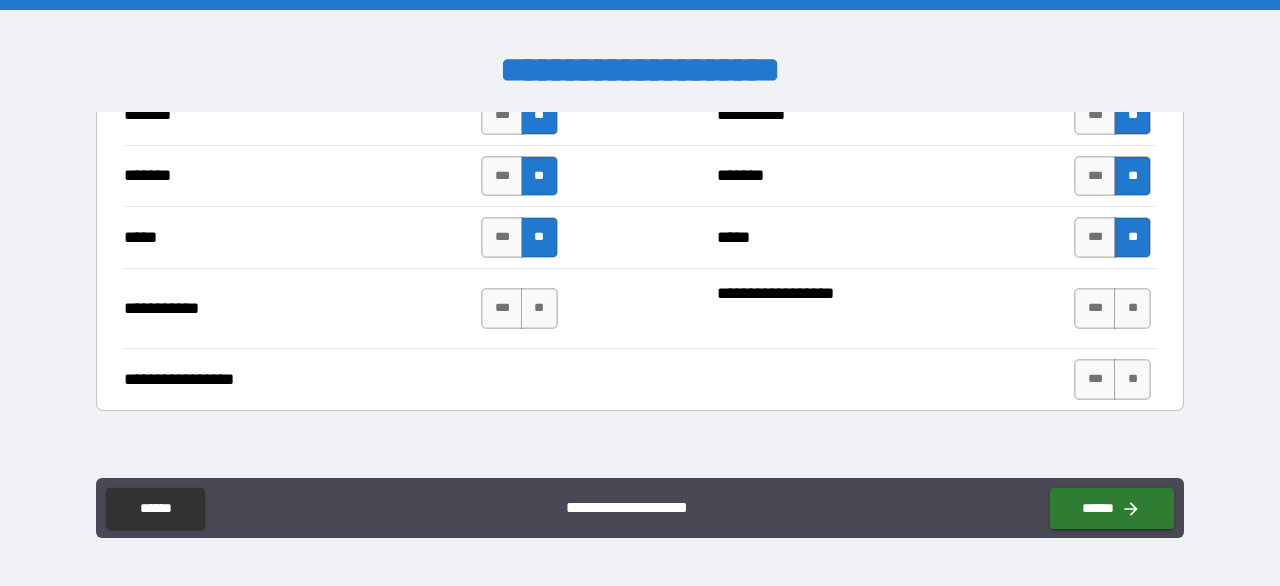 drag, startPoint x: 537, startPoint y: 297, endPoint x: 554, endPoint y: 304, distance: 18.384777 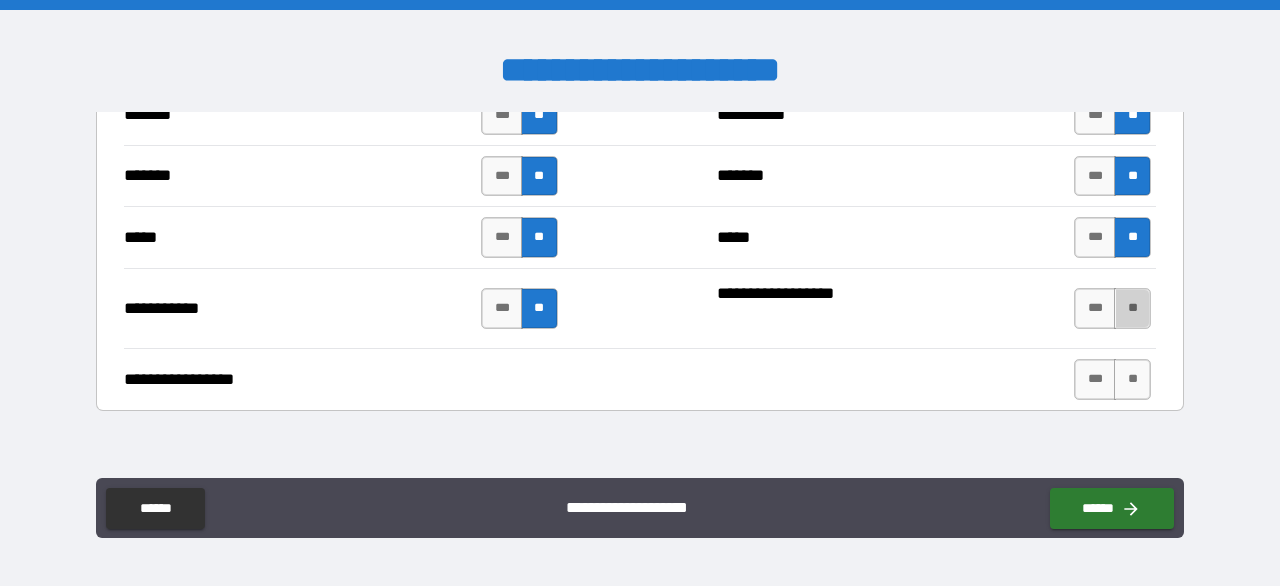 drag, startPoint x: 1121, startPoint y: 309, endPoint x: 1104, endPoint y: 327, distance: 24.758837 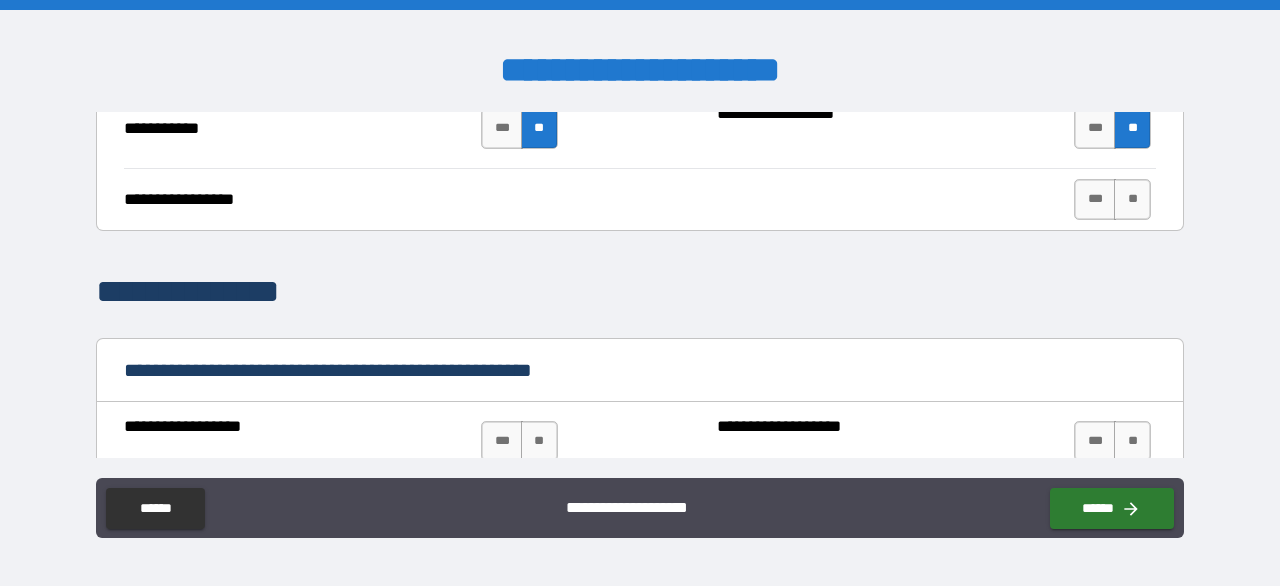 scroll, scrollTop: 1400, scrollLeft: 0, axis: vertical 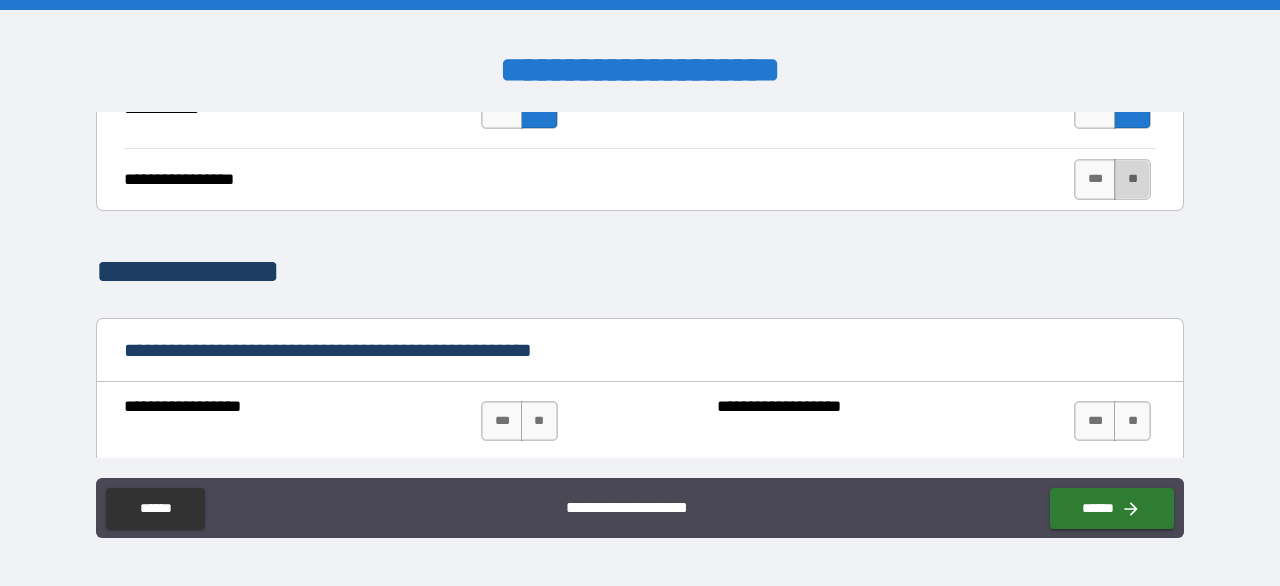 drag, startPoint x: 1131, startPoint y: 161, endPoint x: 1121, endPoint y: 174, distance: 16.40122 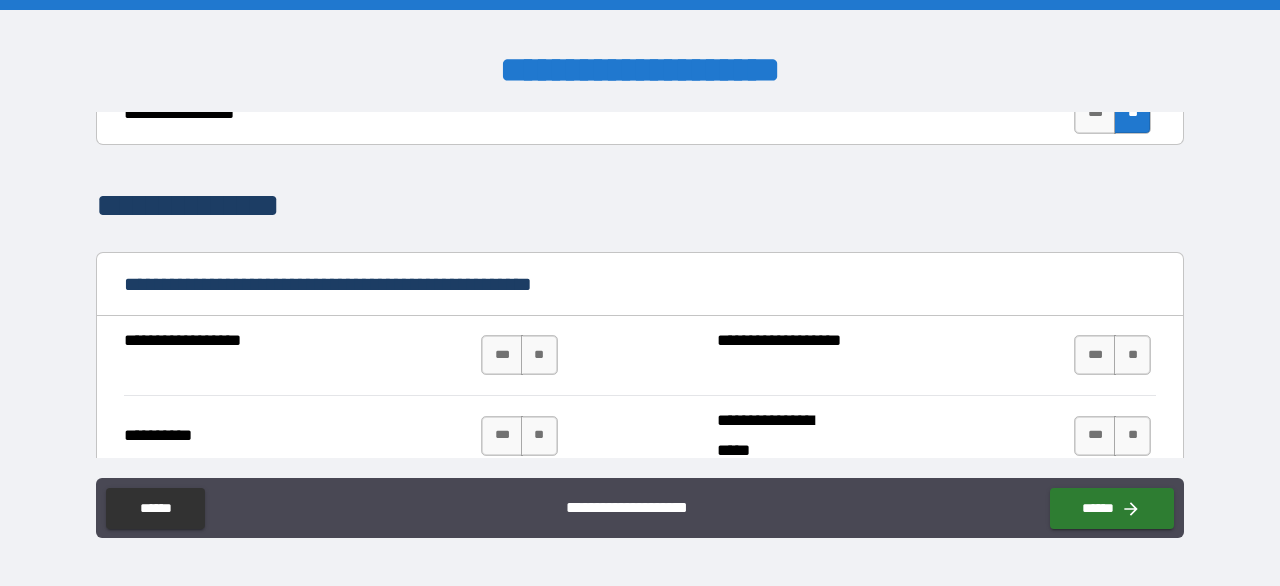 scroll, scrollTop: 1500, scrollLeft: 0, axis: vertical 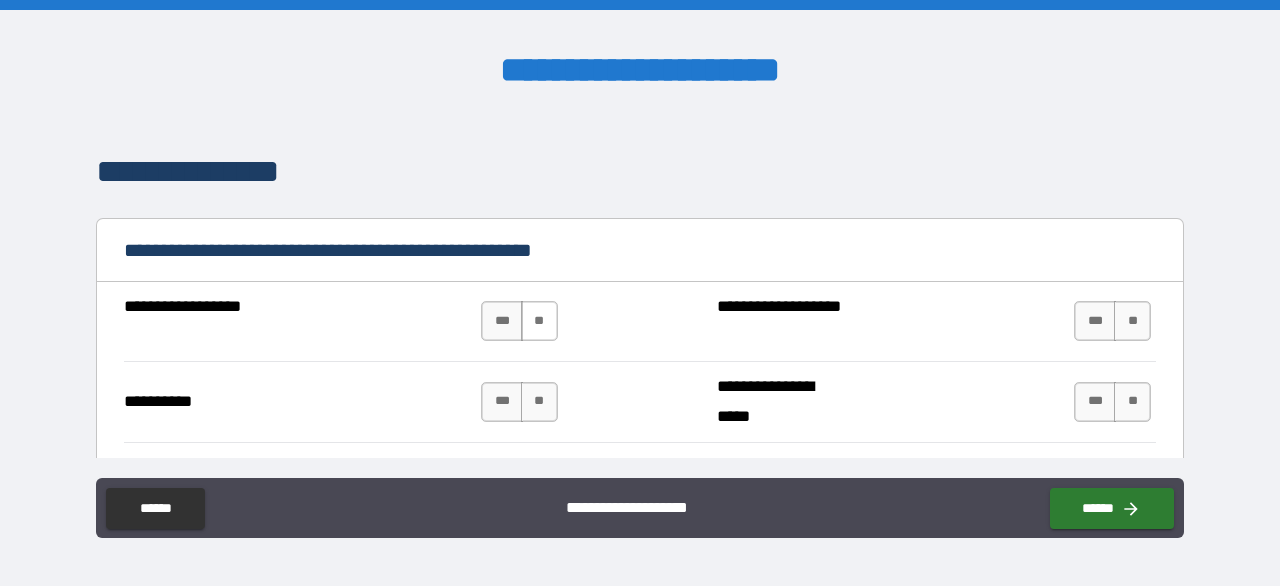 click on "**" at bounding box center [539, 321] 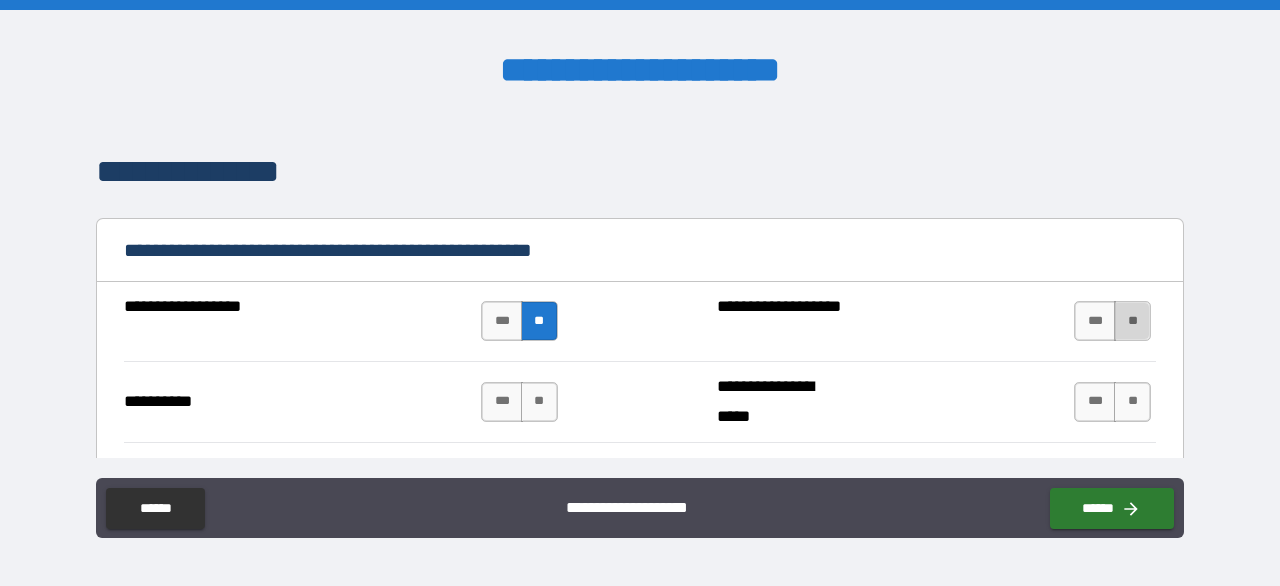 click on "**" at bounding box center [1132, 321] 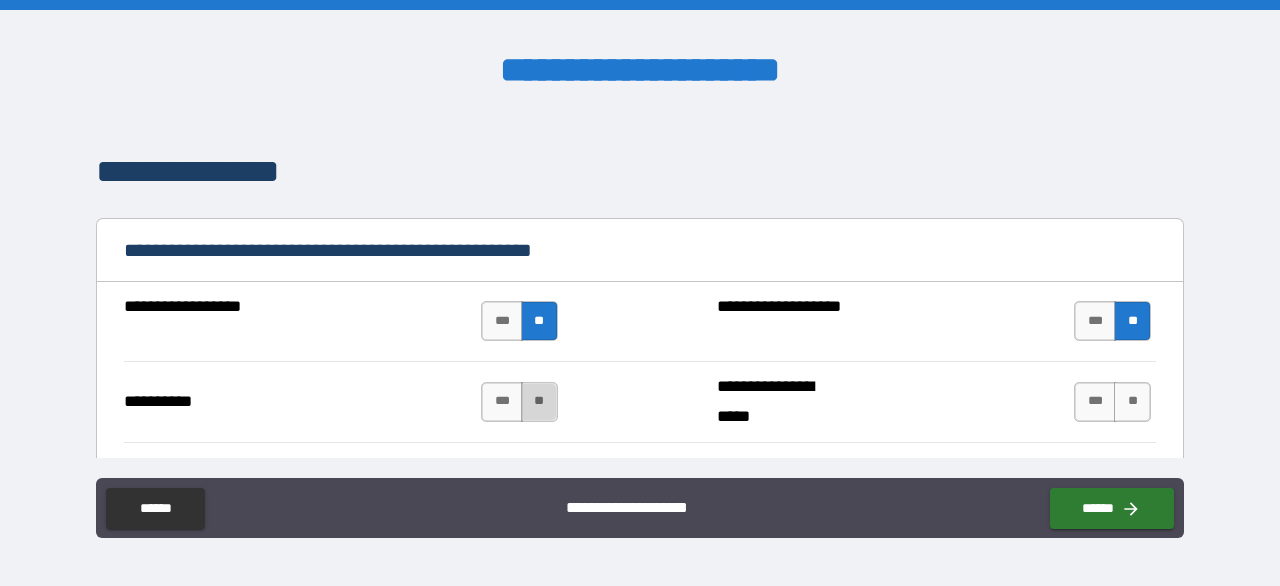 click on "**" at bounding box center (539, 402) 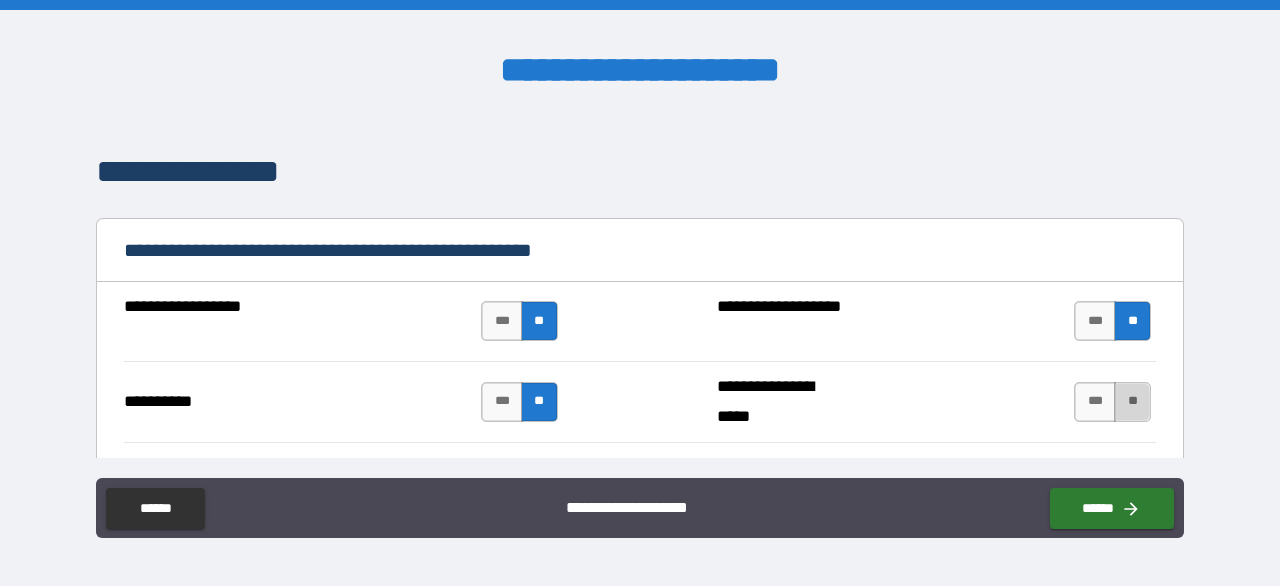 click on "**" at bounding box center (1132, 402) 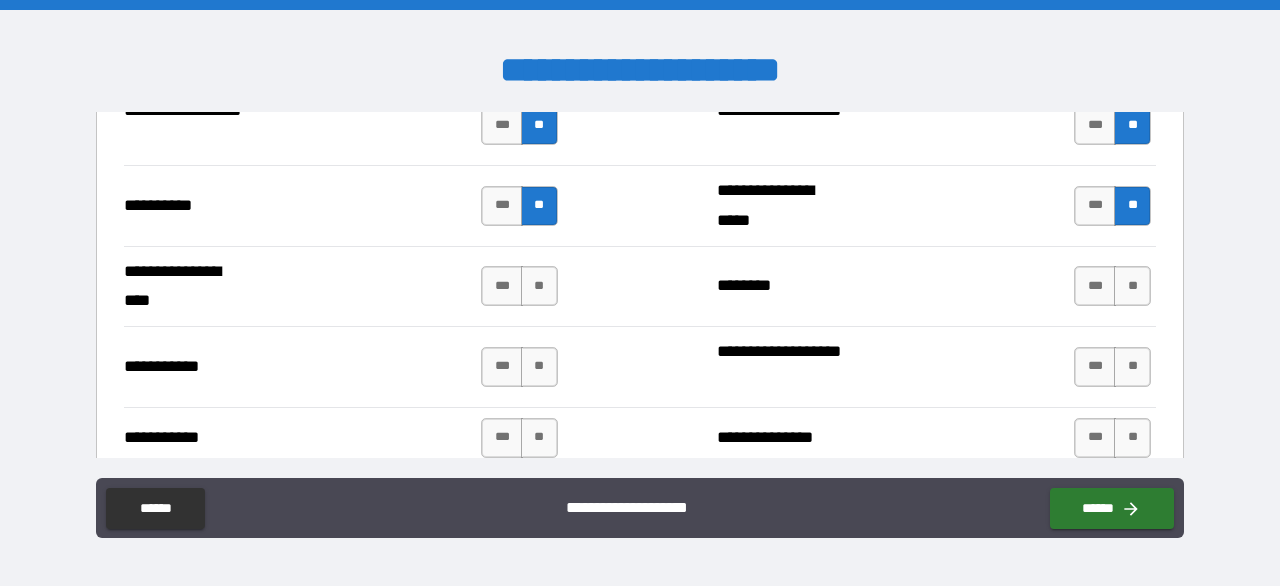 scroll, scrollTop: 1700, scrollLeft: 0, axis: vertical 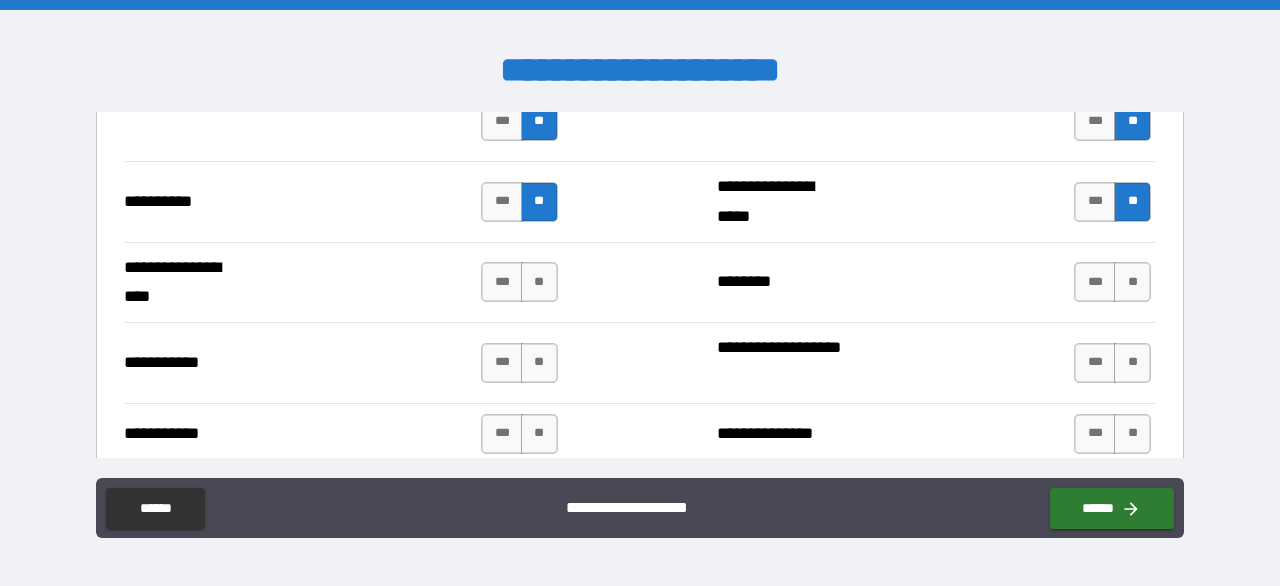 drag, startPoint x: 531, startPoint y: 277, endPoint x: 591, endPoint y: 286, distance: 60.671246 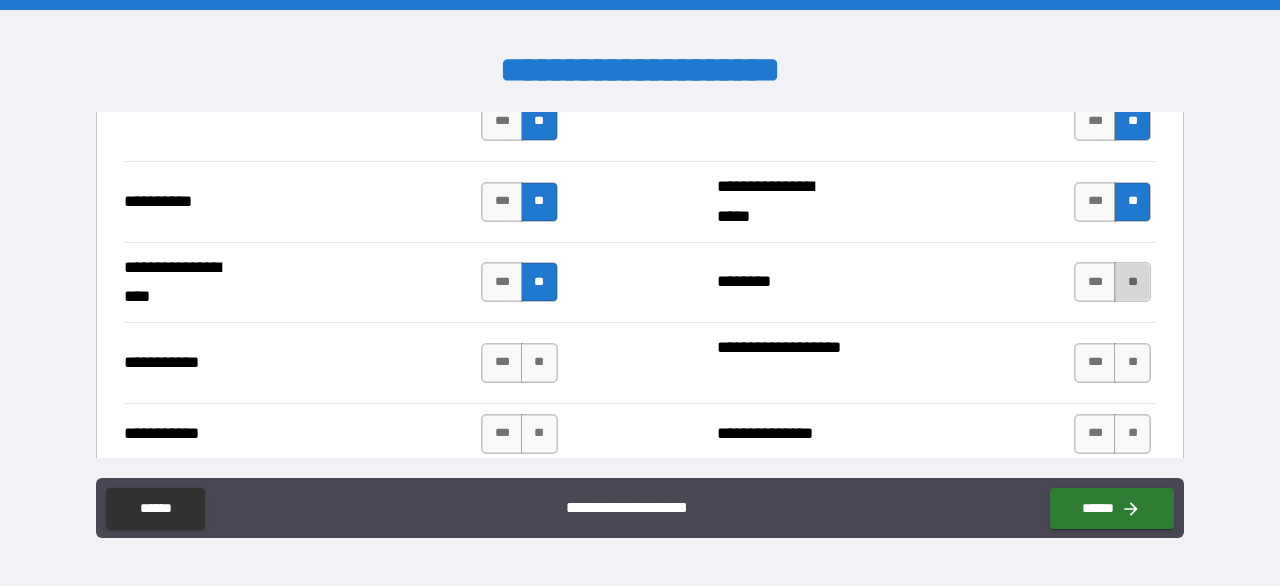 click on "**" at bounding box center [1132, 282] 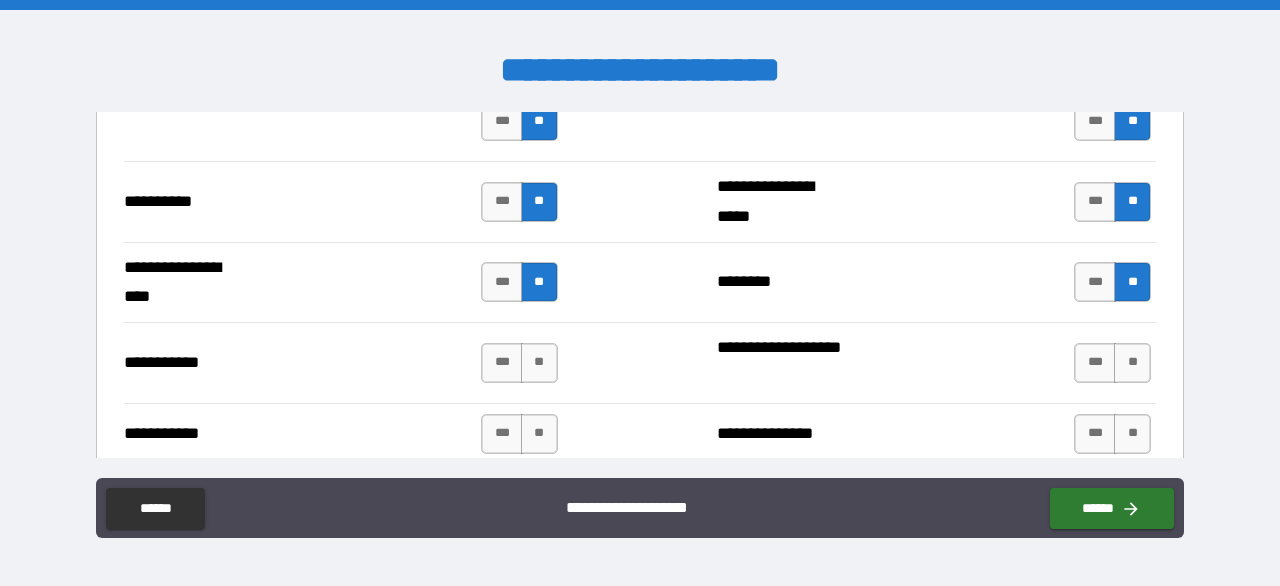 drag, startPoint x: 538, startPoint y: 362, endPoint x: 796, endPoint y: 389, distance: 259.40894 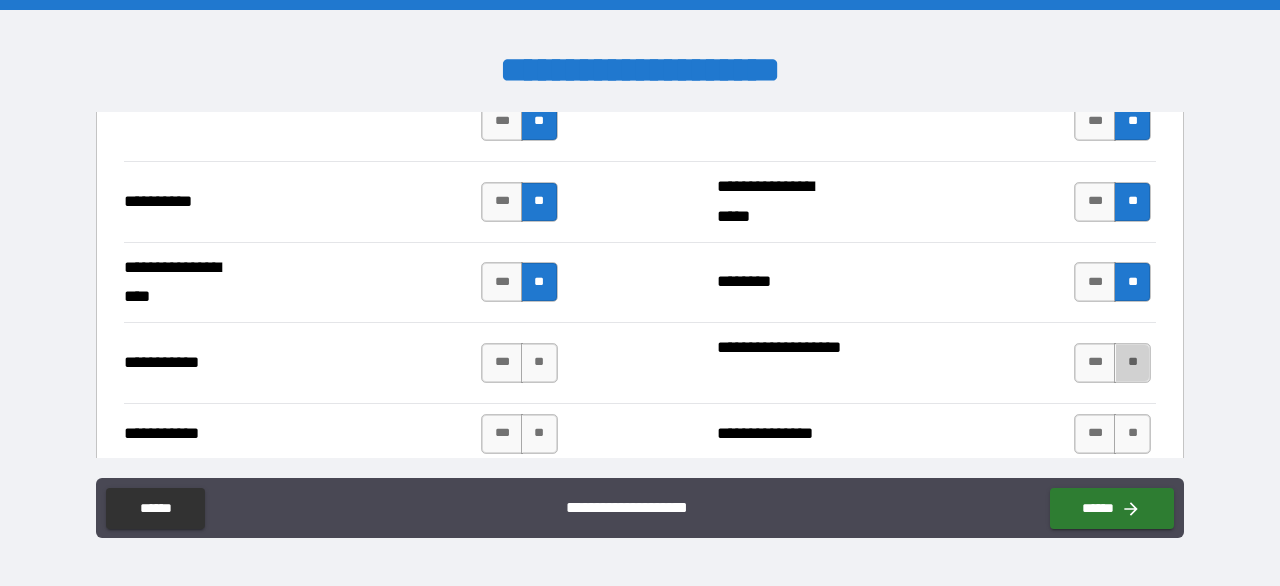 drag, startPoint x: 1117, startPoint y: 369, endPoint x: 988, endPoint y: 382, distance: 129.65338 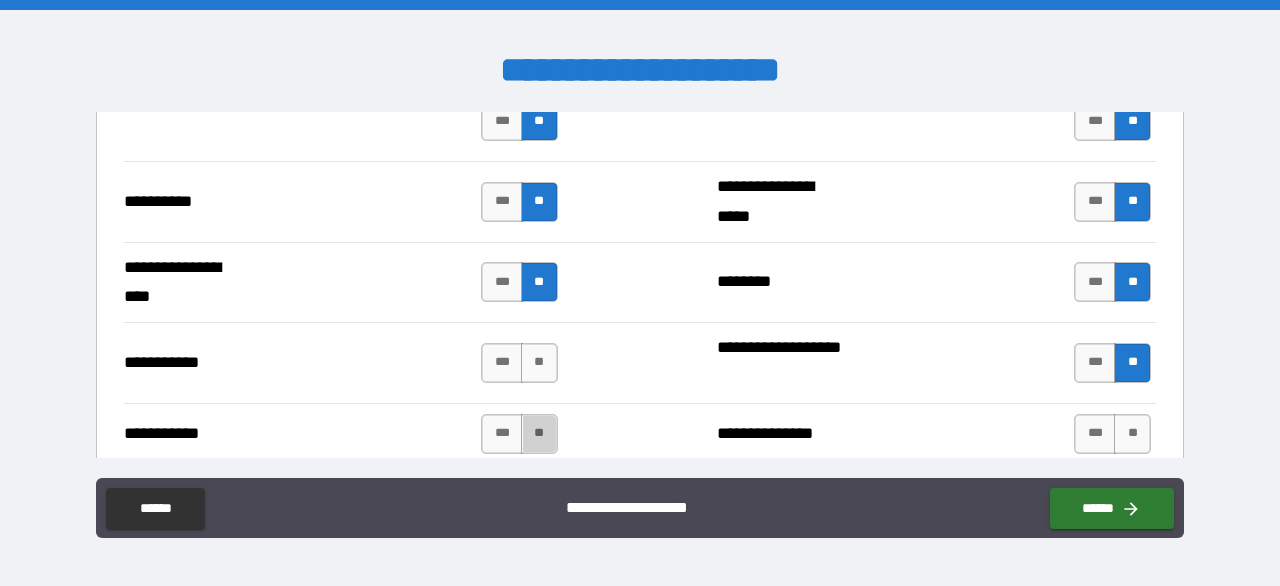 drag, startPoint x: 530, startPoint y: 428, endPoint x: 908, endPoint y: 407, distance: 378.5829 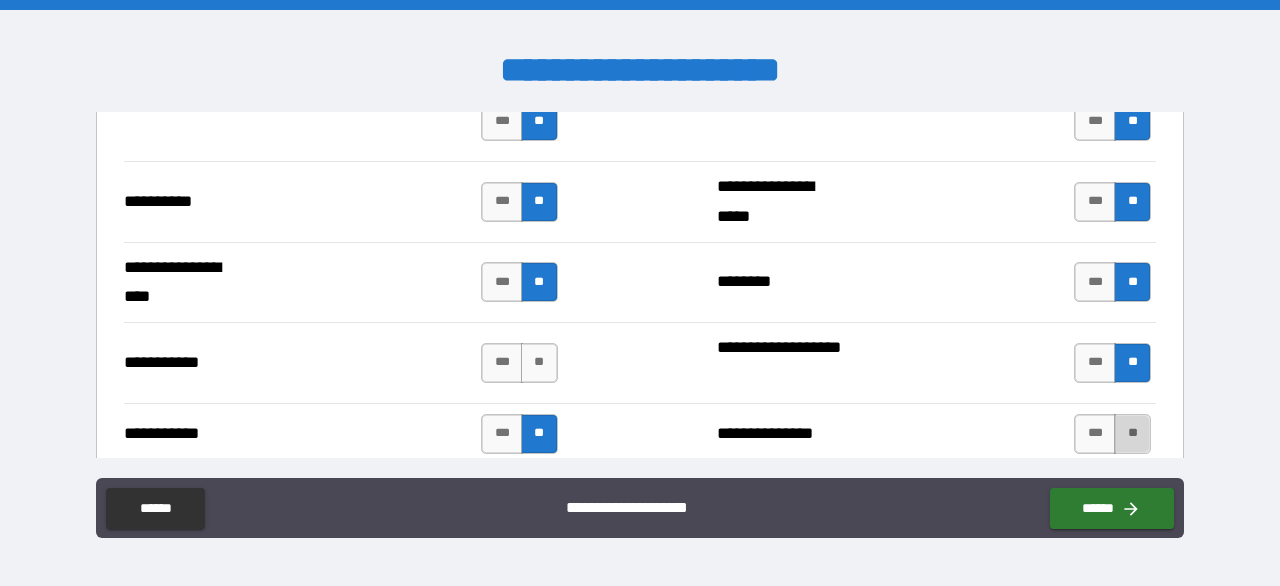 drag, startPoint x: 1108, startPoint y: 425, endPoint x: 1098, endPoint y: 430, distance: 11.18034 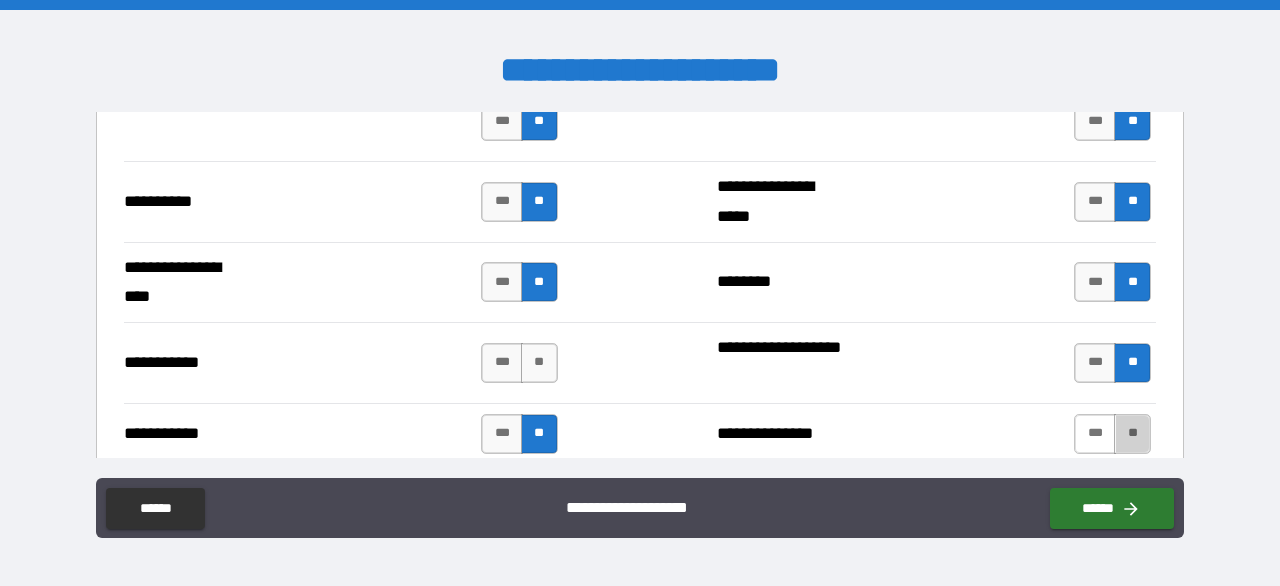 click on "**" at bounding box center [1132, 434] 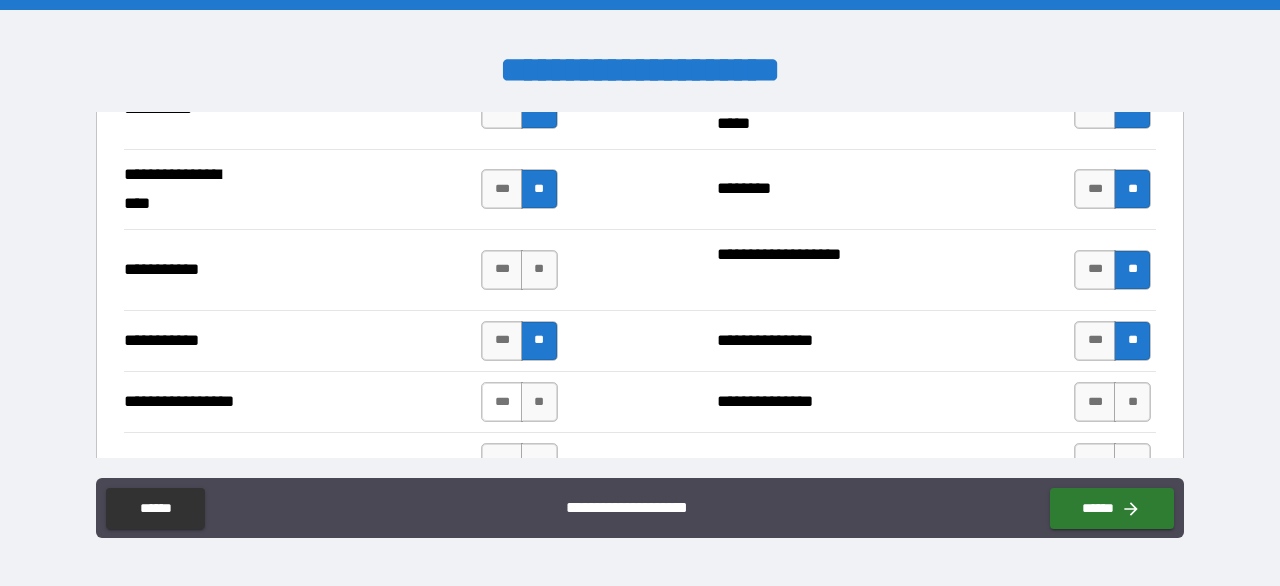 scroll, scrollTop: 1900, scrollLeft: 0, axis: vertical 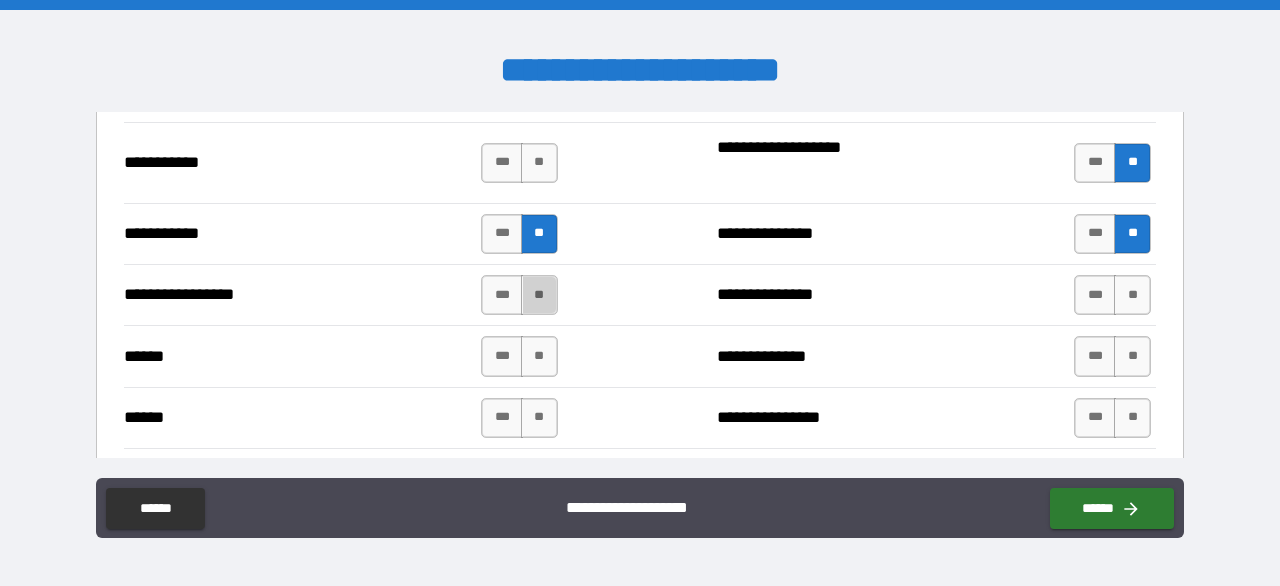 drag, startPoint x: 524, startPoint y: 294, endPoint x: 584, endPoint y: 308, distance: 61.611687 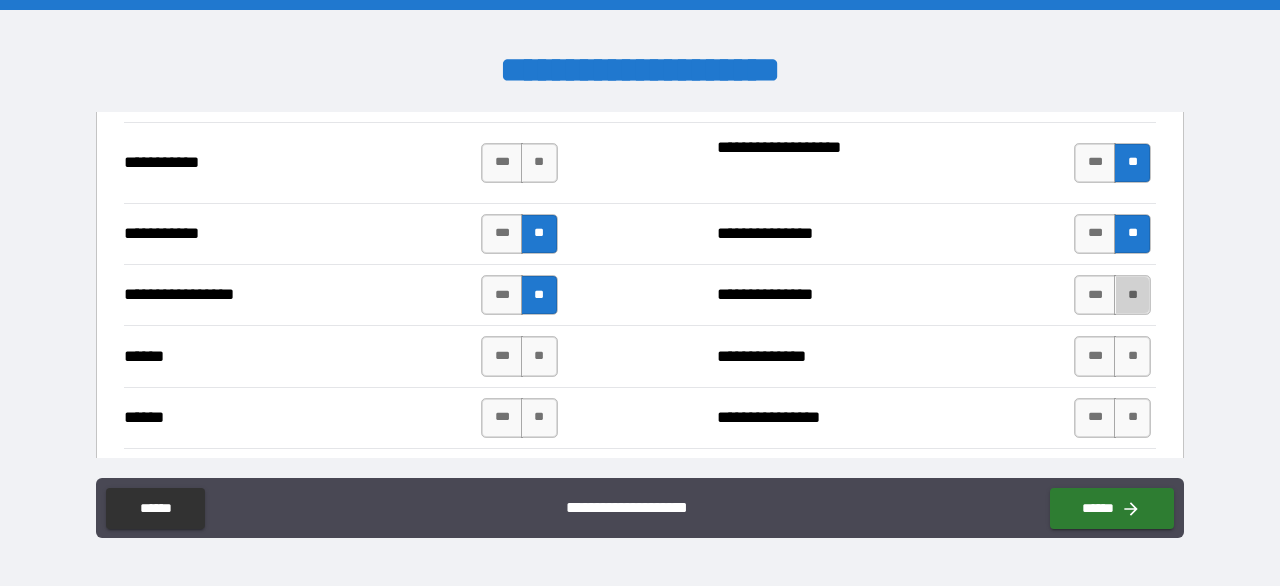 drag, startPoint x: 1125, startPoint y: 293, endPoint x: 1026, endPoint y: 326, distance: 104.35516 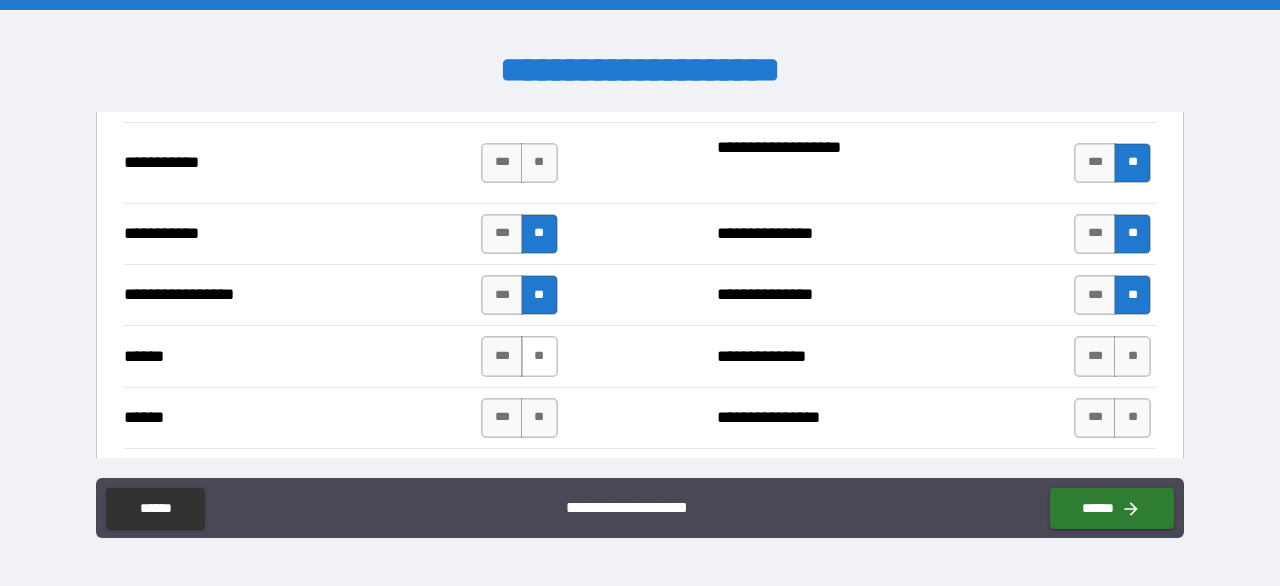 click on "**" at bounding box center [539, 356] 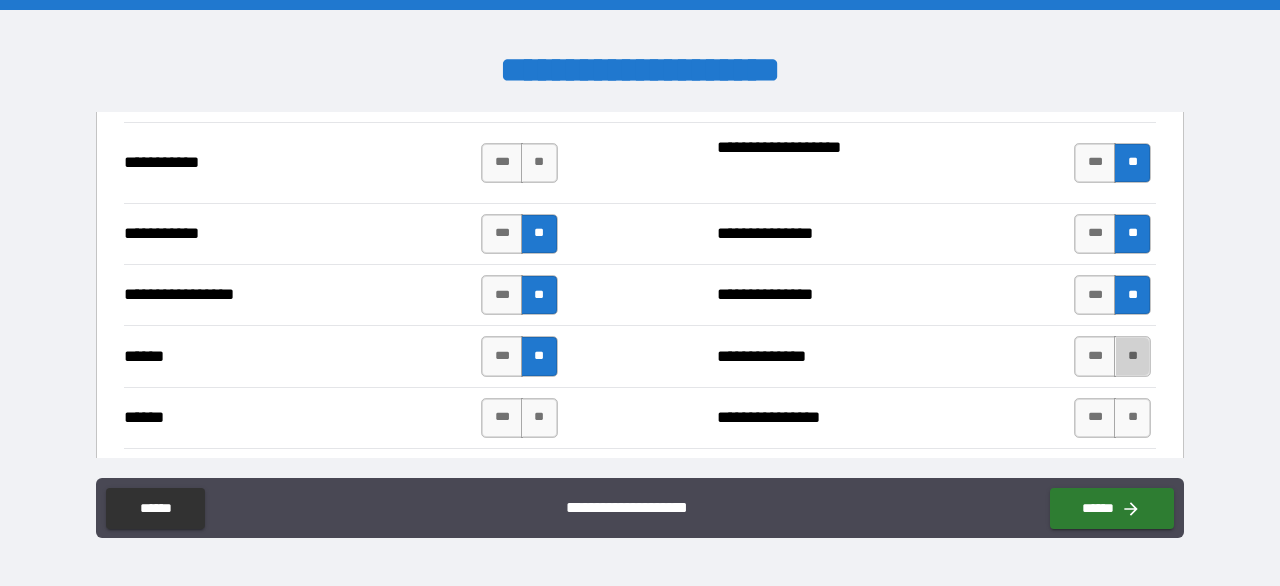drag, startPoint x: 1114, startPoint y: 355, endPoint x: 986, endPoint y: 373, distance: 129.25943 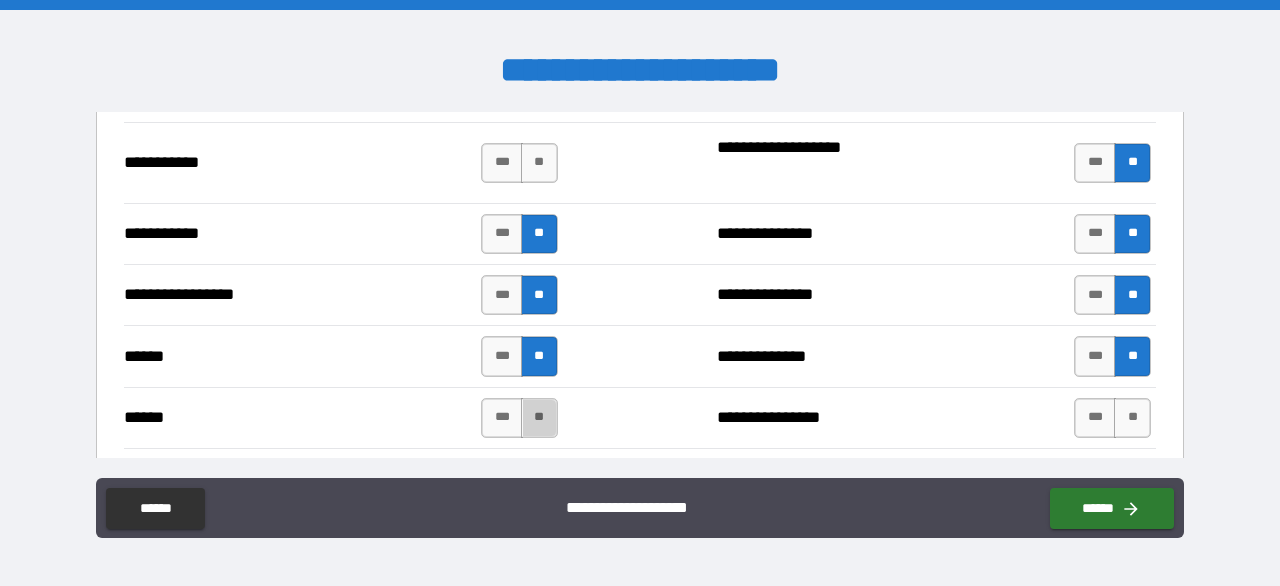drag, startPoint x: 541, startPoint y: 400, endPoint x: 609, endPoint y: 417, distance: 70.0928 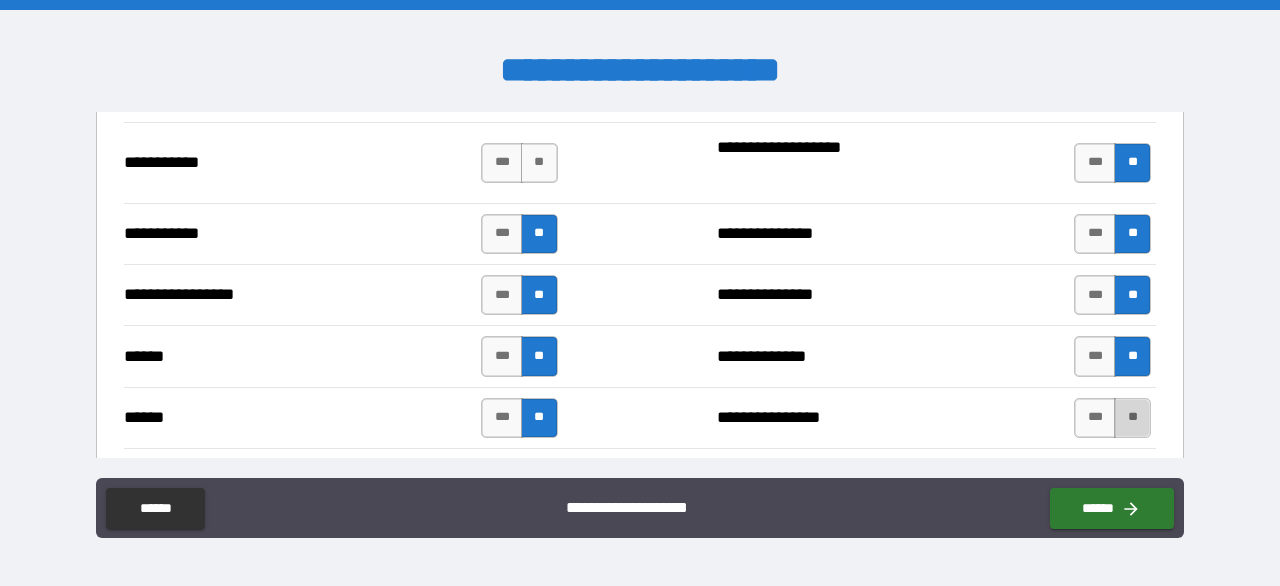 click on "**" at bounding box center (1132, 418) 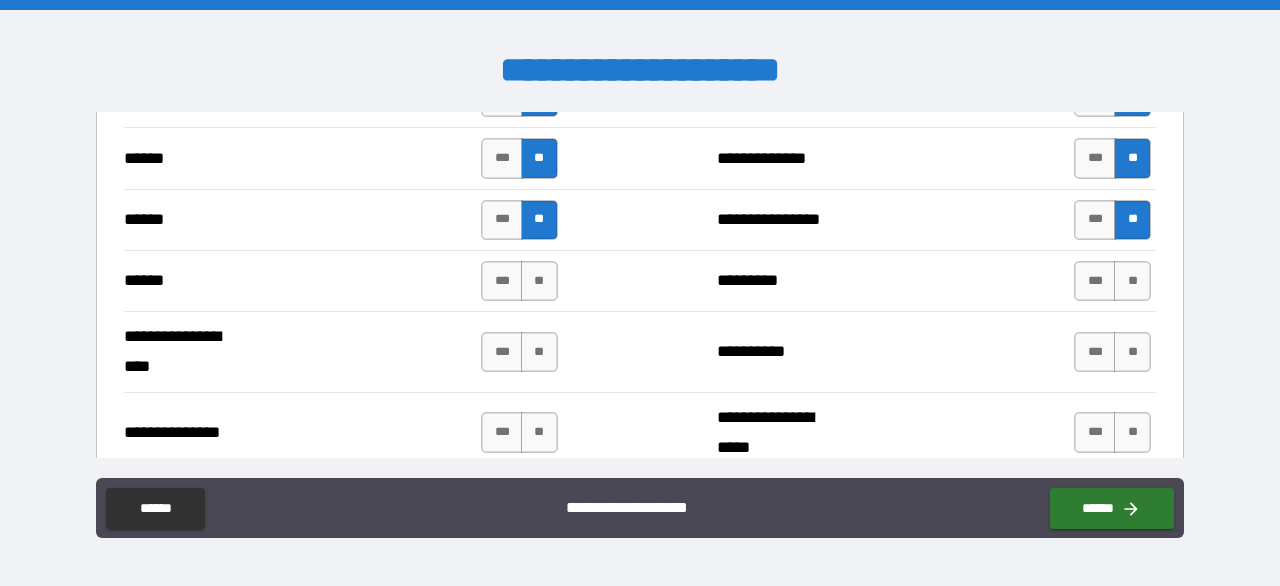 scroll, scrollTop: 2100, scrollLeft: 0, axis: vertical 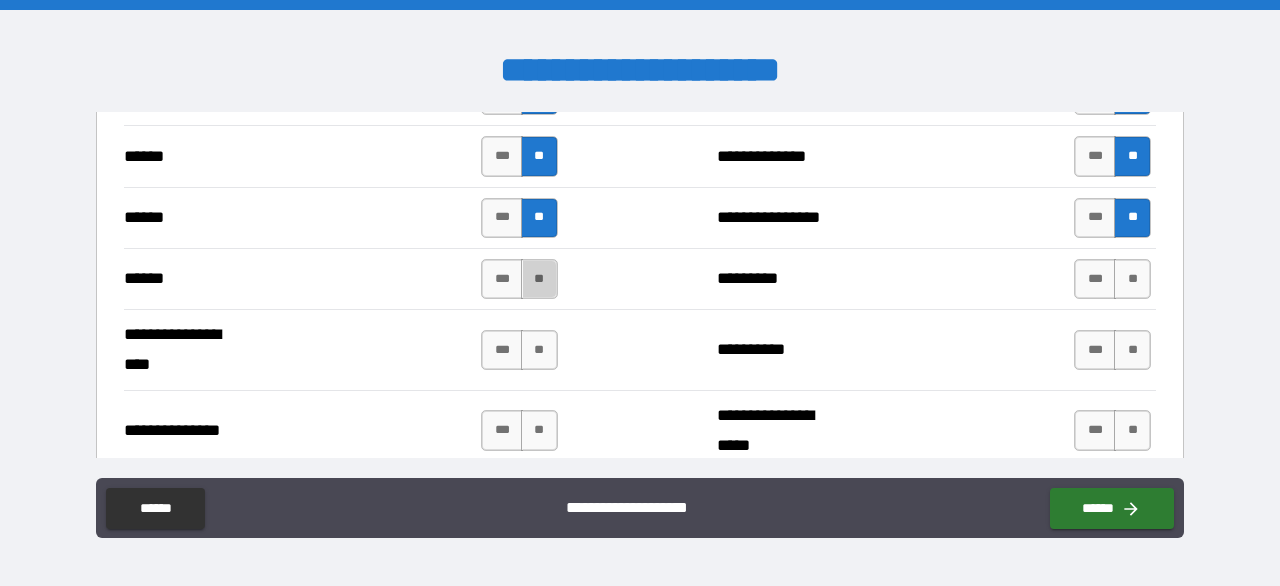 drag, startPoint x: 533, startPoint y: 279, endPoint x: 917, endPoint y: 325, distance: 386.7454 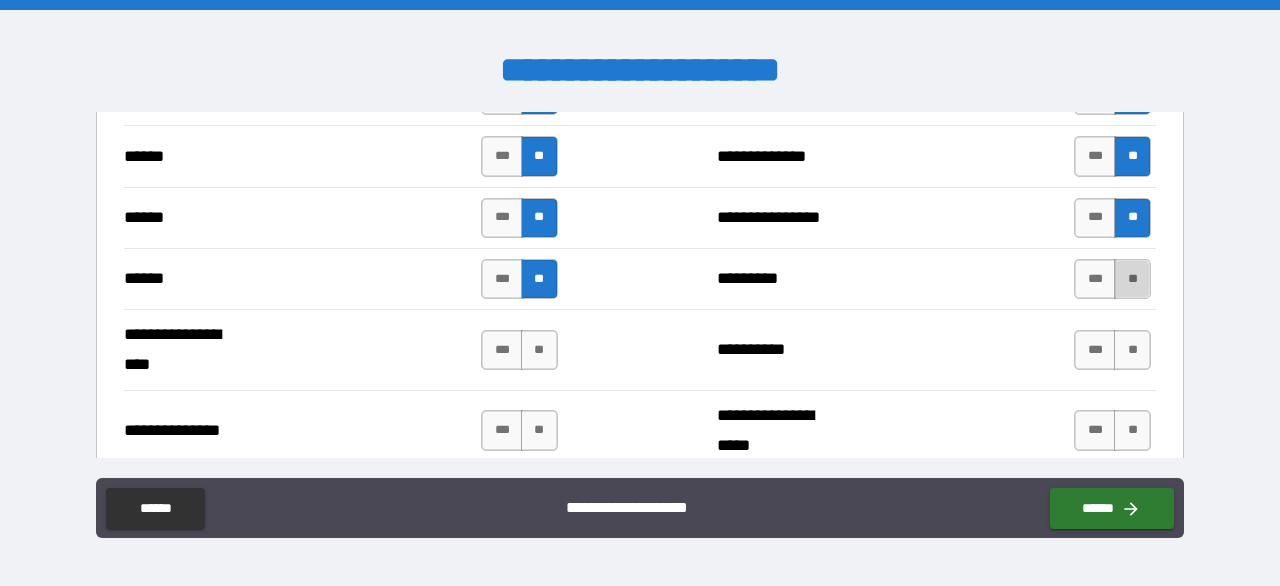 drag, startPoint x: 1120, startPoint y: 273, endPoint x: 1076, endPoint y: 292, distance: 47.92703 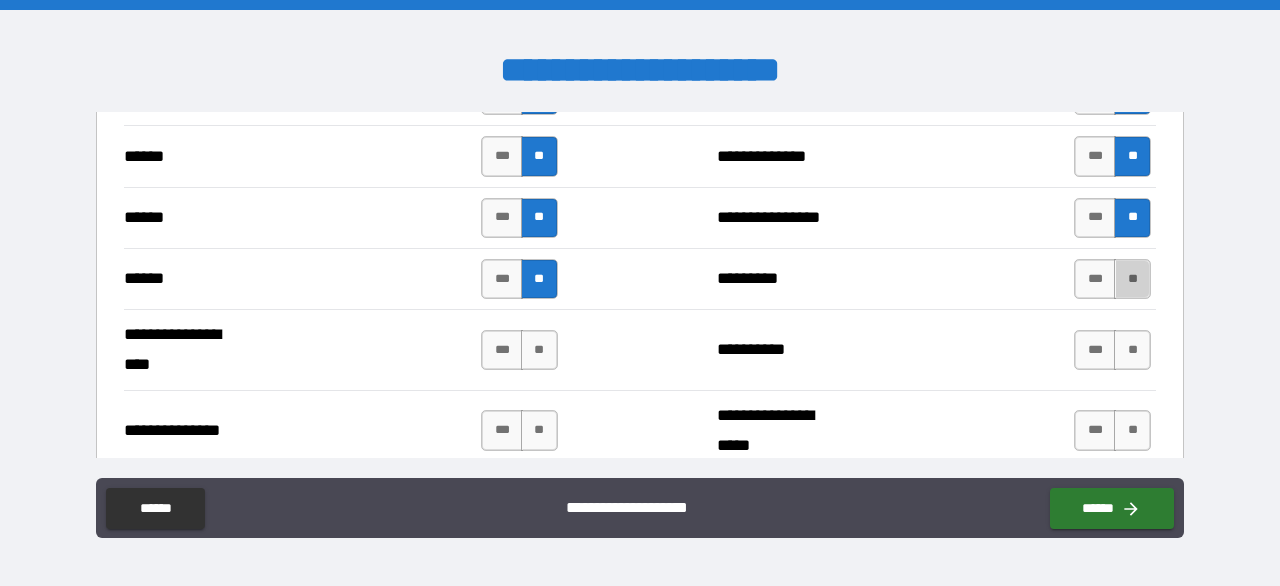 click on "**" at bounding box center [1132, 279] 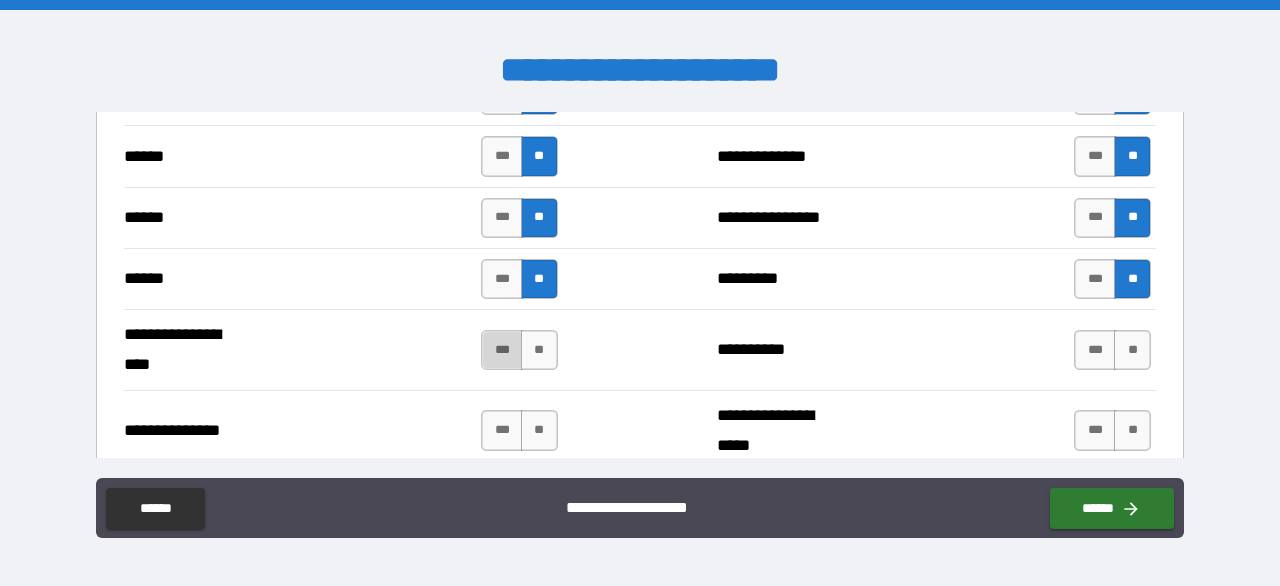 click on "***" at bounding box center (502, 350) 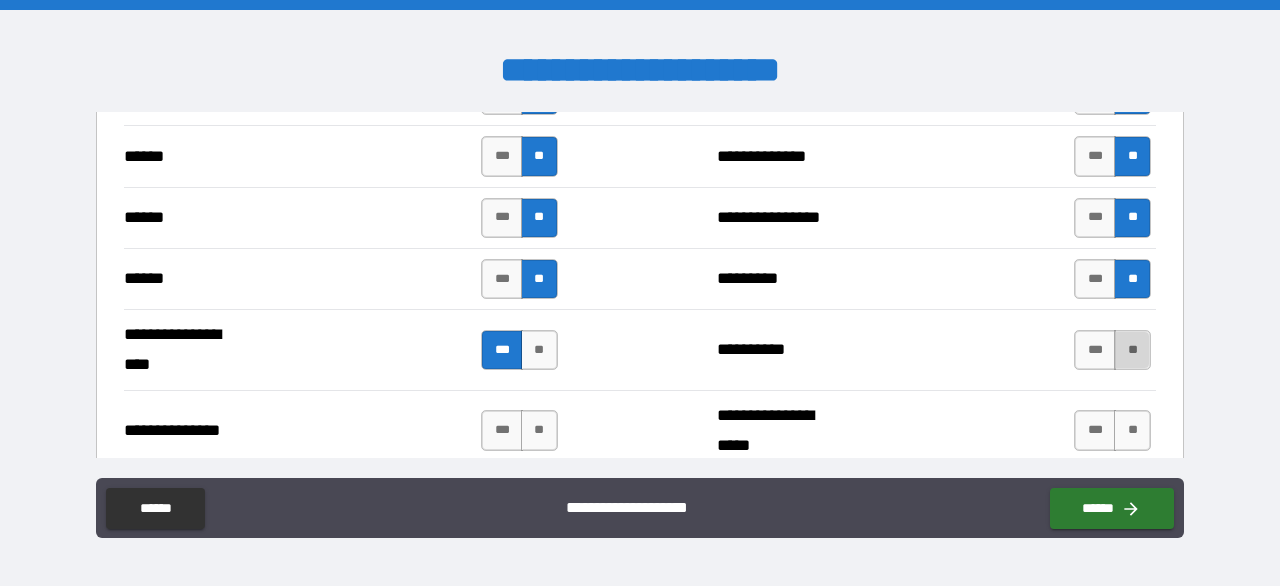 drag, startPoint x: 1116, startPoint y: 331, endPoint x: 1102, endPoint y: 345, distance: 19.79899 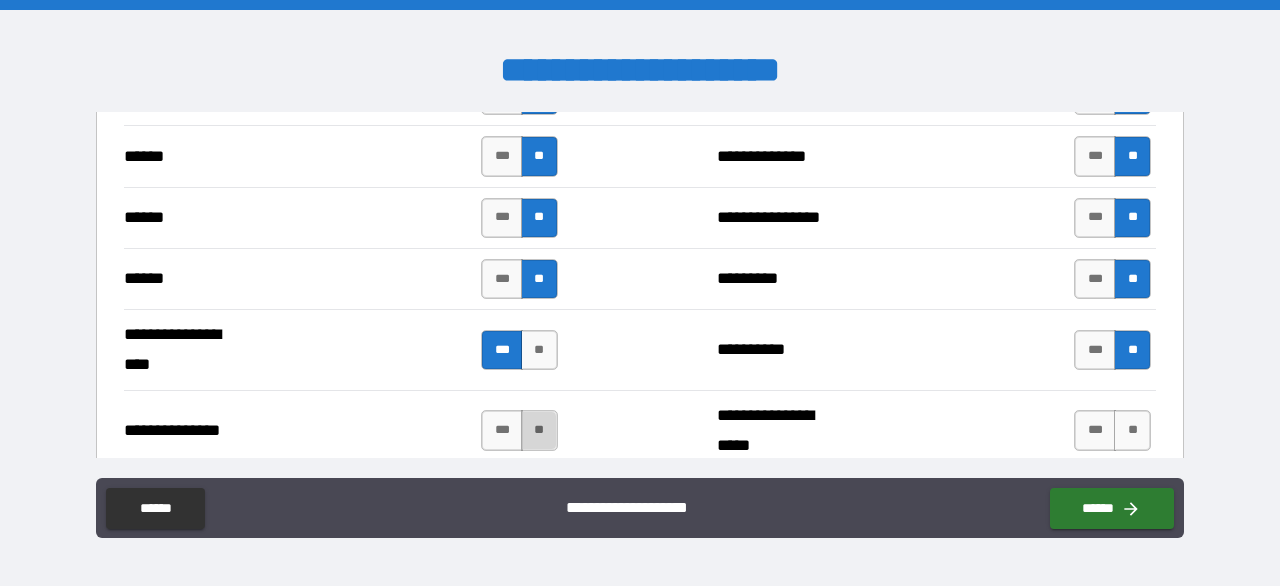 click on "**" at bounding box center (539, 430) 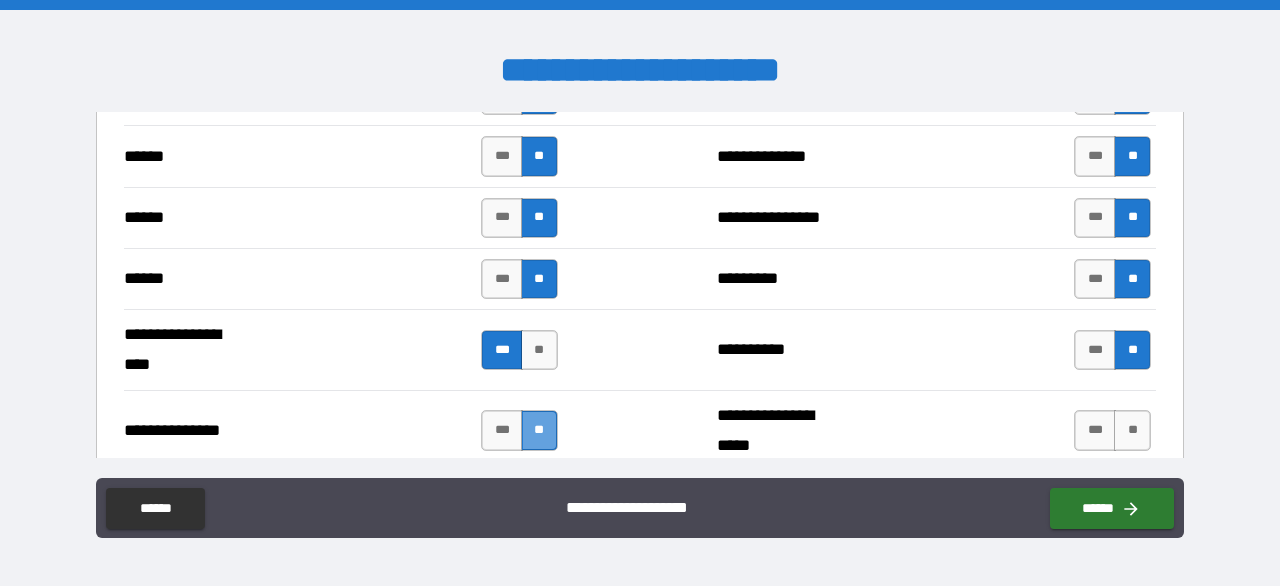 click on "**" at bounding box center (539, 430) 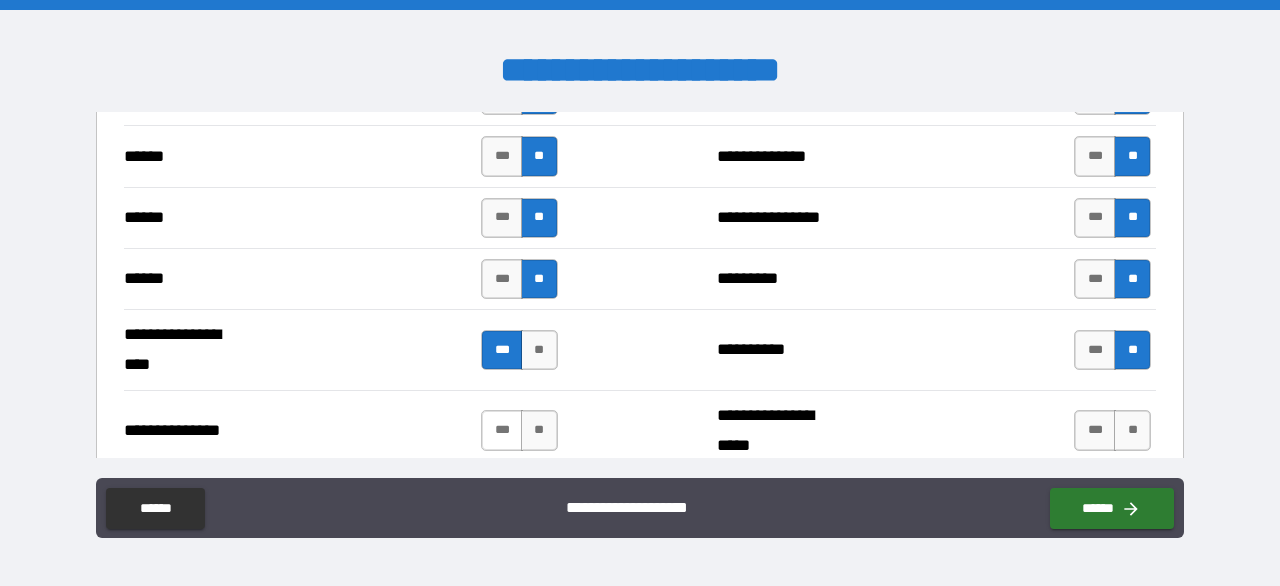 click on "***" at bounding box center (502, 430) 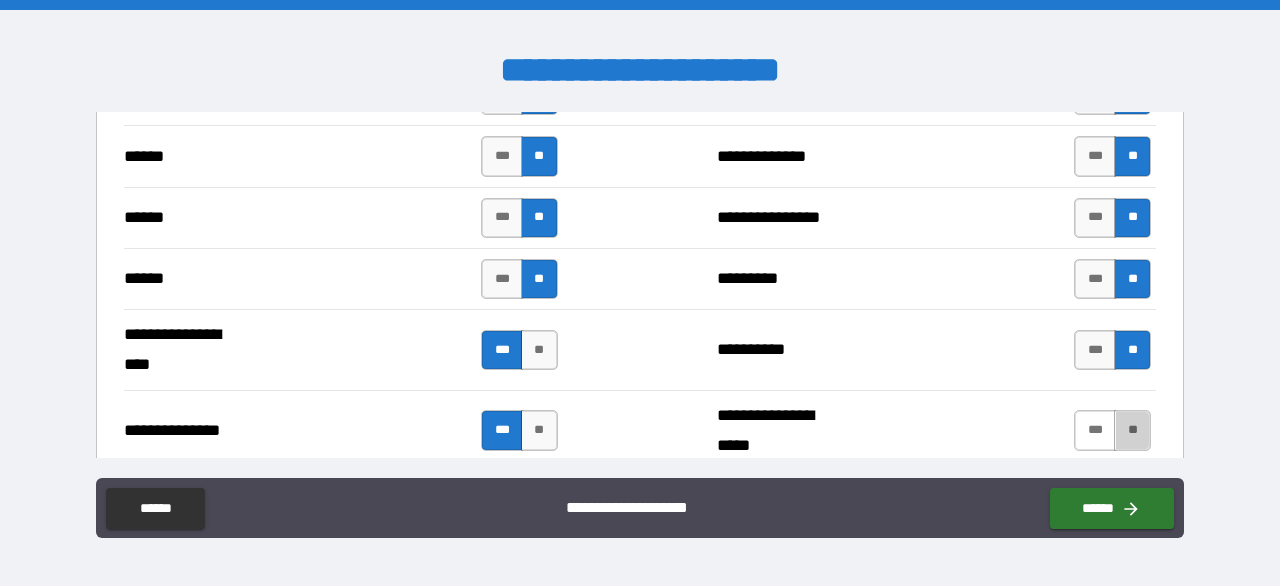 drag, startPoint x: 1119, startPoint y: 420, endPoint x: 1098, endPoint y: 424, distance: 21.377558 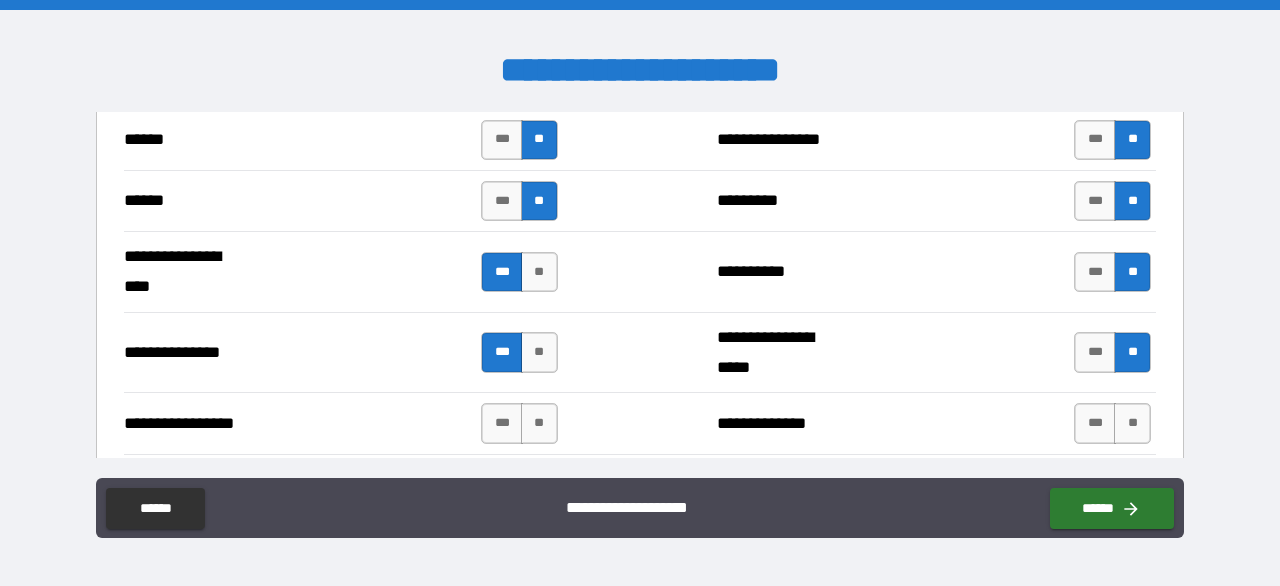 scroll, scrollTop: 2300, scrollLeft: 0, axis: vertical 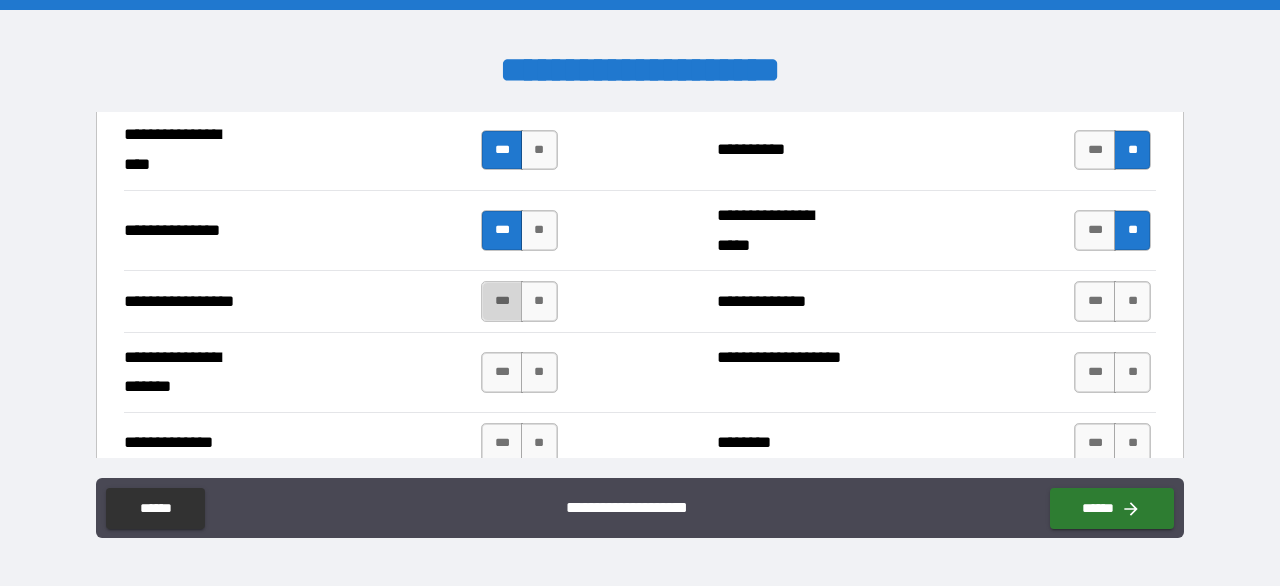 click on "***" at bounding box center (502, 301) 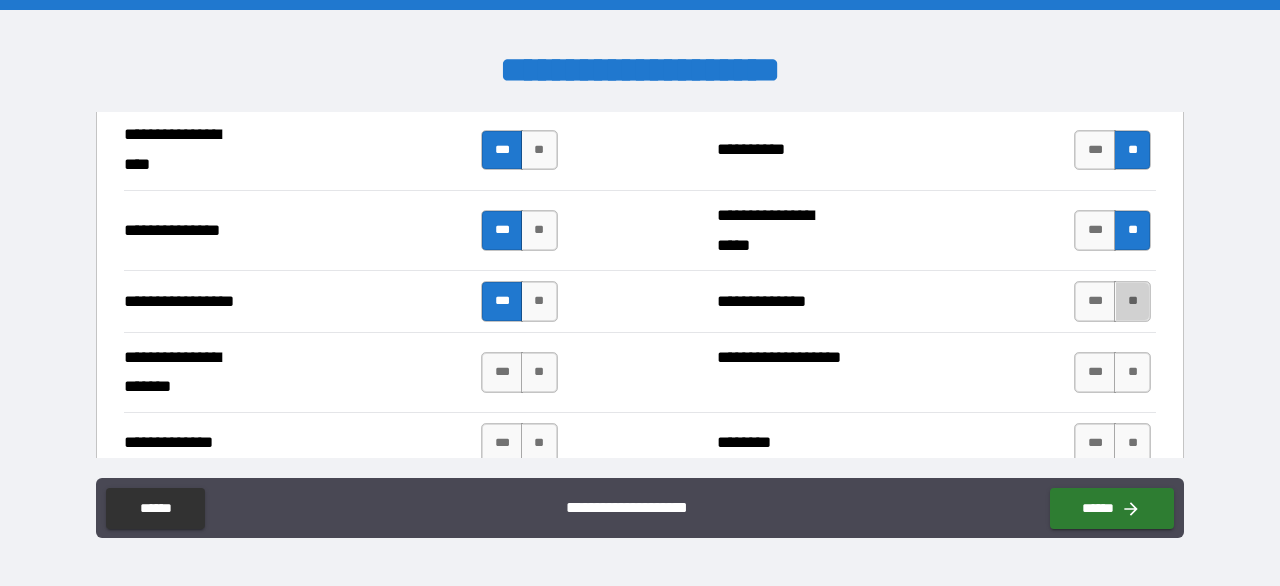 drag, startPoint x: 1118, startPoint y: 297, endPoint x: 1061, endPoint y: 318, distance: 60.74537 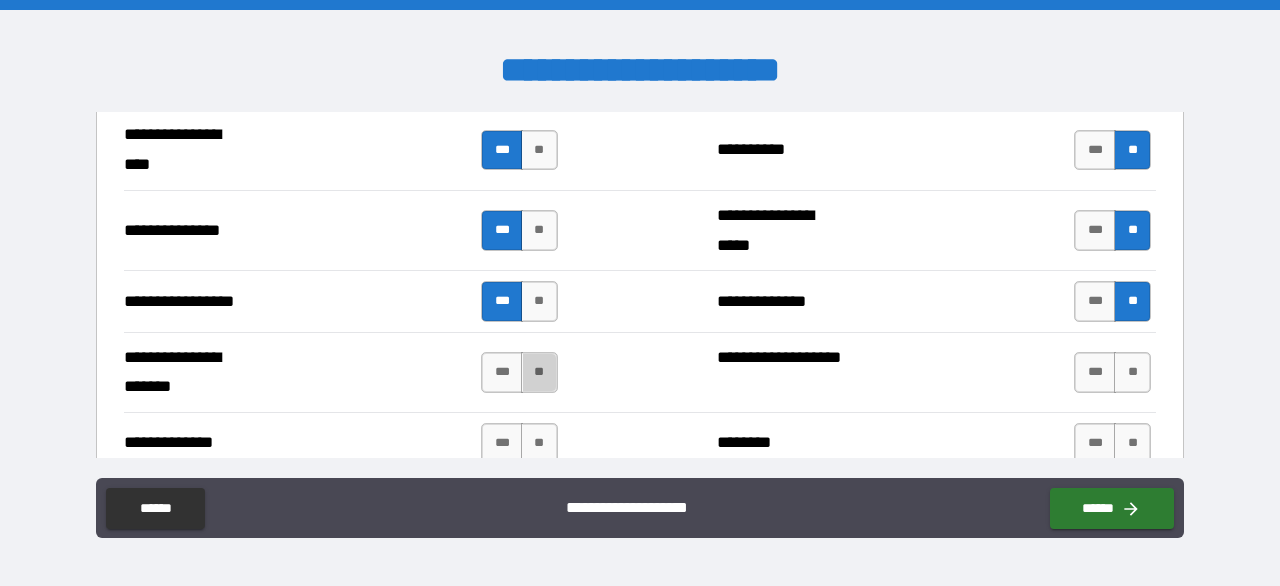 drag, startPoint x: 541, startPoint y: 369, endPoint x: 637, endPoint y: 358, distance: 96.62815 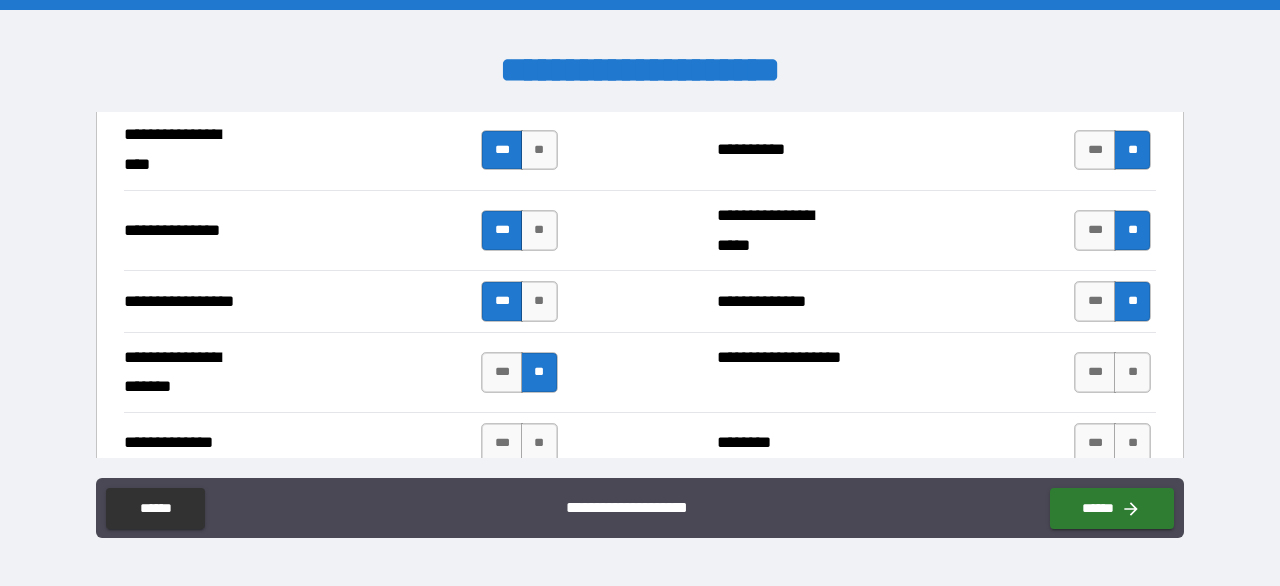drag, startPoint x: 1113, startPoint y: 345, endPoint x: 1016, endPoint y: 366, distance: 99.24717 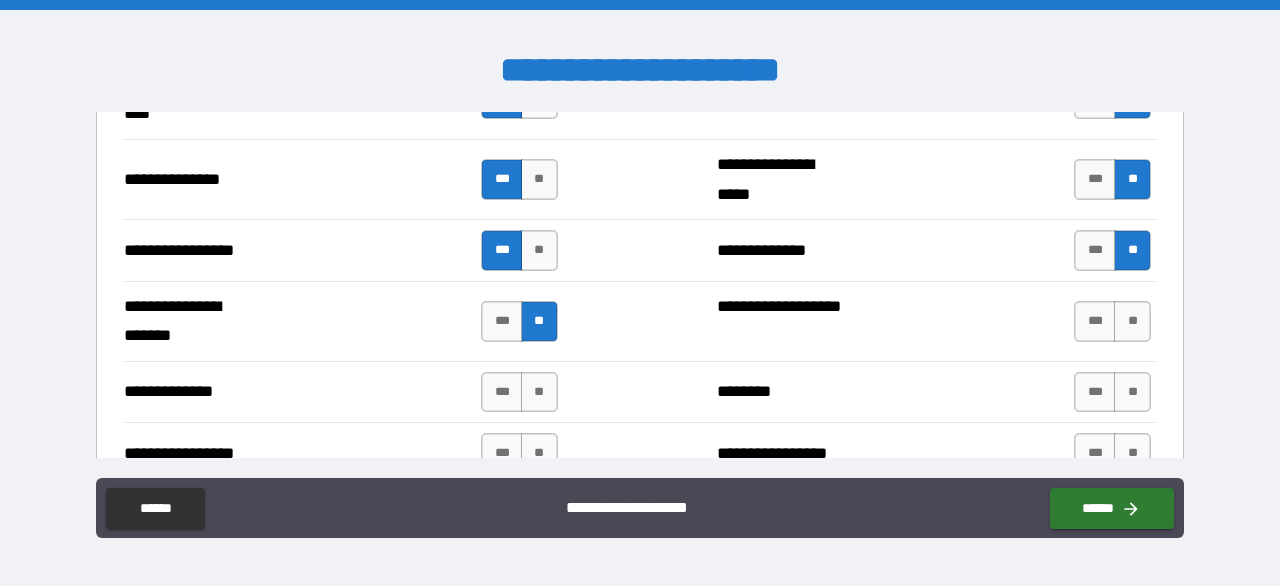 scroll, scrollTop: 2400, scrollLeft: 0, axis: vertical 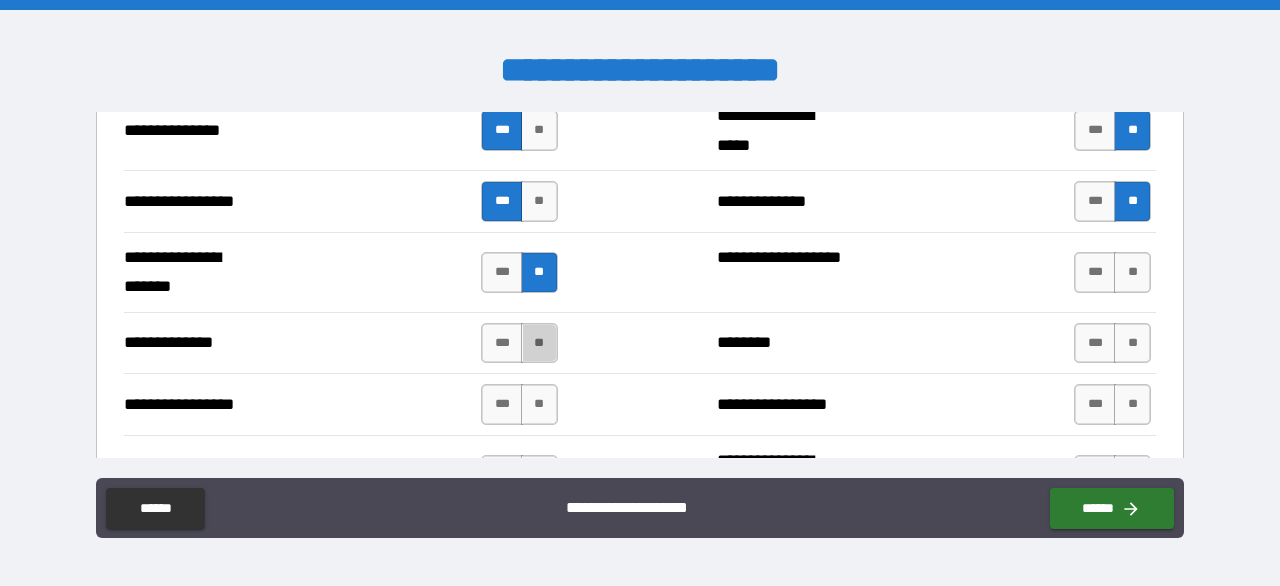 drag, startPoint x: 542, startPoint y: 342, endPoint x: 612, endPoint y: 301, distance: 81.12336 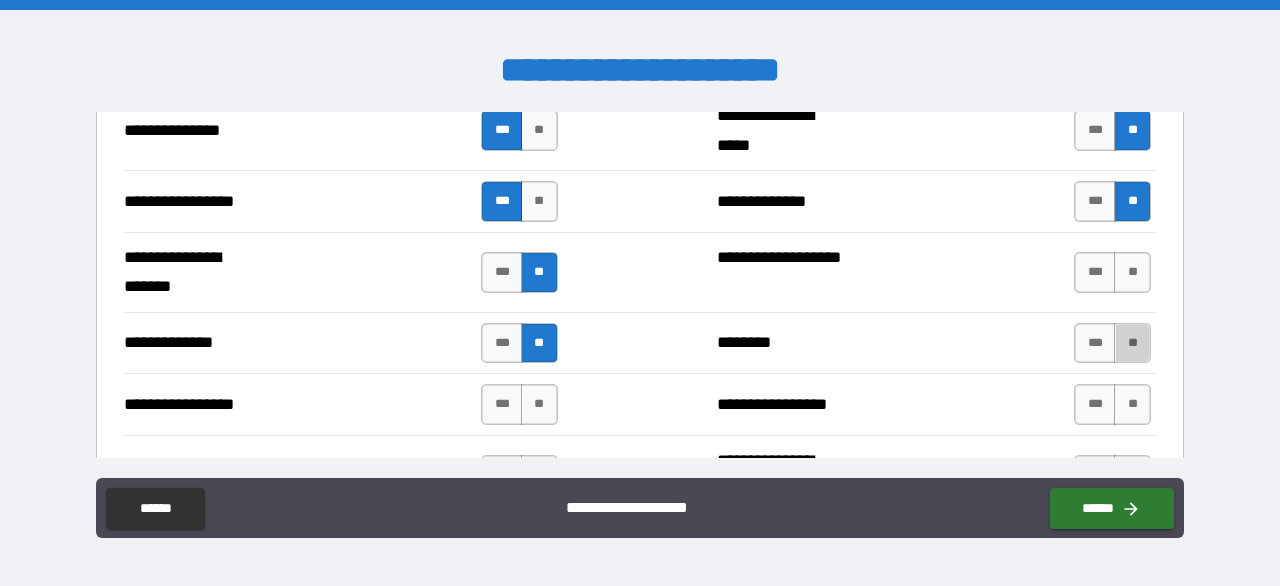 drag, startPoint x: 1124, startPoint y: 336, endPoint x: 1023, endPoint y: 334, distance: 101.0198 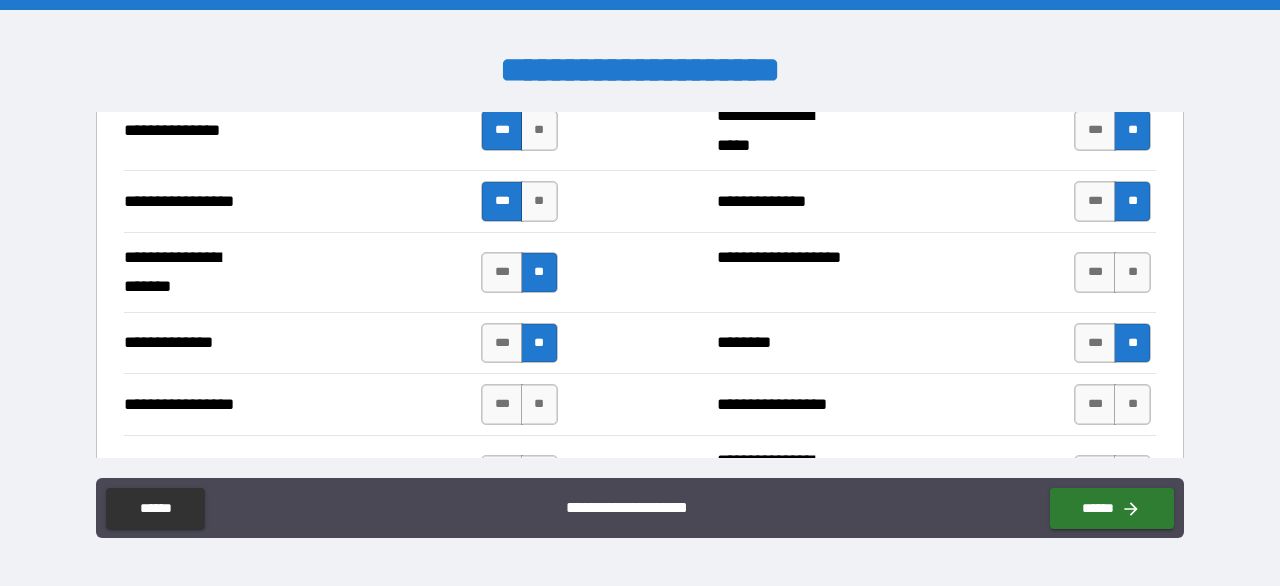scroll, scrollTop: 2500, scrollLeft: 0, axis: vertical 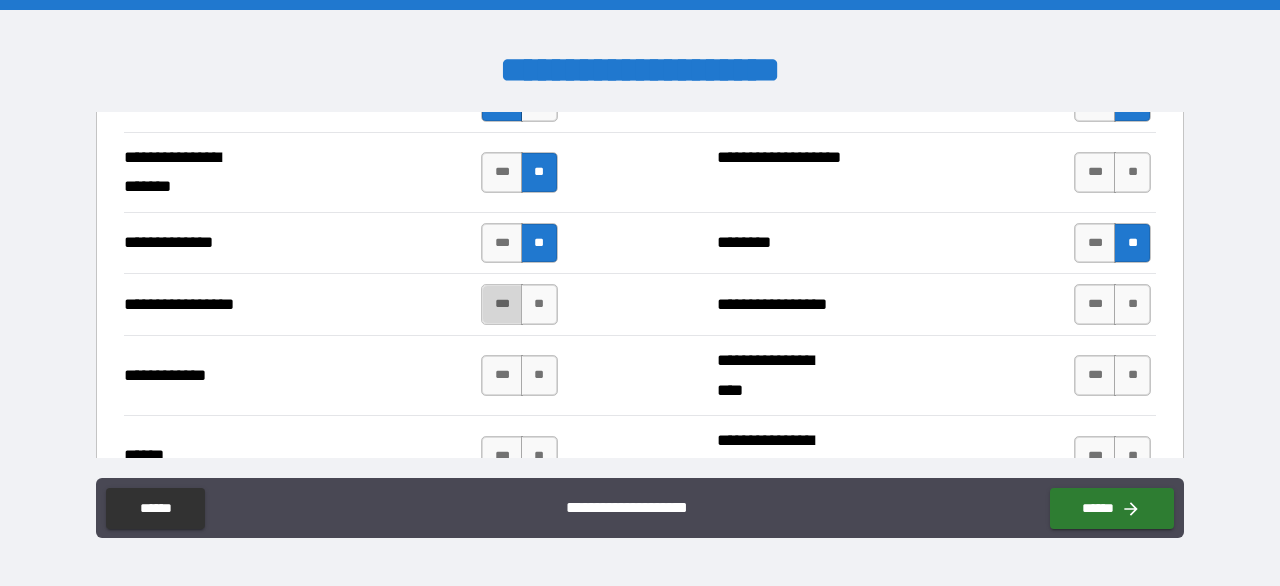 click on "***" at bounding box center [502, 304] 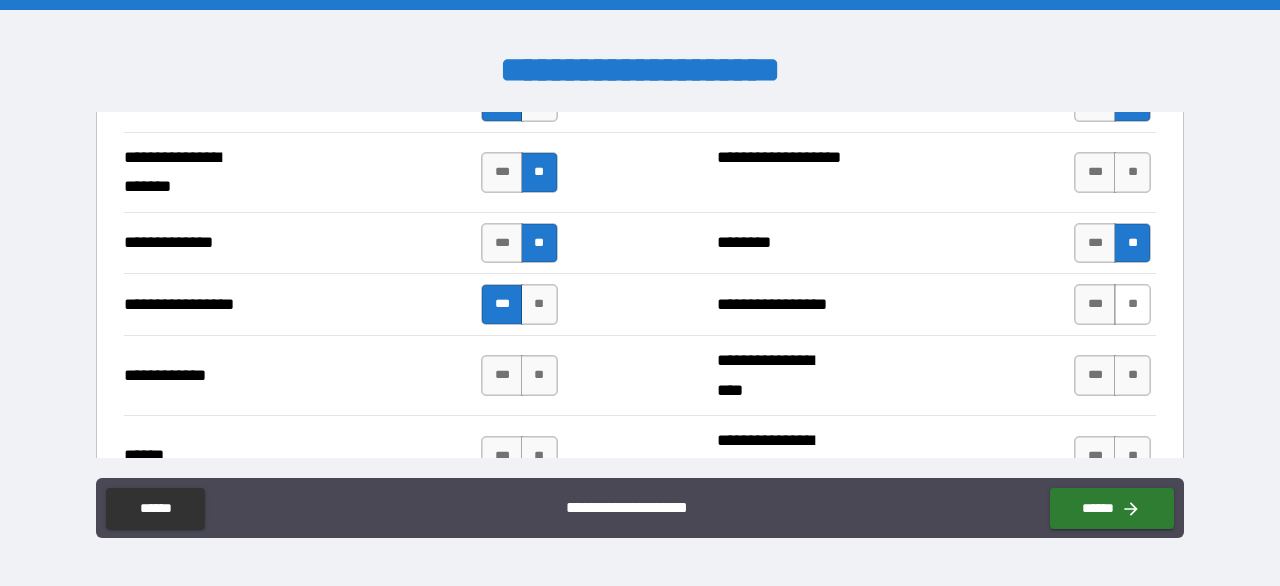 click on "**" at bounding box center [1132, 304] 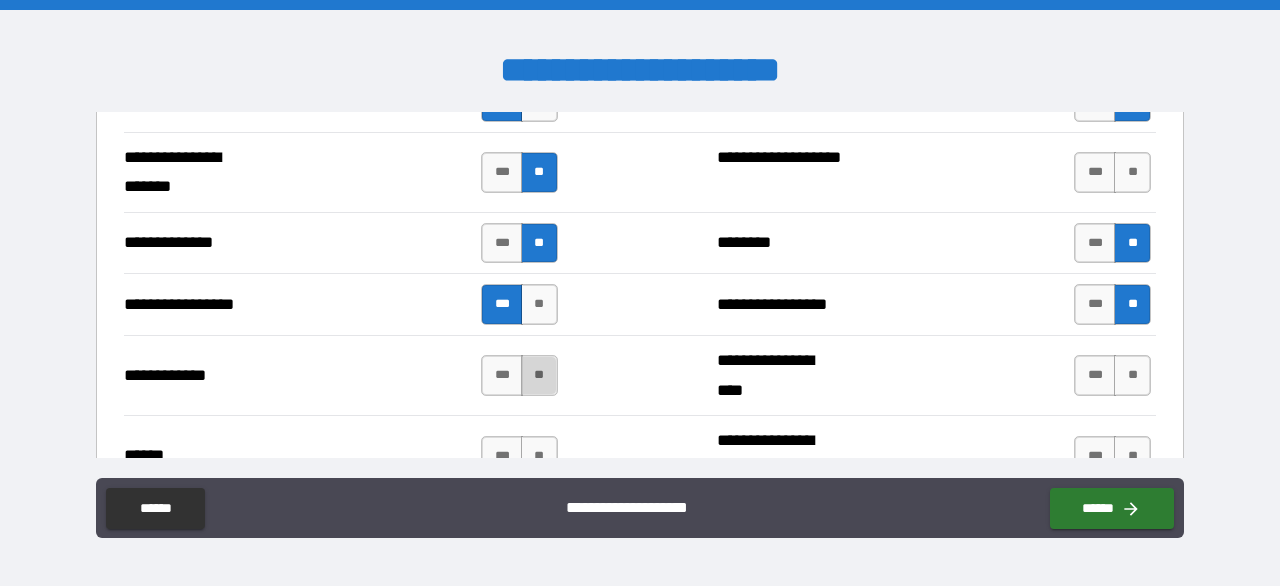 click on "**" at bounding box center (539, 375) 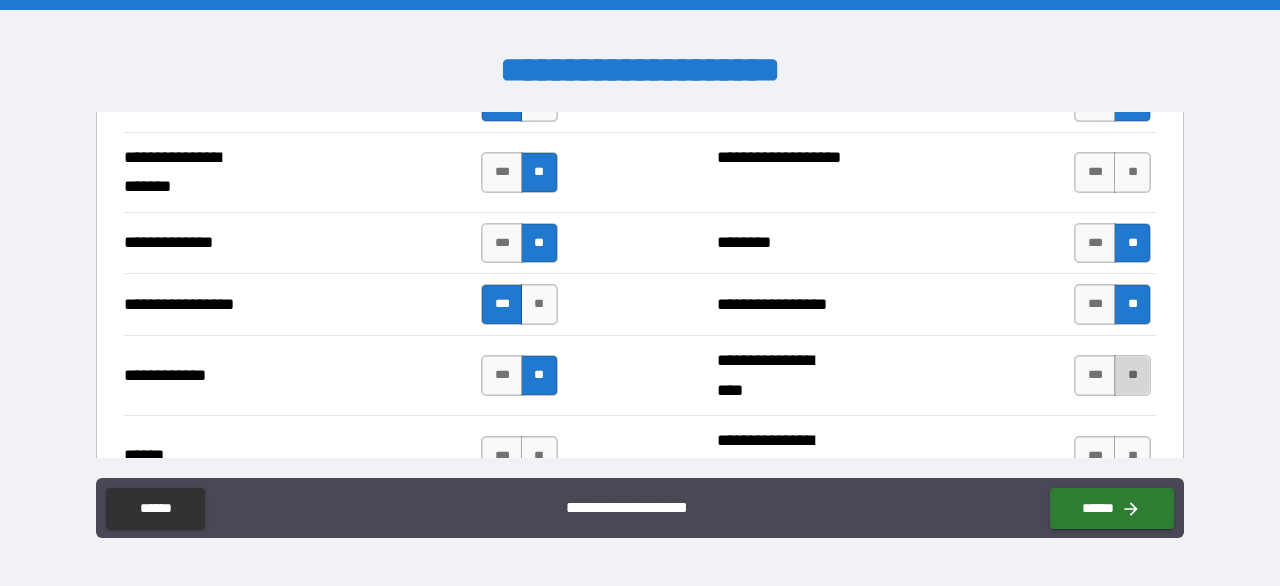 click on "**" at bounding box center (1132, 375) 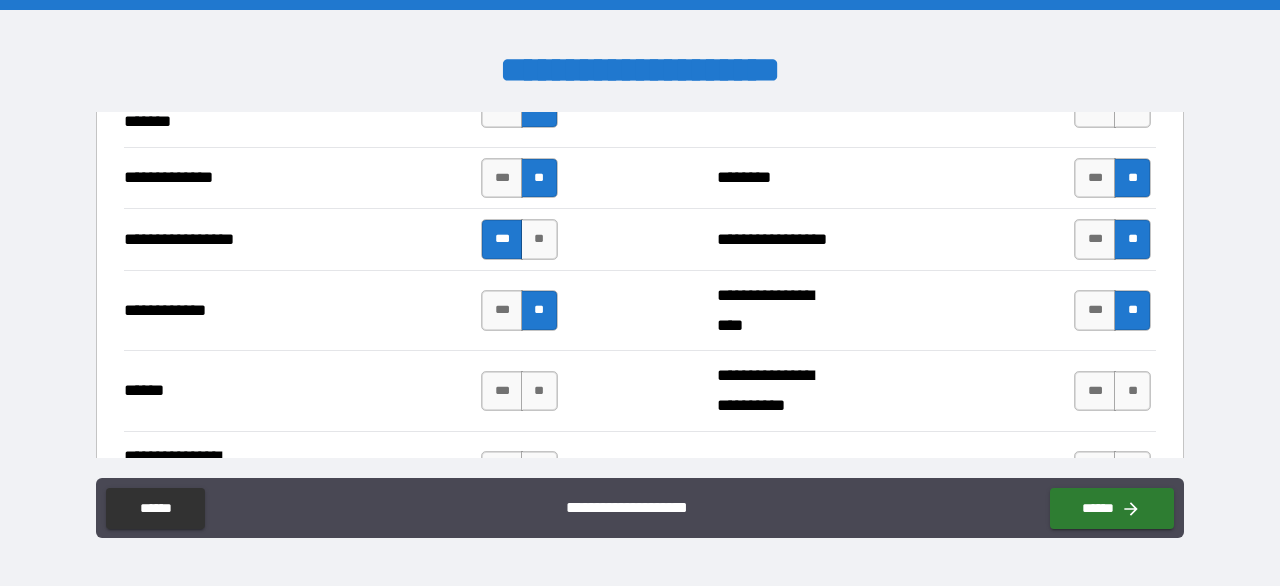 scroll, scrollTop: 2600, scrollLeft: 0, axis: vertical 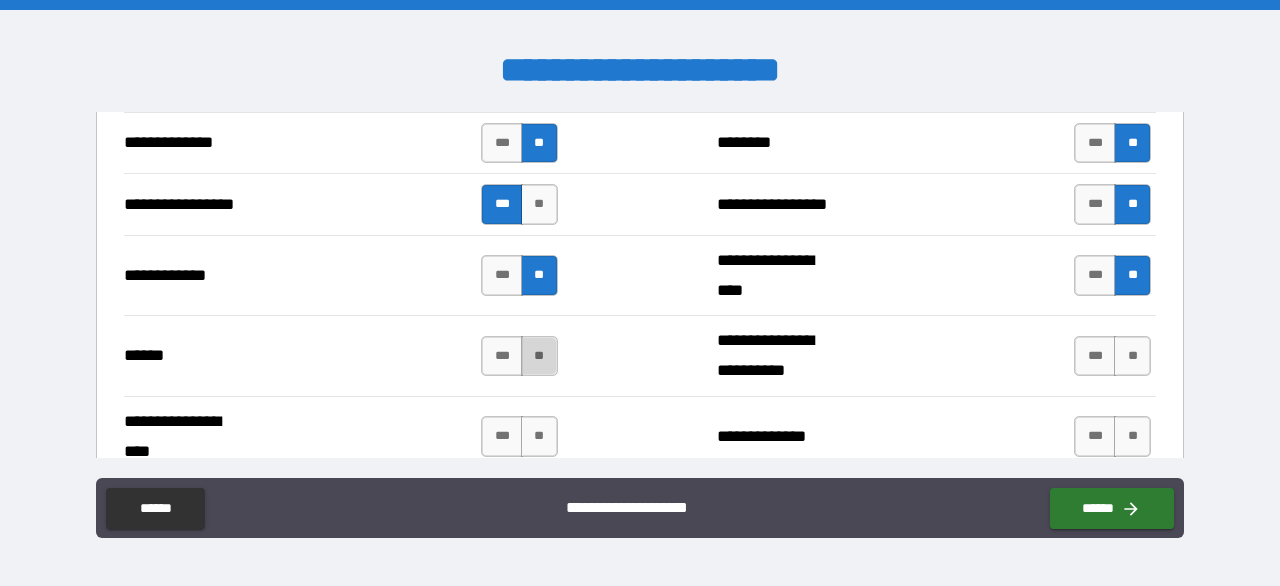 click on "**" at bounding box center (539, 356) 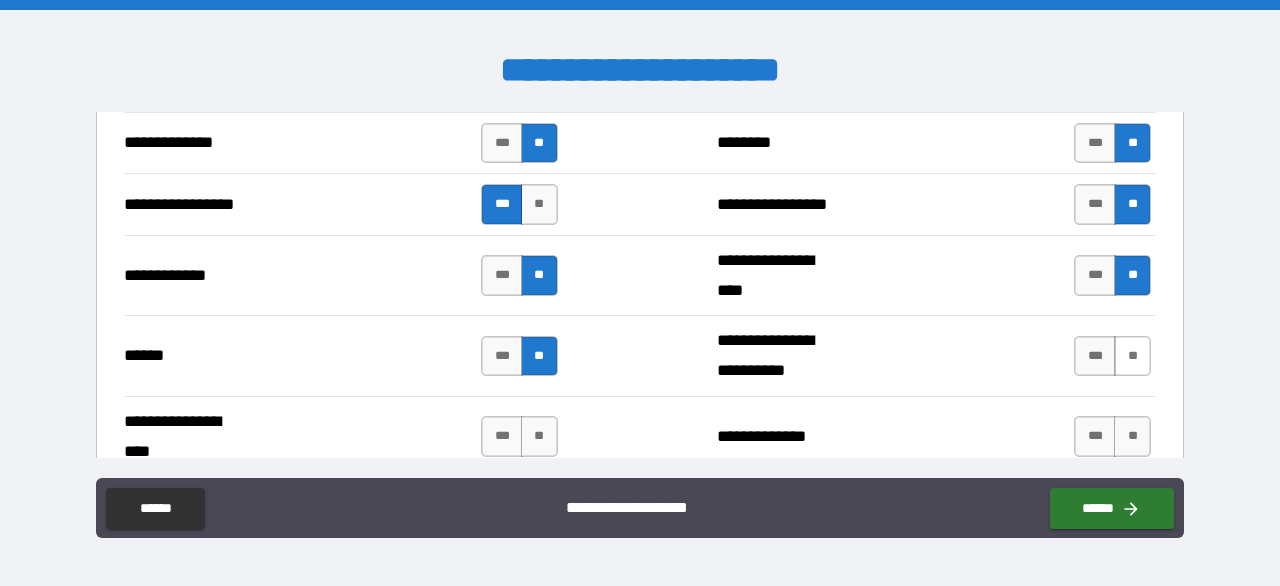 click on "**" at bounding box center (1132, 356) 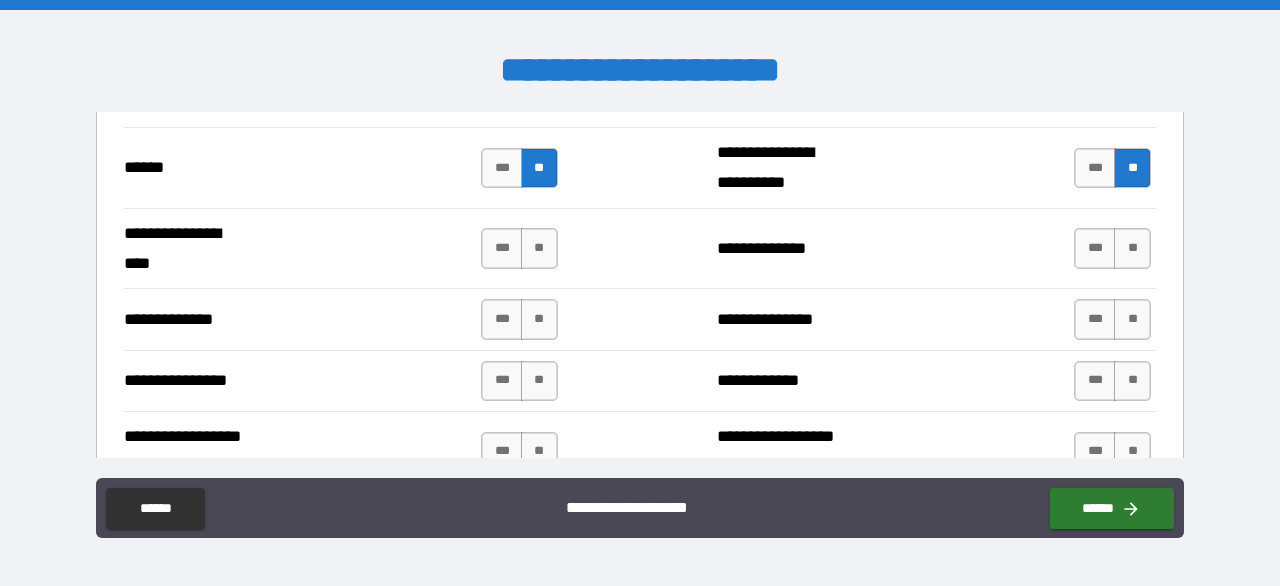 scroll, scrollTop: 2800, scrollLeft: 0, axis: vertical 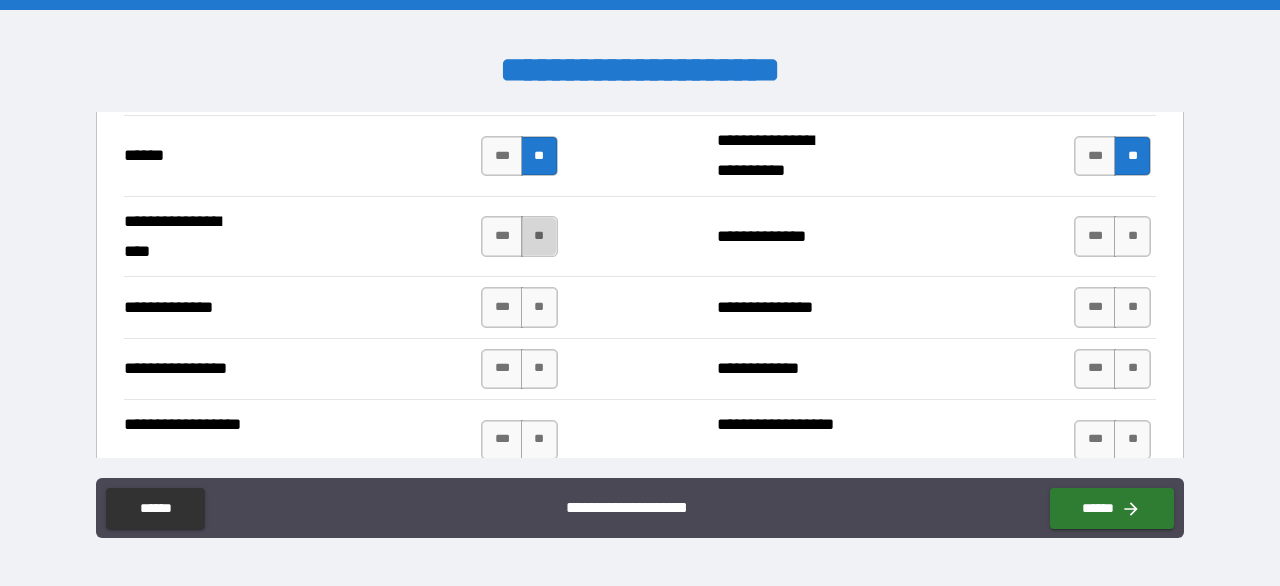 click on "**" at bounding box center (539, 236) 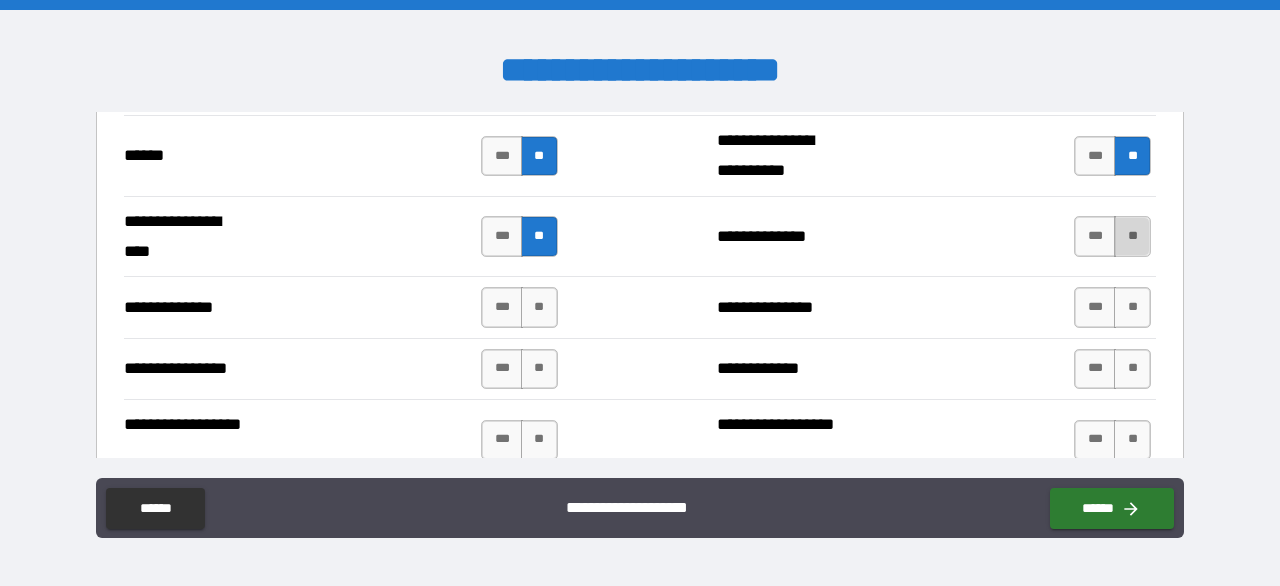 click on "**" at bounding box center [1132, 236] 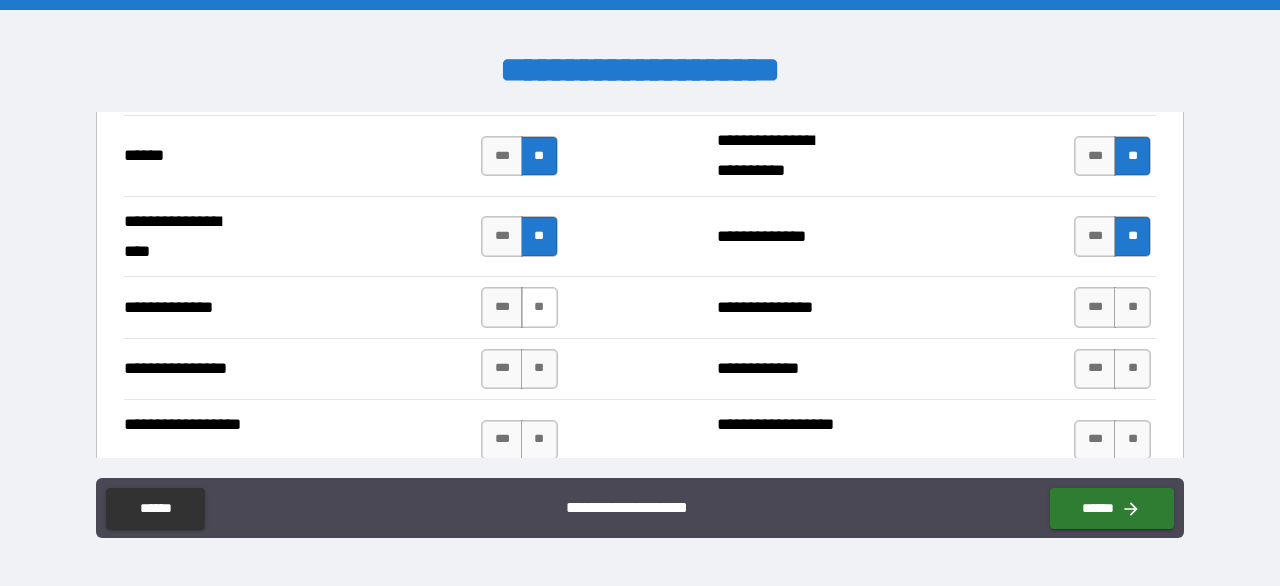 click on "**" at bounding box center (539, 307) 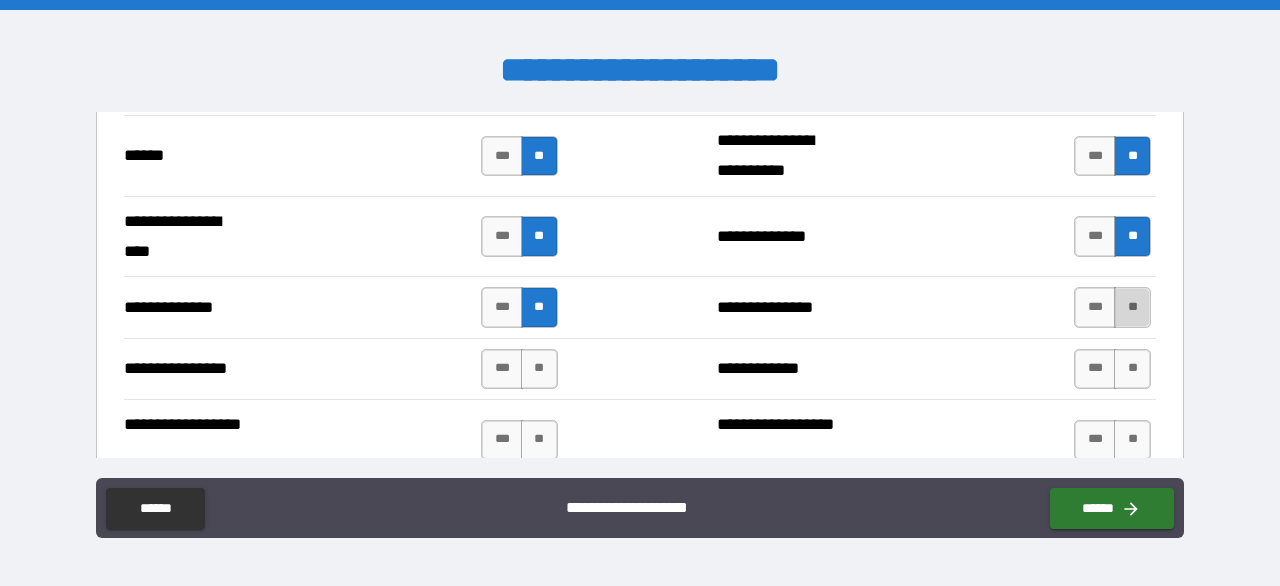 click on "**" at bounding box center (1132, 307) 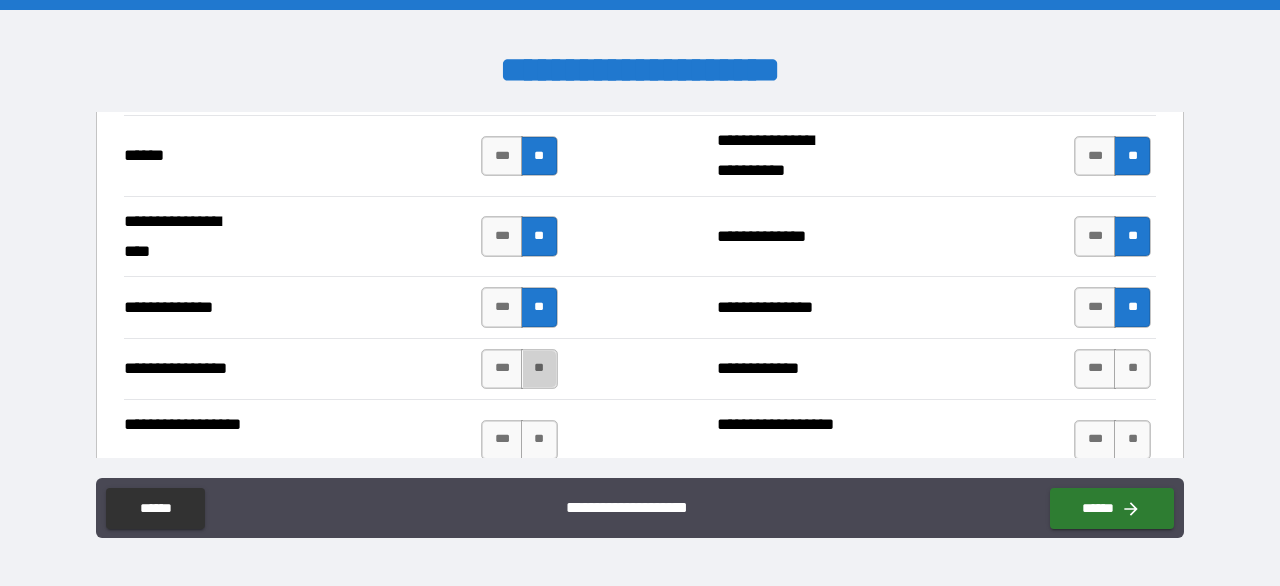 drag, startPoint x: 527, startPoint y: 364, endPoint x: 606, endPoint y: 375, distance: 79.762146 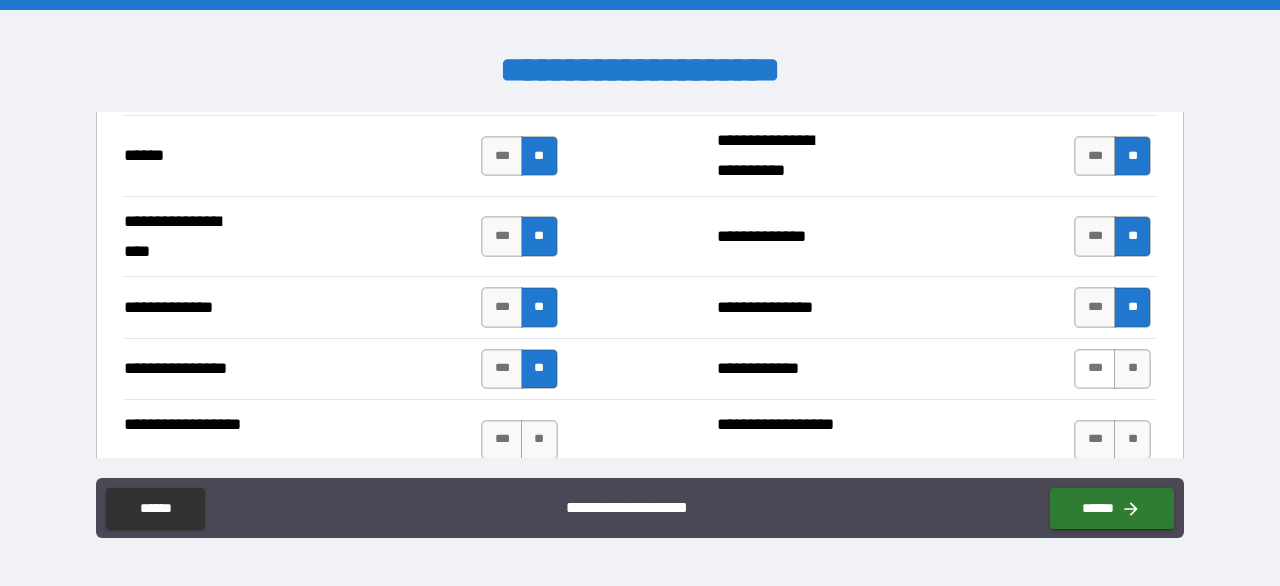 drag, startPoint x: 1116, startPoint y: 351, endPoint x: 1081, endPoint y: 364, distance: 37.336308 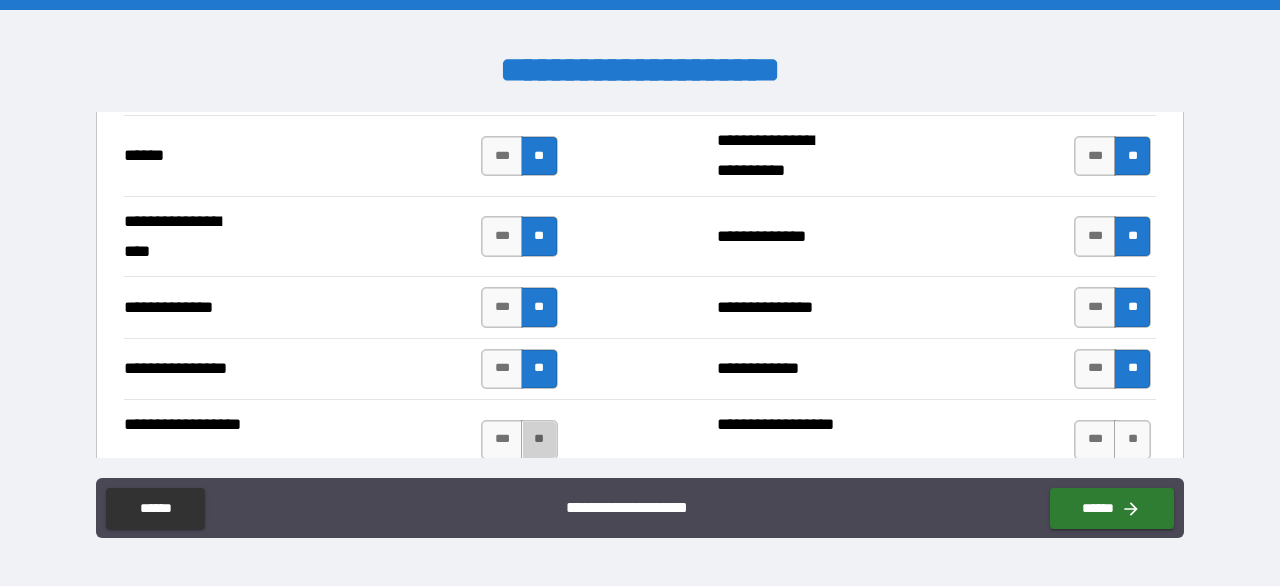 drag, startPoint x: 541, startPoint y: 429, endPoint x: 582, endPoint y: 441, distance: 42.72002 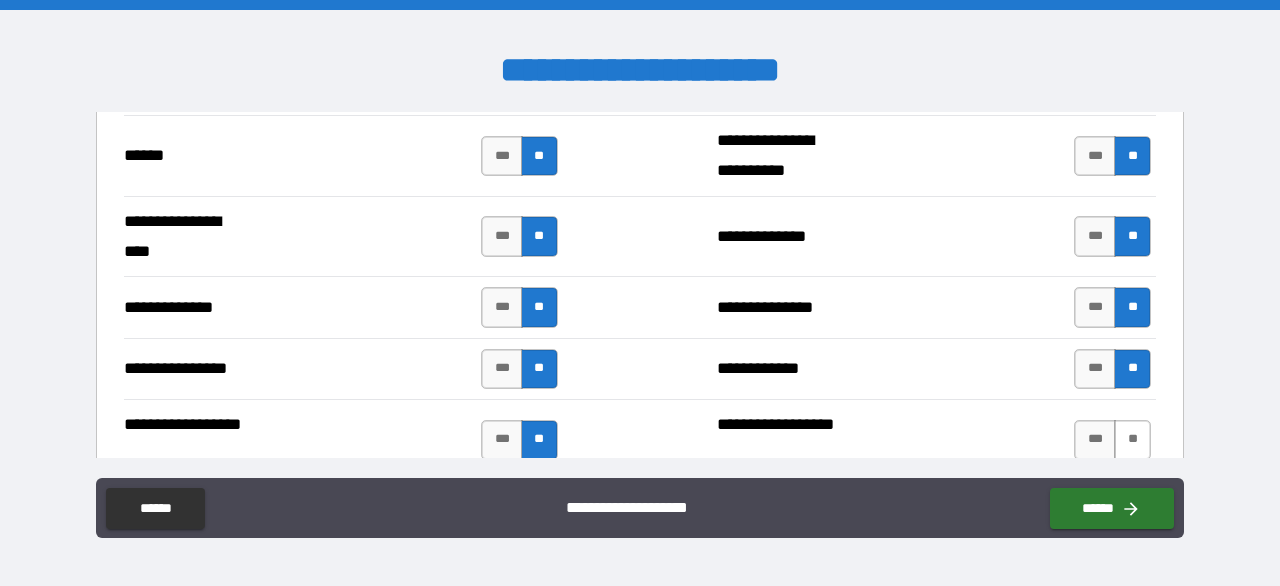 click on "**" at bounding box center [1132, 440] 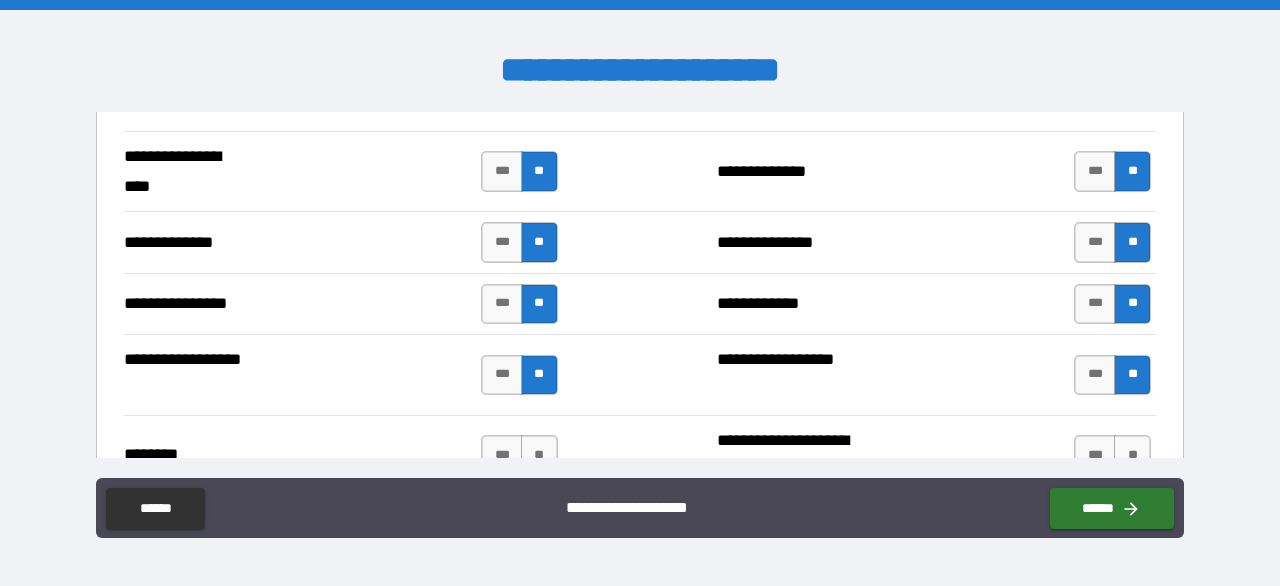 scroll, scrollTop: 2900, scrollLeft: 0, axis: vertical 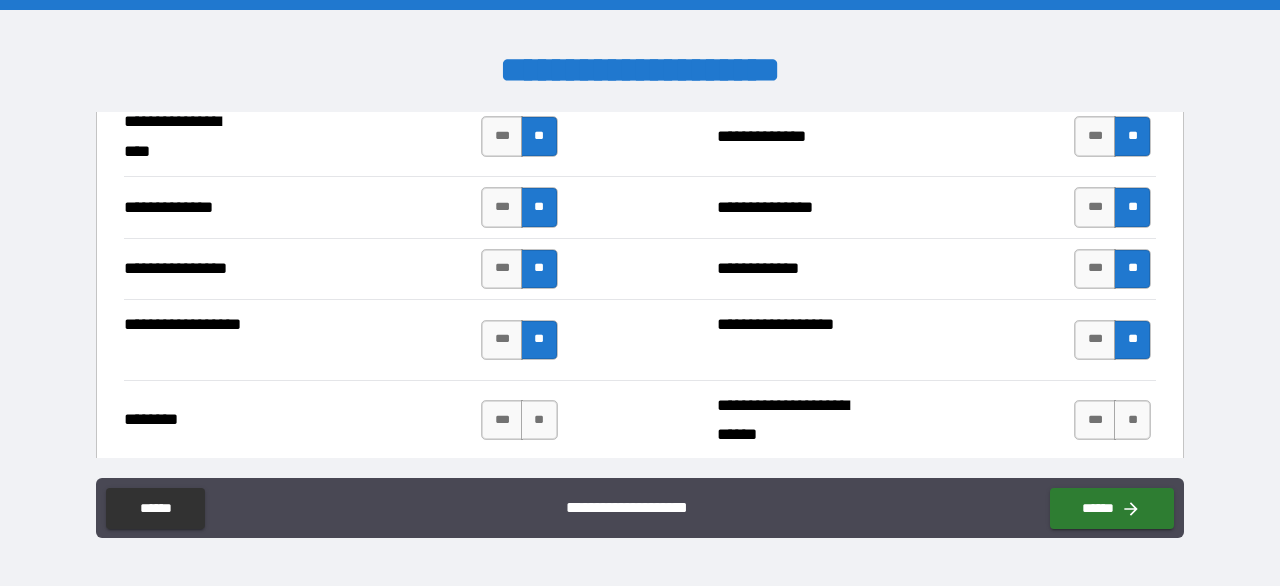 drag, startPoint x: 540, startPoint y: 420, endPoint x: 554, endPoint y: 433, distance: 19.104973 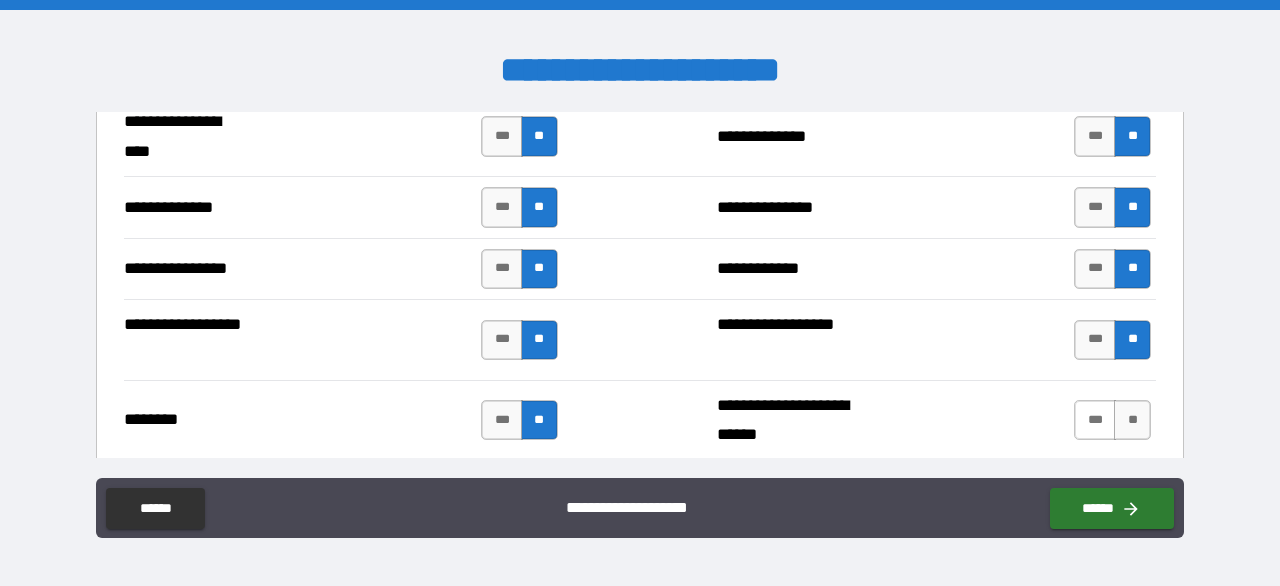 drag, startPoint x: 1115, startPoint y: 404, endPoint x: 1076, endPoint y: 401, distance: 39.115215 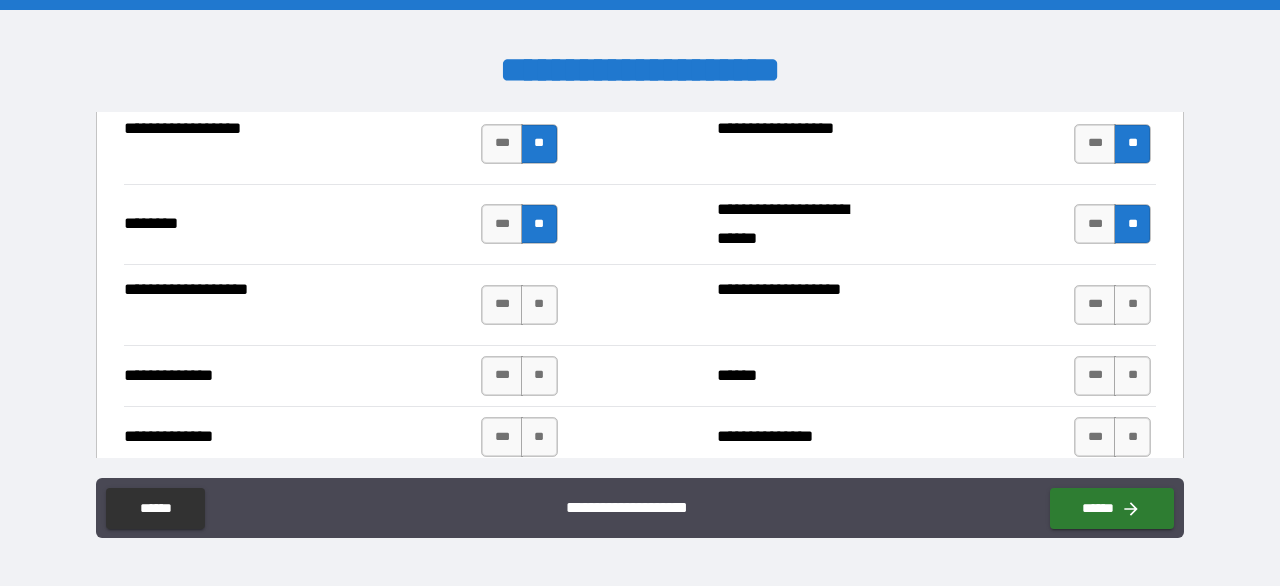 scroll, scrollTop: 3100, scrollLeft: 0, axis: vertical 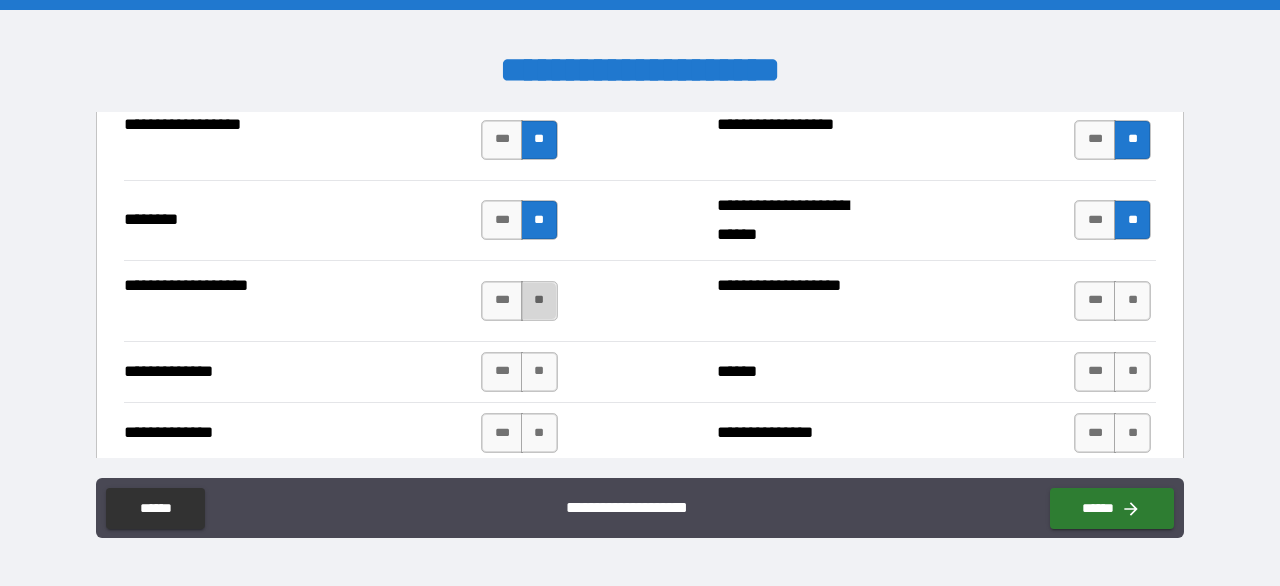 click on "**" at bounding box center (539, 301) 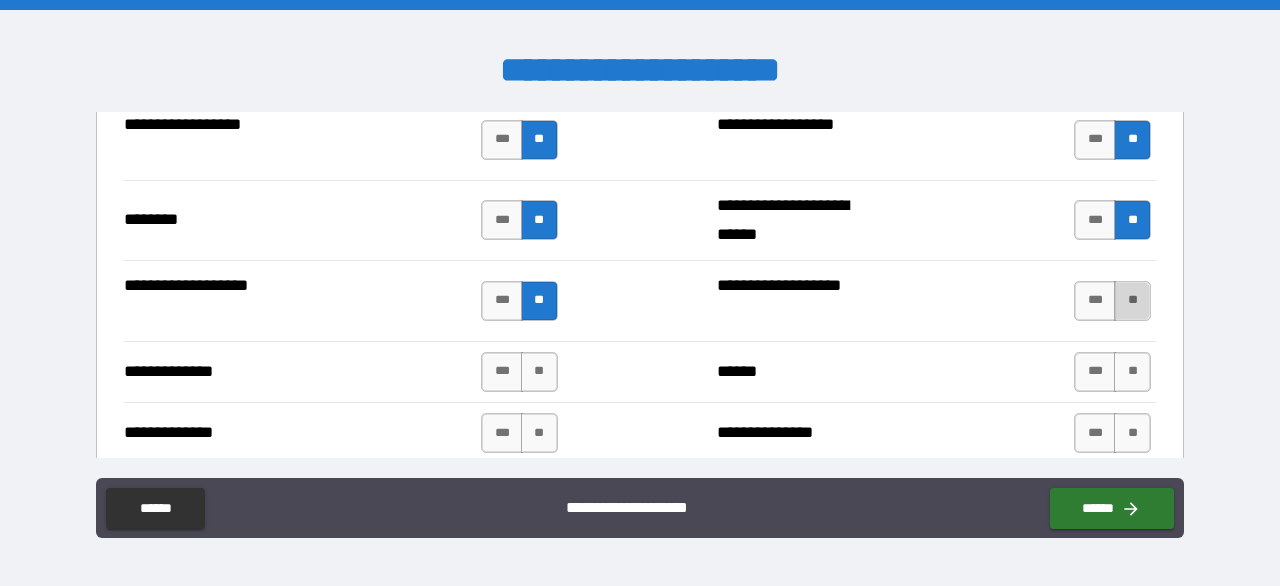 click on "**" at bounding box center (1132, 301) 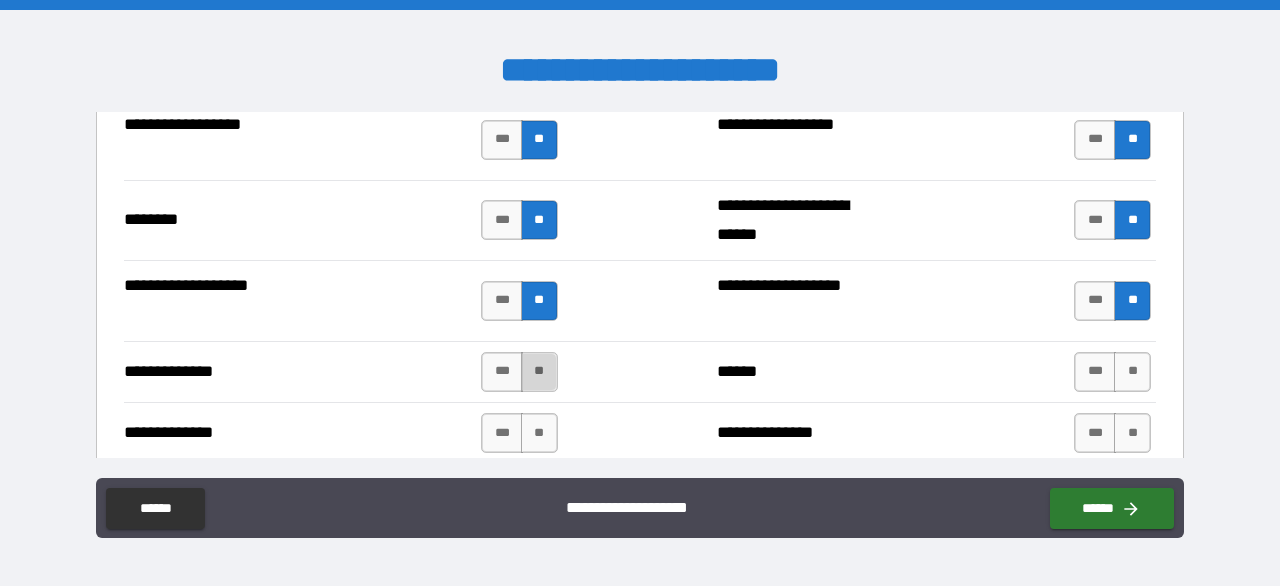 click on "**" at bounding box center [539, 372] 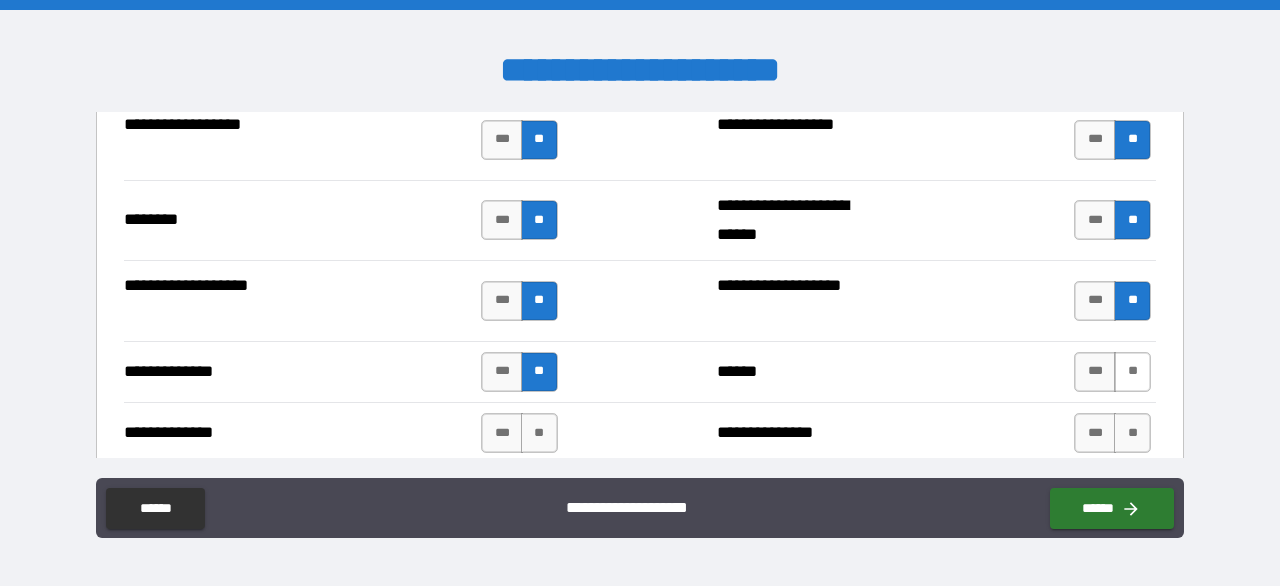 click on "**" at bounding box center [1132, 372] 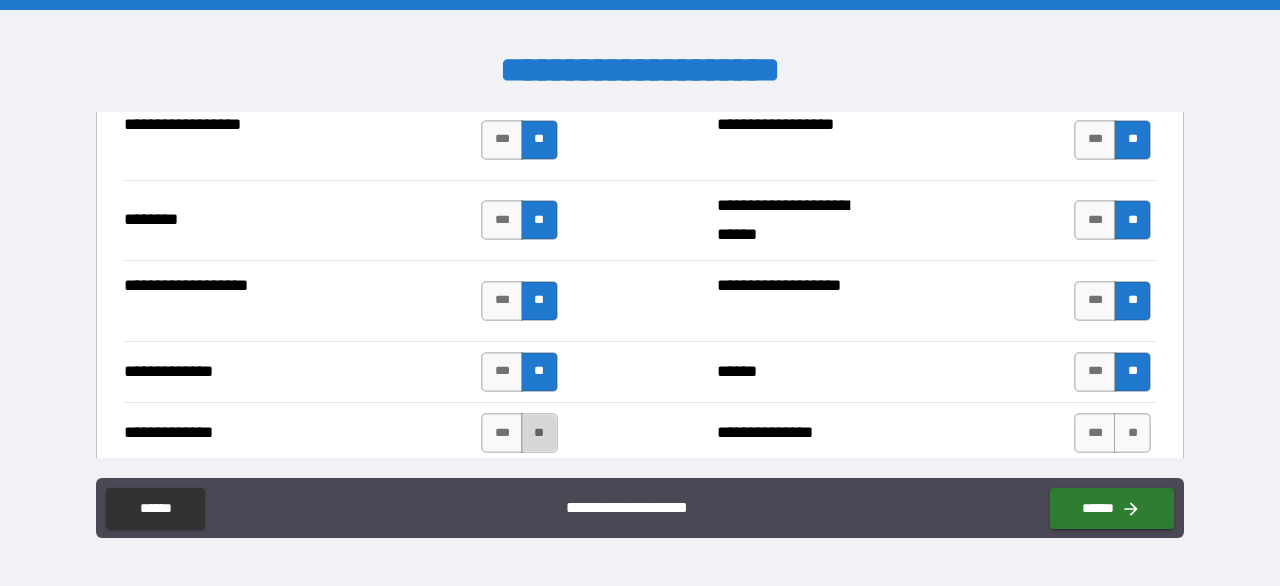 click on "**" at bounding box center [539, 433] 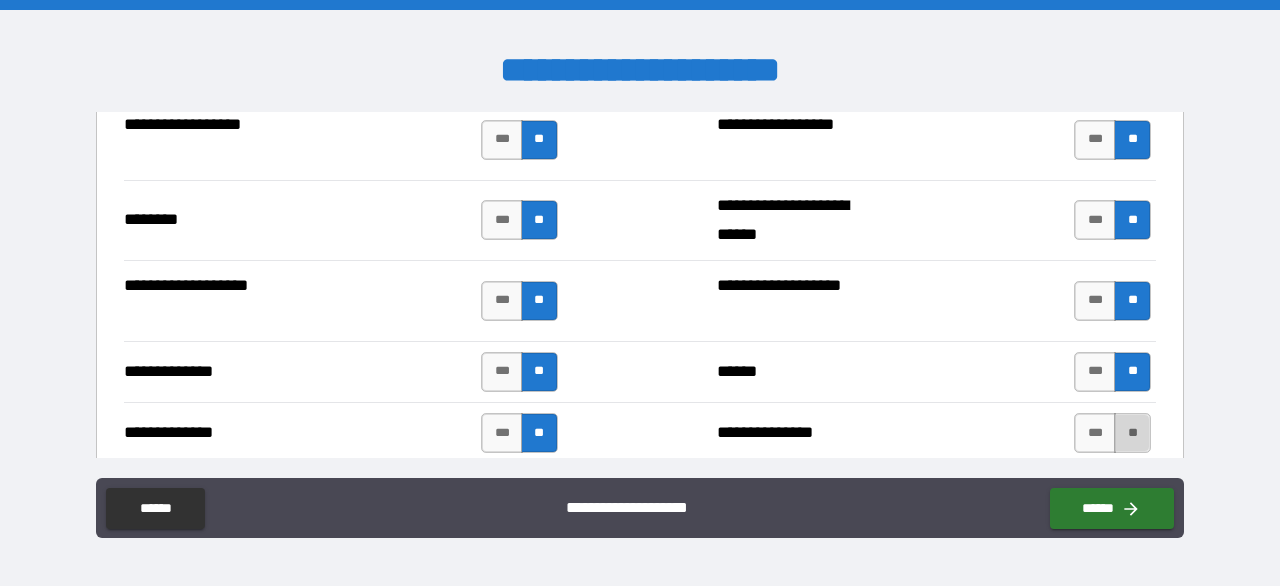 click on "**" at bounding box center (1132, 433) 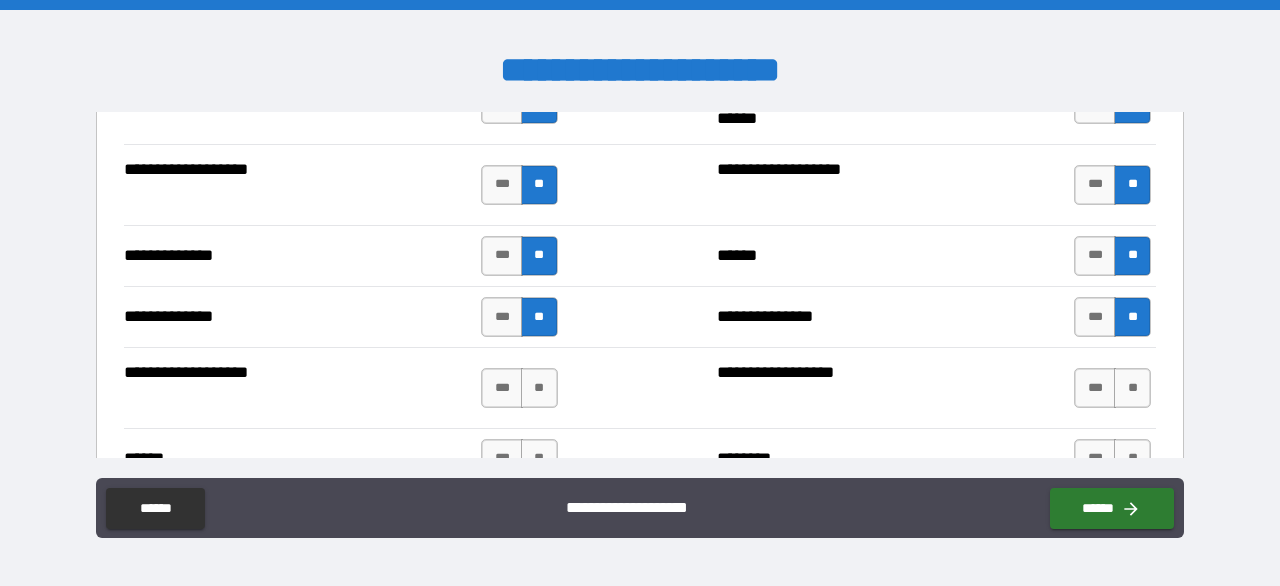 scroll, scrollTop: 3300, scrollLeft: 0, axis: vertical 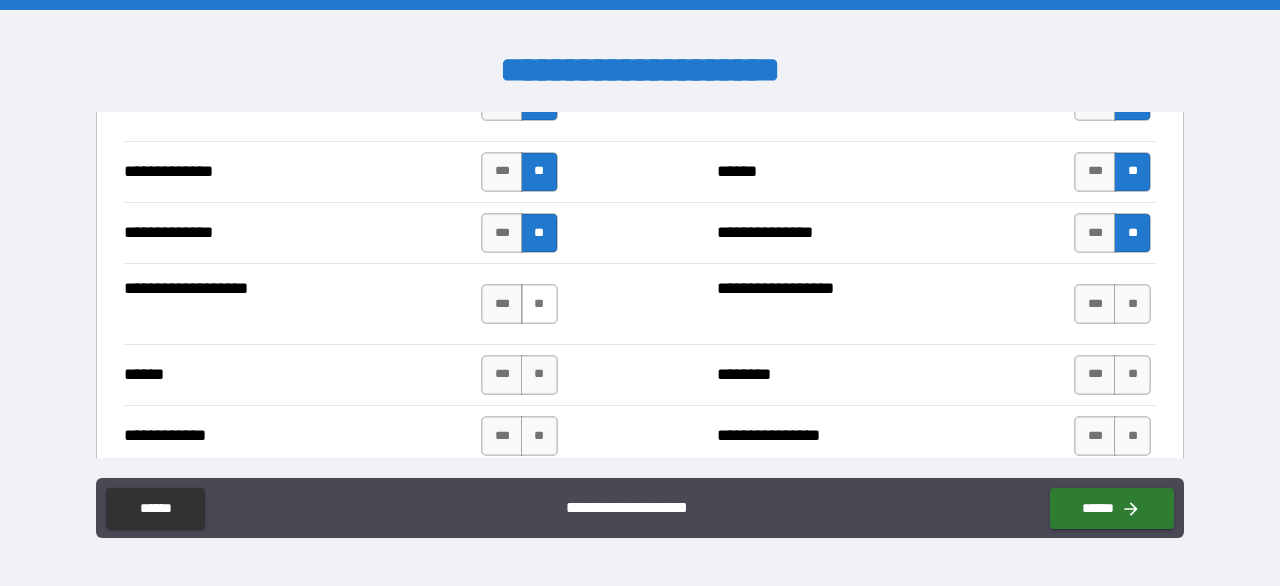 click on "**" at bounding box center [539, 304] 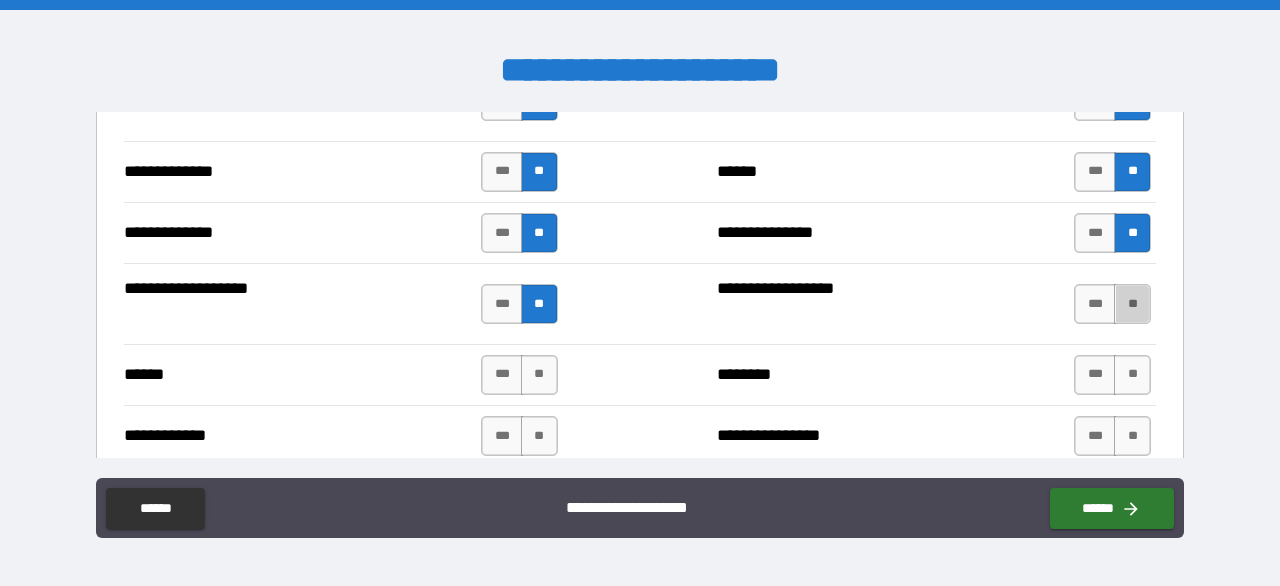 drag, startPoint x: 1128, startPoint y: 294, endPoint x: 992, endPoint y: 325, distance: 139.48836 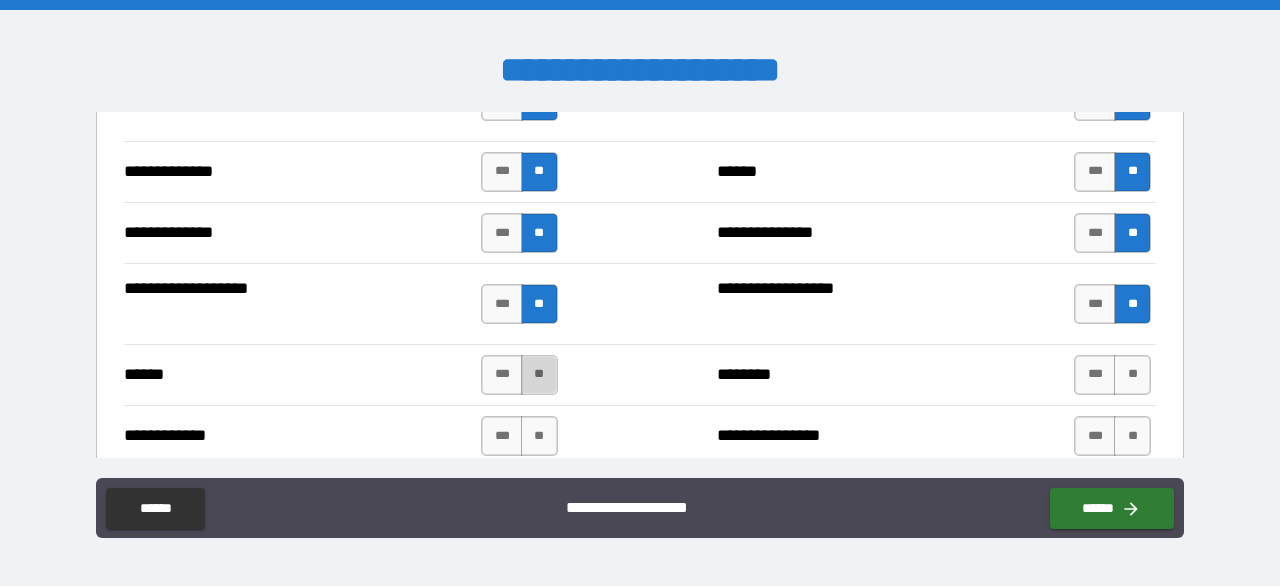 drag, startPoint x: 543, startPoint y: 369, endPoint x: 654, endPoint y: 382, distance: 111.75867 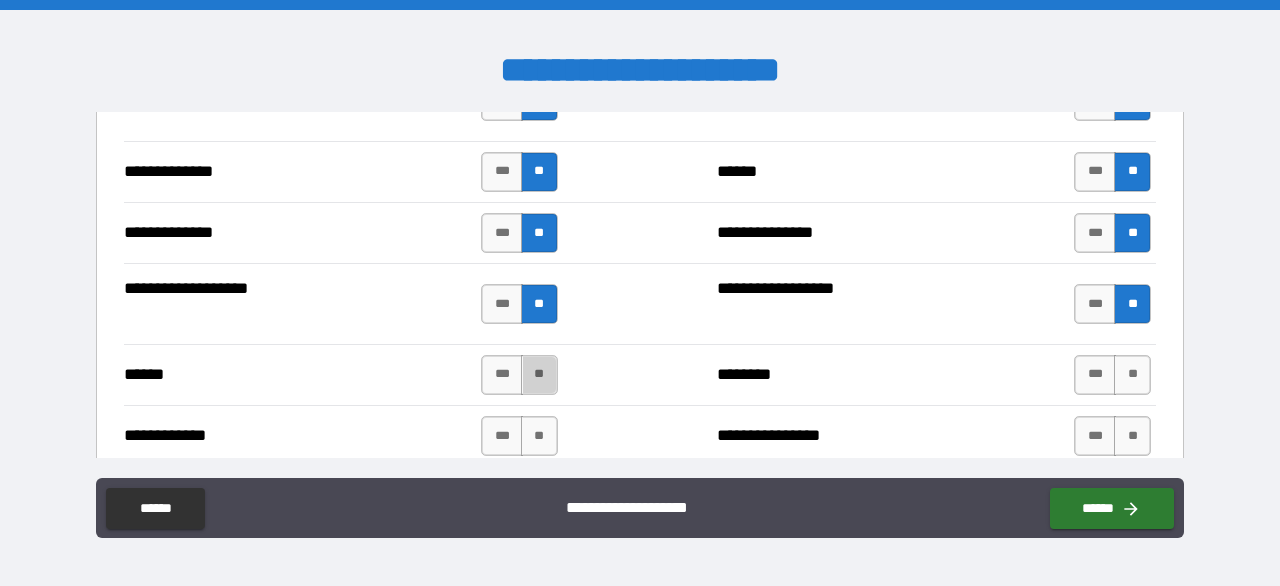 click on "**" at bounding box center [539, 375] 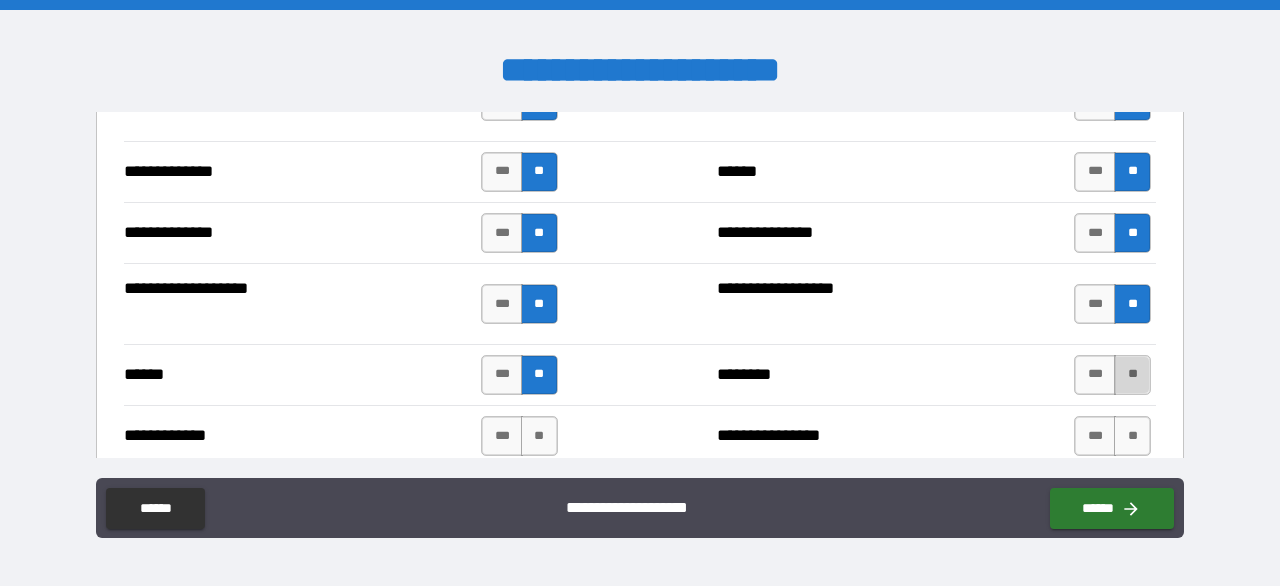 drag, startPoint x: 1121, startPoint y: 359, endPoint x: 832, endPoint y: 444, distance: 301.24075 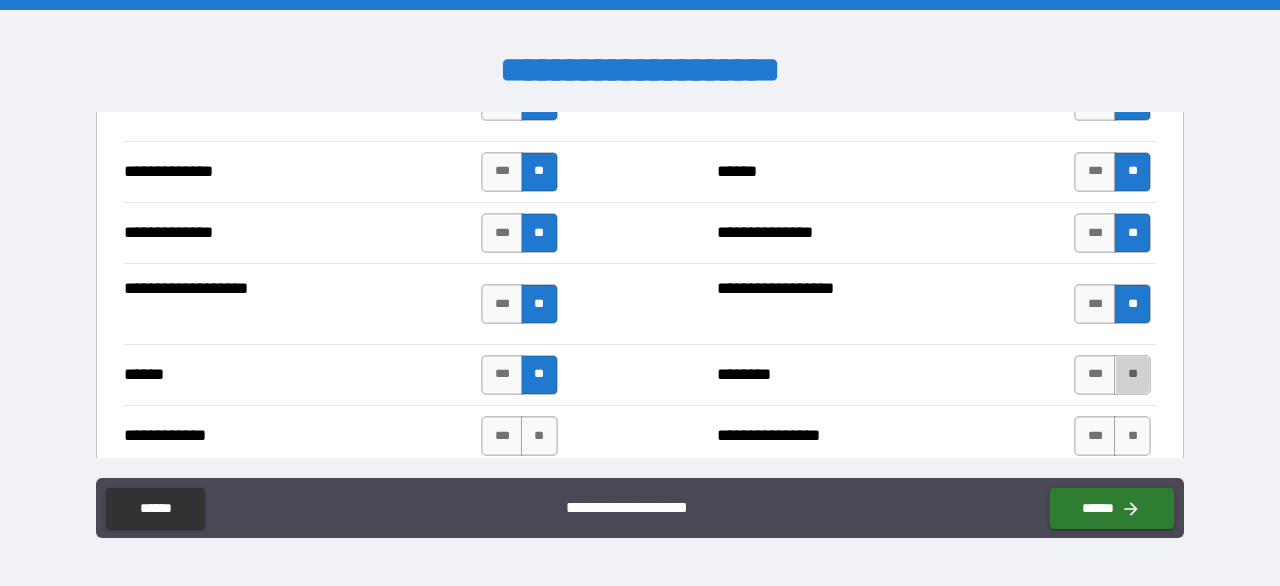 click on "**" at bounding box center (1132, 375) 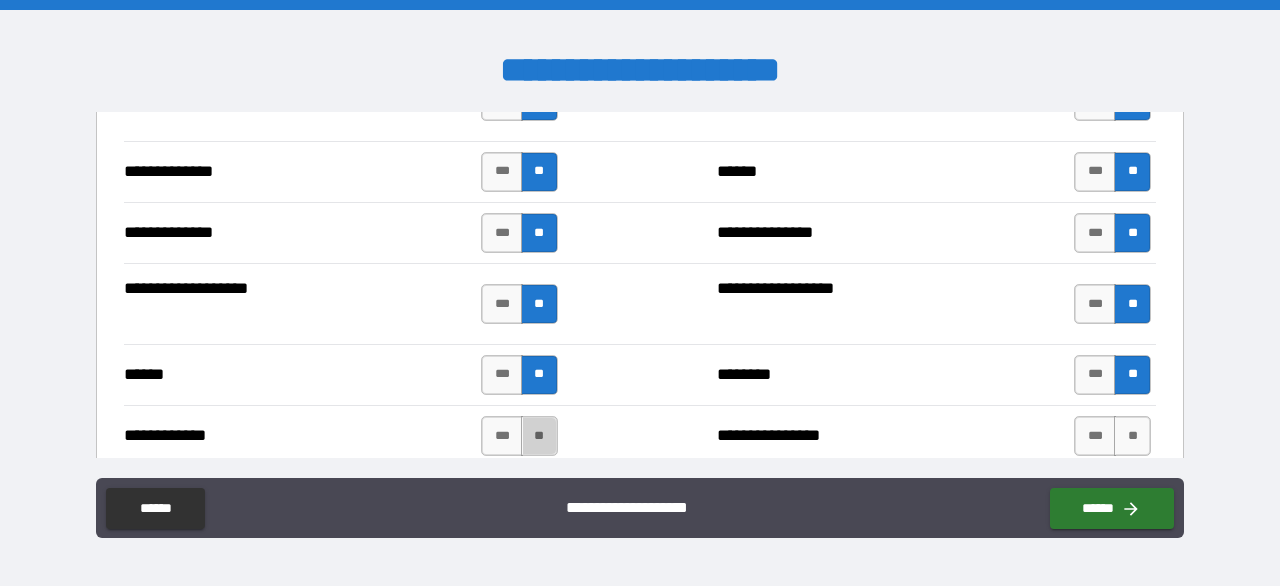 drag, startPoint x: 525, startPoint y: 422, endPoint x: 639, endPoint y: 449, distance: 117.15375 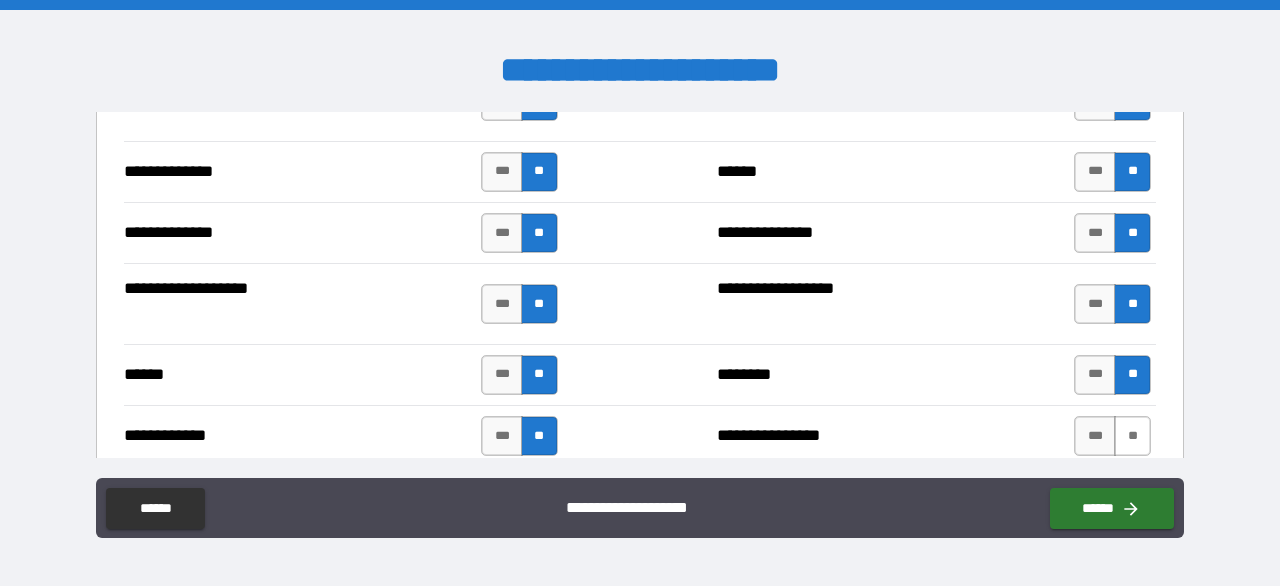 click on "**" at bounding box center [1132, 436] 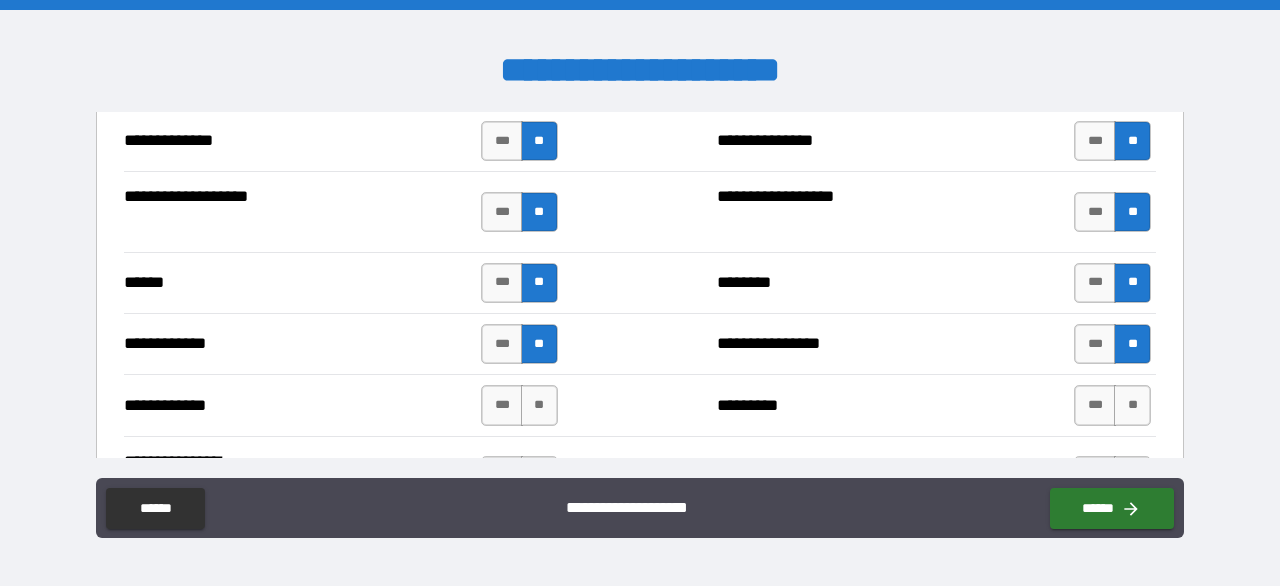 scroll, scrollTop: 3500, scrollLeft: 0, axis: vertical 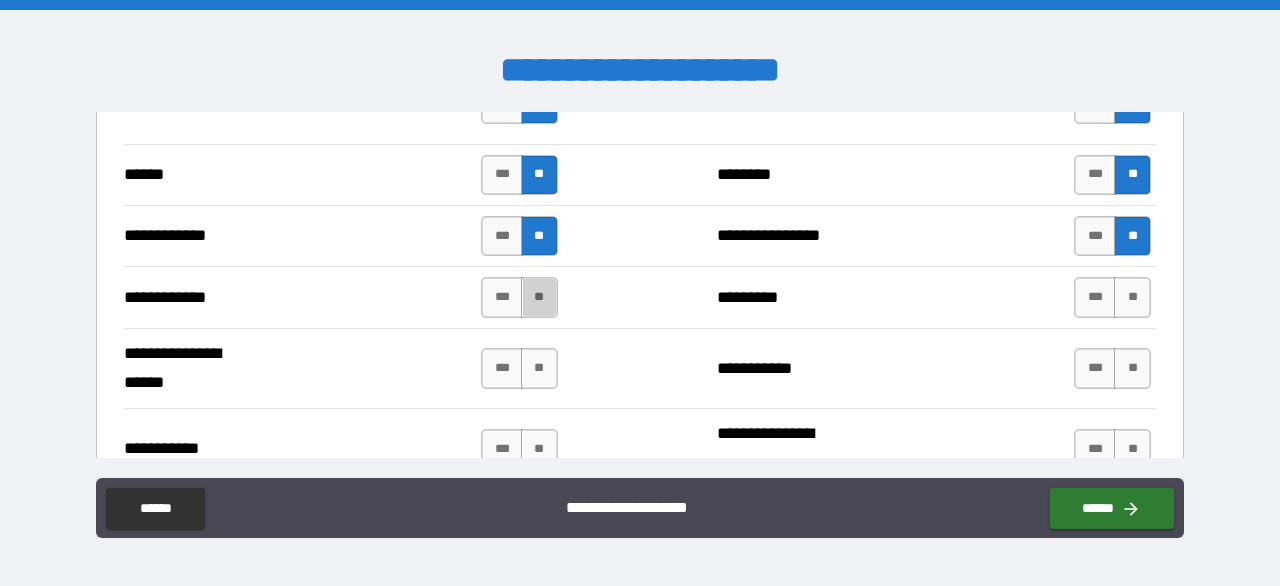 drag, startPoint x: 531, startPoint y: 292, endPoint x: 797, endPoint y: 304, distance: 266.27054 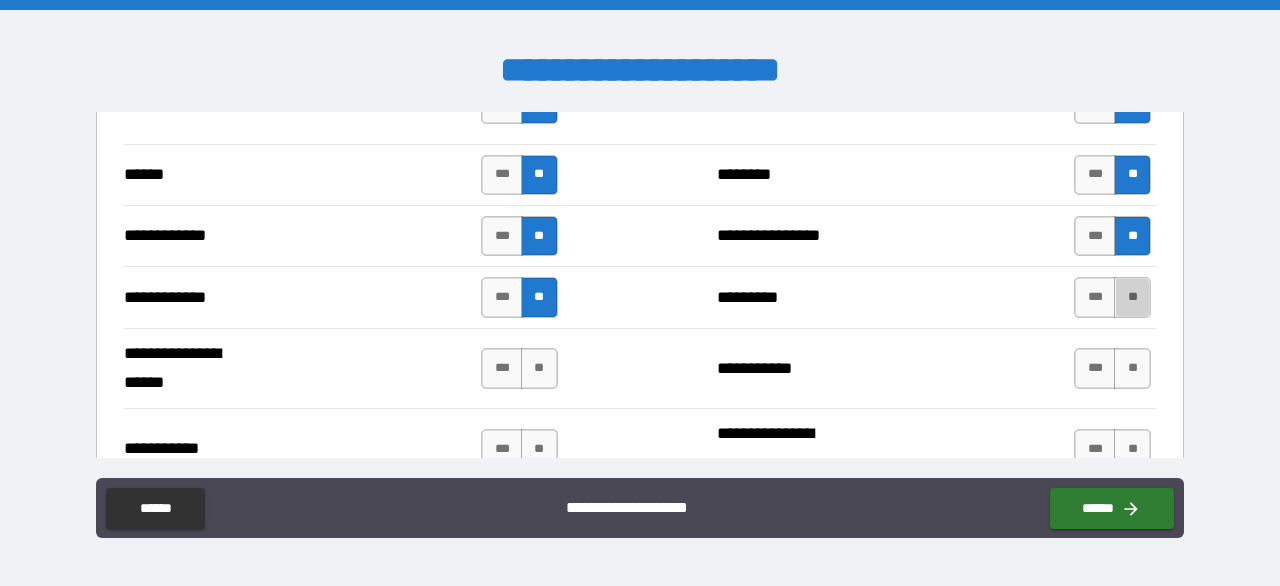 drag, startPoint x: 1123, startPoint y: 285, endPoint x: 1026, endPoint y: 303, distance: 98.65597 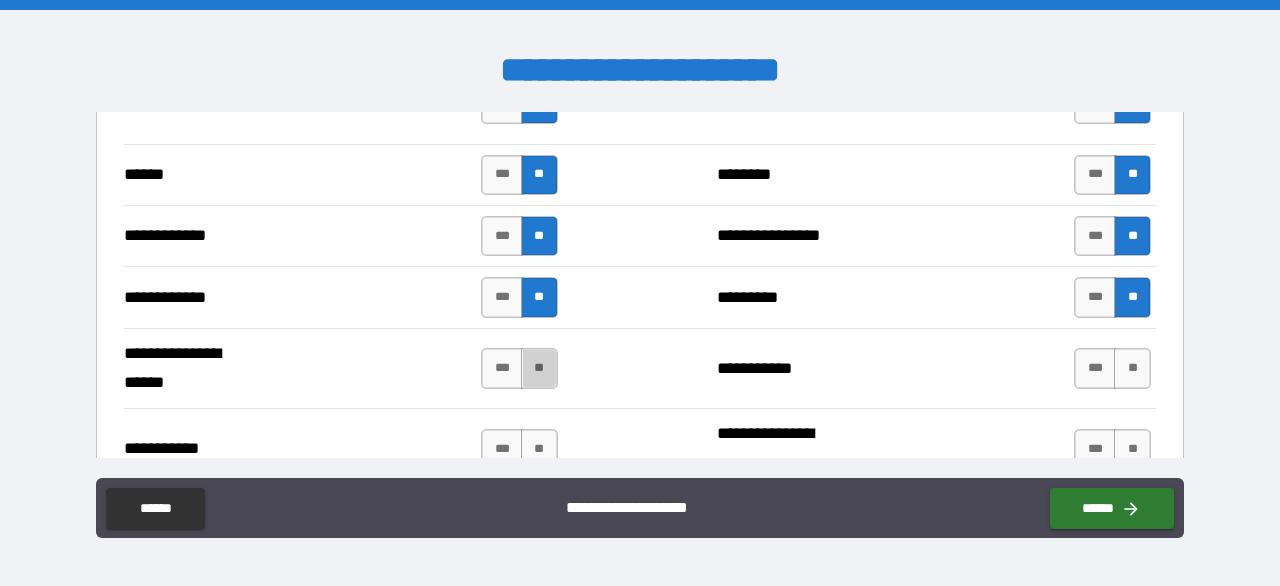 drag, startPoint x: 540, startPoint y: 364, endPoint x: 732, endPoint y: 369, distance: 192.0651 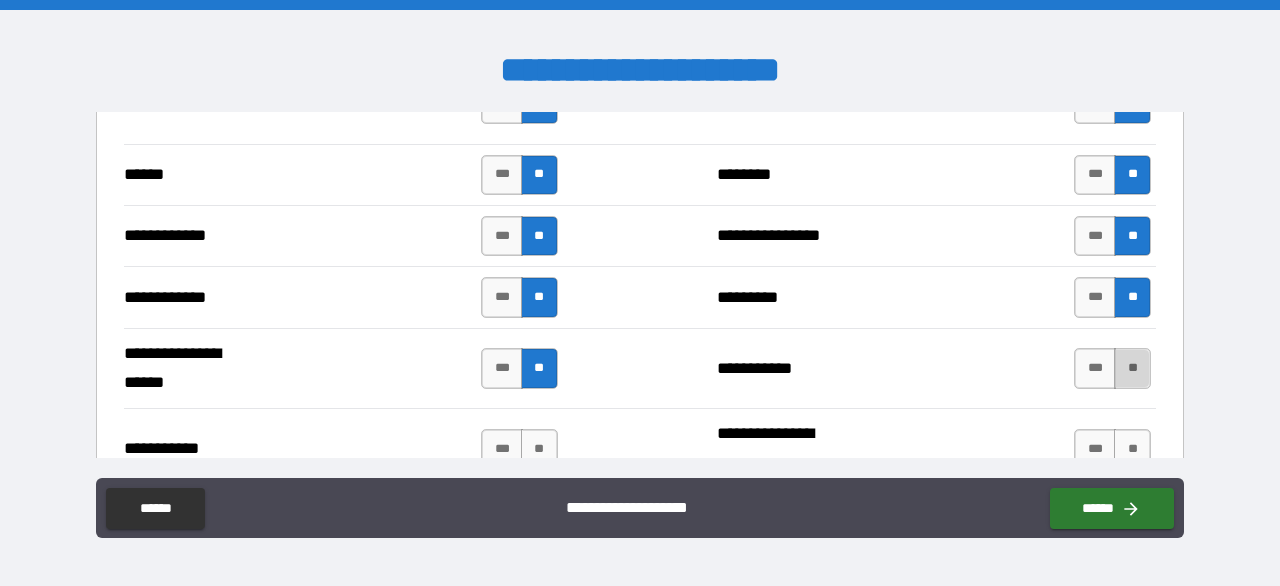 click on "**" at bounding box center [1132, 368] 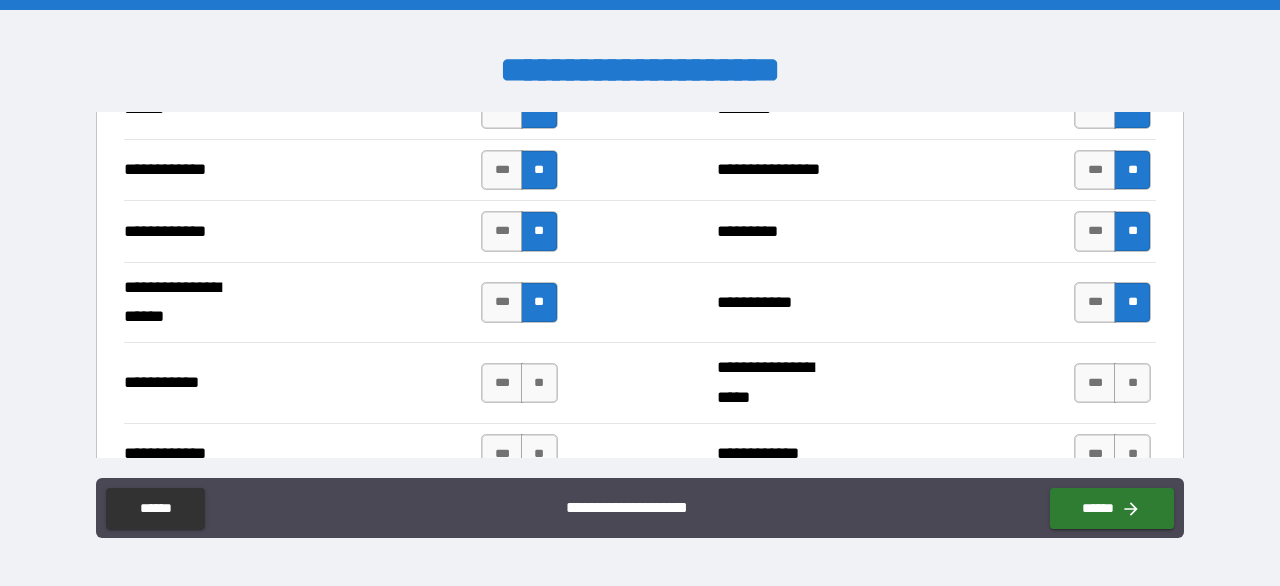 scroll, scrollTop: 3600, scrollLeft: 0, axis: vertical 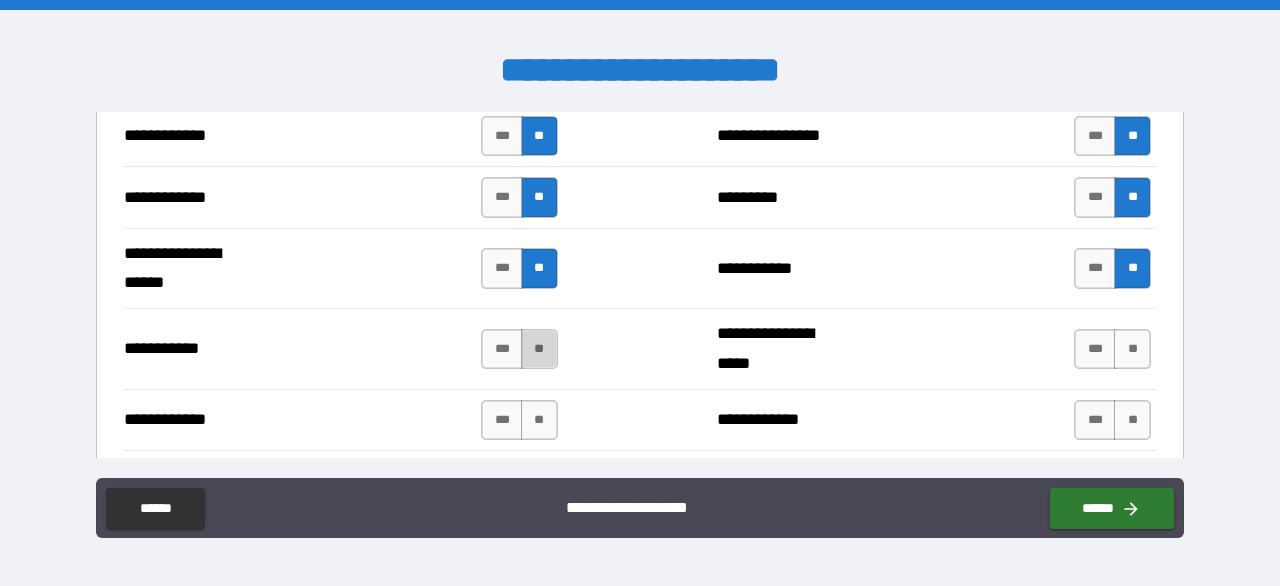 drag, startPoint x: 532, startPoint y: 333, endPoint x: 598, endPoint y: 346, distance: 67.26812 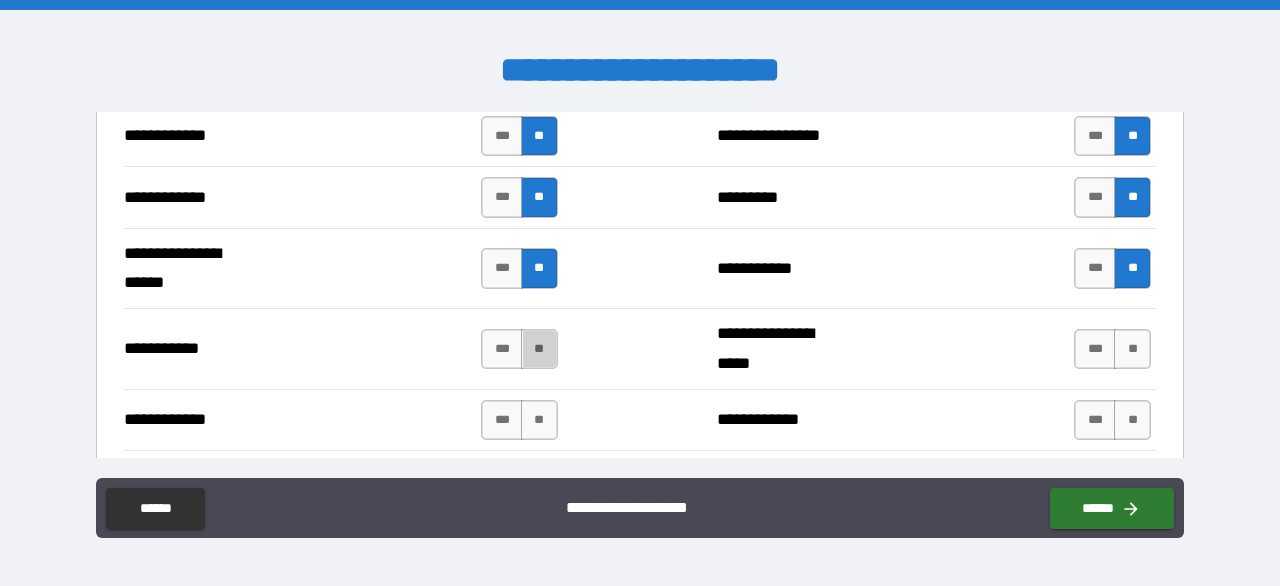 click on "**" at bounding box center (539, 349) 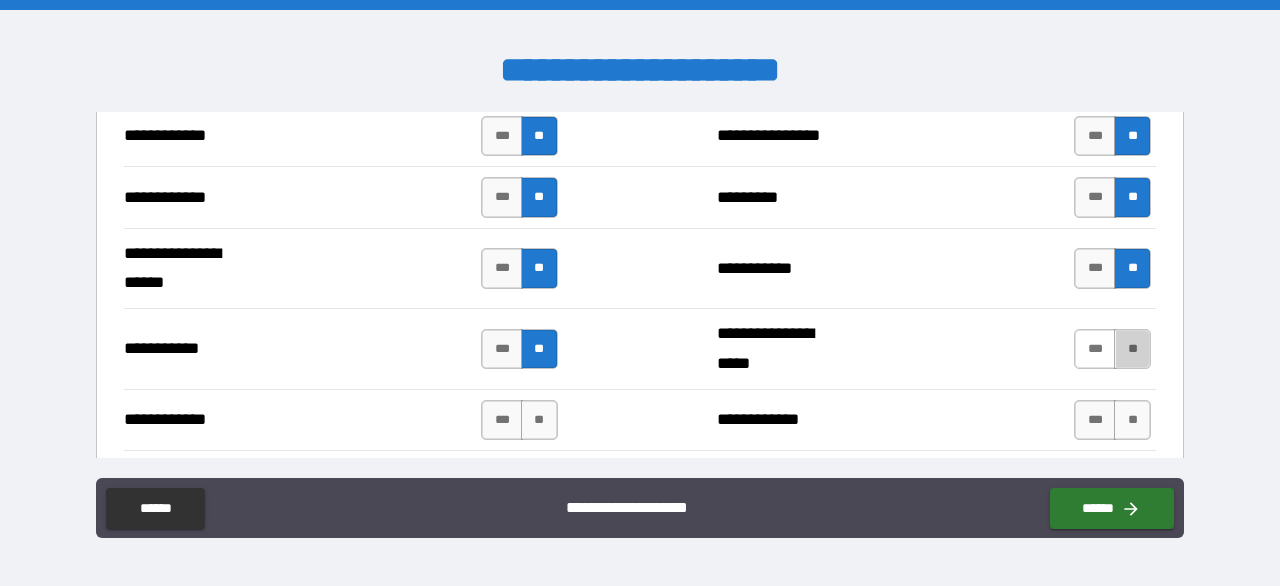 drag, startPoint x: 1111, startPoint y: 333, endPoint x: 1096, endPoint y: 346, distance: 19.849434 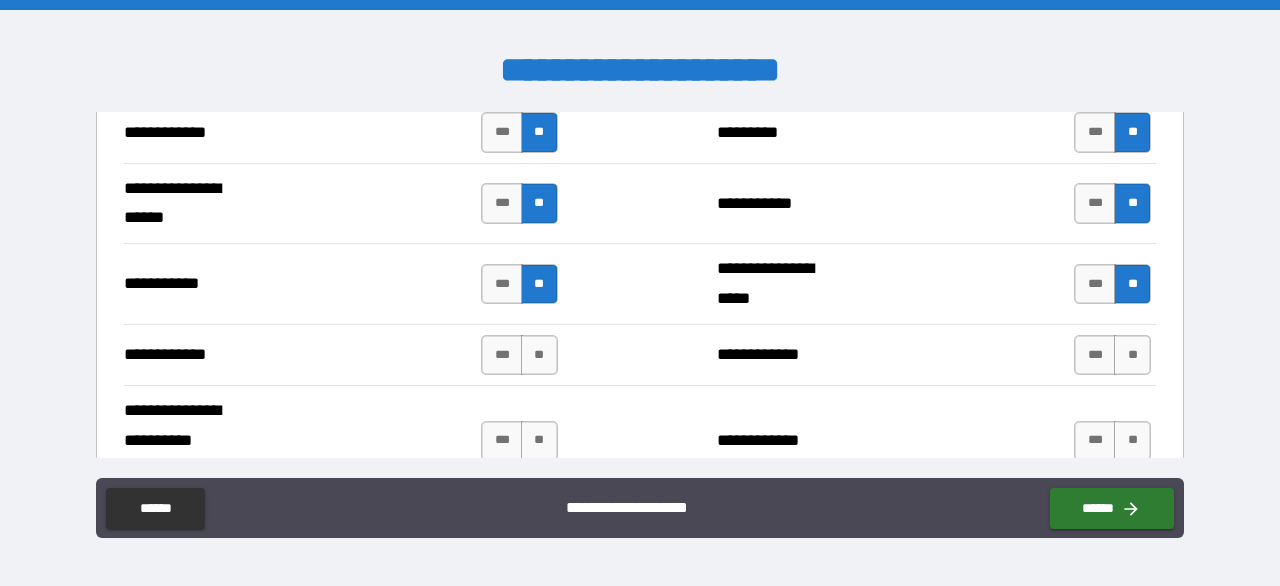 scroll, scrollTop: 3700, scrollLeft: 0, axis: vertical 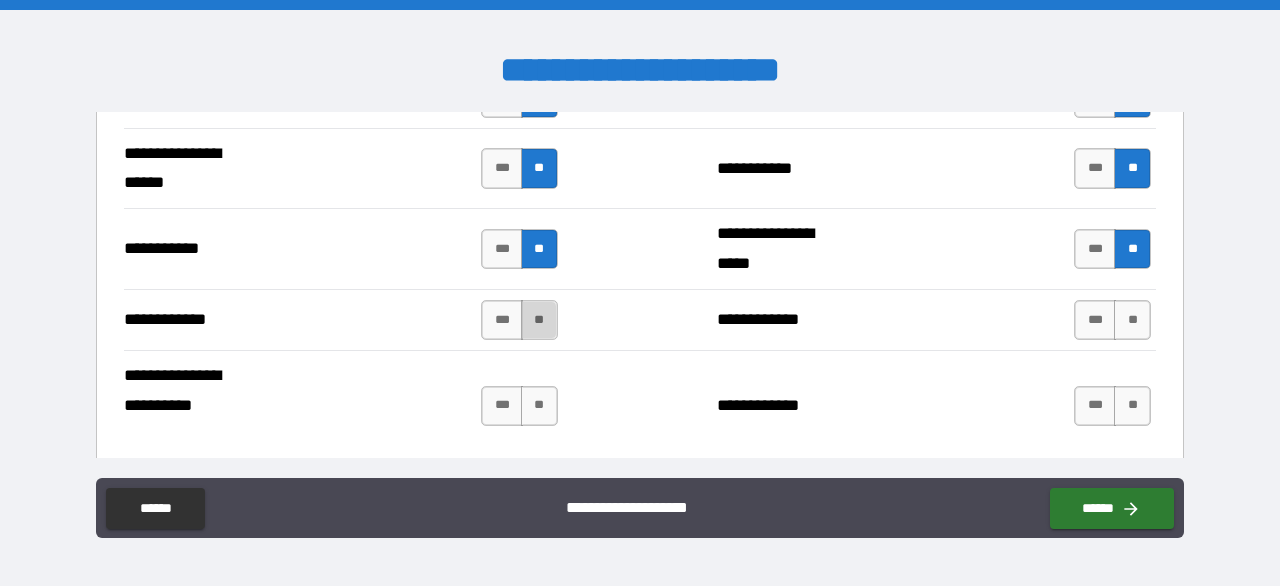 click on "**" at bounding box center (539, 320) 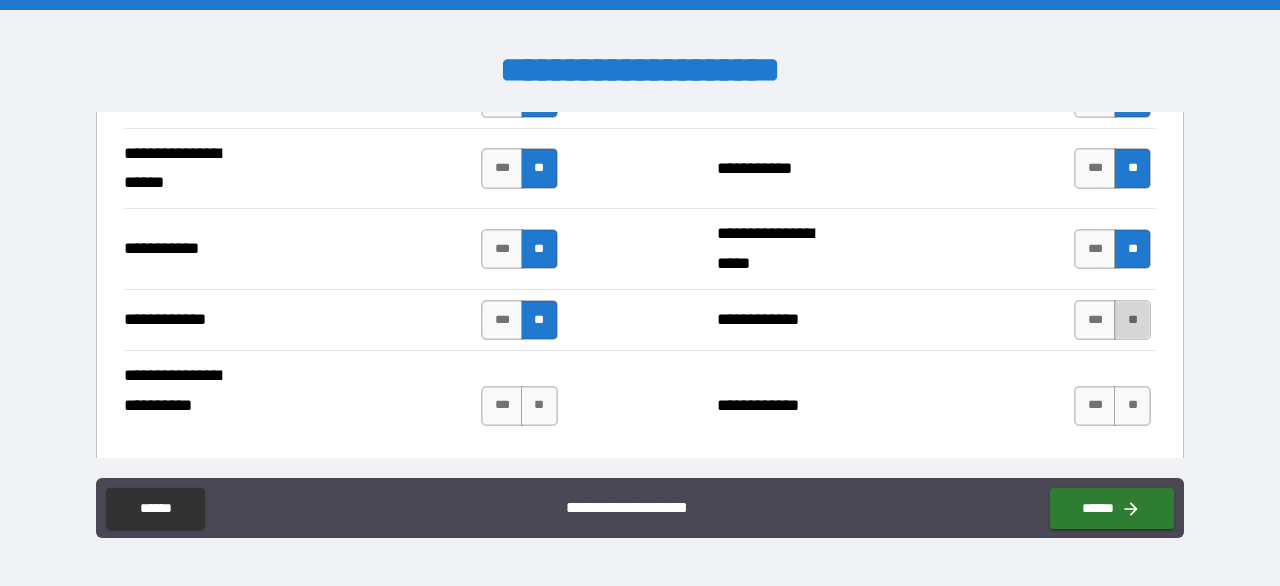drag, startPoint x: 1130, startPoint y: 293, endPoint x: 1083, endPoint y: 334, distance: 62.369865 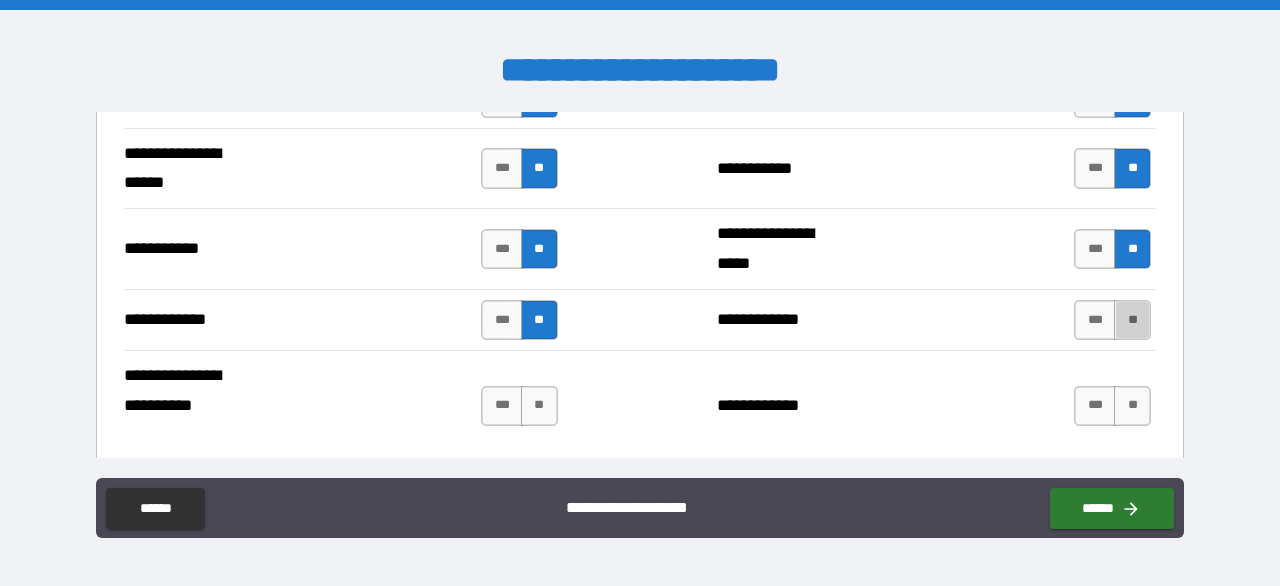 click on "**" at bounding box center [1132, 320] 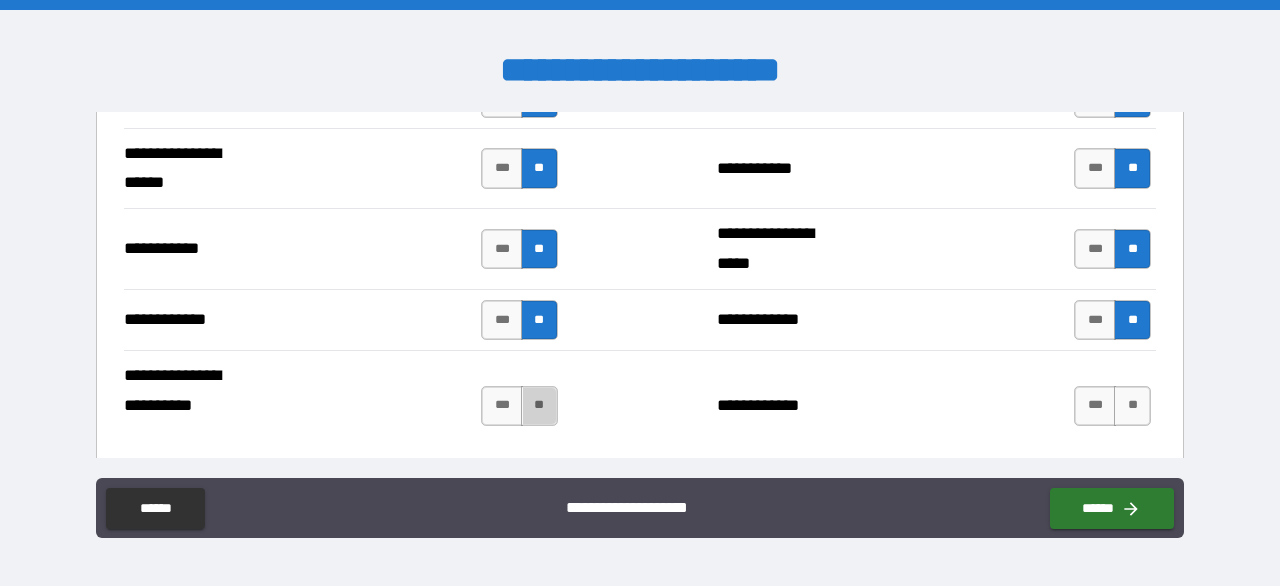 drag, startPoint x: 529, startPoint y: 400, endPoint x: 577, endPoint y: 404, distance: 48.166378 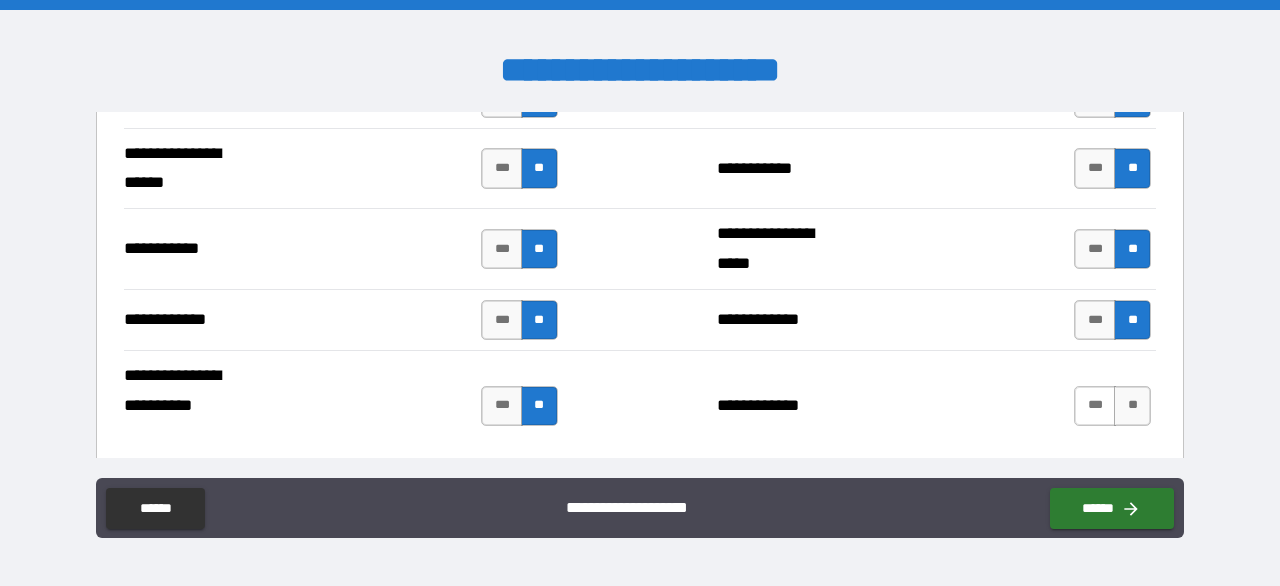 drag, startPoint x: 1074, startPoint y: 384, endPoint x: 1066, endPoint y: 392, distance: 11.313708 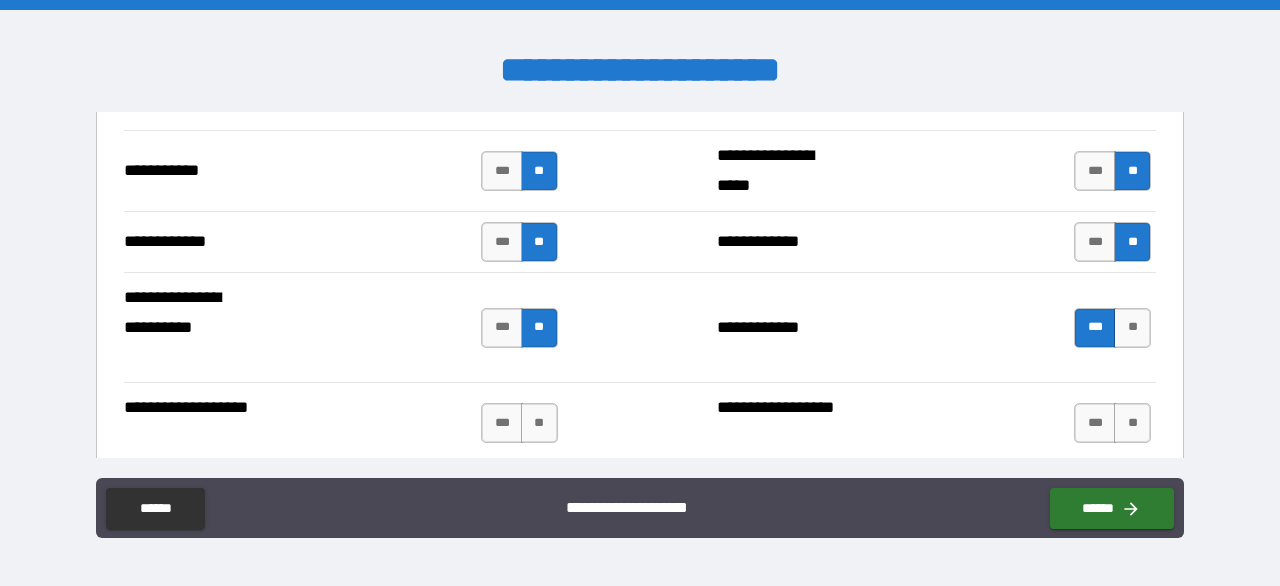 scroll, scrollTop: 3900, scrollLeft: 0, axis: vertical 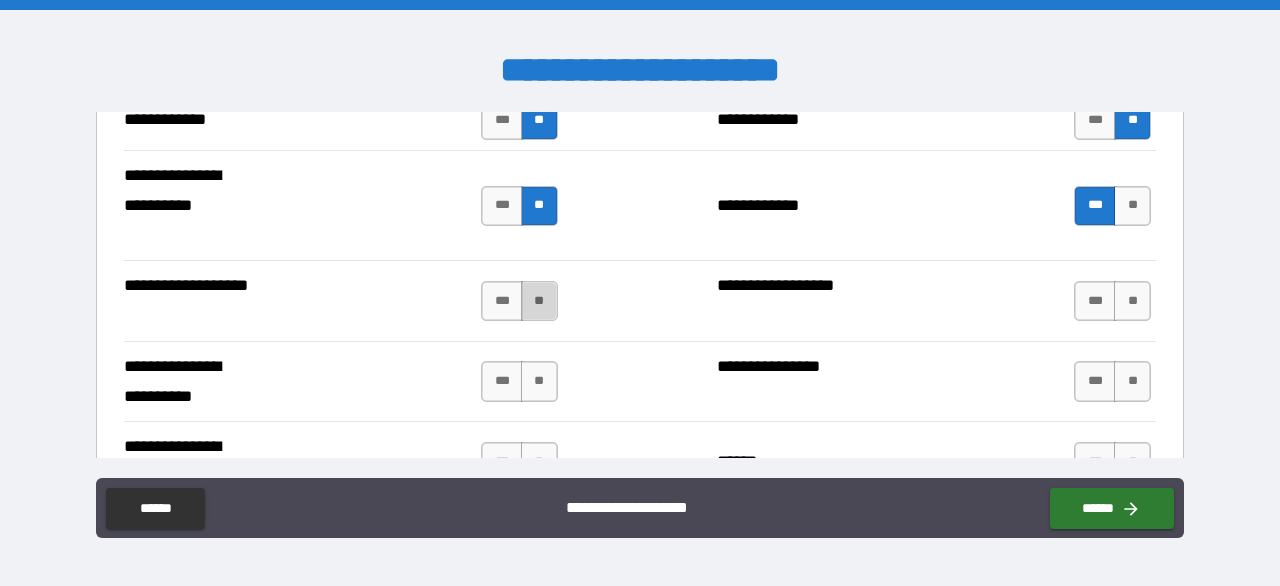 click on "**" at bounding box center [539, 301] 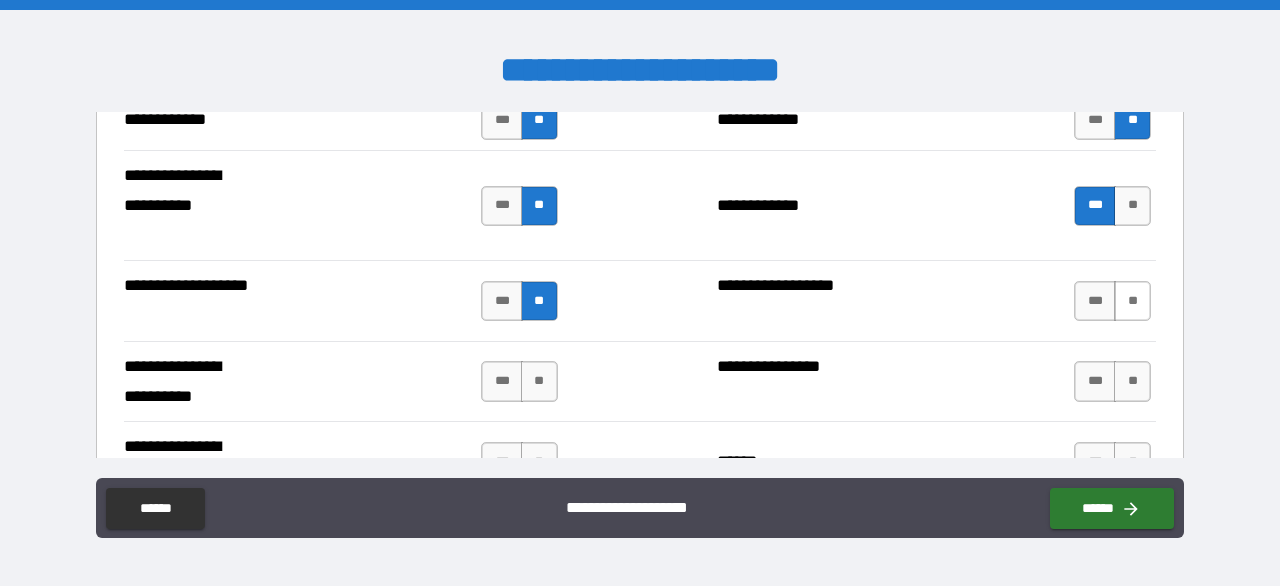 drag, startPoint x: 1115, startPoint y: 281, endPoint x: 1104, endPoint y: 291, distance: 14.866069 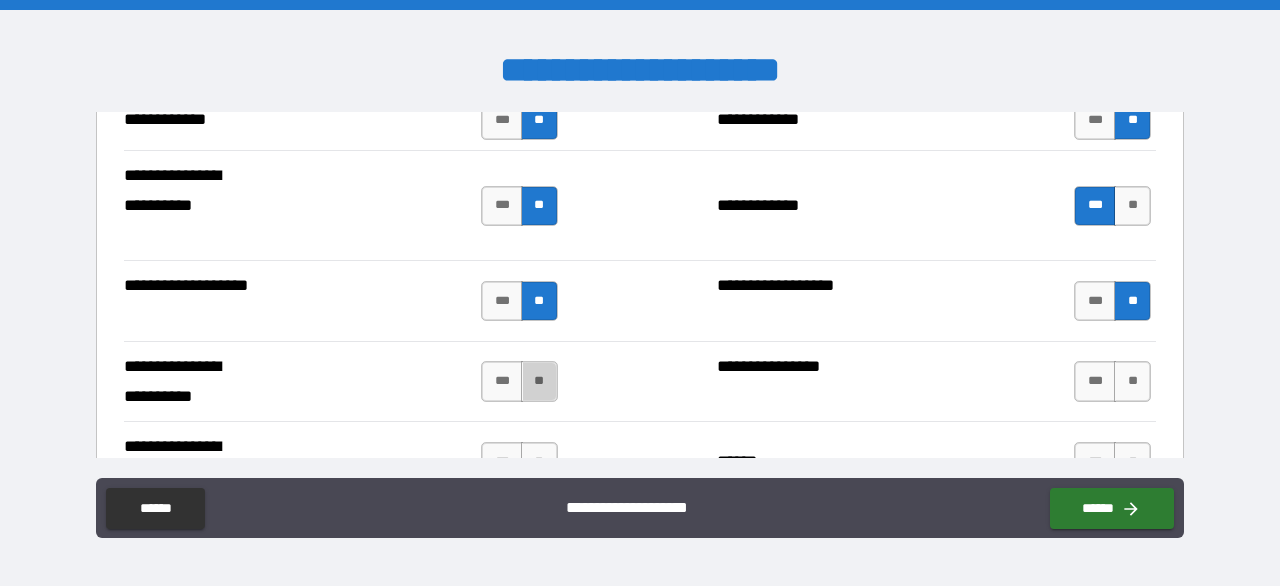 drag, startPoint x: 539, startPoint y: 376, endPoint x: 666, endPoint y: 381, distance: 127.09839 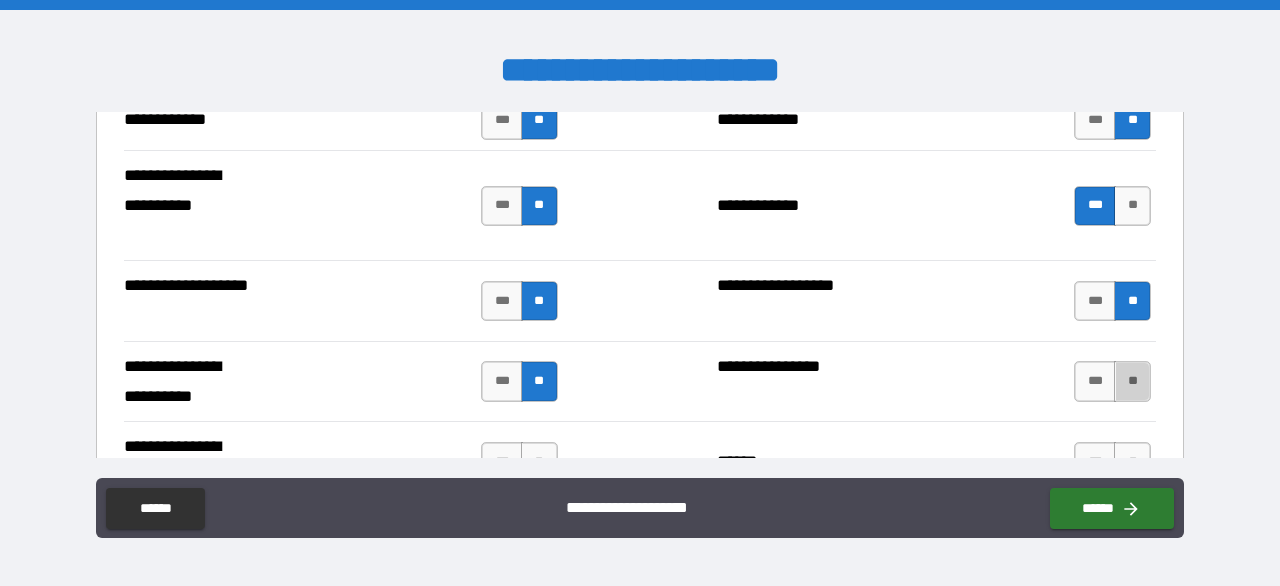 drag, startPoint x: 1124, startPoint y: 357, endPoint x: 1039, endPoint y: 389, distance: 90.824005 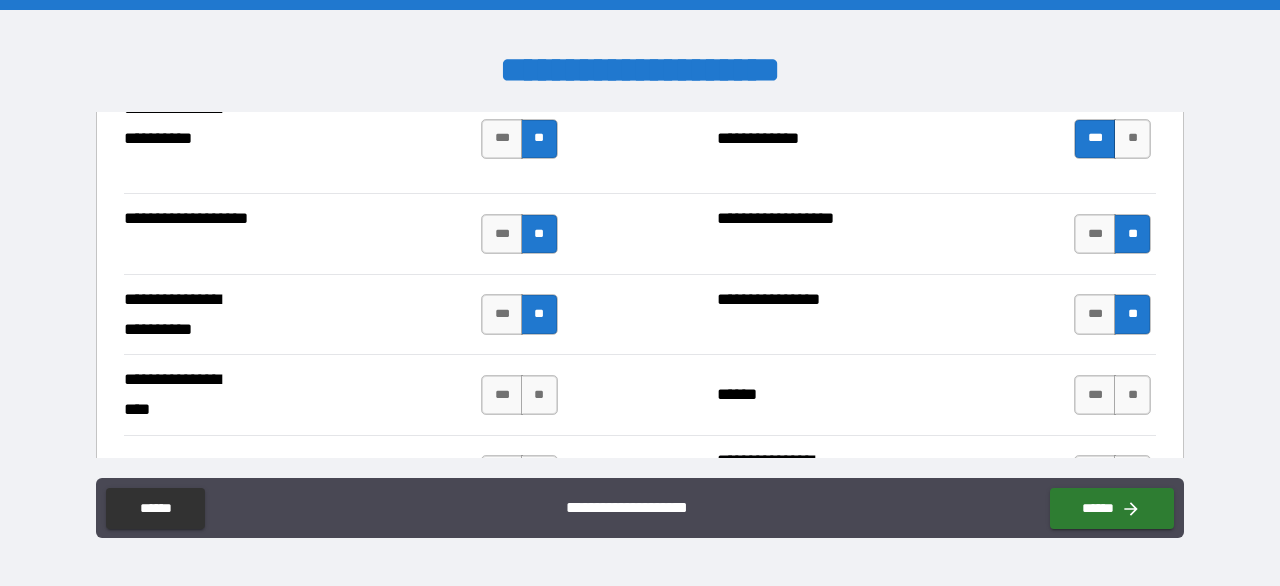 scroll, scrollTop: 4000, scrollLeft: 0, axis: vertical 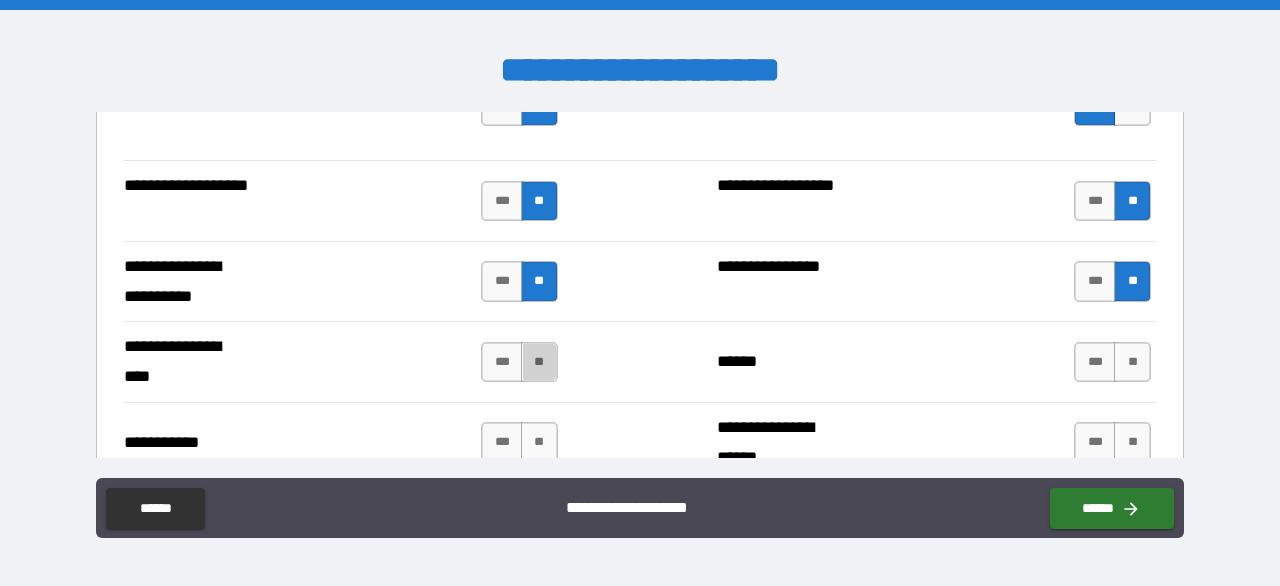 drag, startPoint x: 548, startPoint y: 349, endPoint x: 736, endPoint y: 348, distance: 188.00266 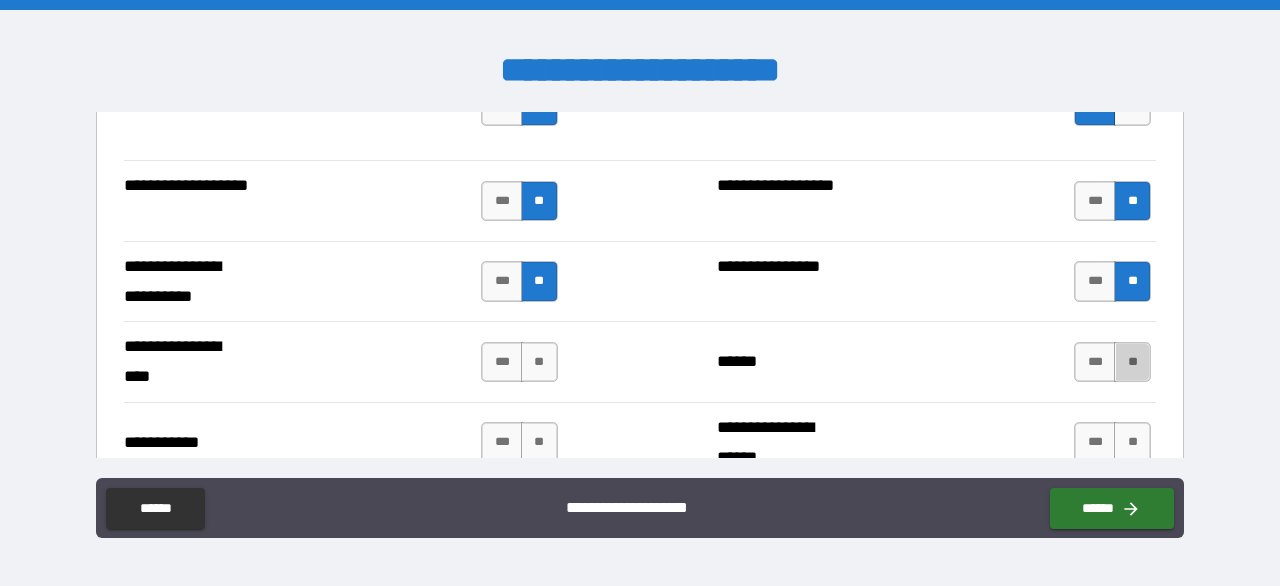drag, startPoint x: 1115, startPoint y: 344, endPoint x: 880, endPoint y: 362, distance: 235.68835 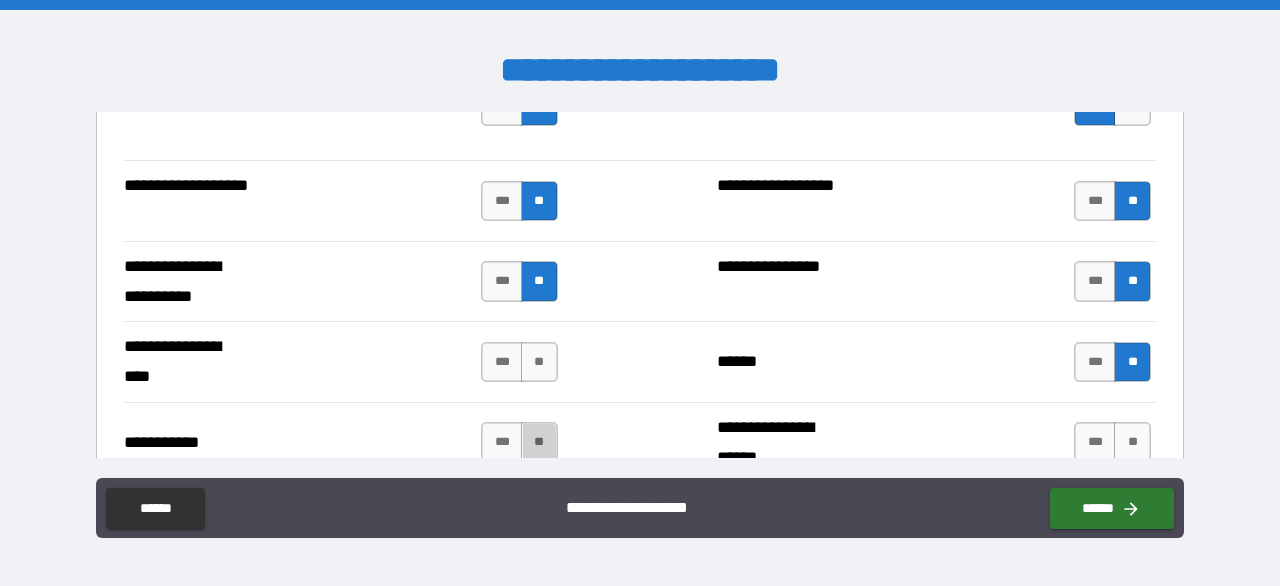 drag, startPoint x: 543, startPoint y: 427, endPoint x: 613, endPoint y: 449, distance: 73.37575 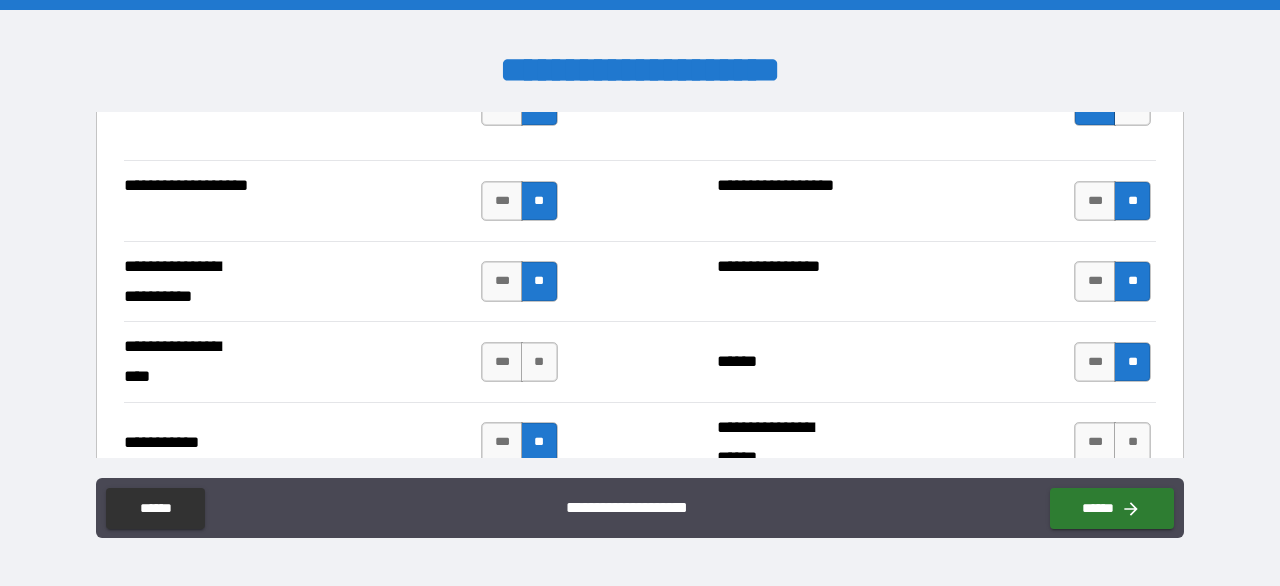 scroll, scrollTop: 4100, scrollLeft: 0, axis: vertical 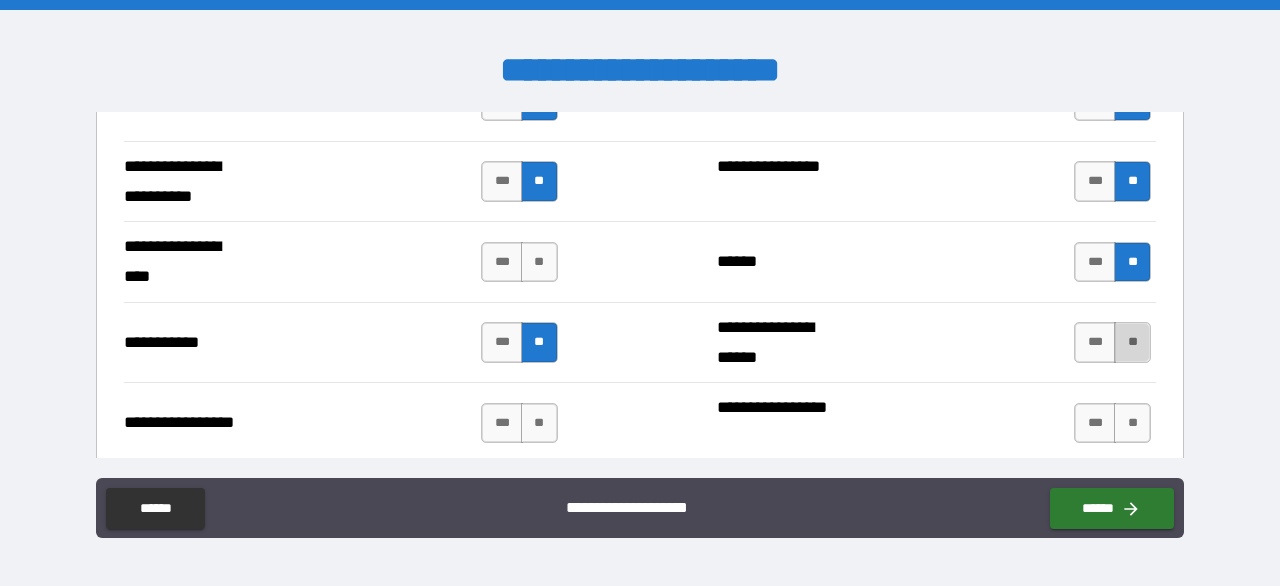 click on "**" at bounding box center [1132, 342] 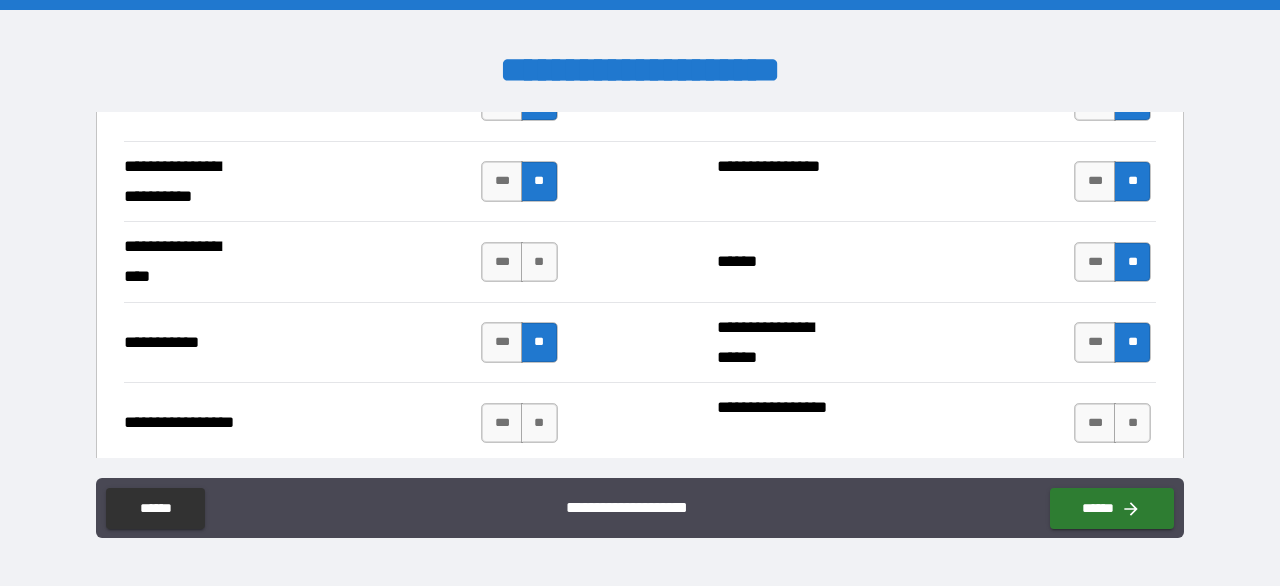 drag, startPoint x: 533, startPoint y: 407, endPoint x: 688, endPoint y: 409, distance: 155.01291 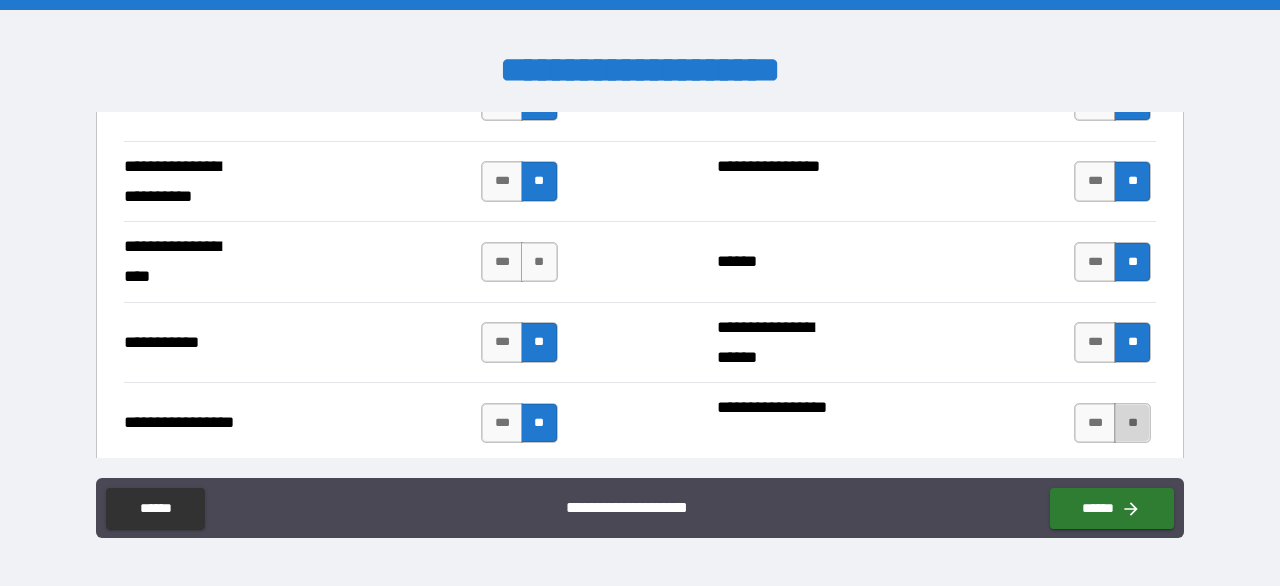 click on "**" at bounding box center (1132, 423) 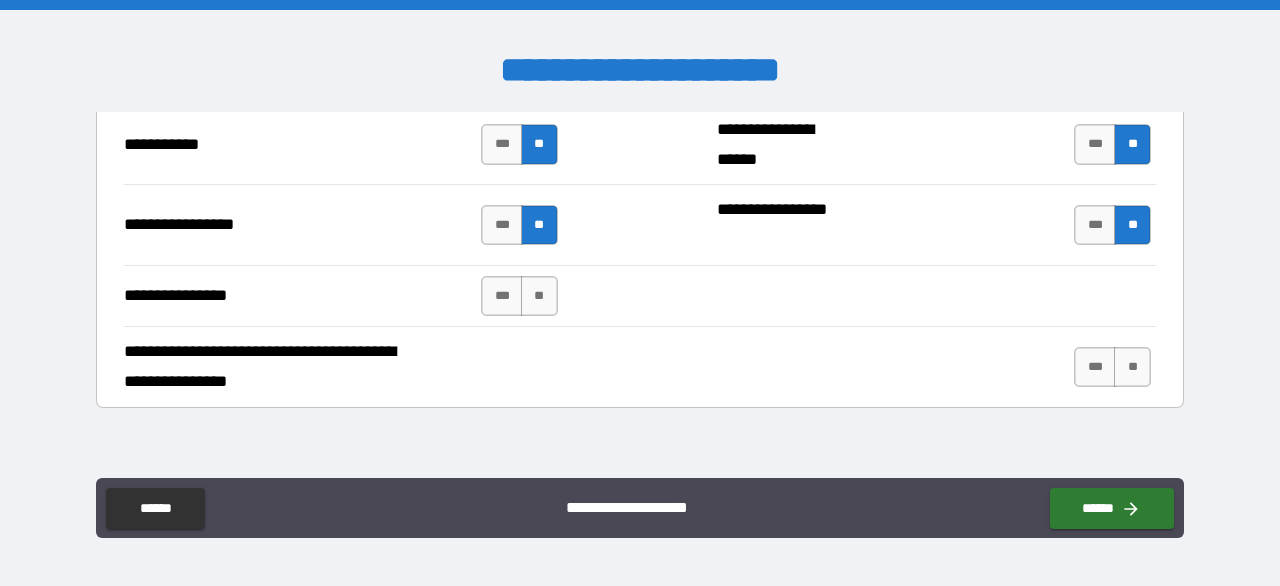 scroll, scrollTop: 4300, scrollLeft: 0, axis: vertical 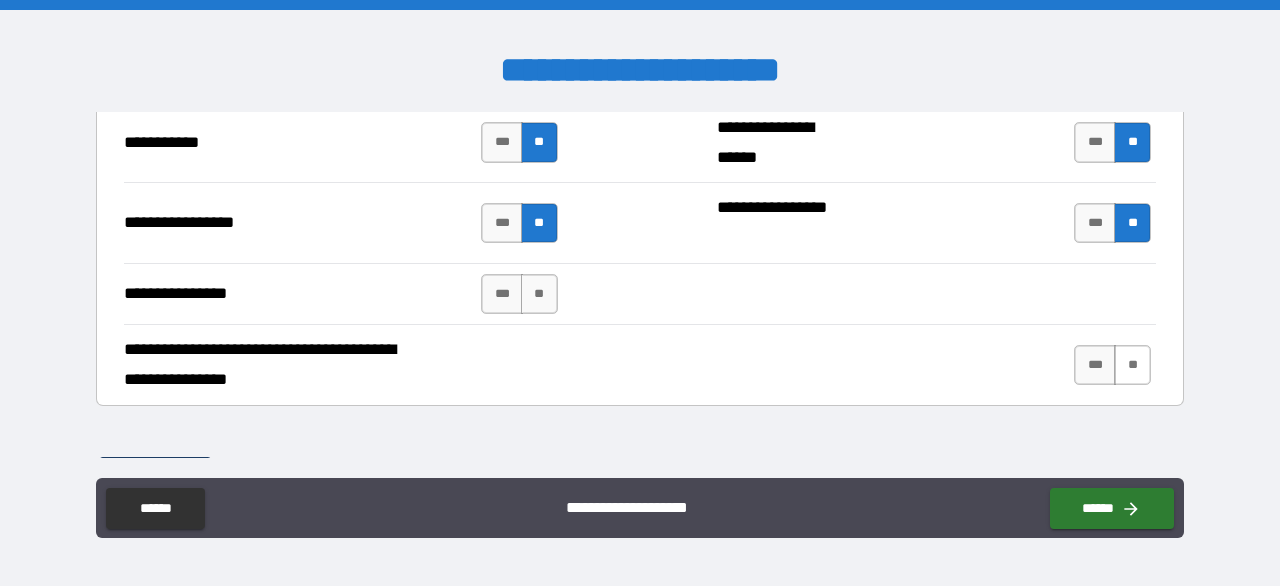click on "**" at bounding box center (1132, 365) 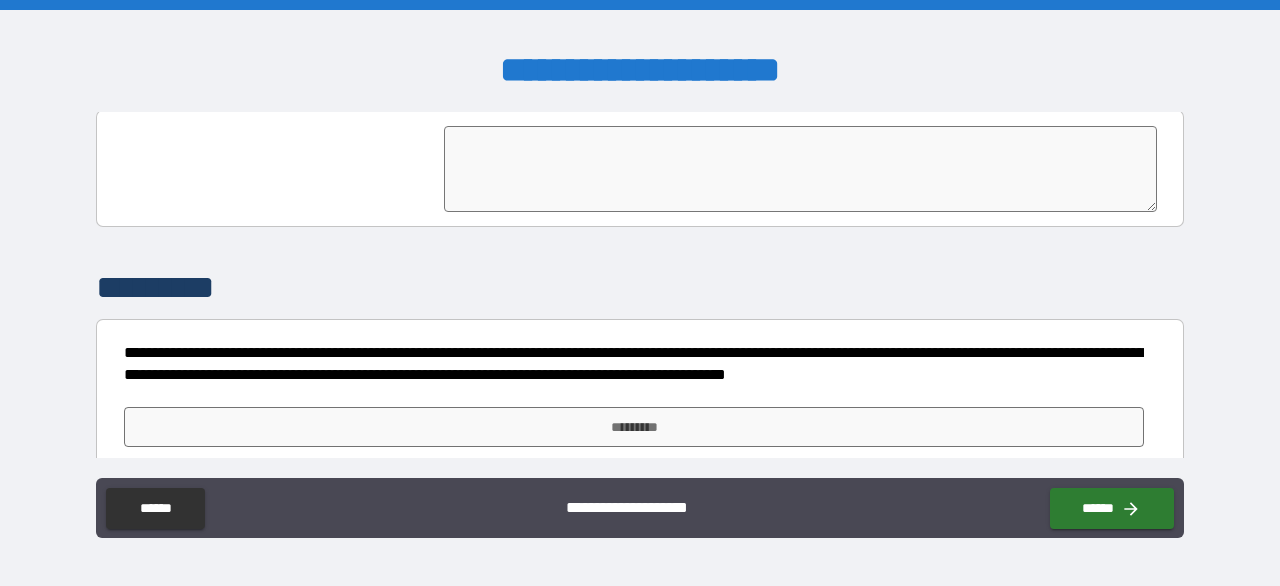 scroll, scrollTop: 4693, scrollLeft: 0, axis: vertical 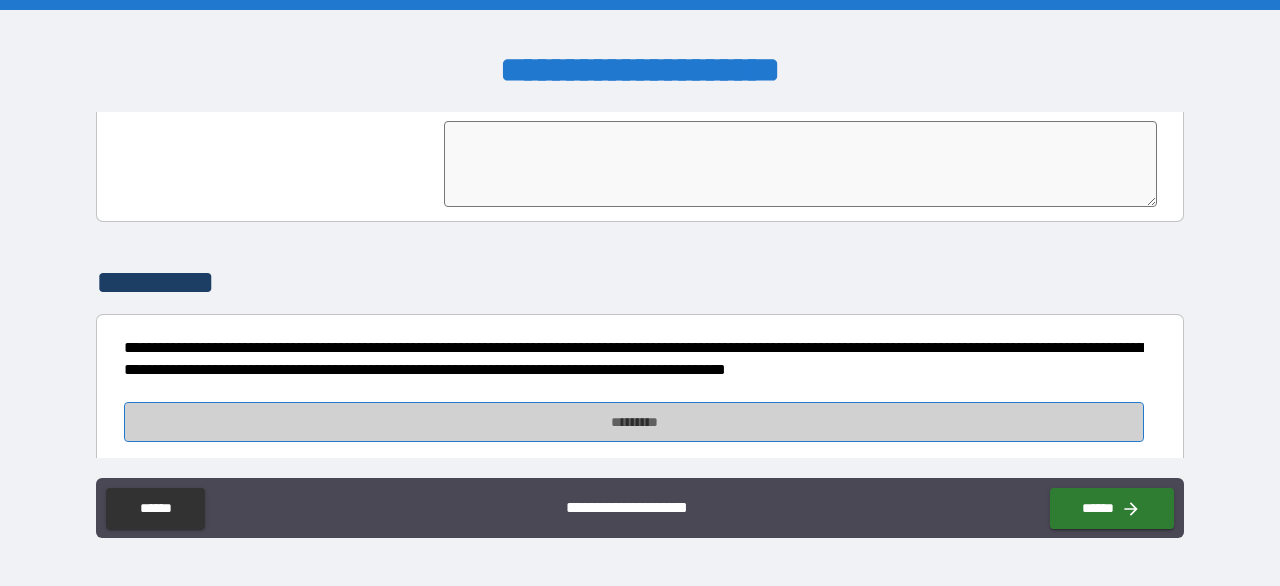 click on "*********" at bounding box center [634, 422] 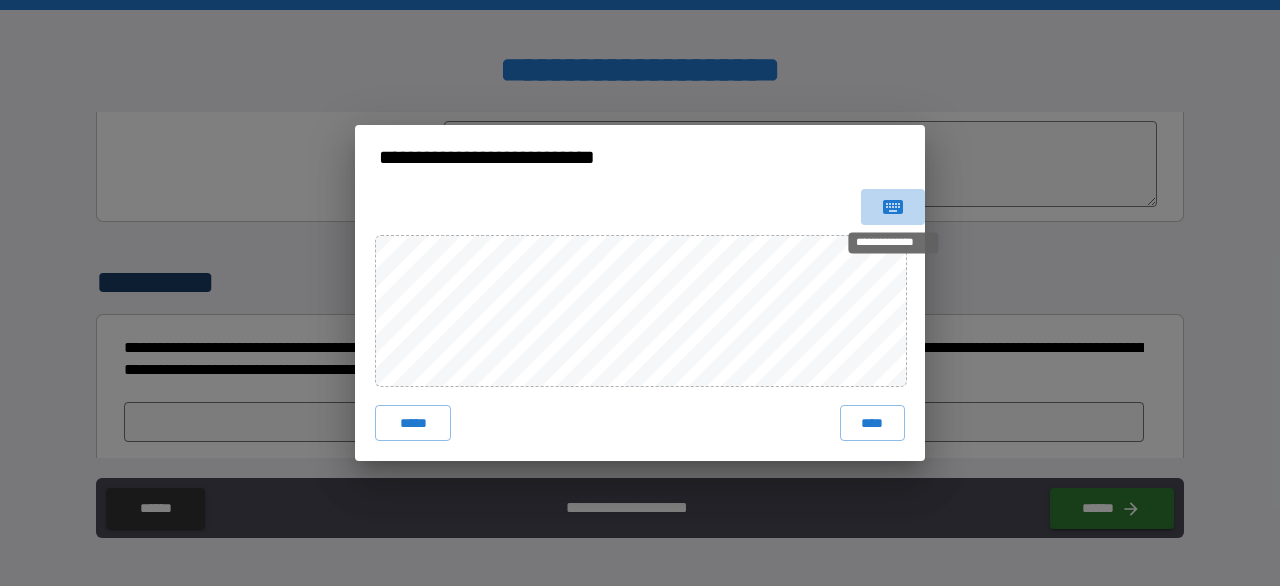 click 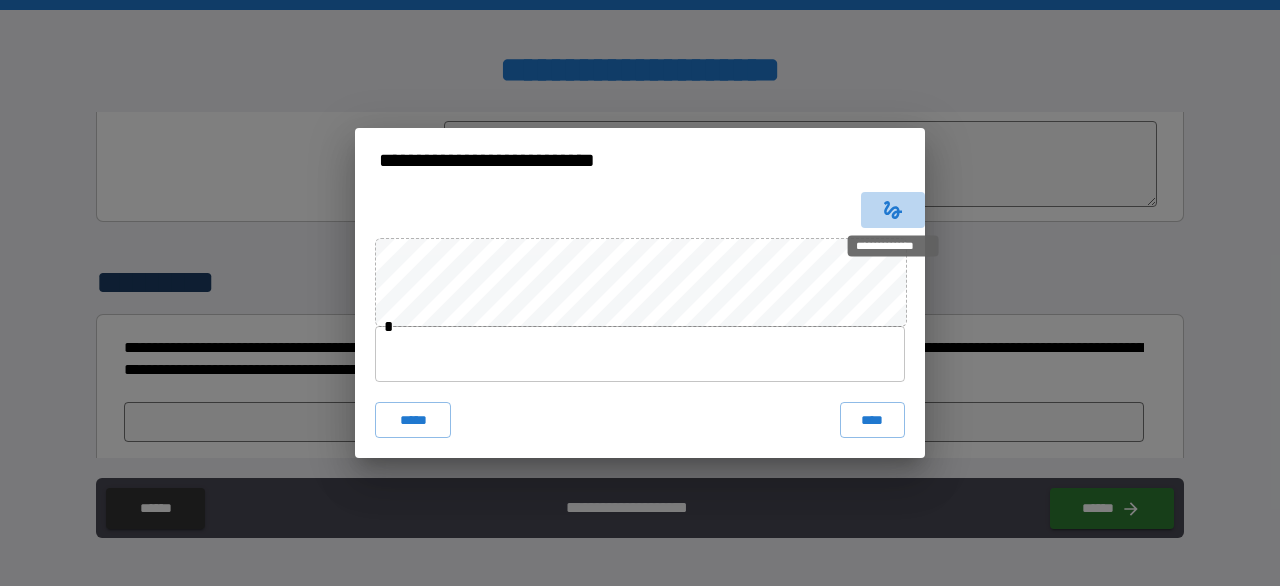 click 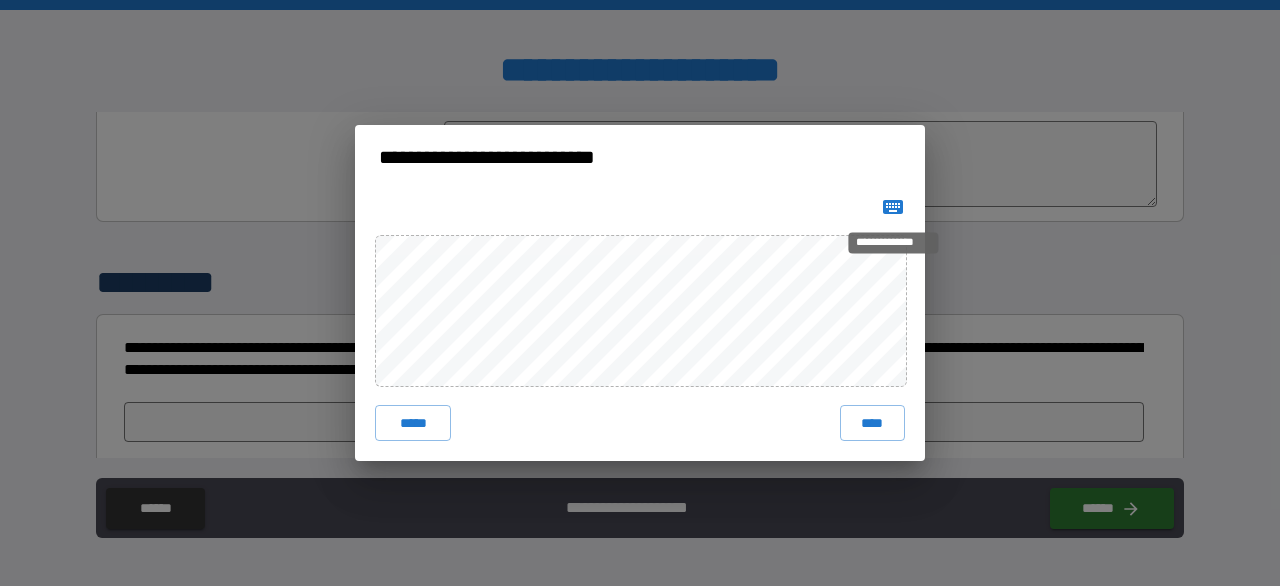 click on "**********" at bounding box center [893, 242] 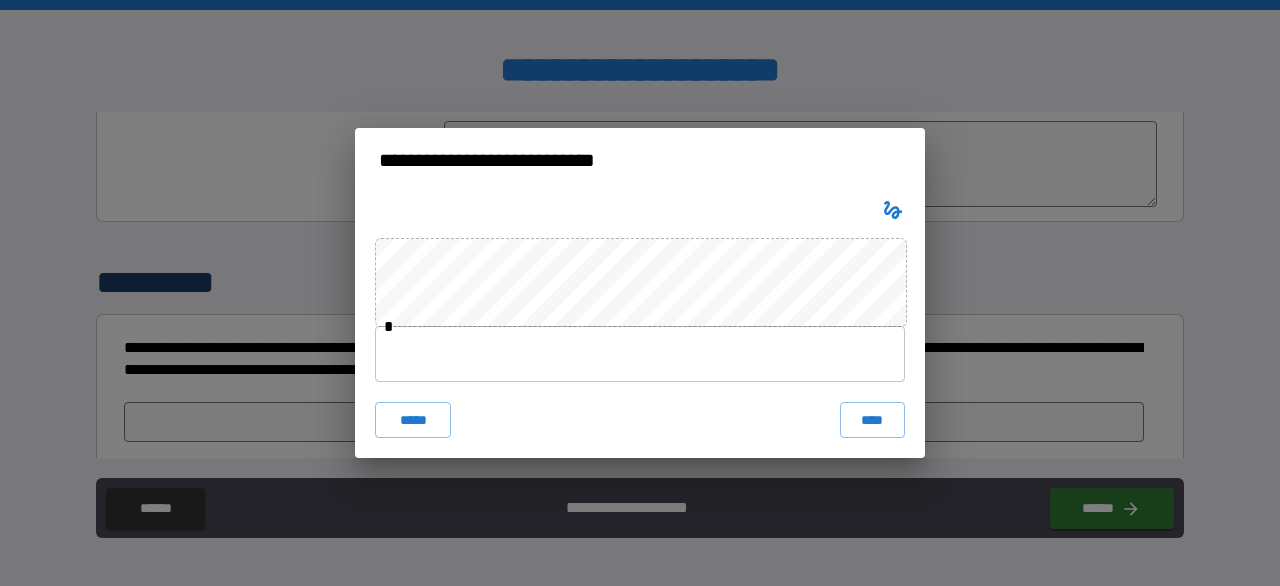 click at bounding box center [640, 354] 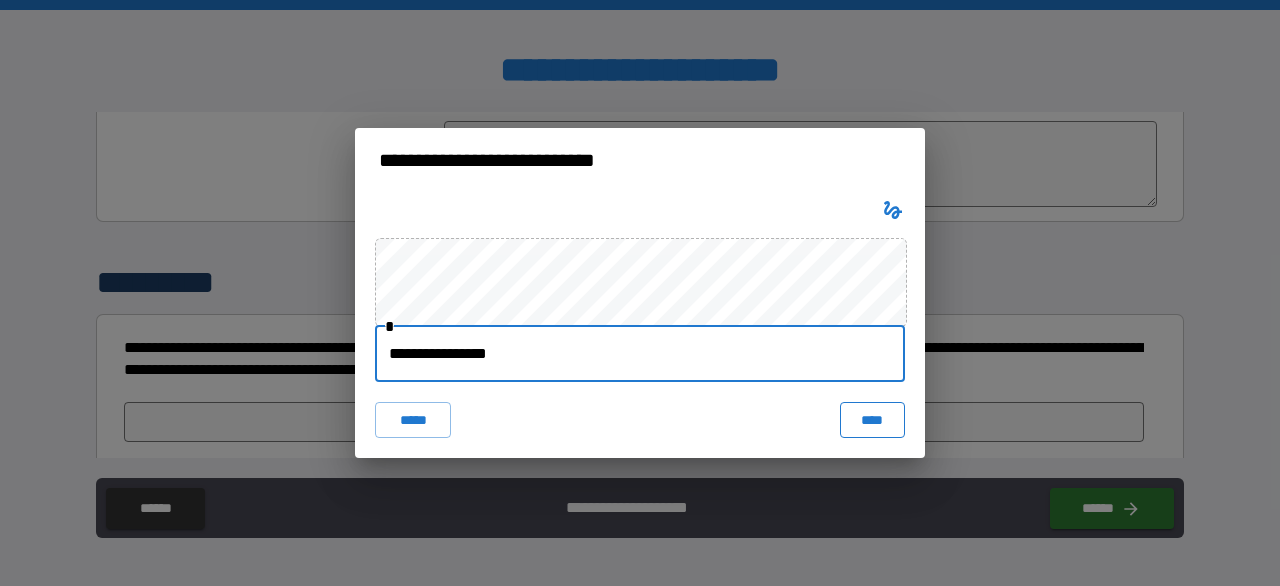 type on "**********" 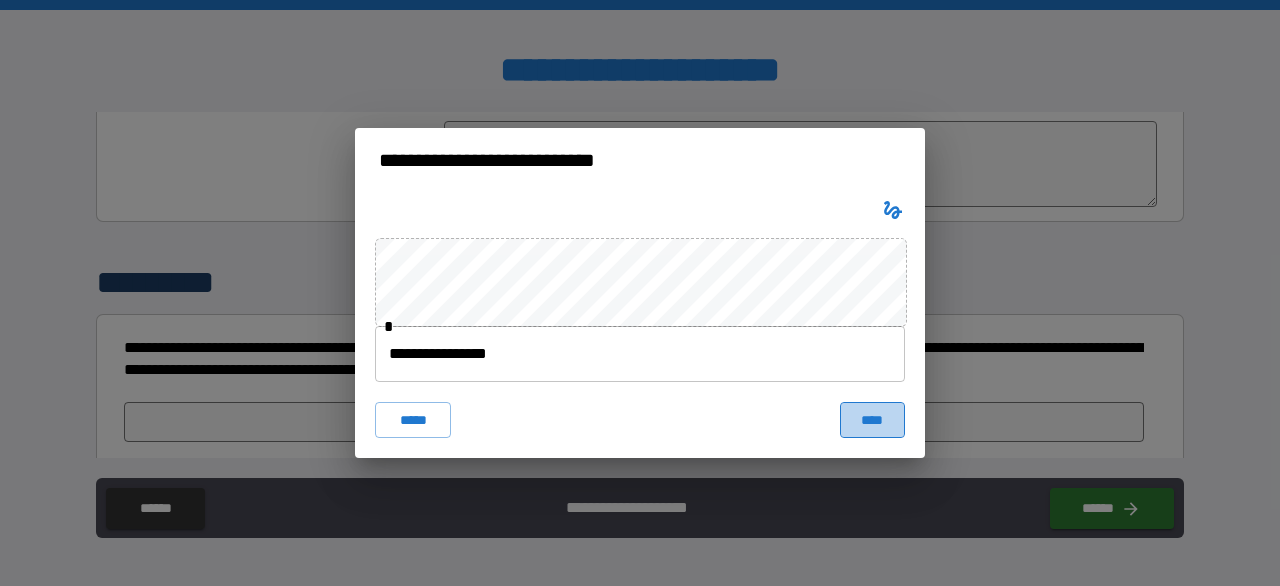 click on "****" at bounding box center (872, 420) 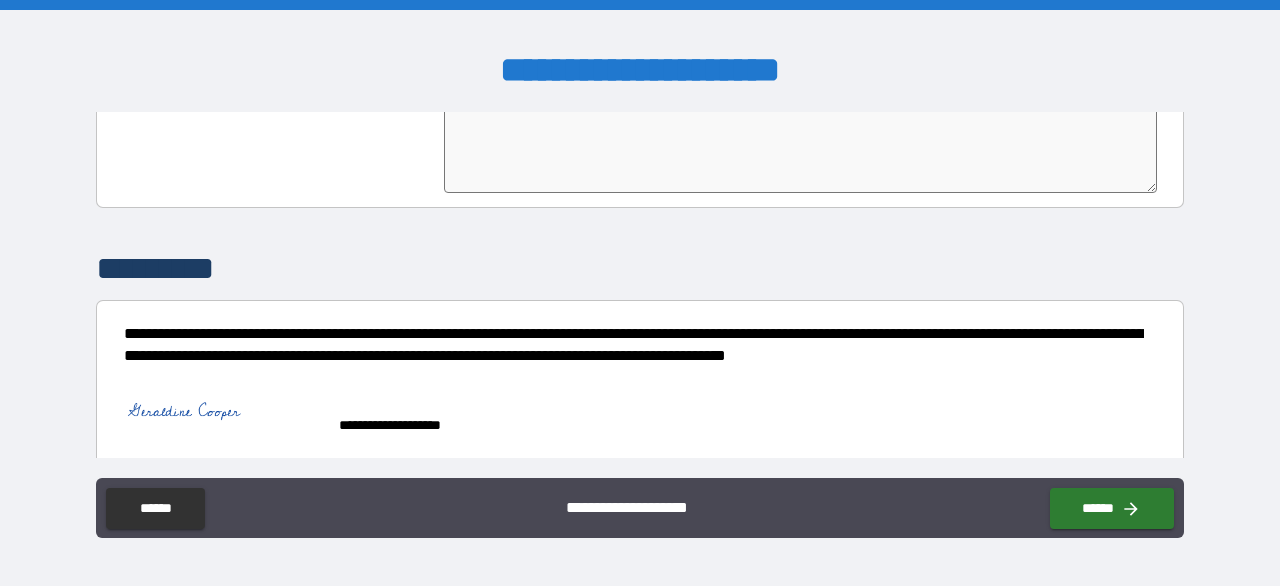 scroll, scrollTop: 4710, scrollLeft: 0, axis: vertical 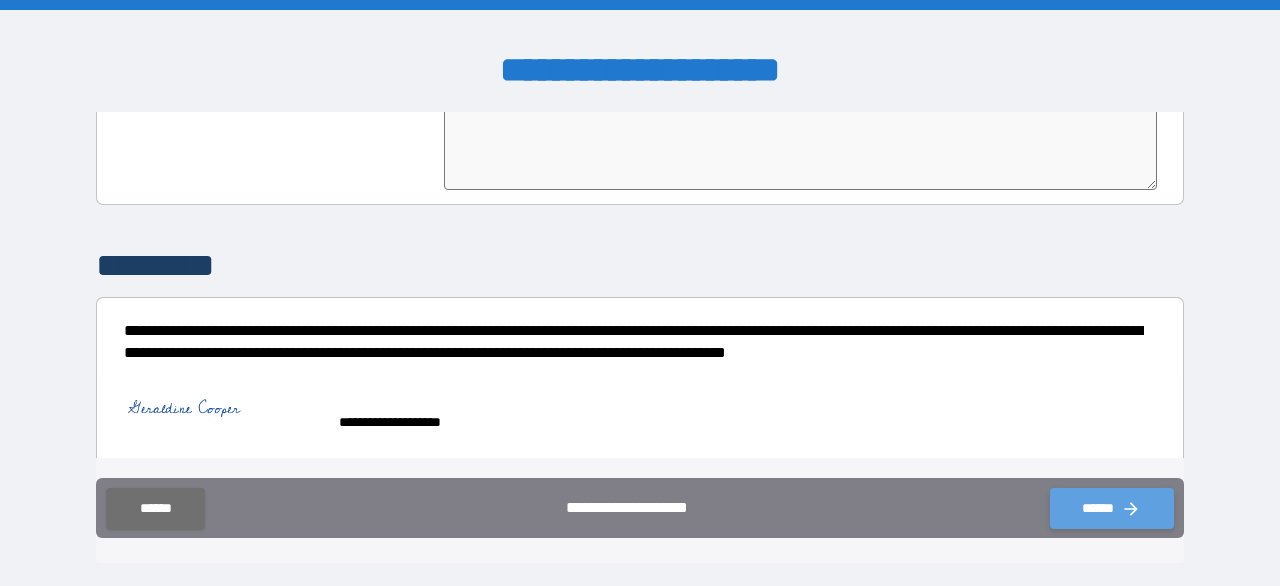 click on "******" at bounding box center [1112, 508] 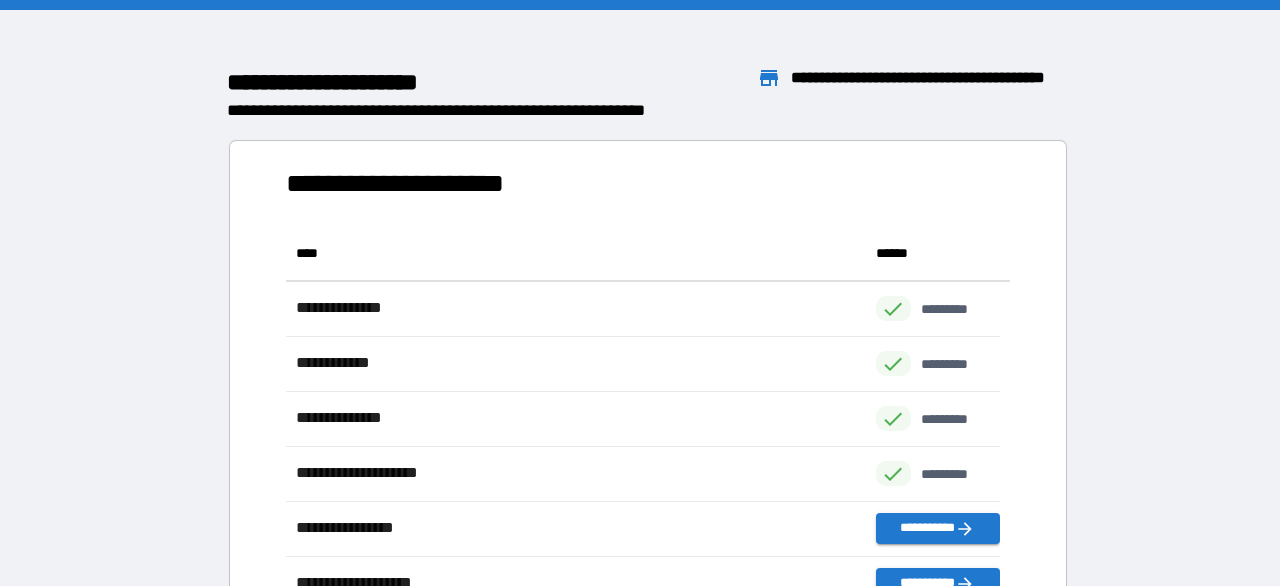 scroll, scrollTop: 370, scrollLeft: 698, axis: both 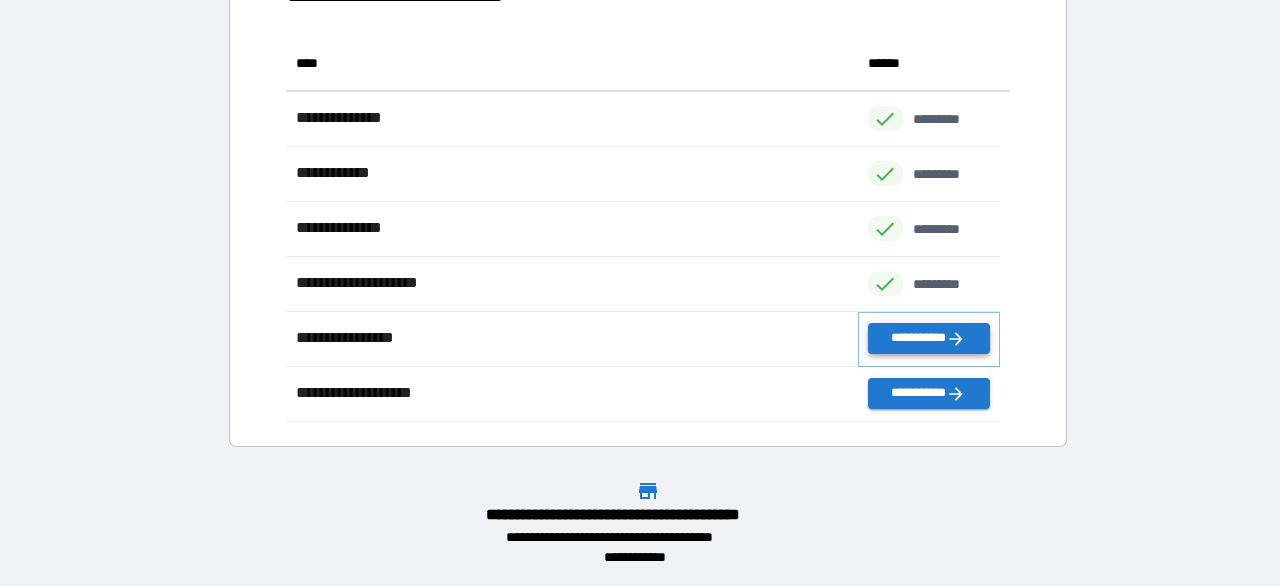 click on "**********" at bounding box center (929, 338) 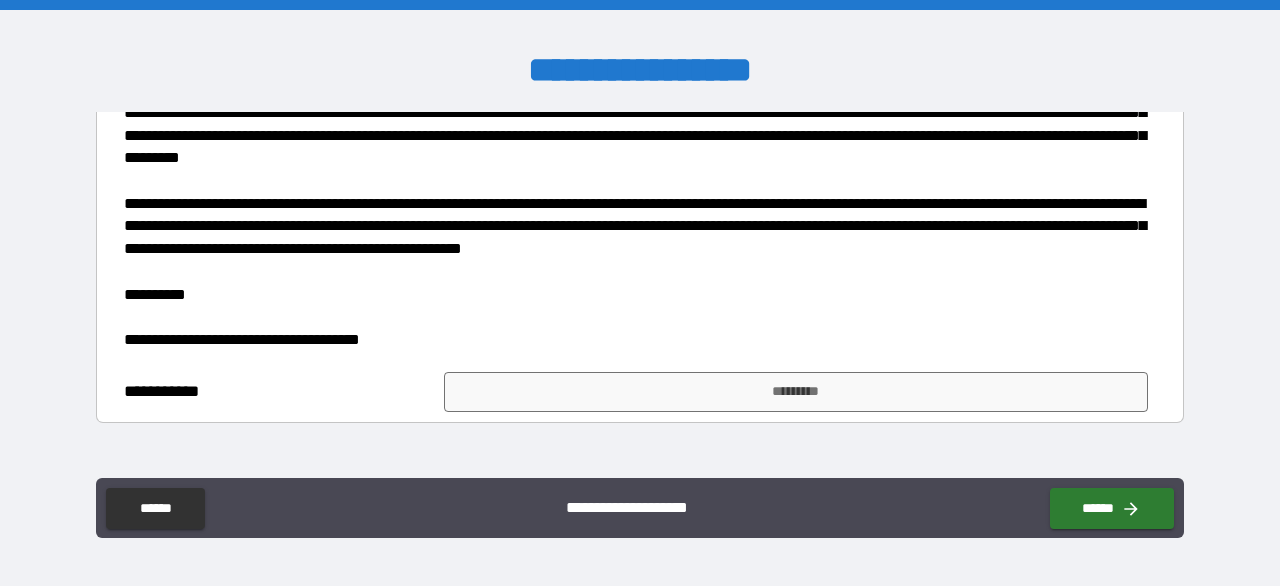 scroll, scrollTop: 500, scrollLeft: 0, axis: vertical 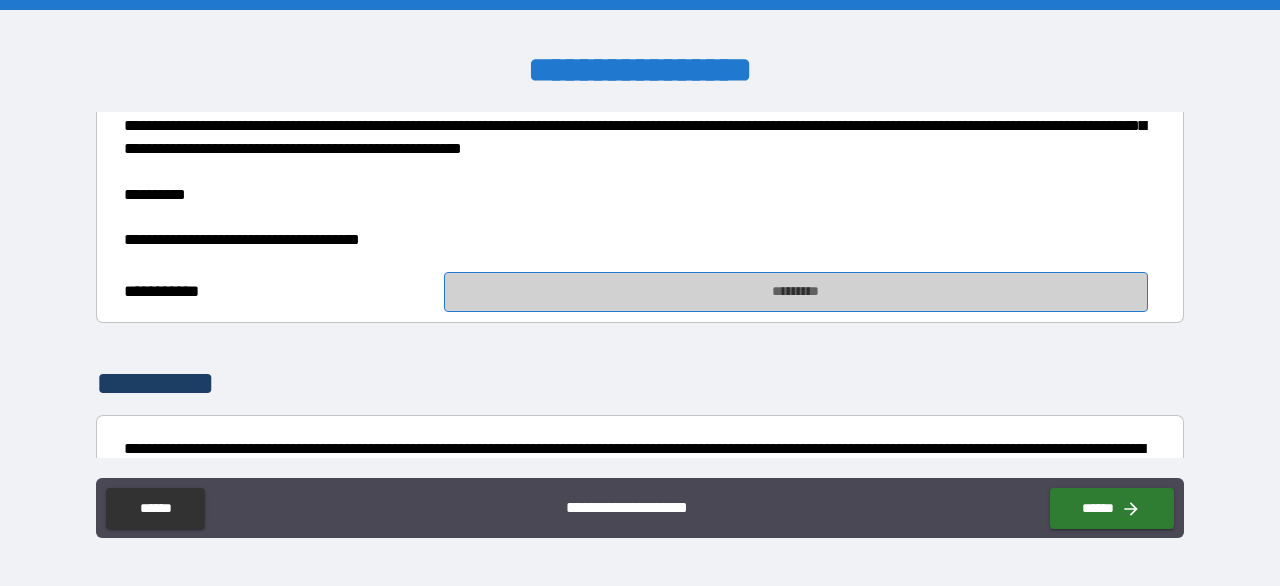 click on "*********" at bounding box center (796, 292) 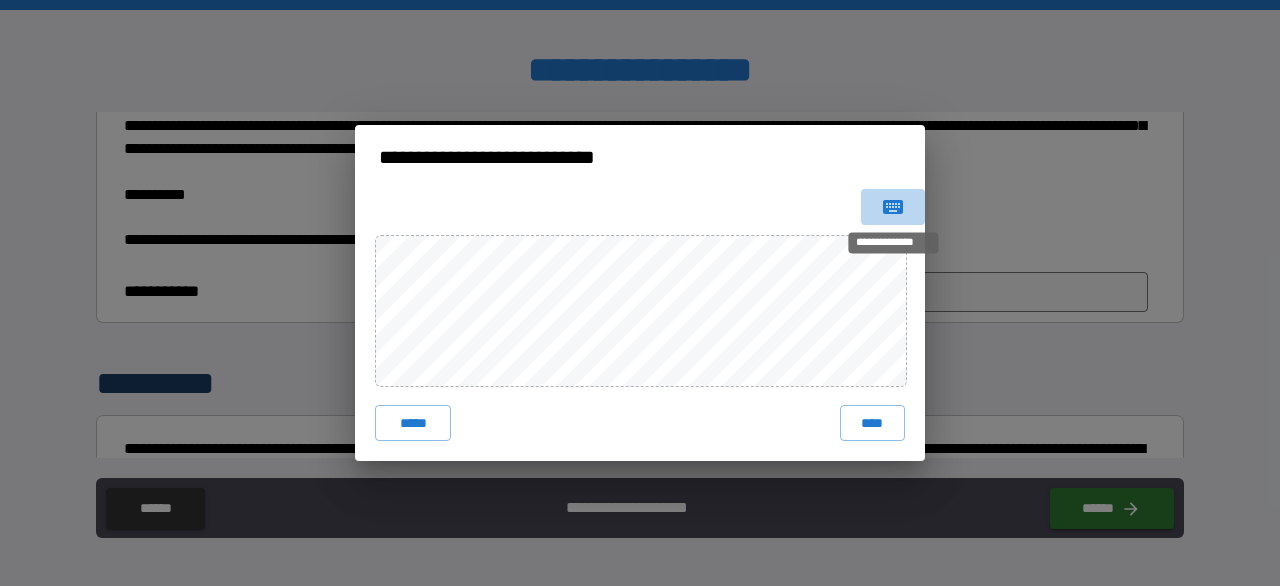 click 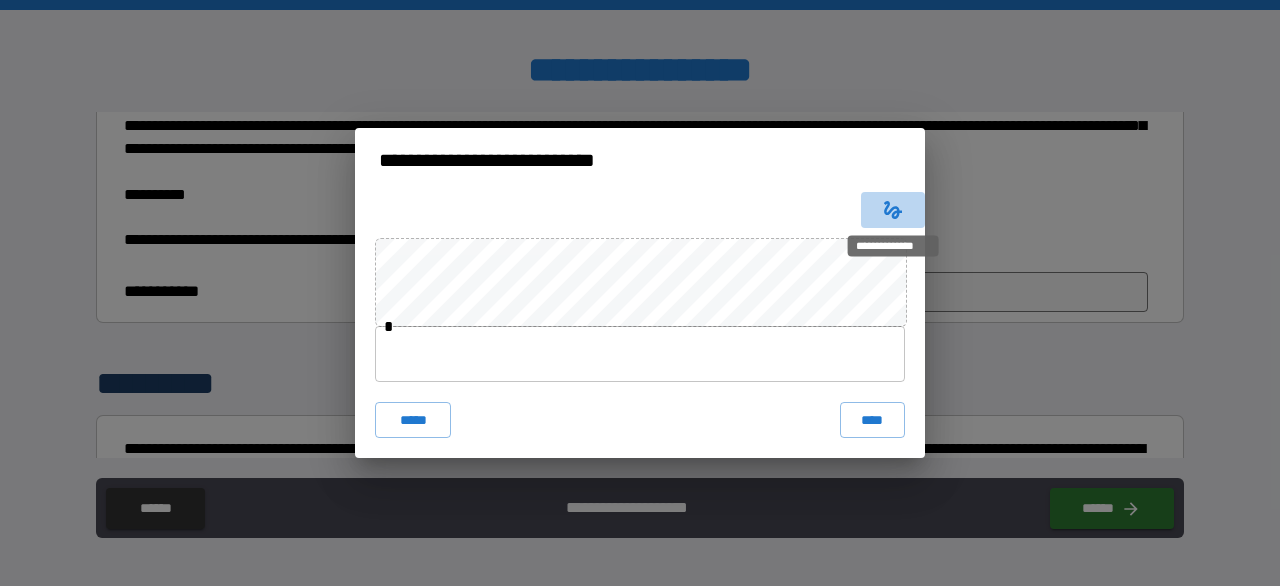 click 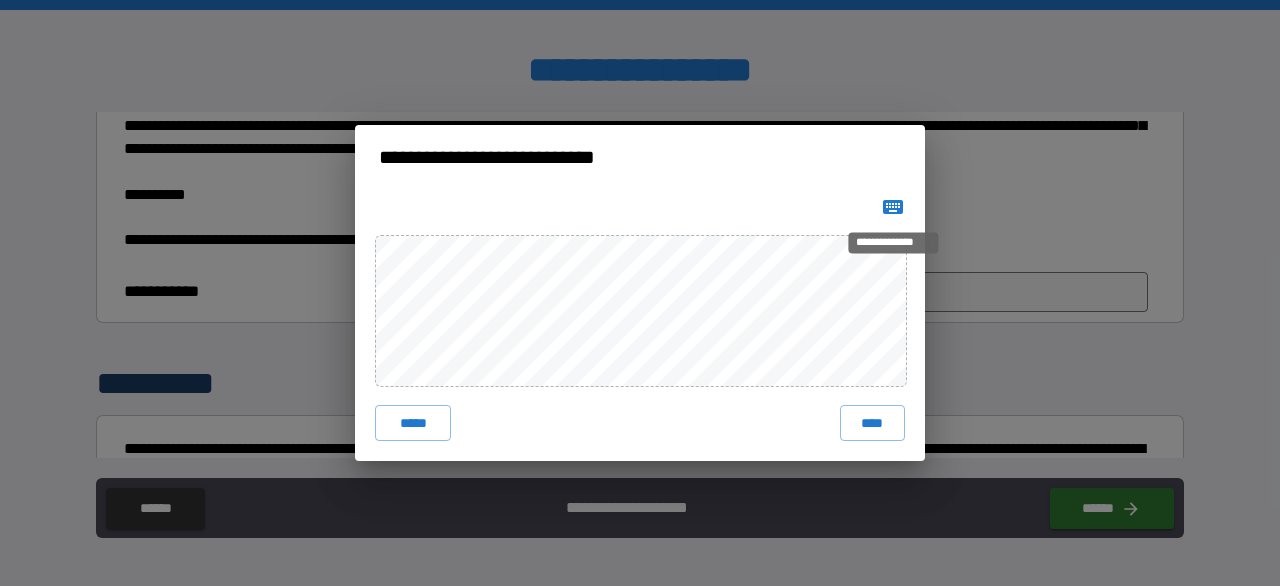 click on "**********" at bounding box center [893, 242] 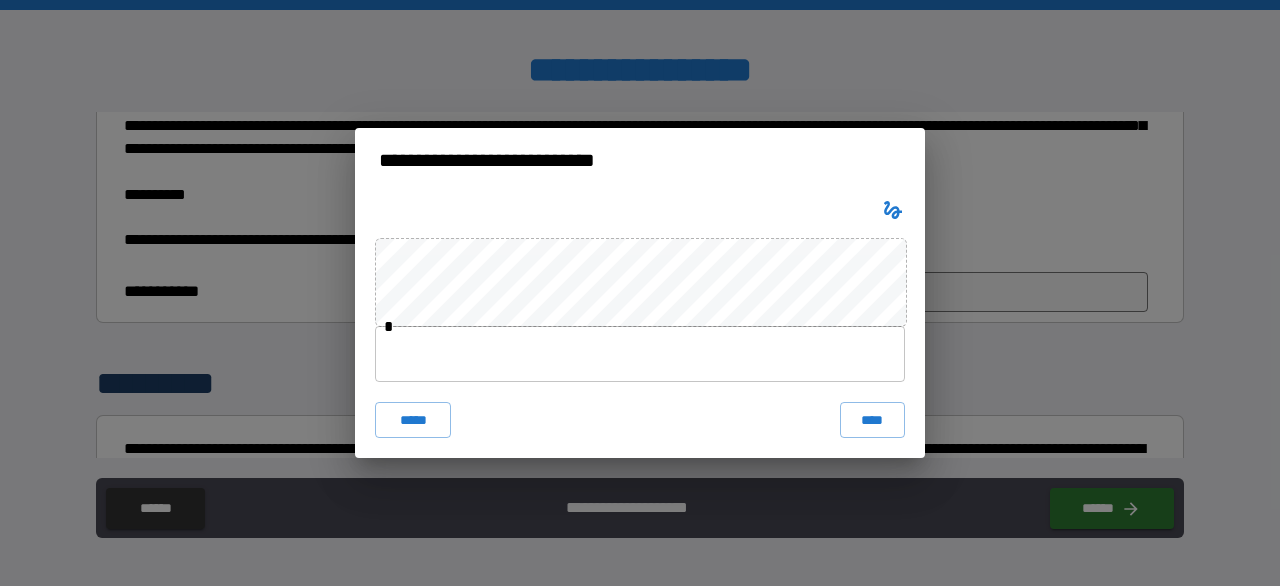 drag, startPoint x: 480, startPoint y: 345, endPoint x: 521, endPoint y: 338, distance: 41.59327 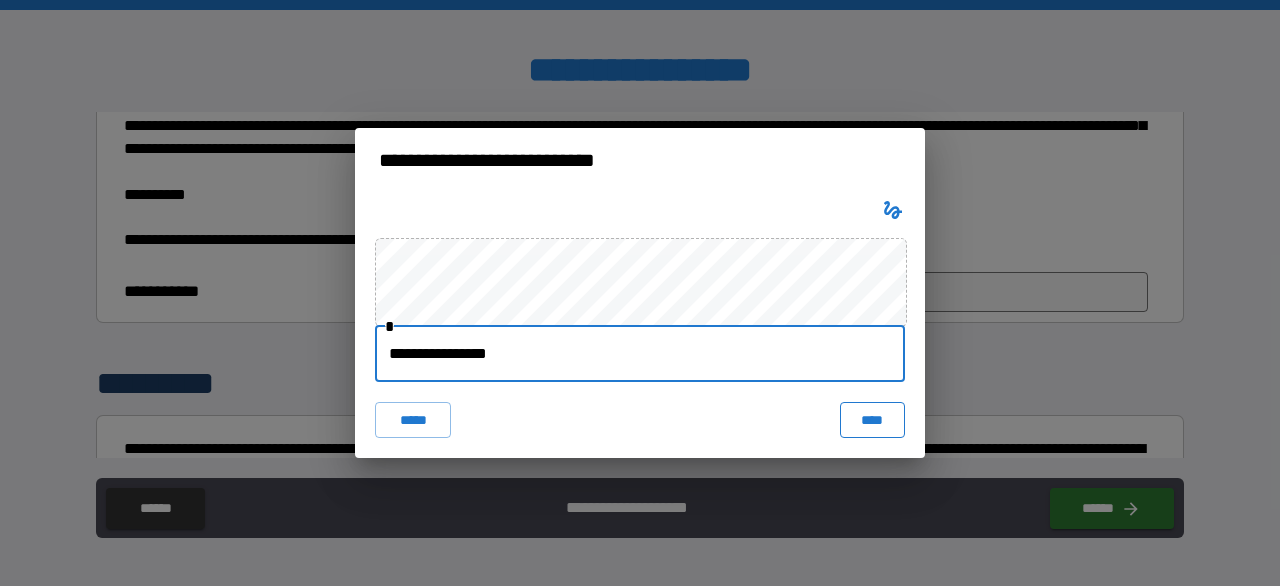 type on "**********" 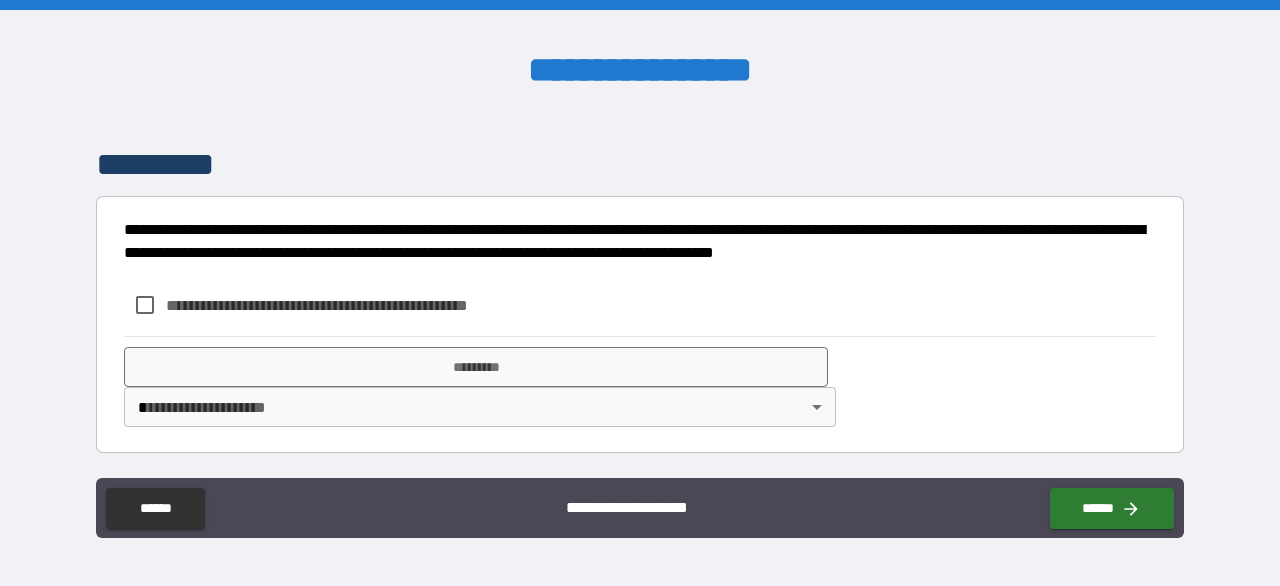 scroll, scrollTop: 779, scrollLeft: 0, axis: vertical 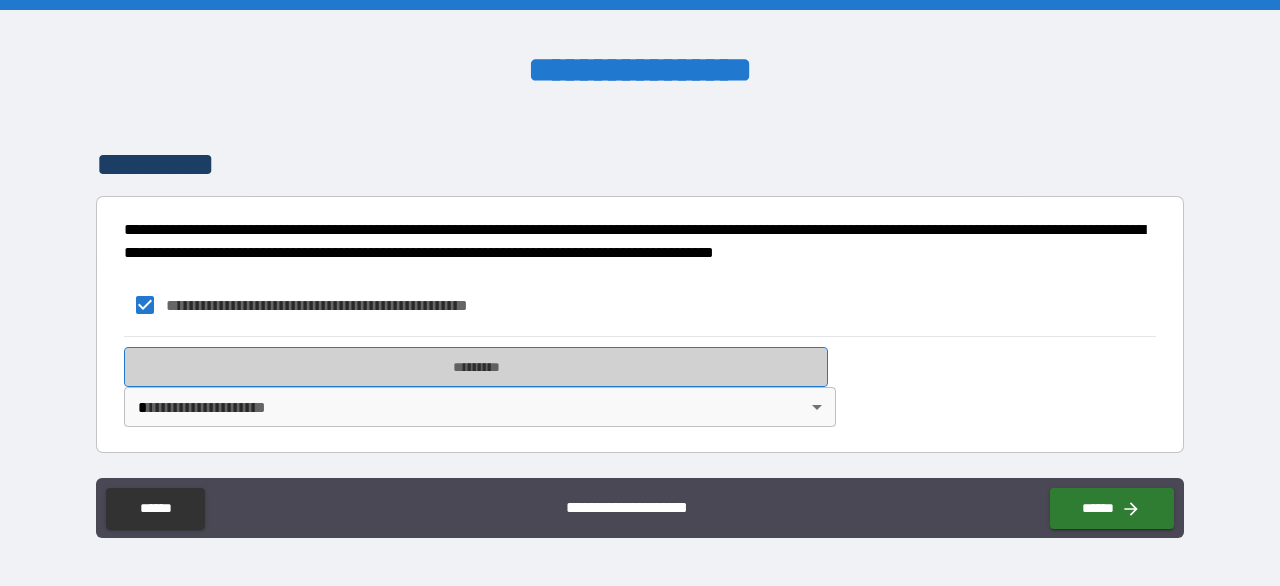 click on "*********" at bounding box center [476, 367] 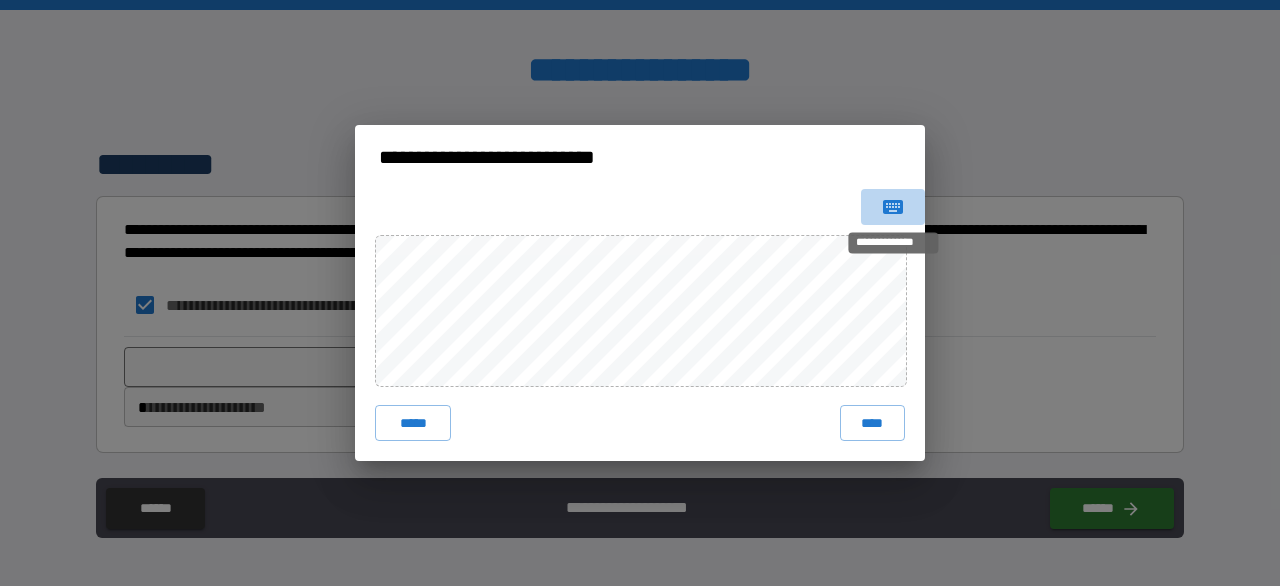 click on "**********" at bounding box center (893, 242) 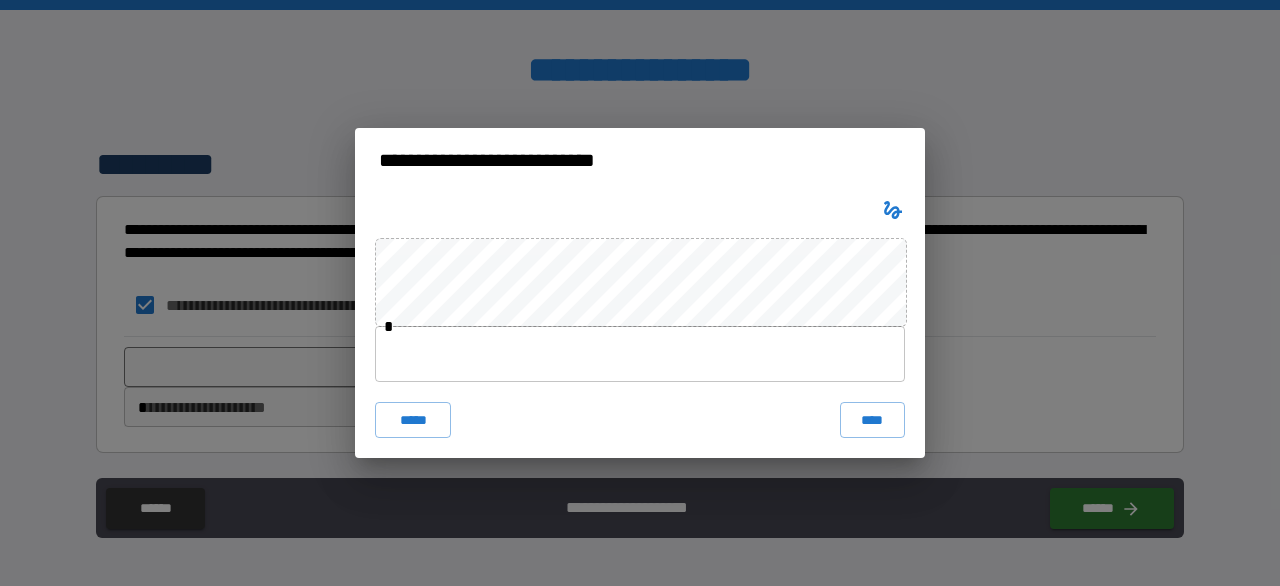 drag, startPoint x: 487, startPoint y: 352, endPoint x: 528, endPoint y: 357, distance: 41.303753 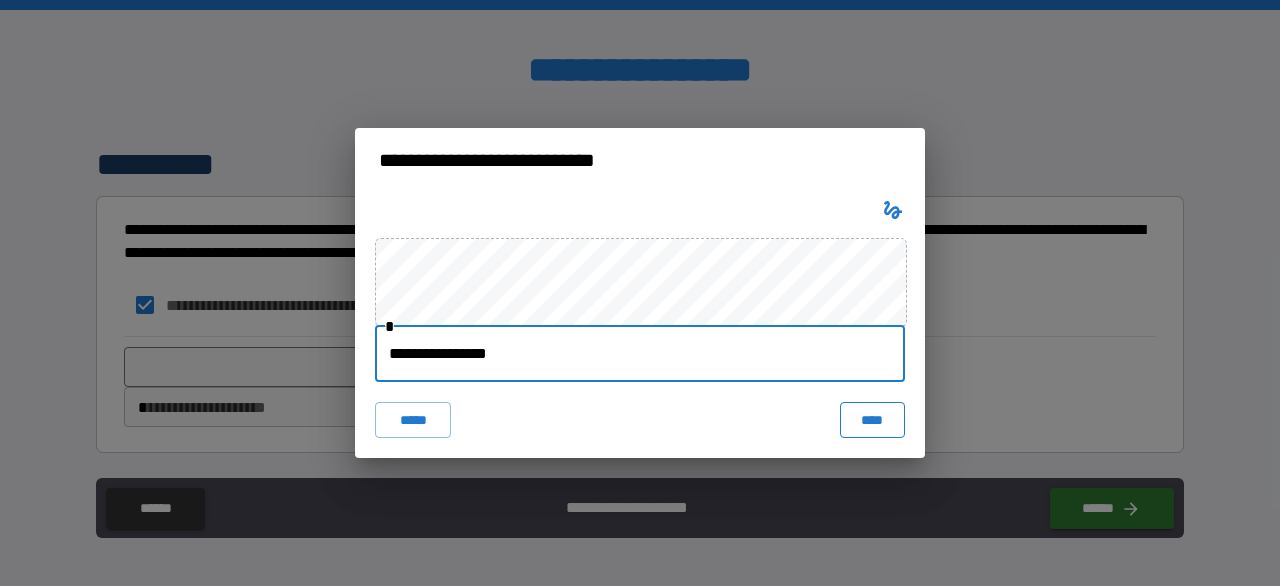 type on "**********" 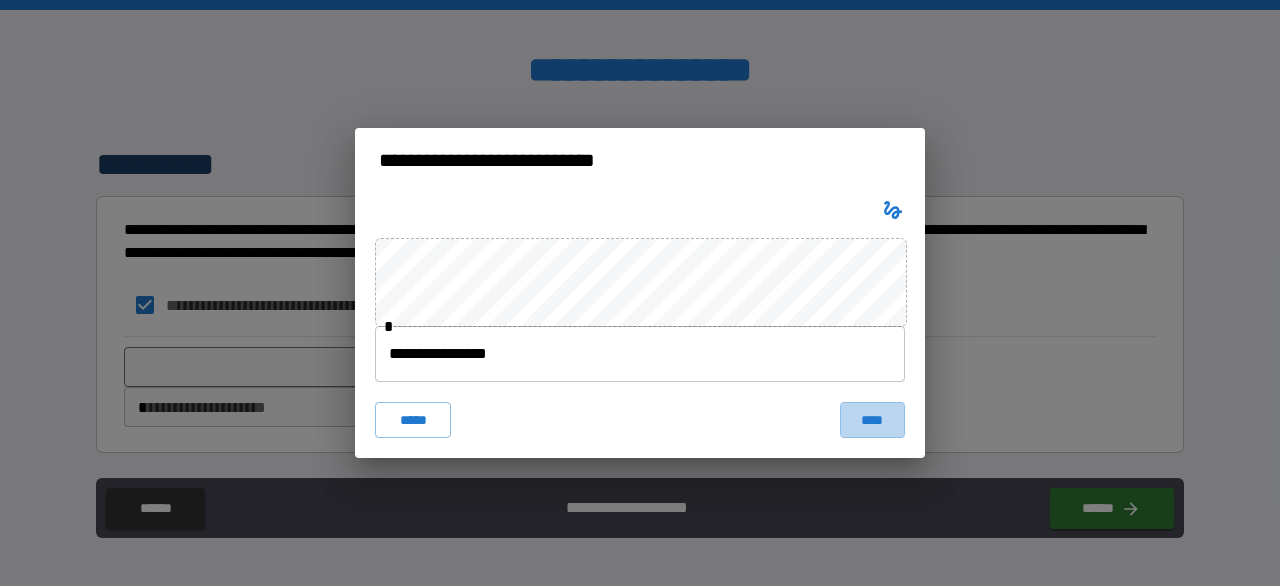 click on "****" at bounding box center (872, 420) 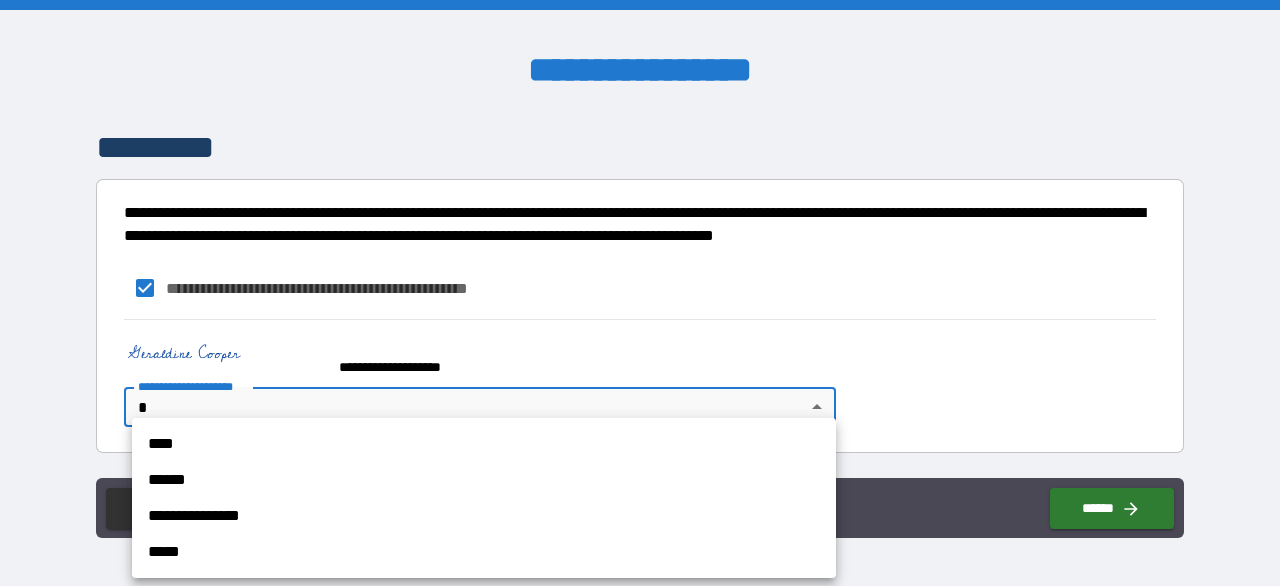 click on "**********" at bounding box center [640, 293] 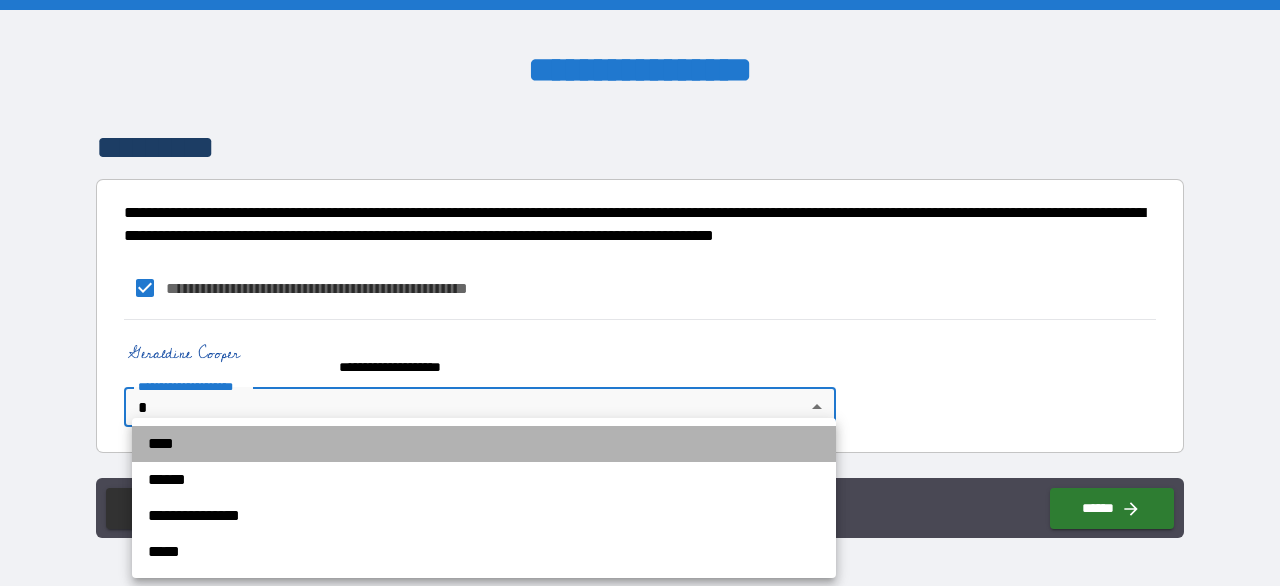 click on "****" at bounding box center [484, 444] 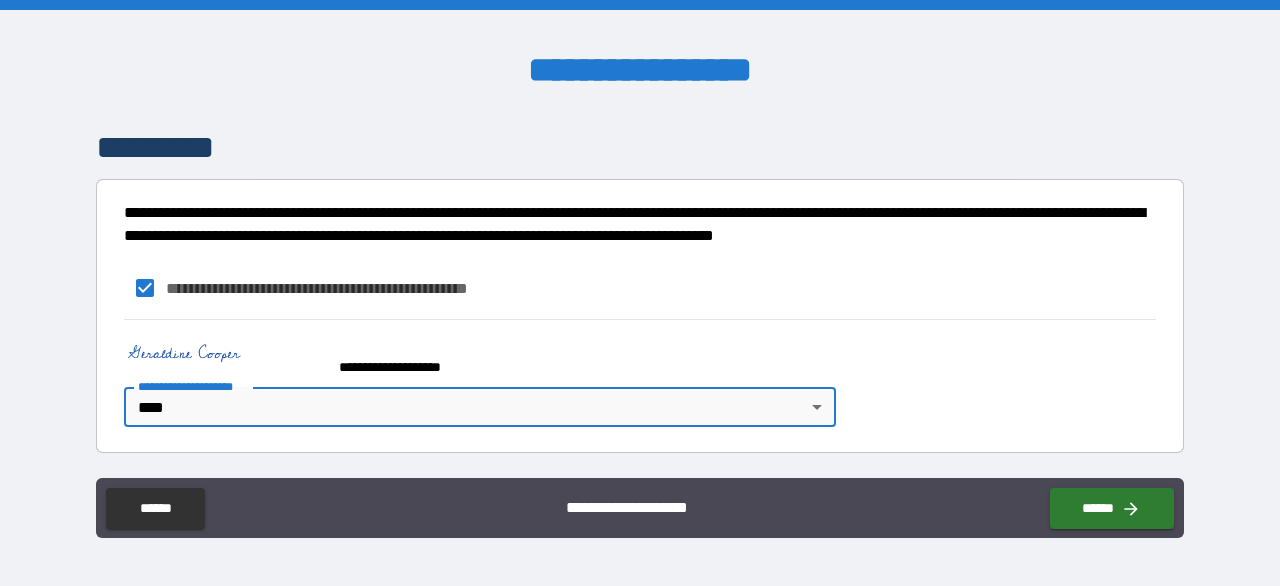 scroll, scrollTop: 796, scrollLeft: 0, axis: vertical 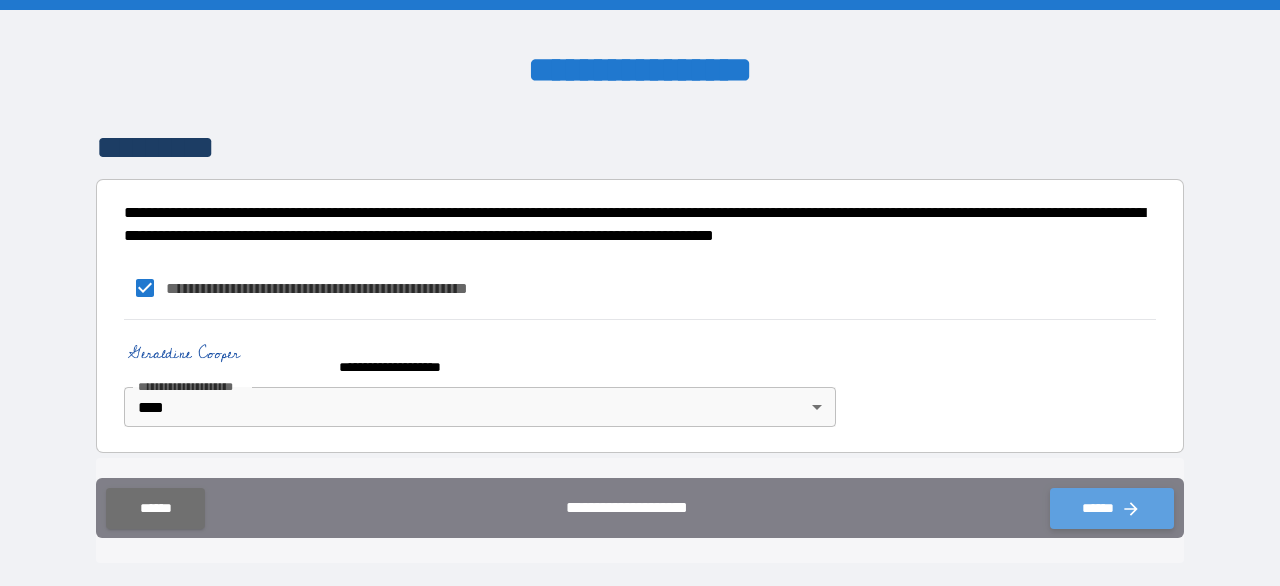 click on "******" at bounding box center (1112, 508) 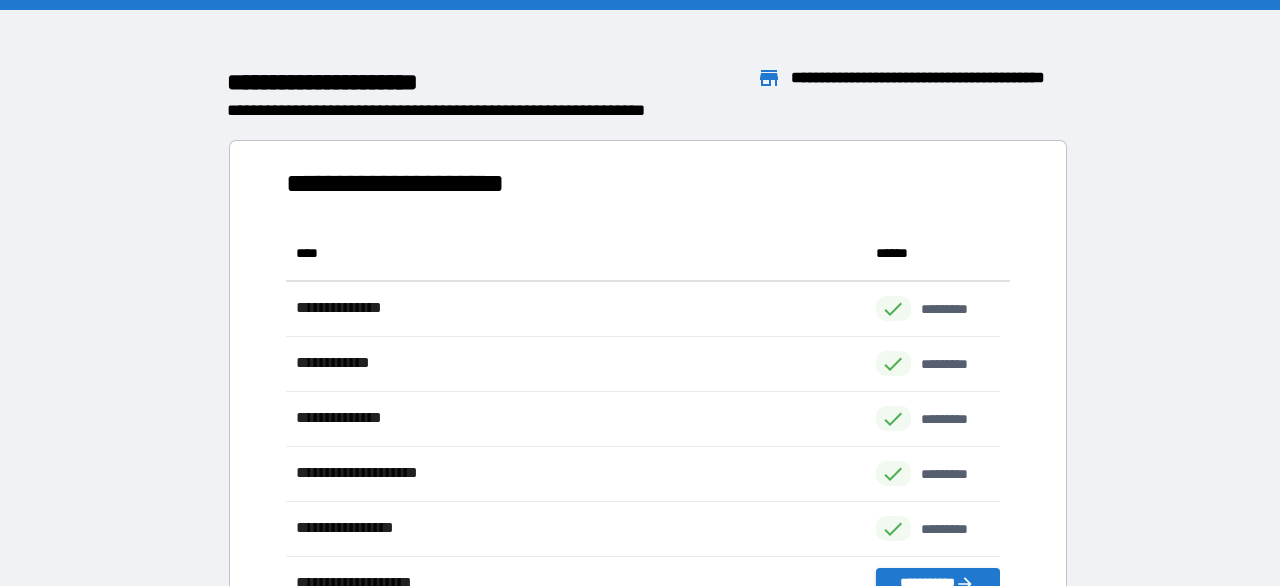 scroll, scrollTop: 16, scrollLeft: 16, axis: both 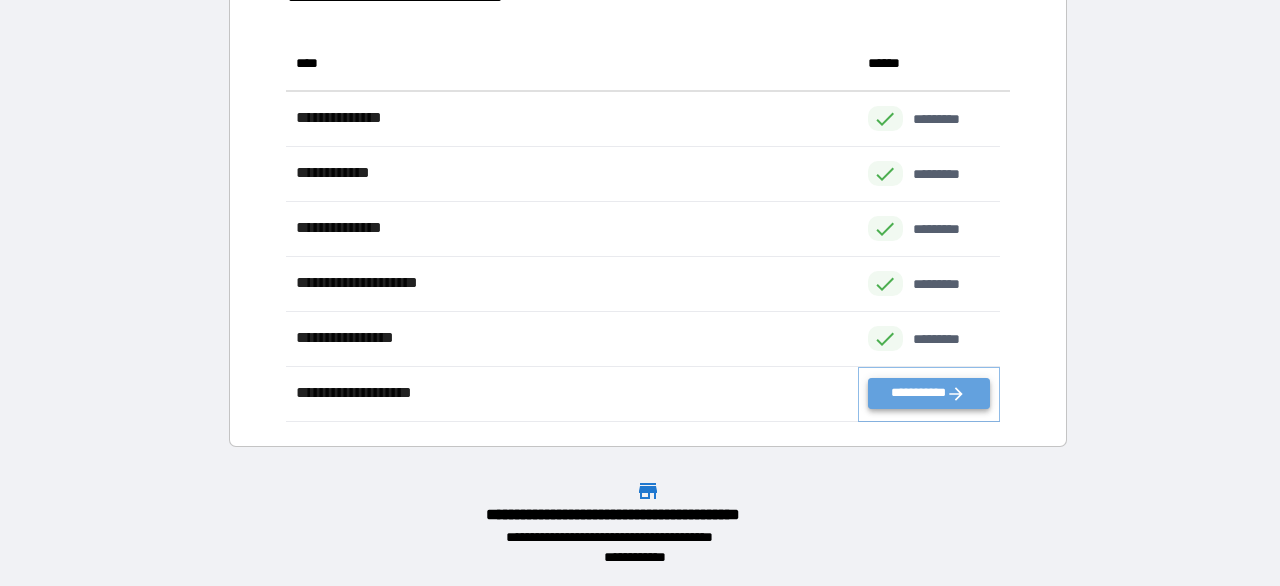 click on "**********" at bounding box center (929, 393) 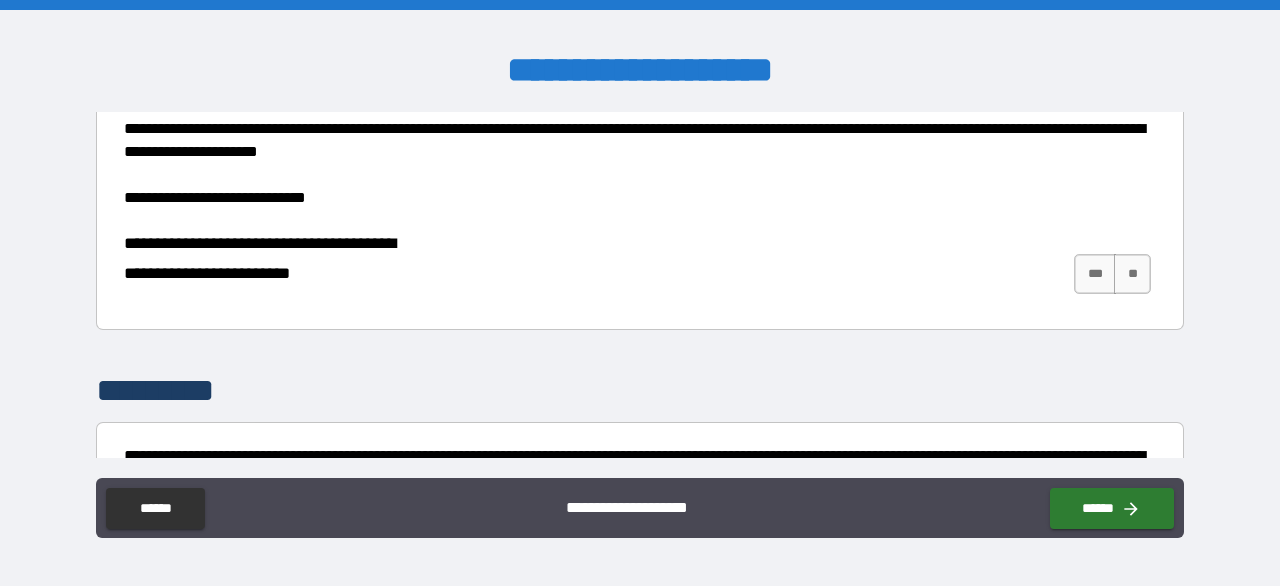 scroll, scrollTop: 300, scrollLeft: 0, axis: vertical 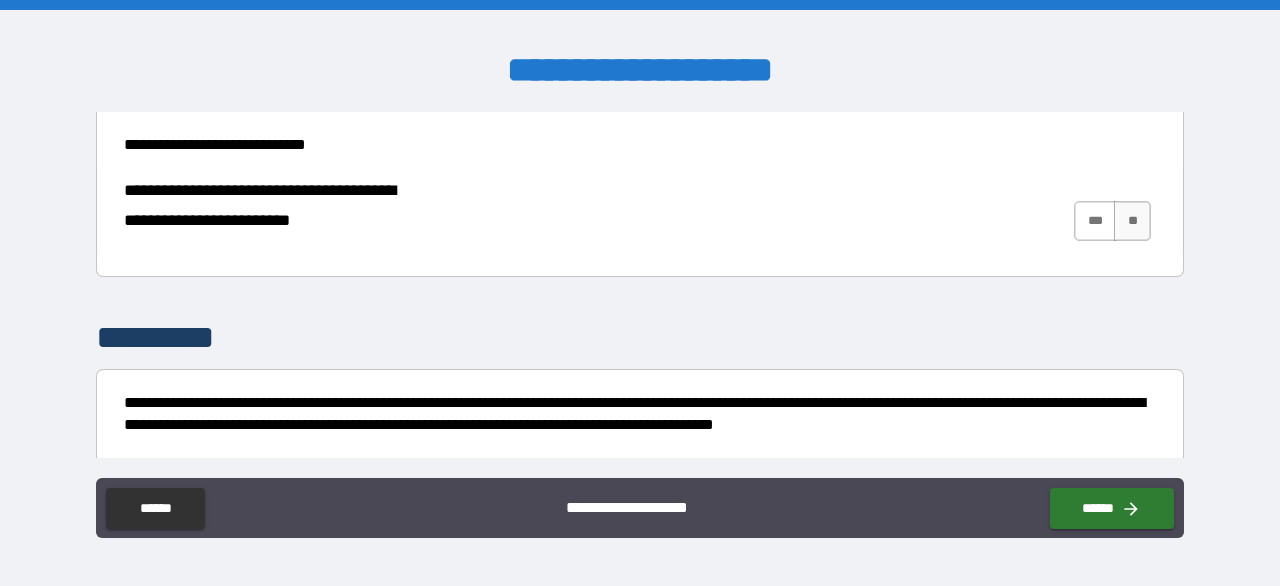 click on "***" at bounding box center (1095, 221) 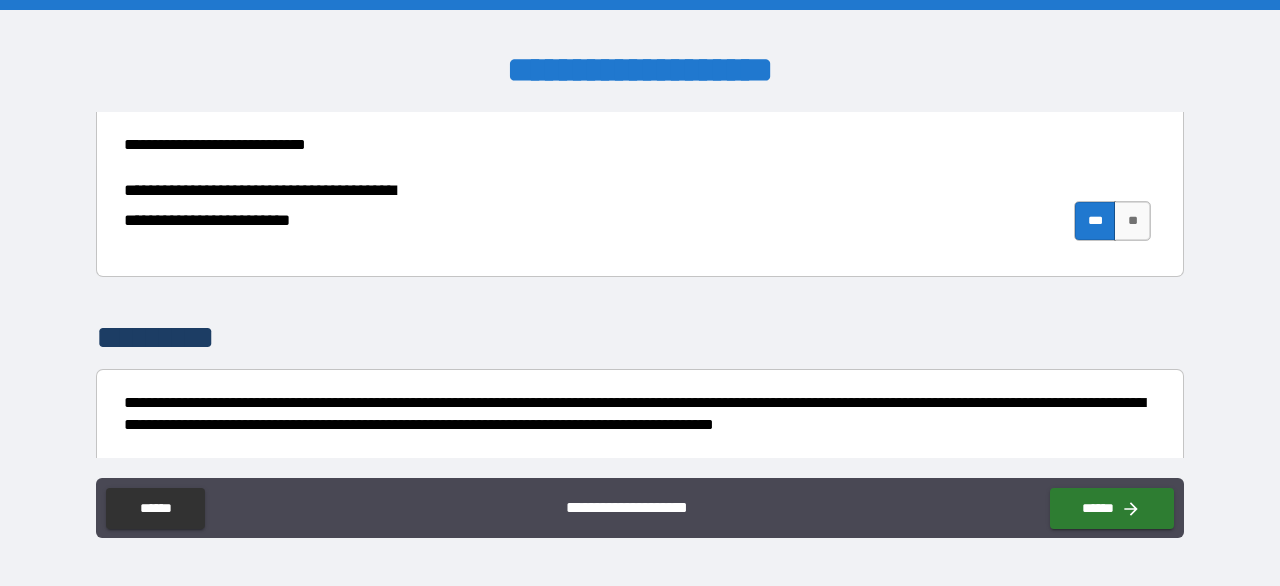 scroll, scrollTop: 493, scrollLeft: 0, axis: vertical 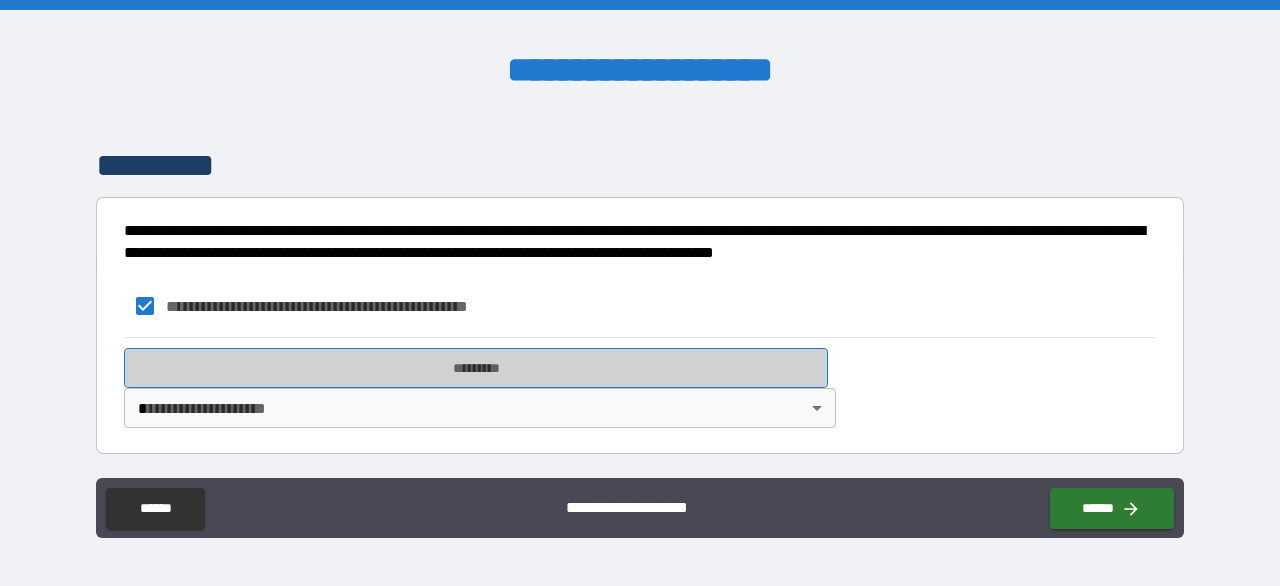click on "*********" at bounding box center [476, 368] 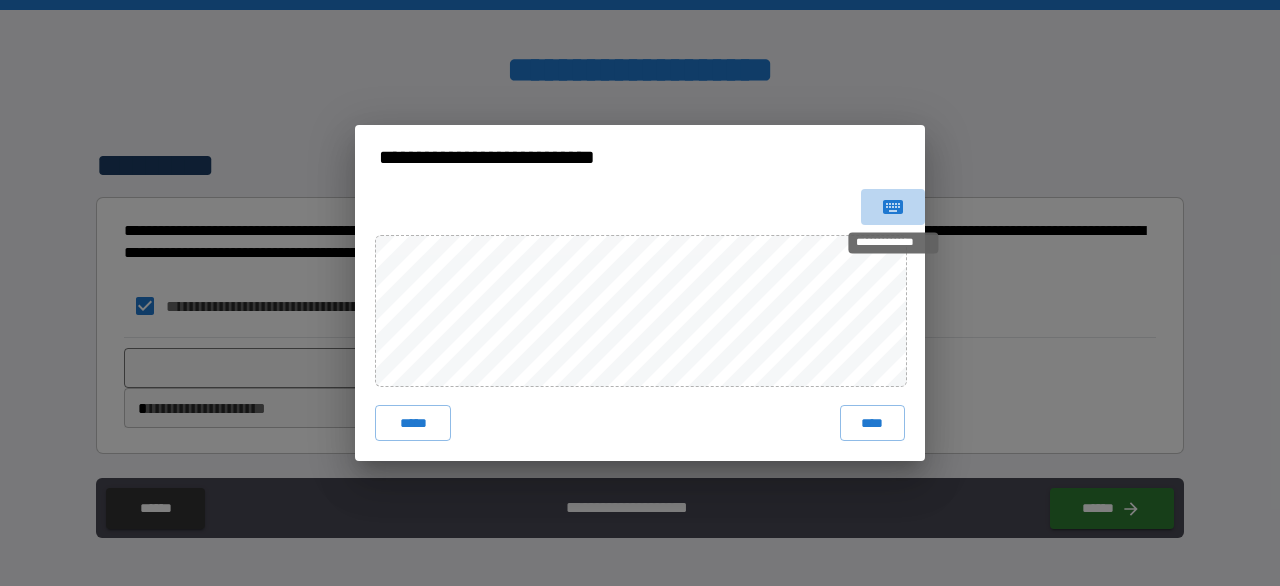 click on "**********" at bounding box center [893, 242] 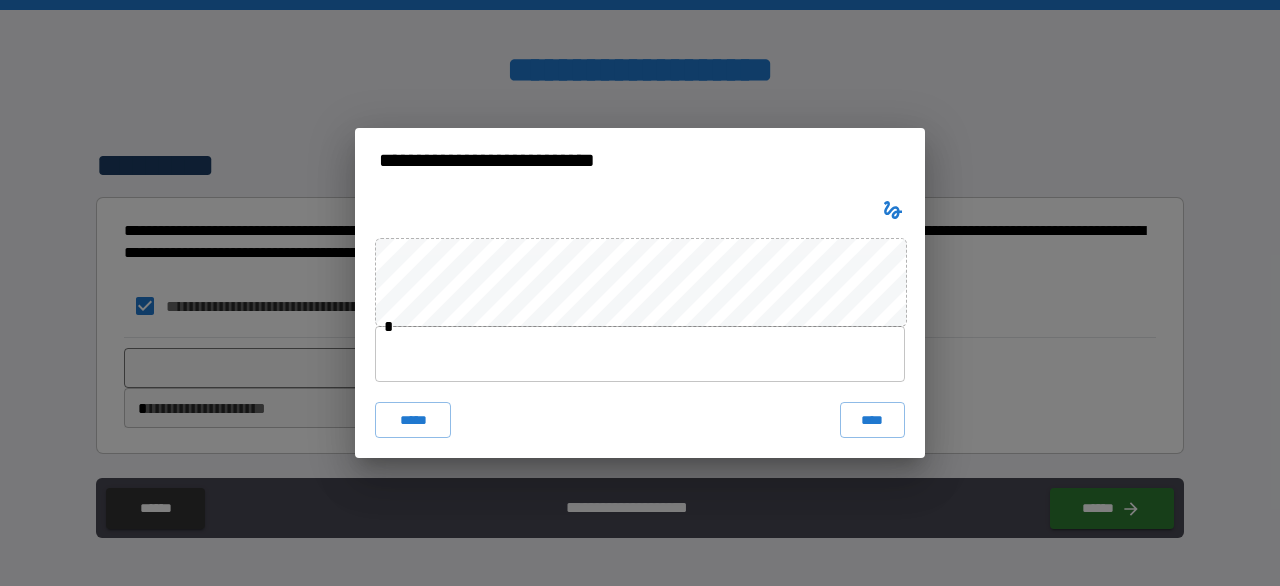 click at bounding box center [640, 354] 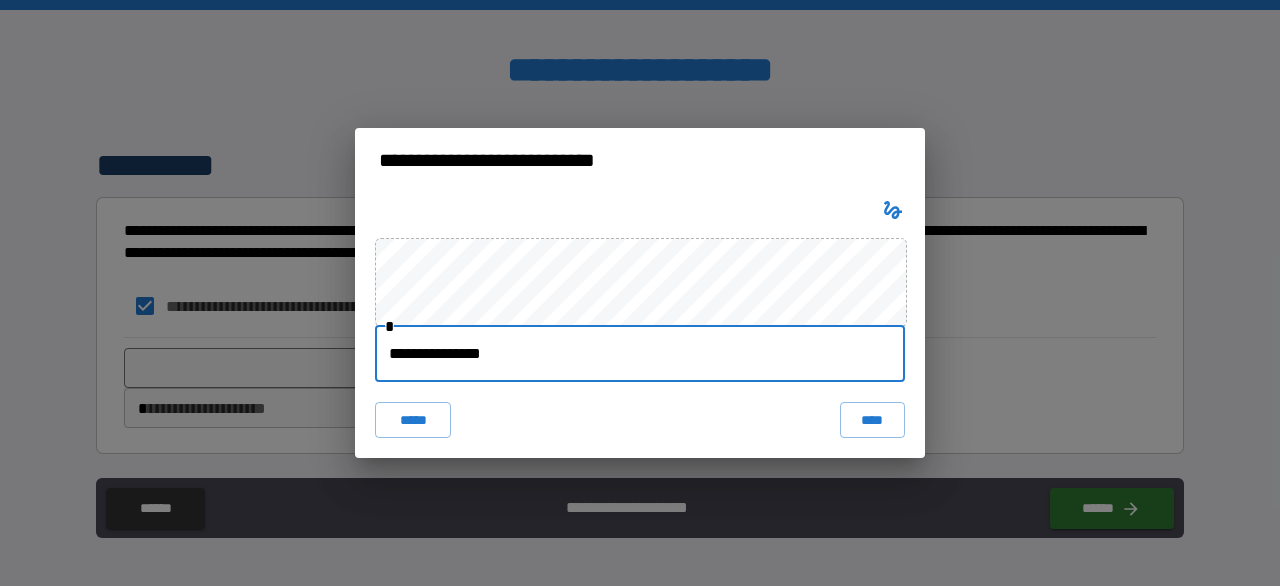 type on "**********" 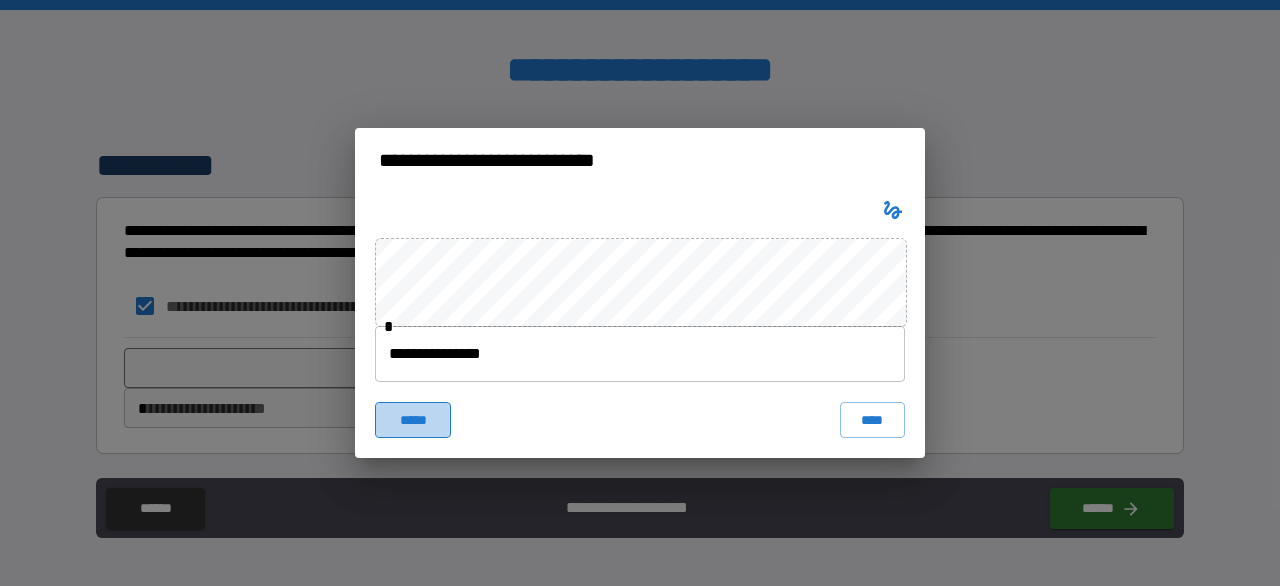 click on "*****" at bounding box center [413, 420] 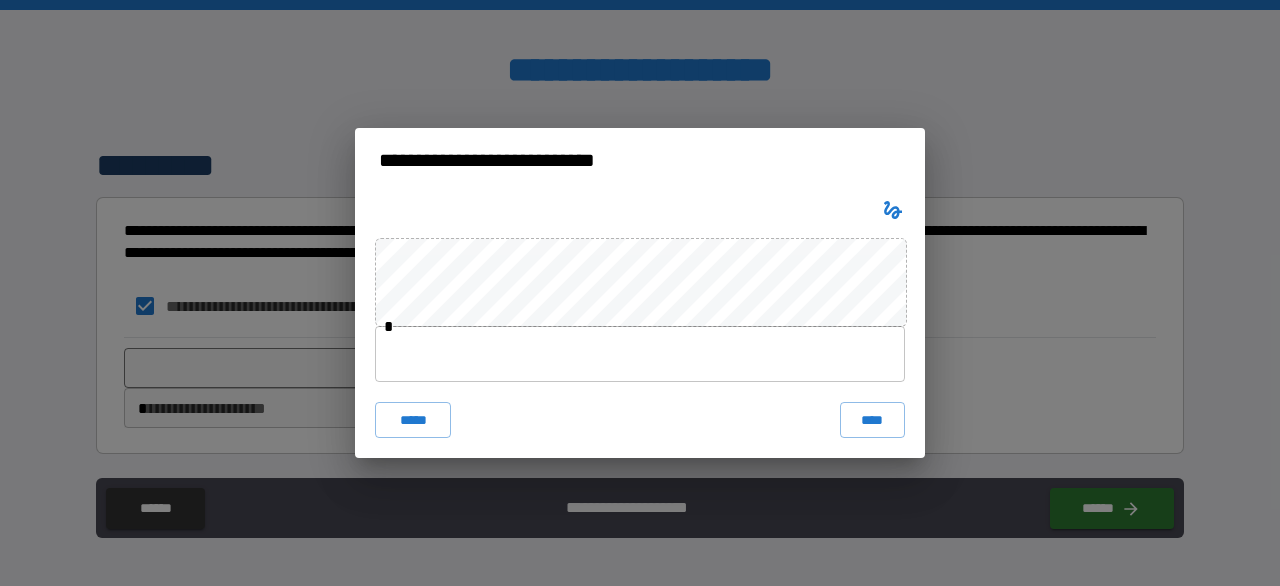 click at bounding box center (640, 354) 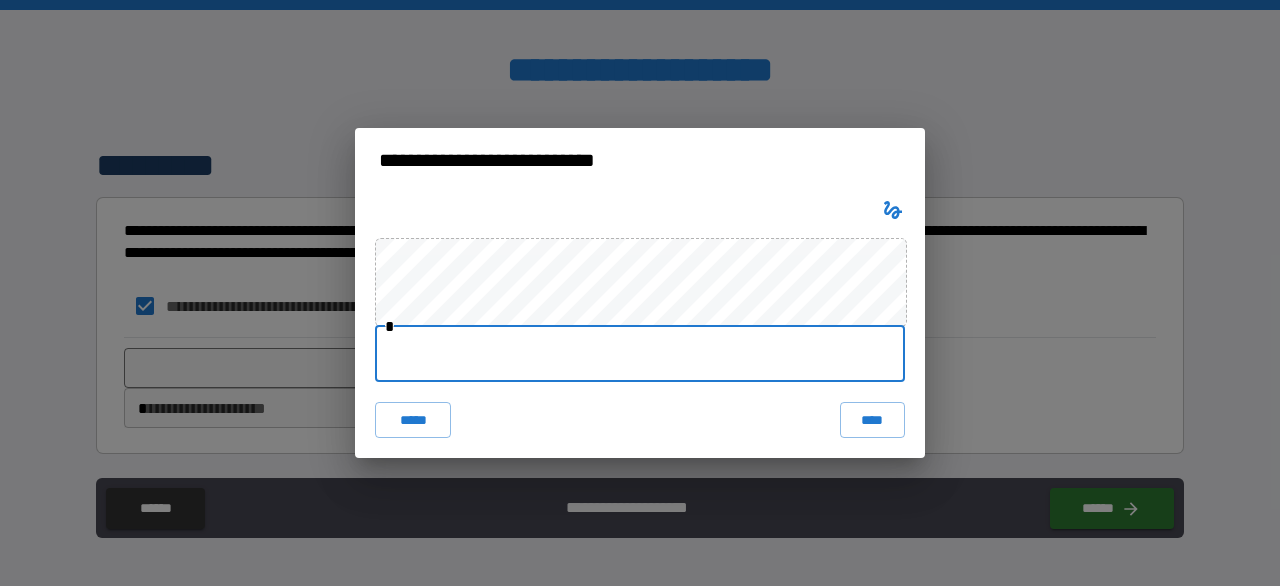 type on "**********" 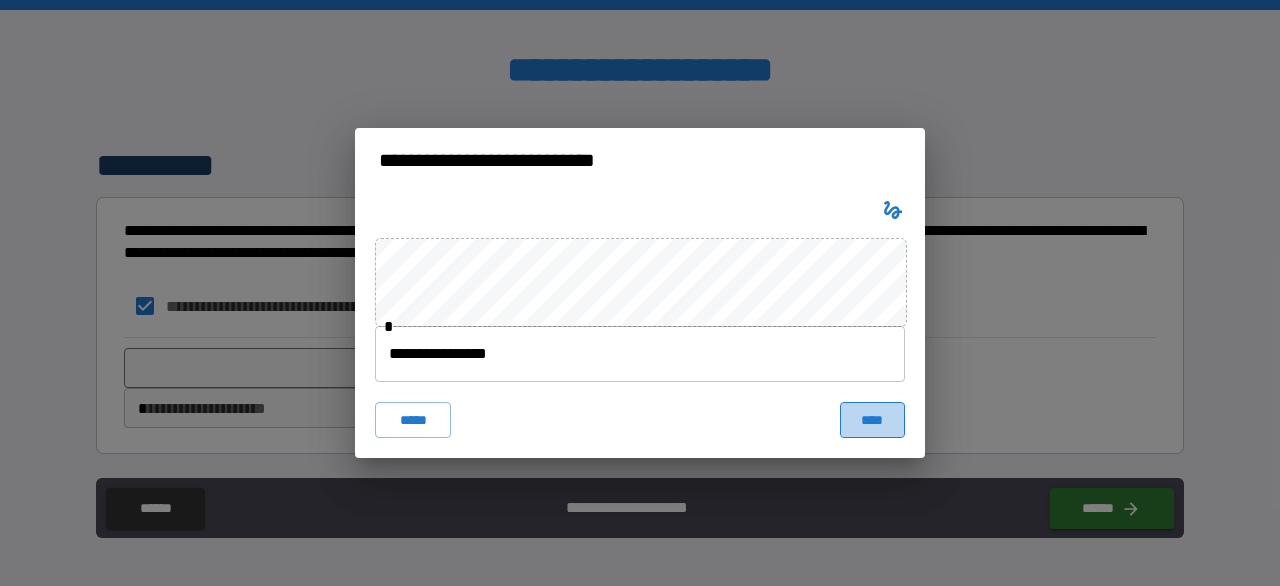 click on "****" at bounding box center [872, 420] 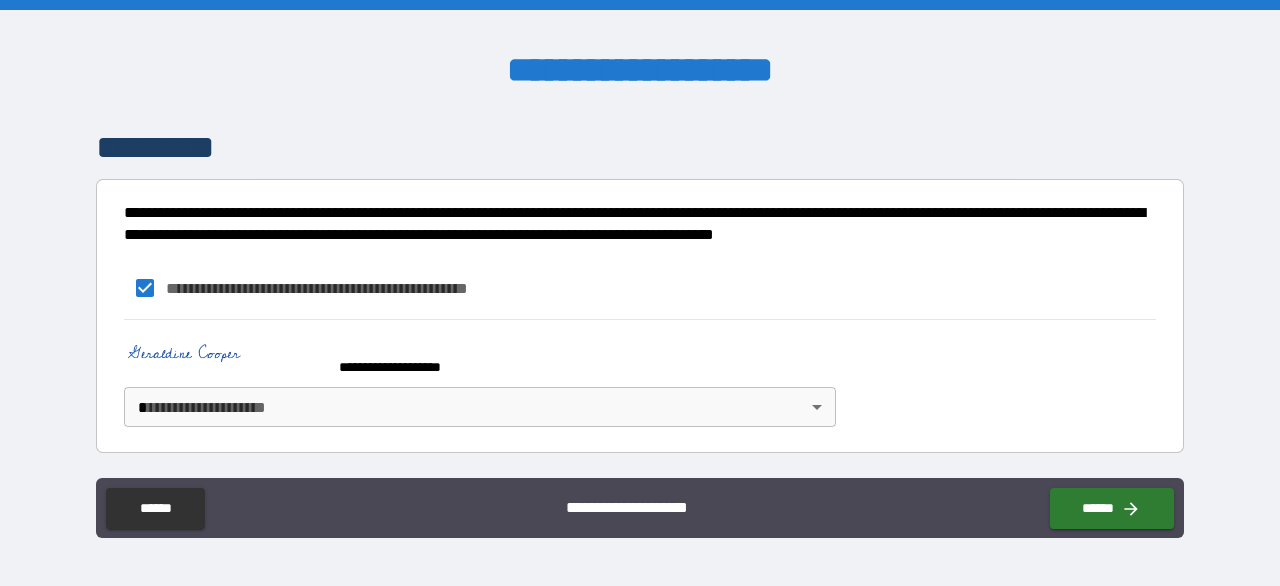 scroll, scrollTop: 510, scrollLeft: 0, axis: vertical 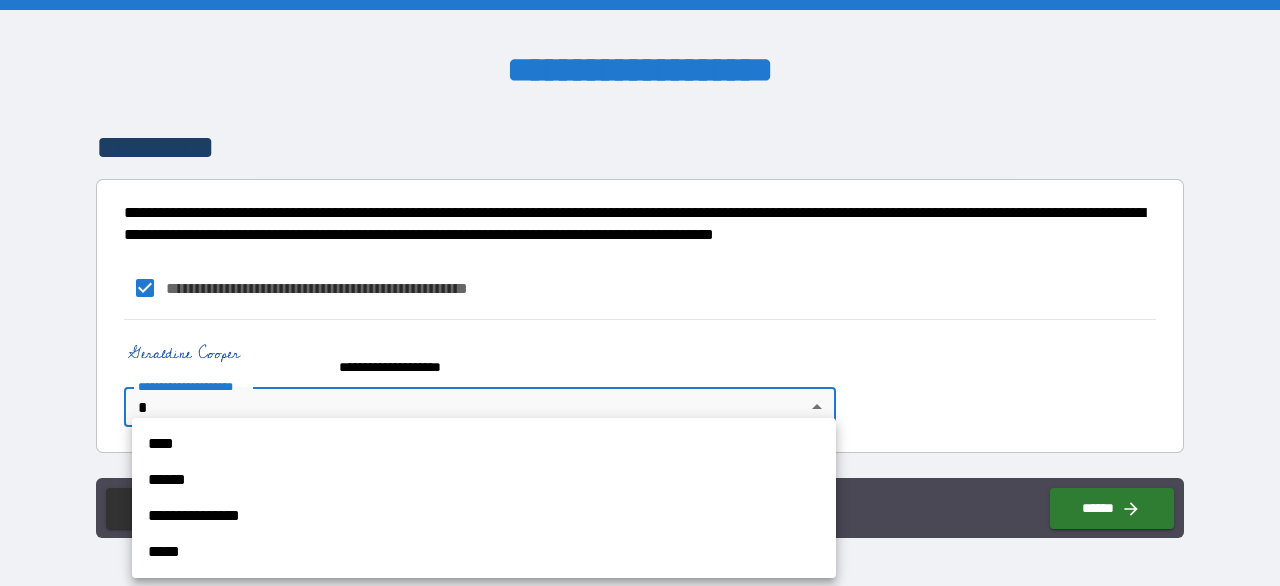 drag, startPoint x: 804, startPoint y: 416, endPoint x: 788, endPoint y: 422, distance: 17.088007 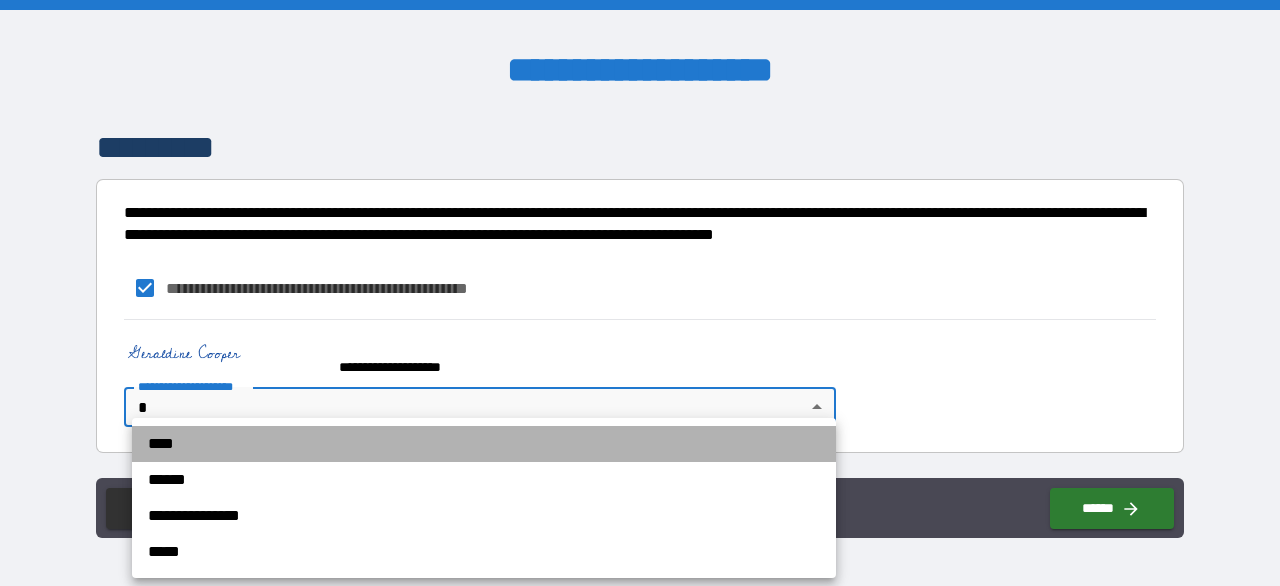 click on "****" at bounding box center (484, 444) 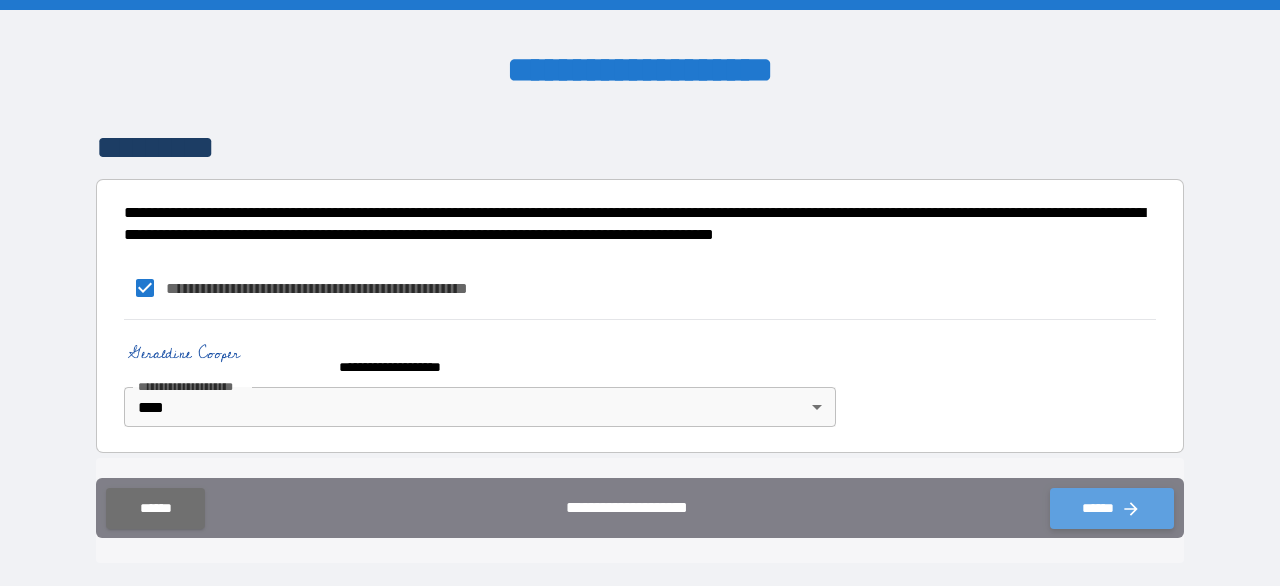 drag, startPoint x: 1140, startPoint y: 489, endPoint x: 1128, endPoint y: 514, distance: 27.730848 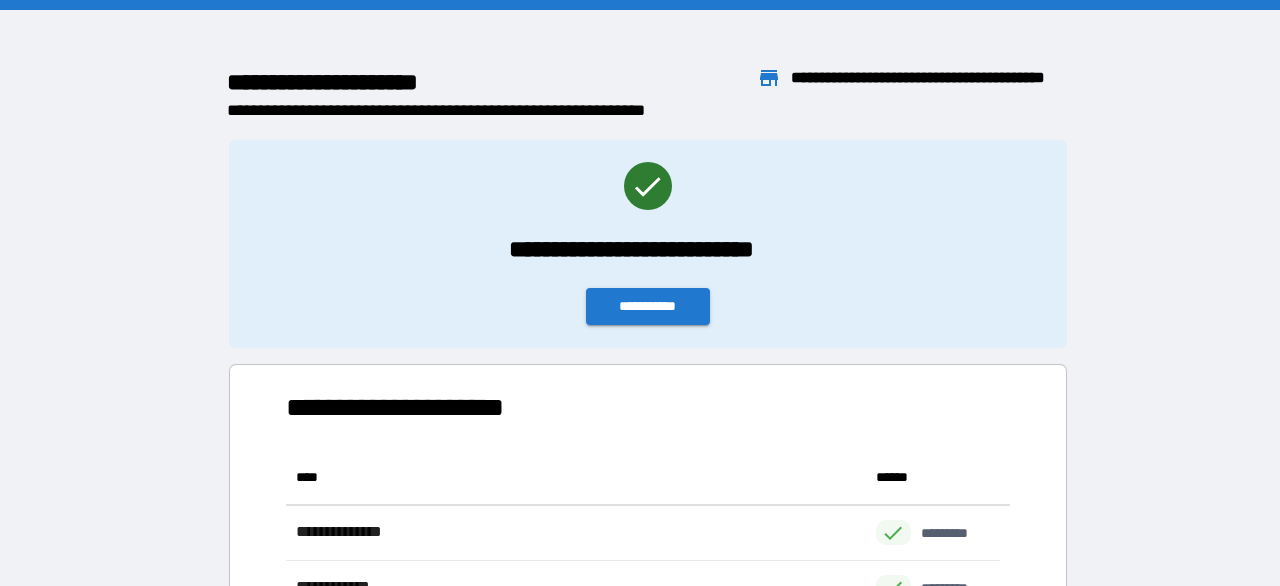 scroll, scrollTop: 370, scrollLeft: 698, axis: both 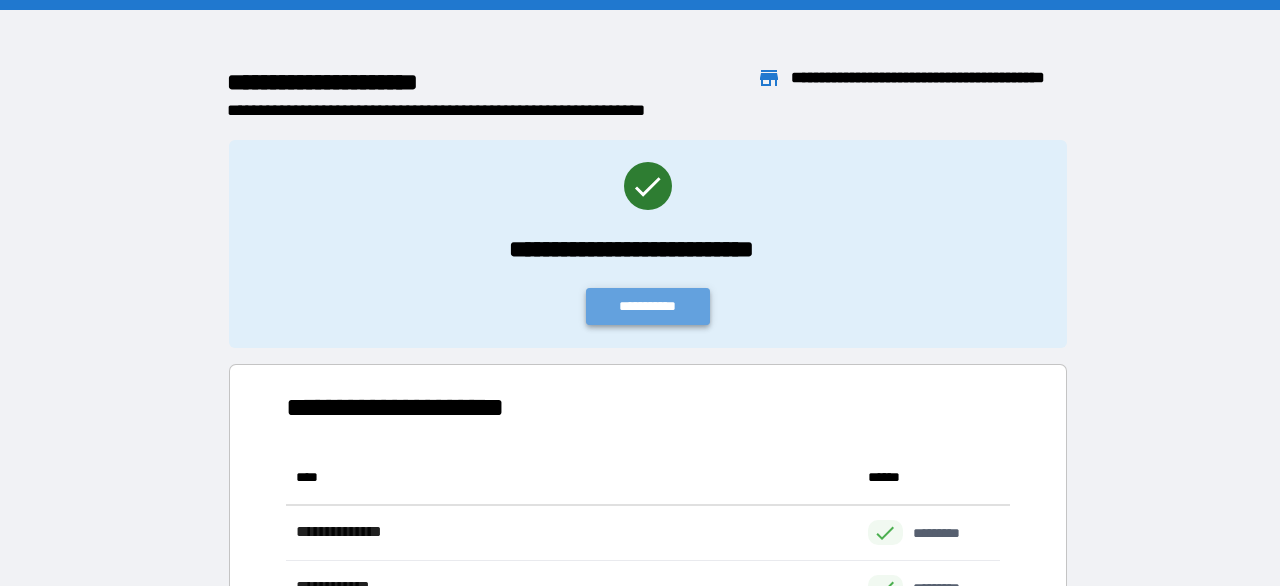 click on "**********" at bounding box center [648, 306] 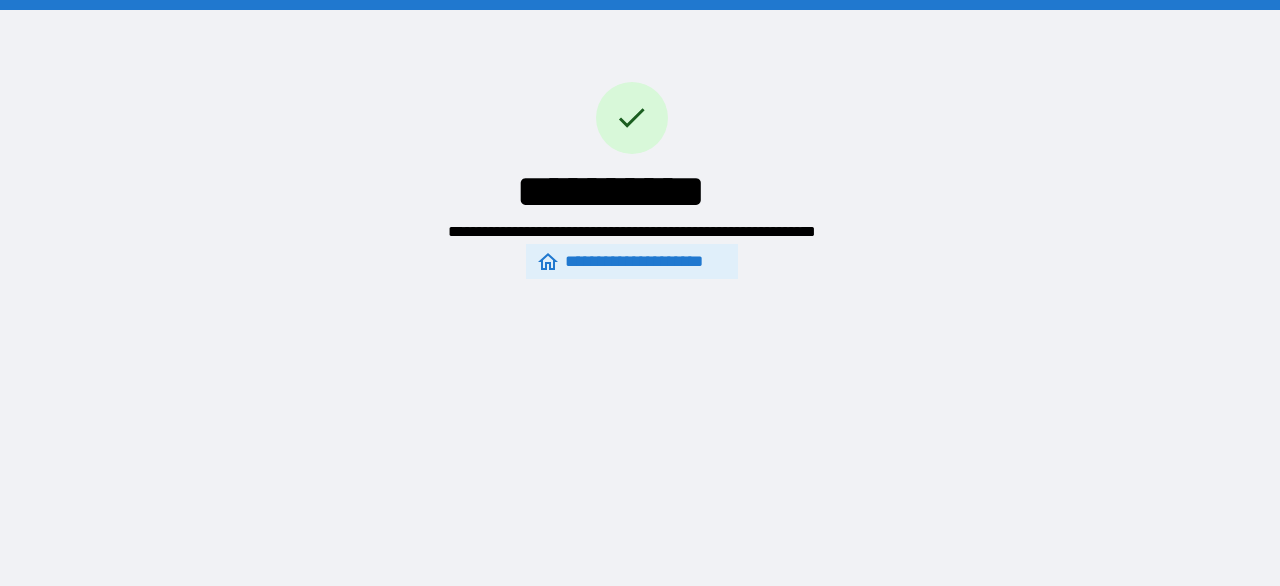 click on "**********" at bounding box center [631, 262] 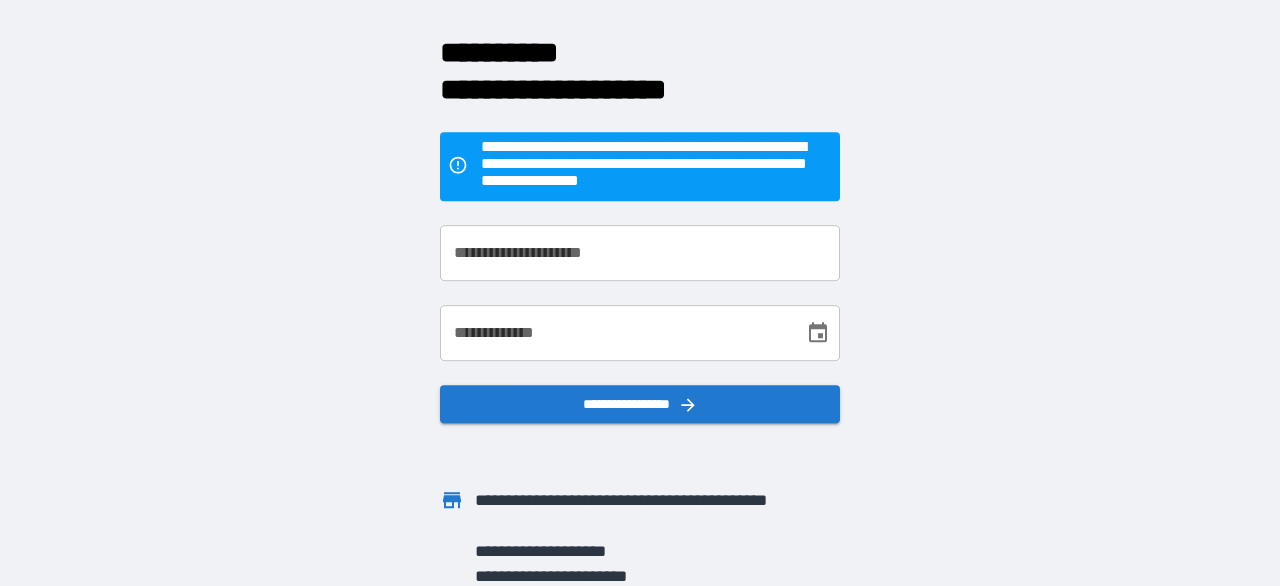 scroll, scrollTop: 0, scrollLeft: 0, axis: both 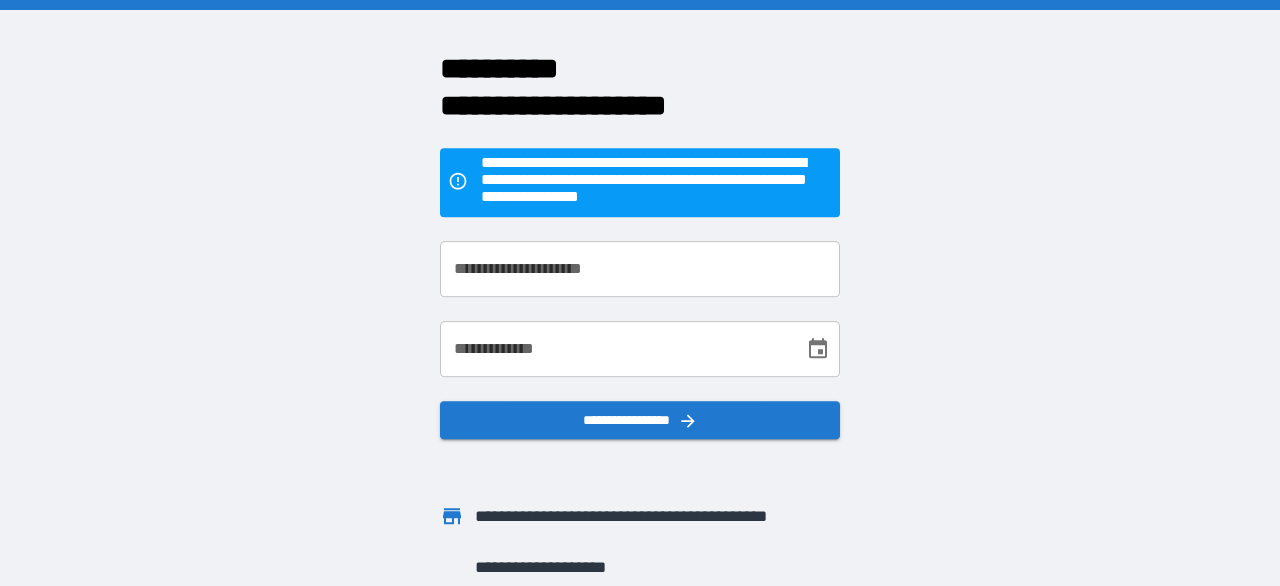 click on "**********" at bounding box center (640, 293) 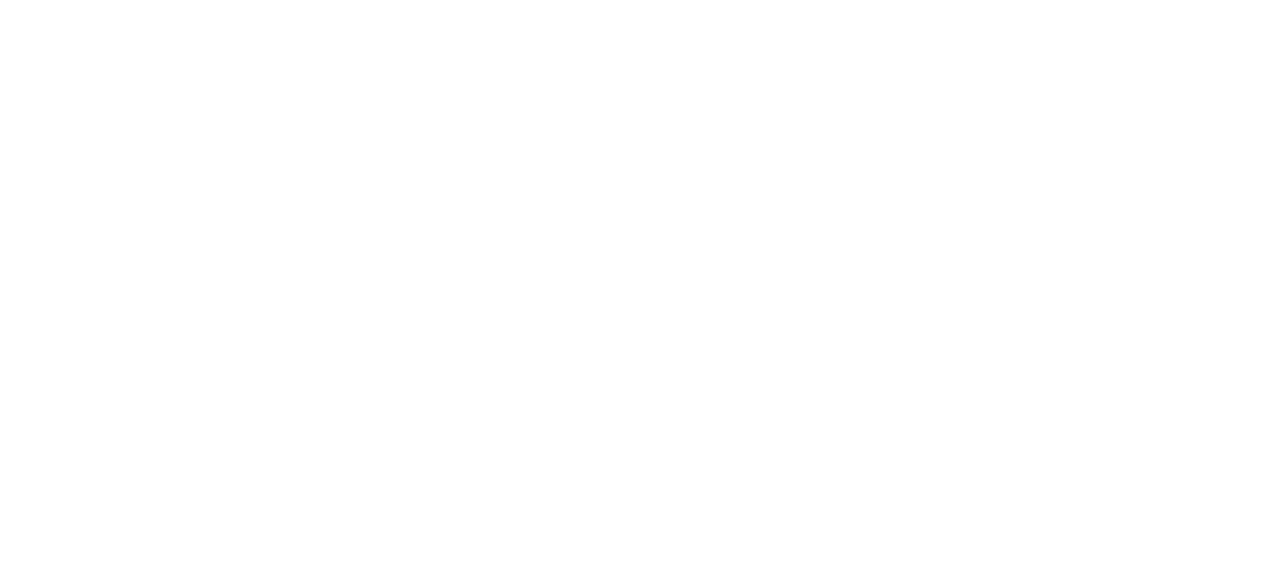 scroll, scrollTop: 0, scrollLeft: 0, axis: both 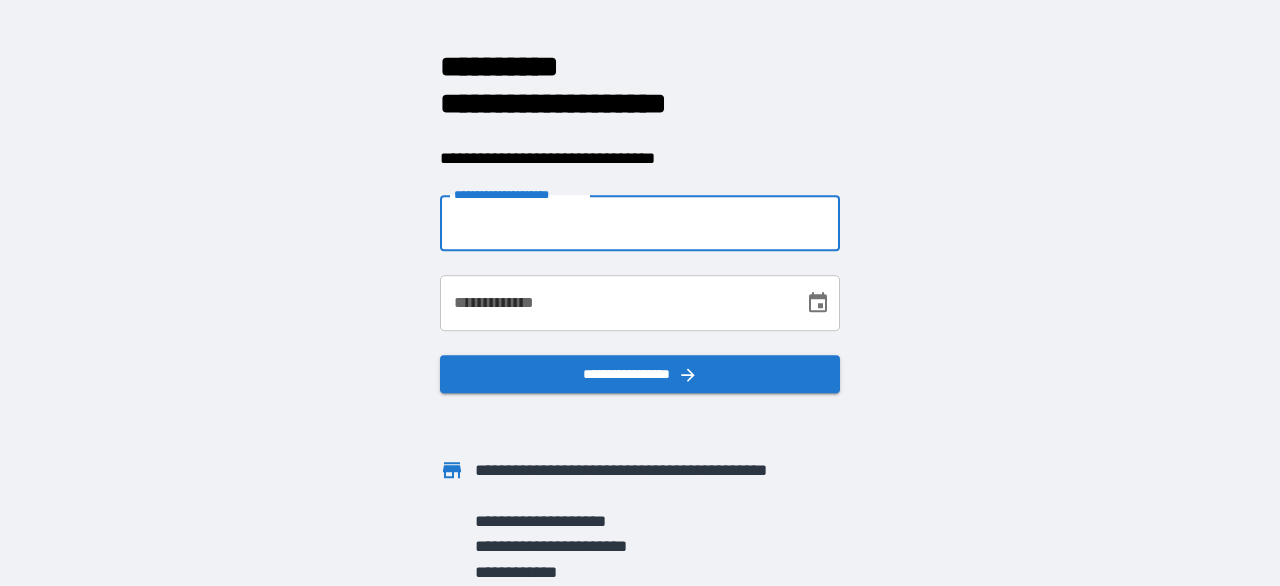 click on "**********" at bounding box center (640, 224) 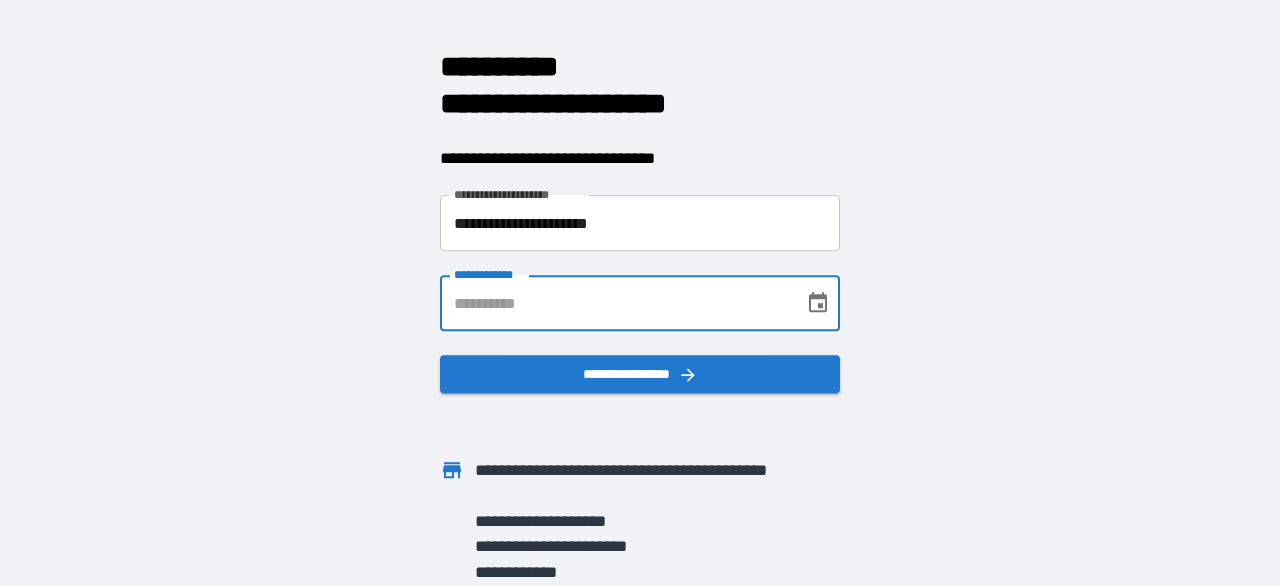 click on "**********" at bounding box center (615, 304) 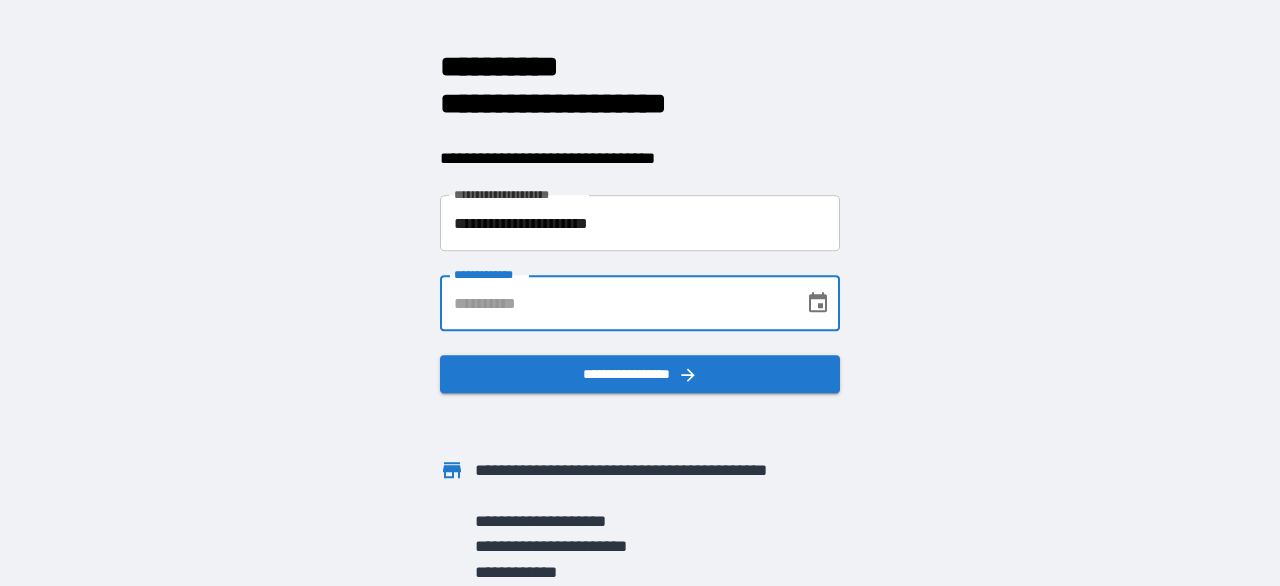 type on "**********" 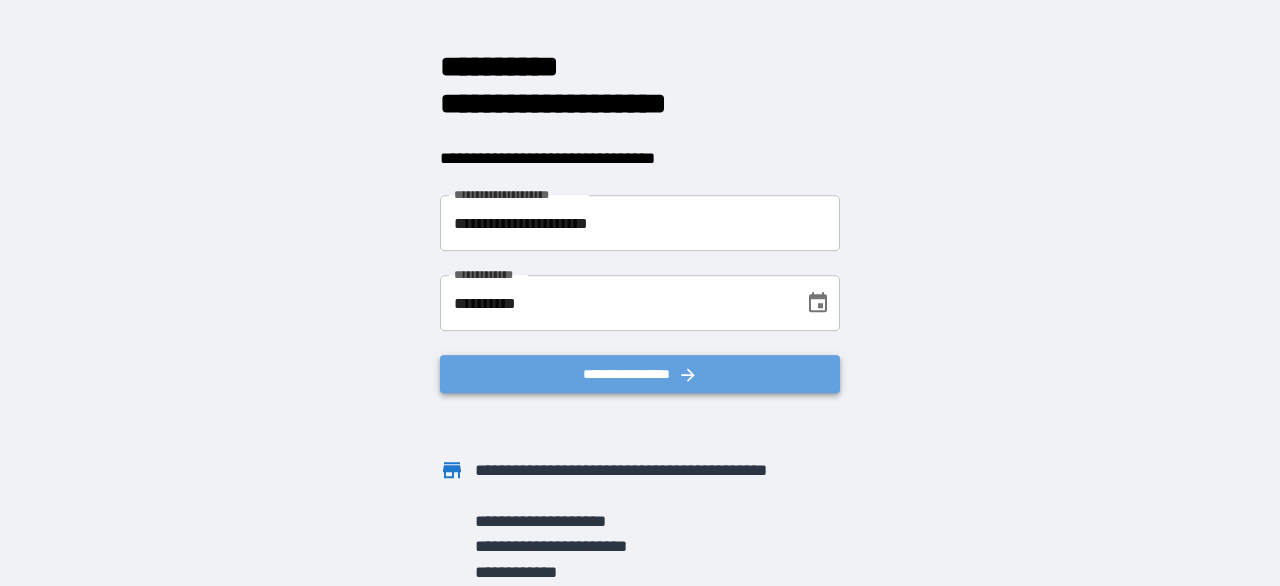 click on "**********" at bounding box center (640, 375) 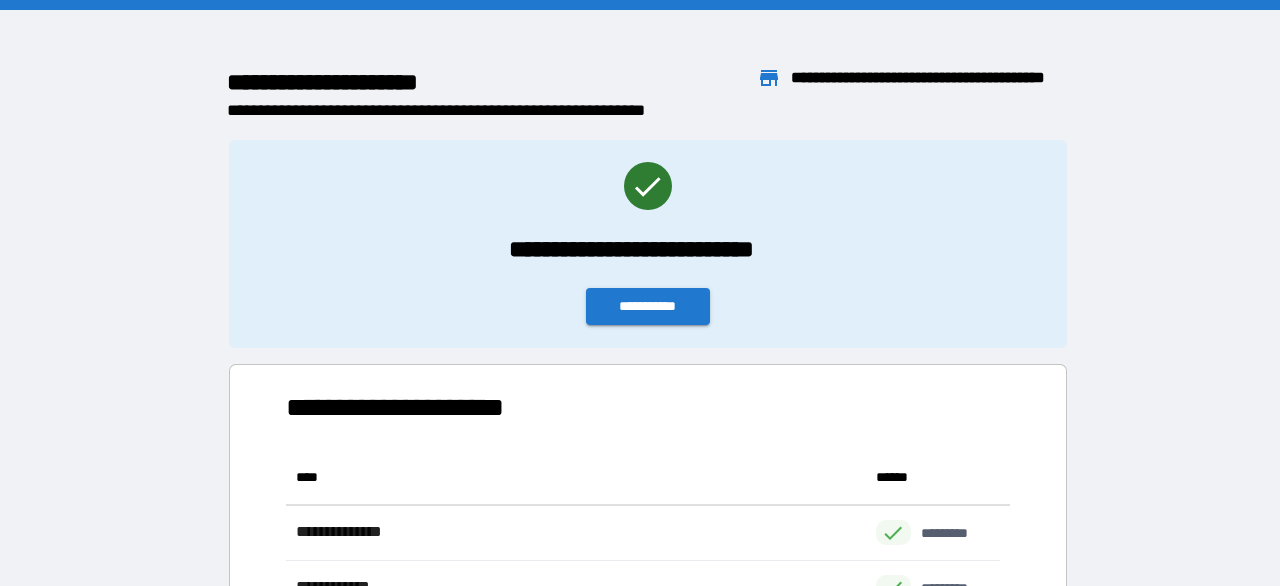 scroll, scrollTop: 16, scrollLeft: 16, axis: both 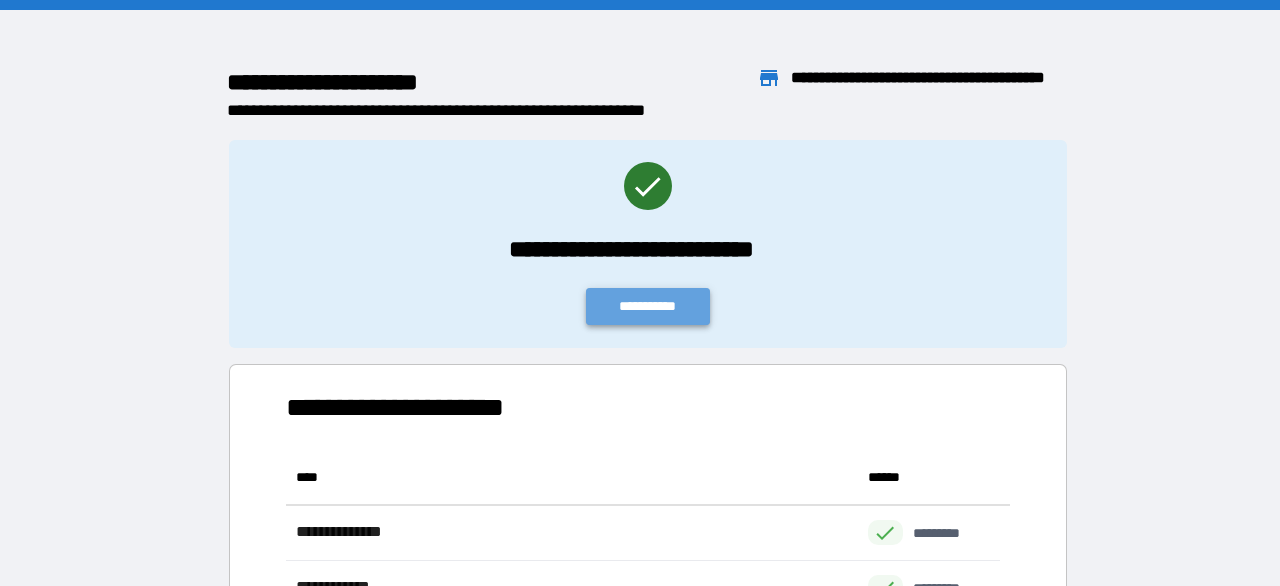 click on "**********" at bounding box center [648, 306] 